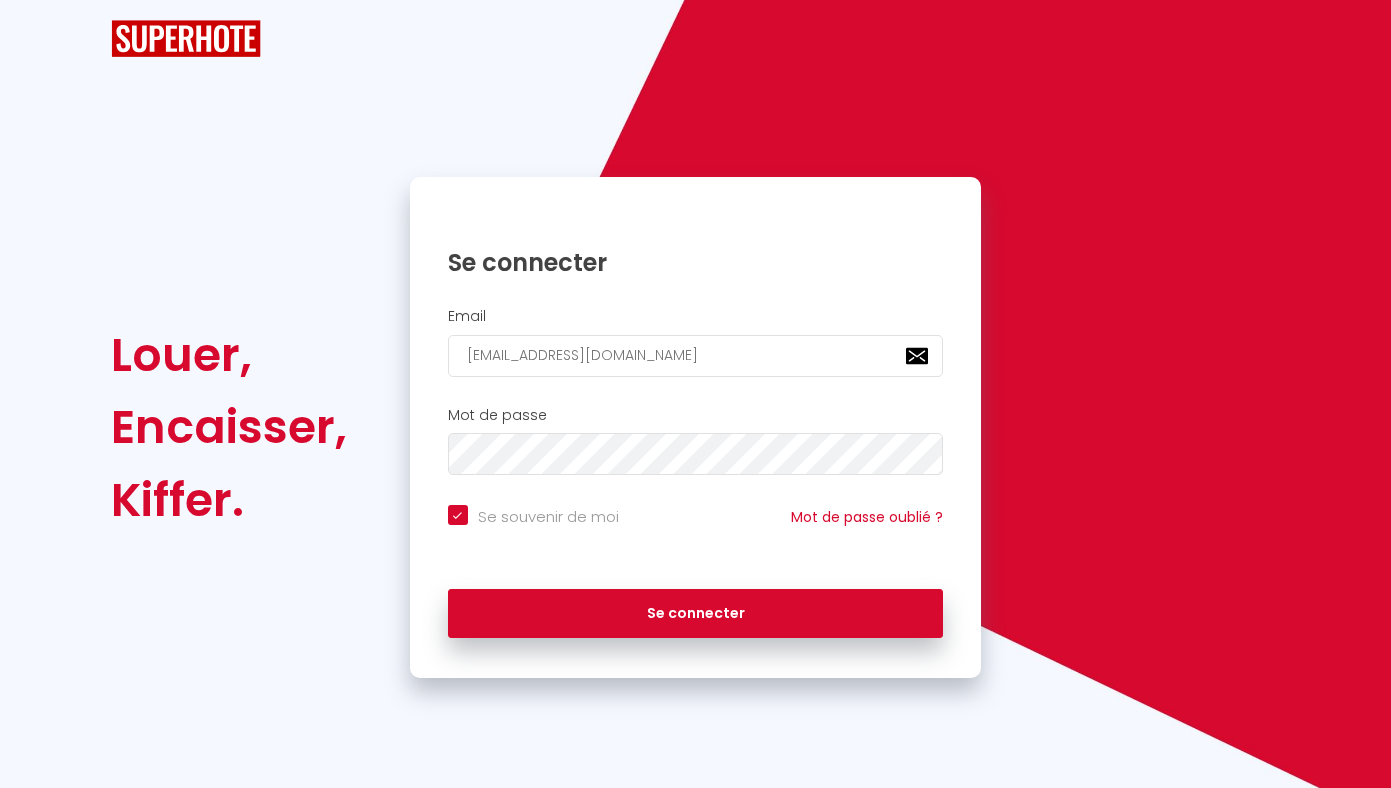 scroll, scrollTop: 0, scrollLeft: 0, axis: both 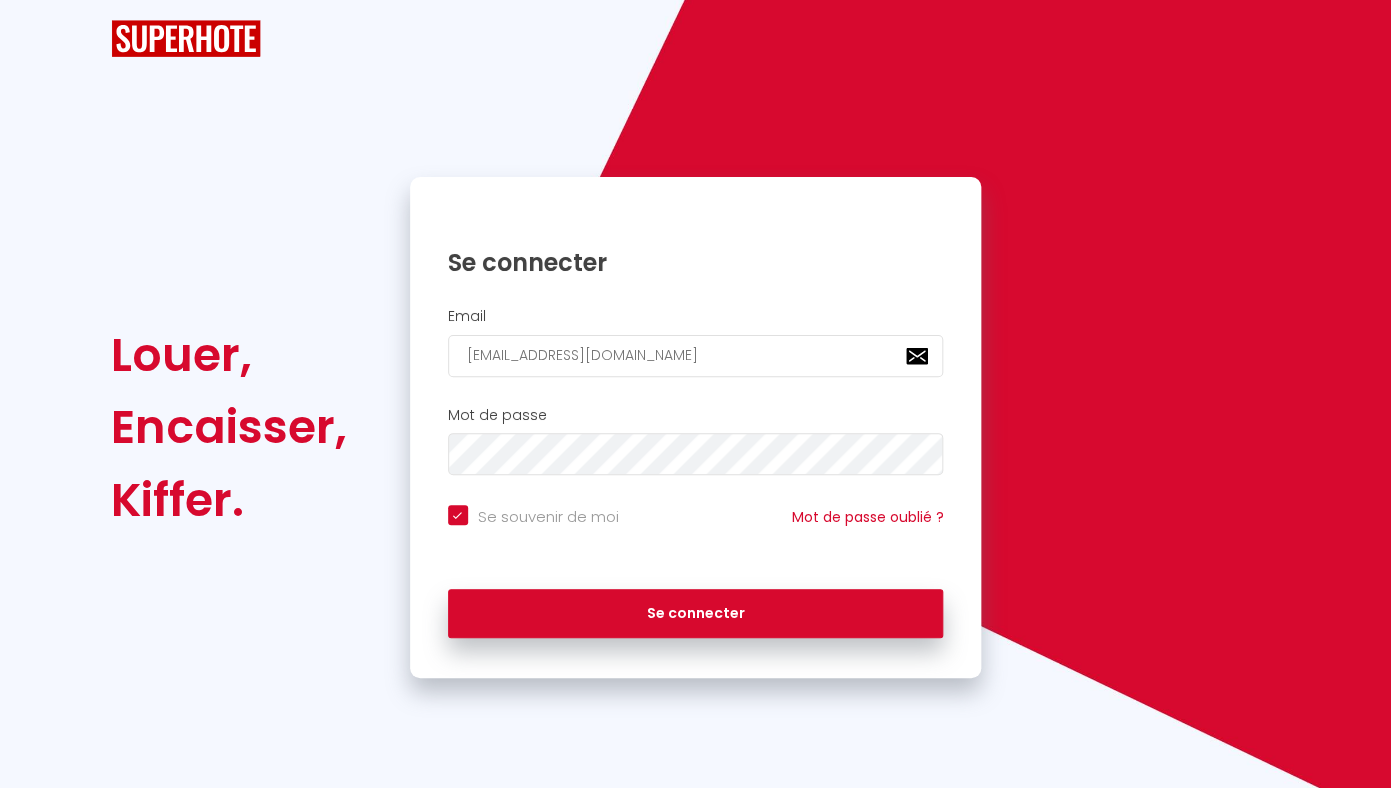 checkbox on "true" 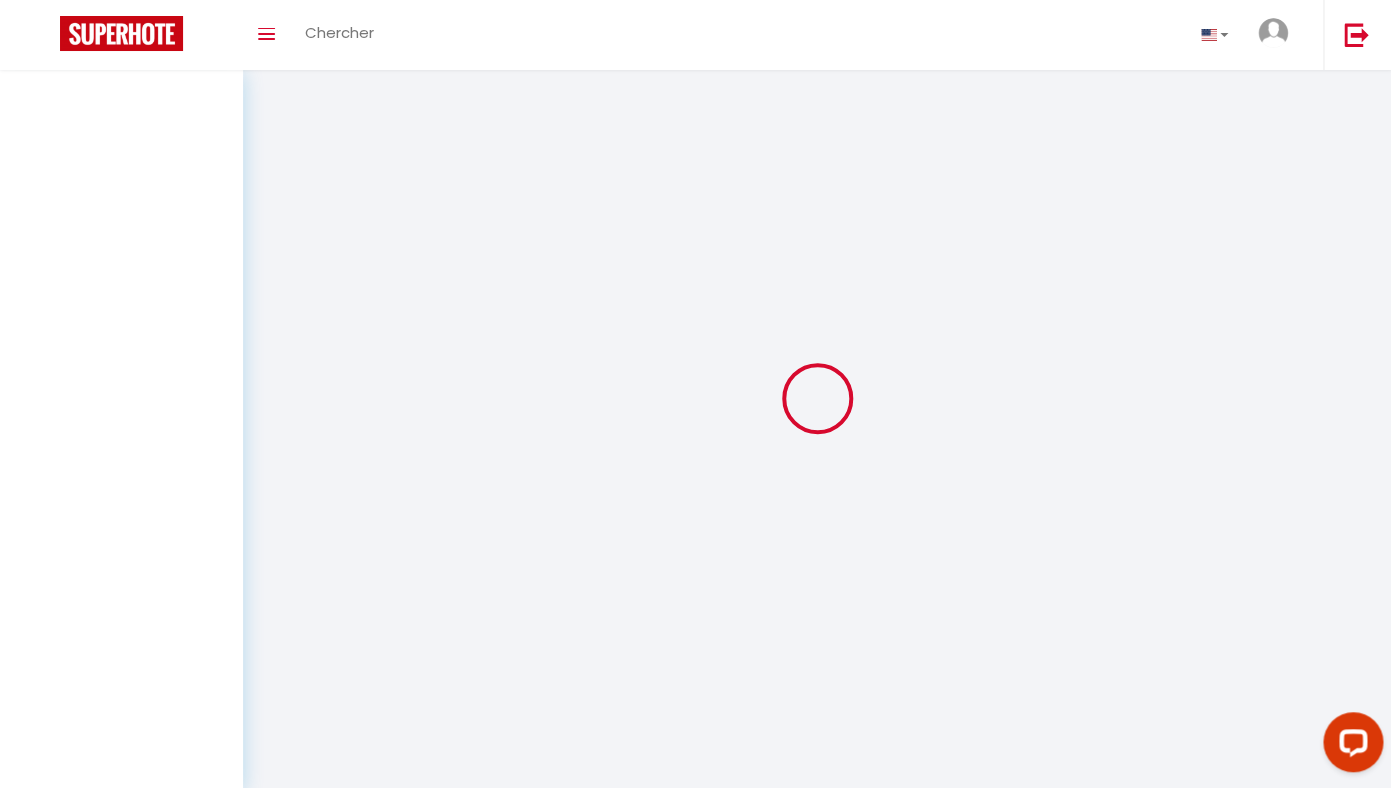 scroll, scrollTop: 0, scrollLeft: 0, axis: both 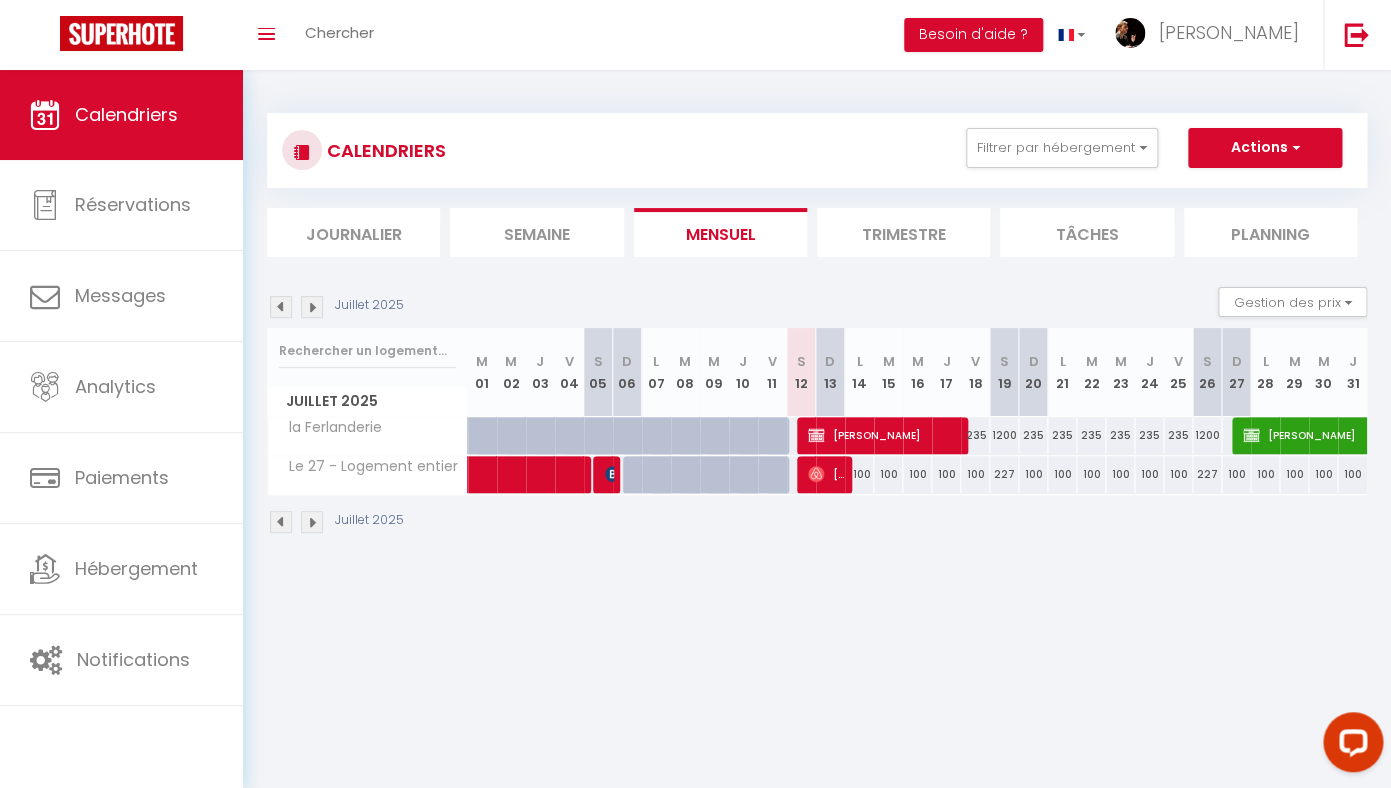 click at bounding box center (312, 307) 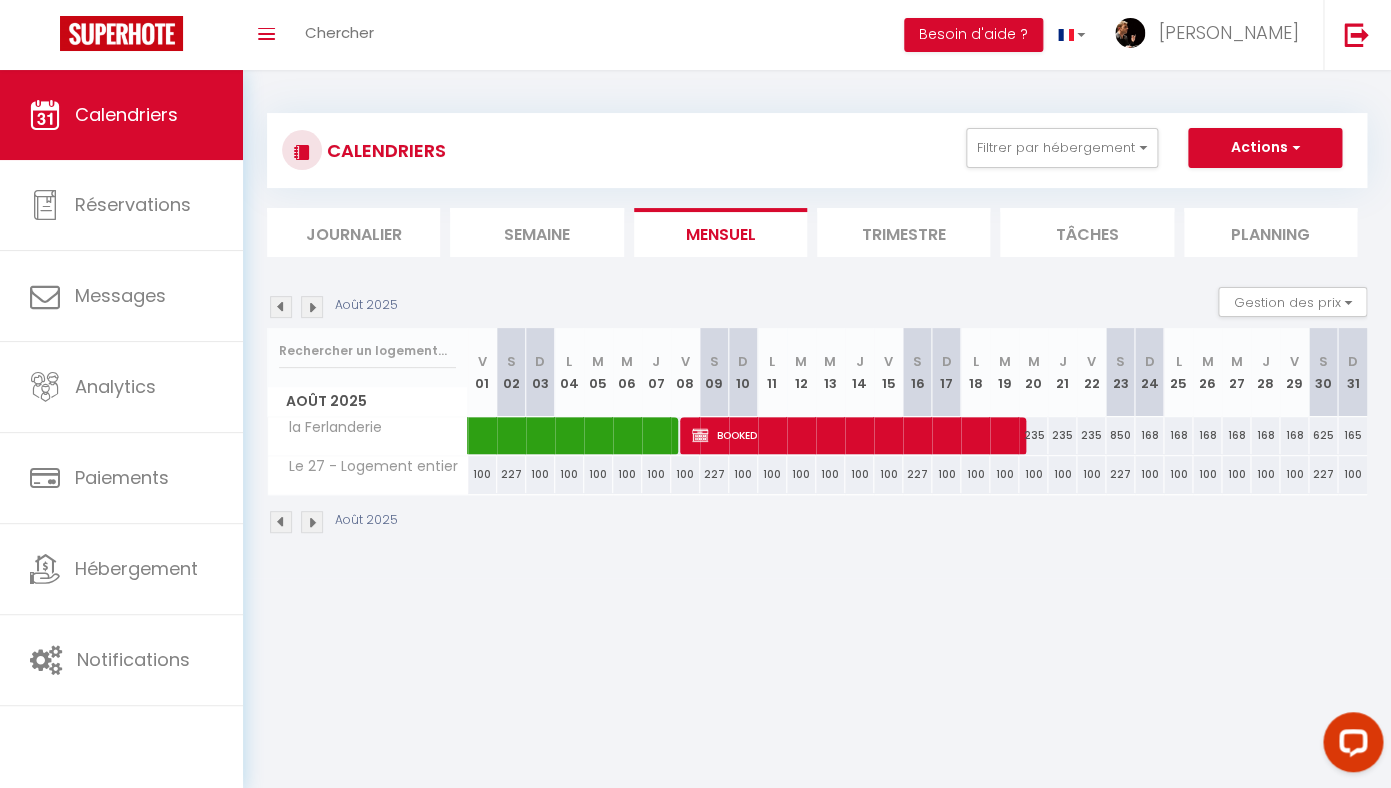 click at bounding box center (312, 307) 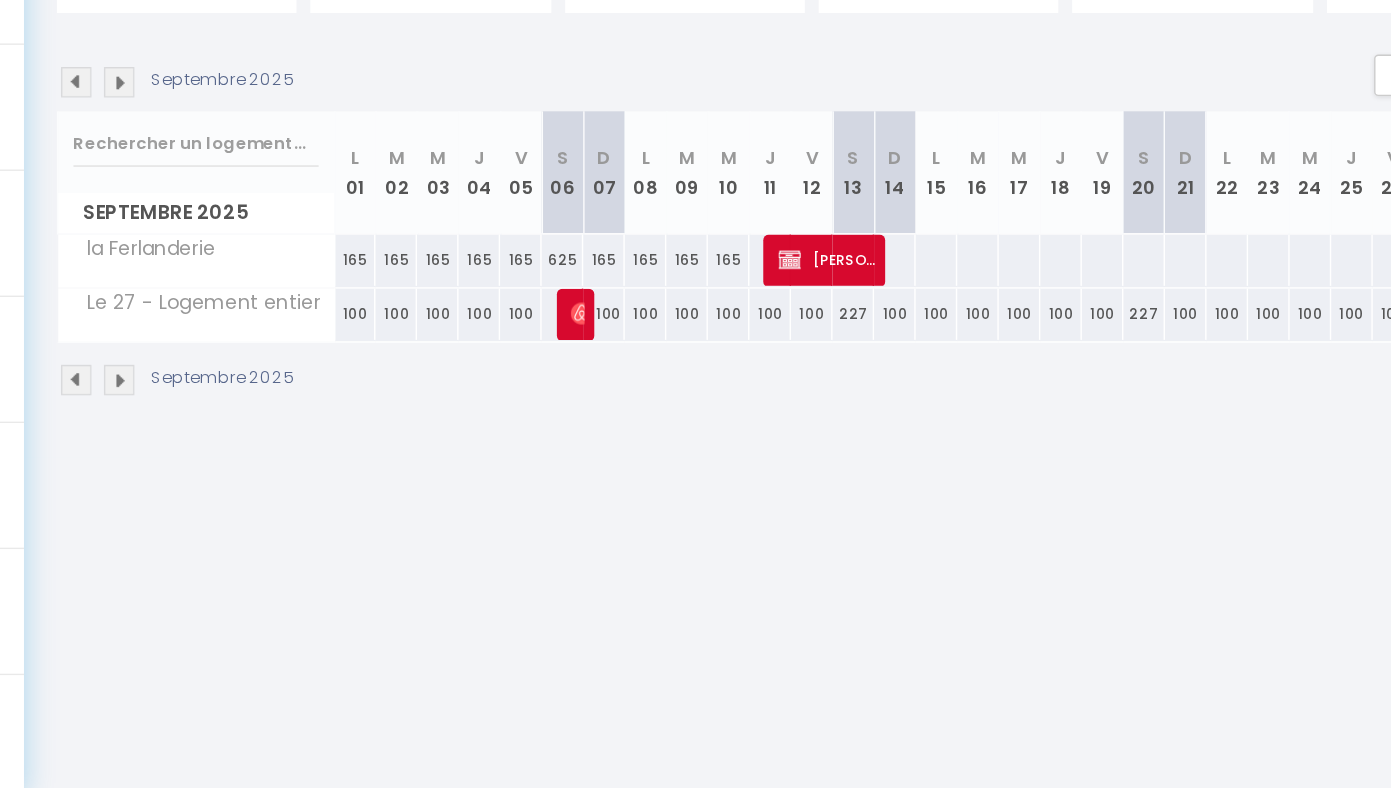 scroll, scrollTop: 69, scrollLeft: 0, axis: vertical 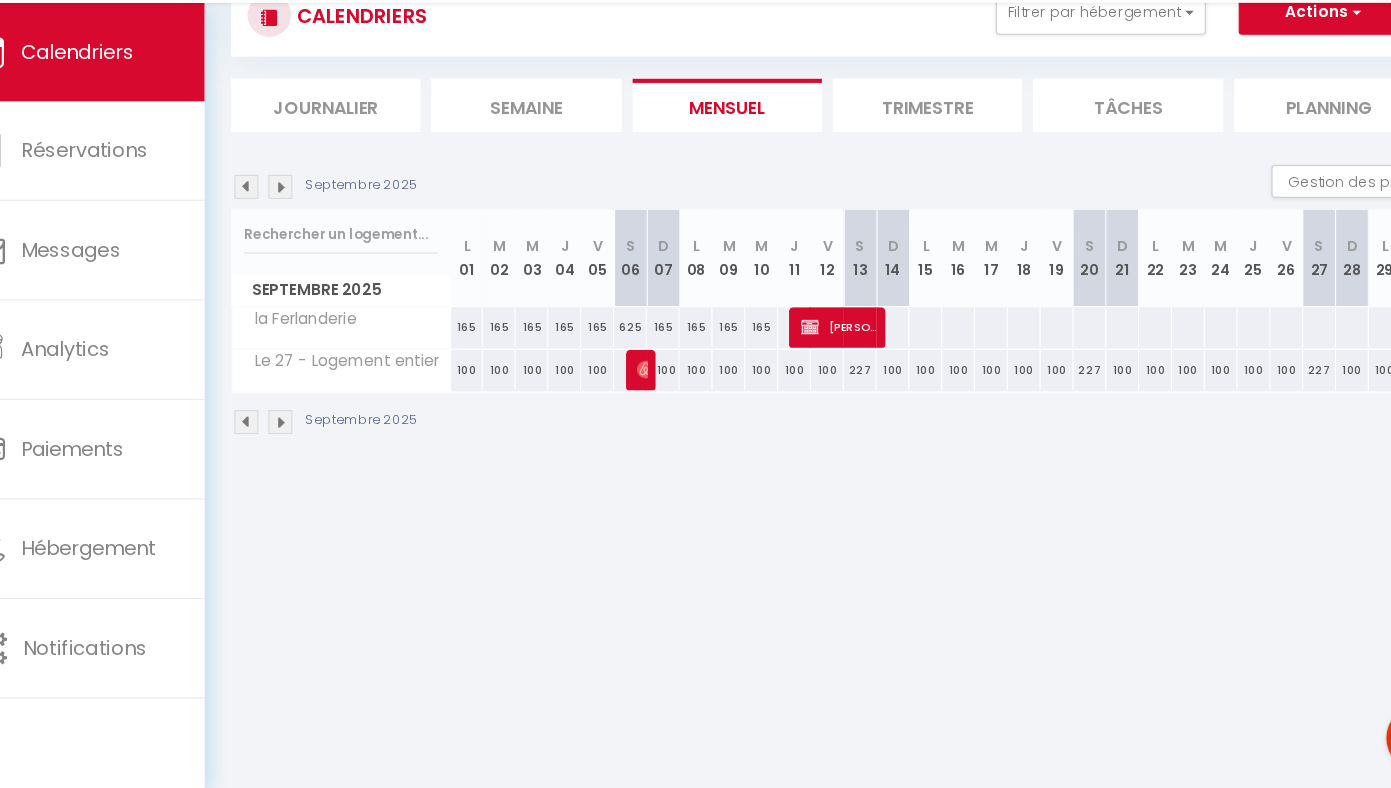 click on "Valérie Leguay" at bounding box center [643, 405] 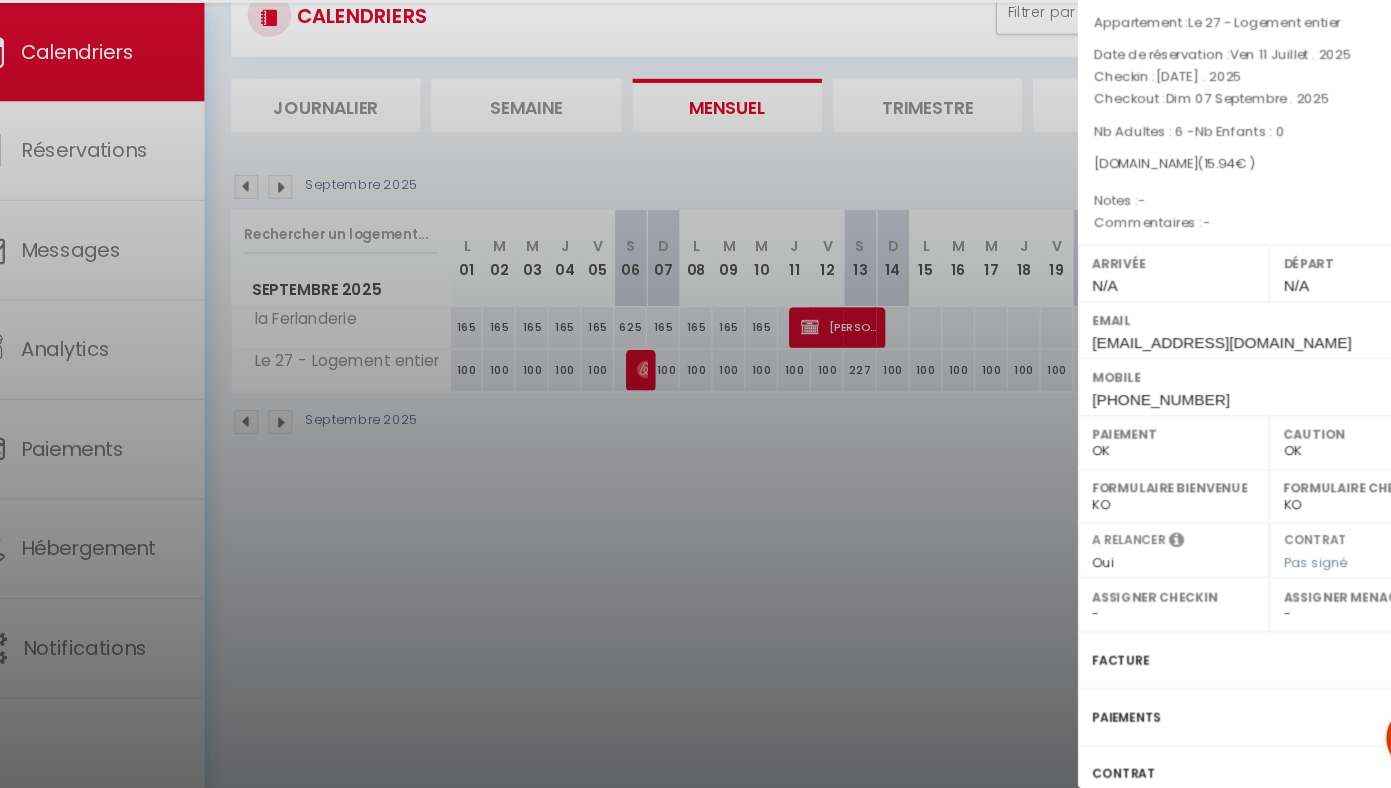 scroll, scrollTop: 144, scrollLeft: 0, axis: vertical 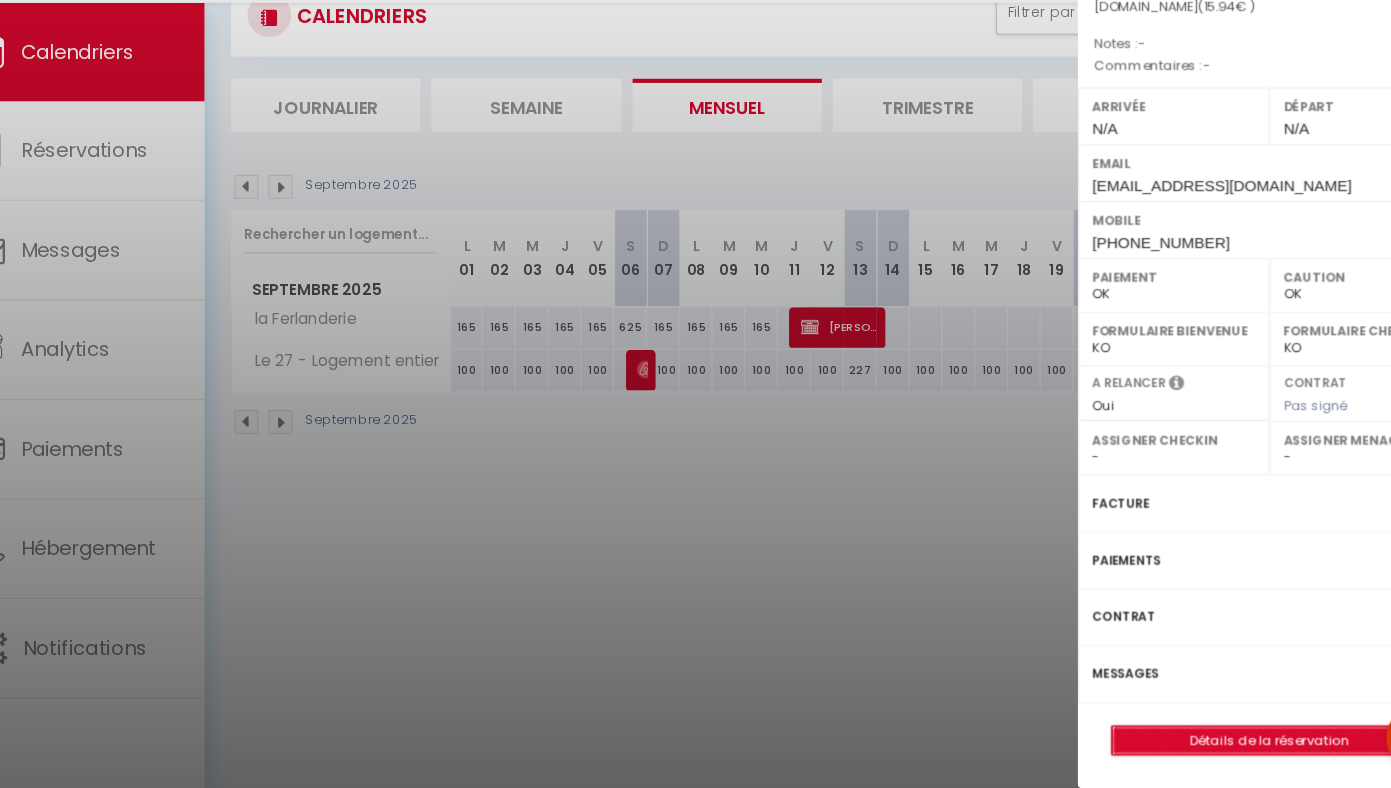 click on "Détails de la réservation" at bounding box center (1216, 744) 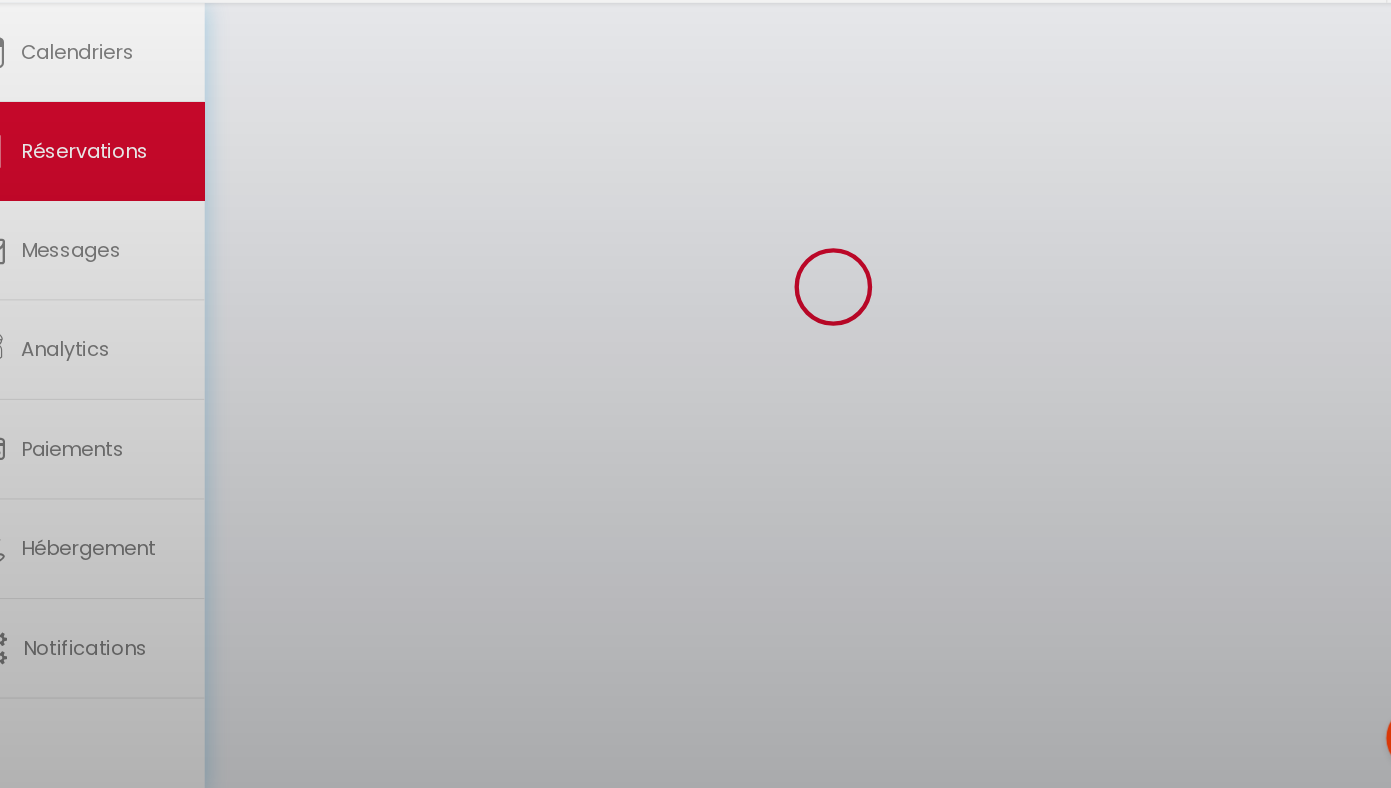 scroll, scrollTop: 67, scrollLeft: 0, axis: vertical 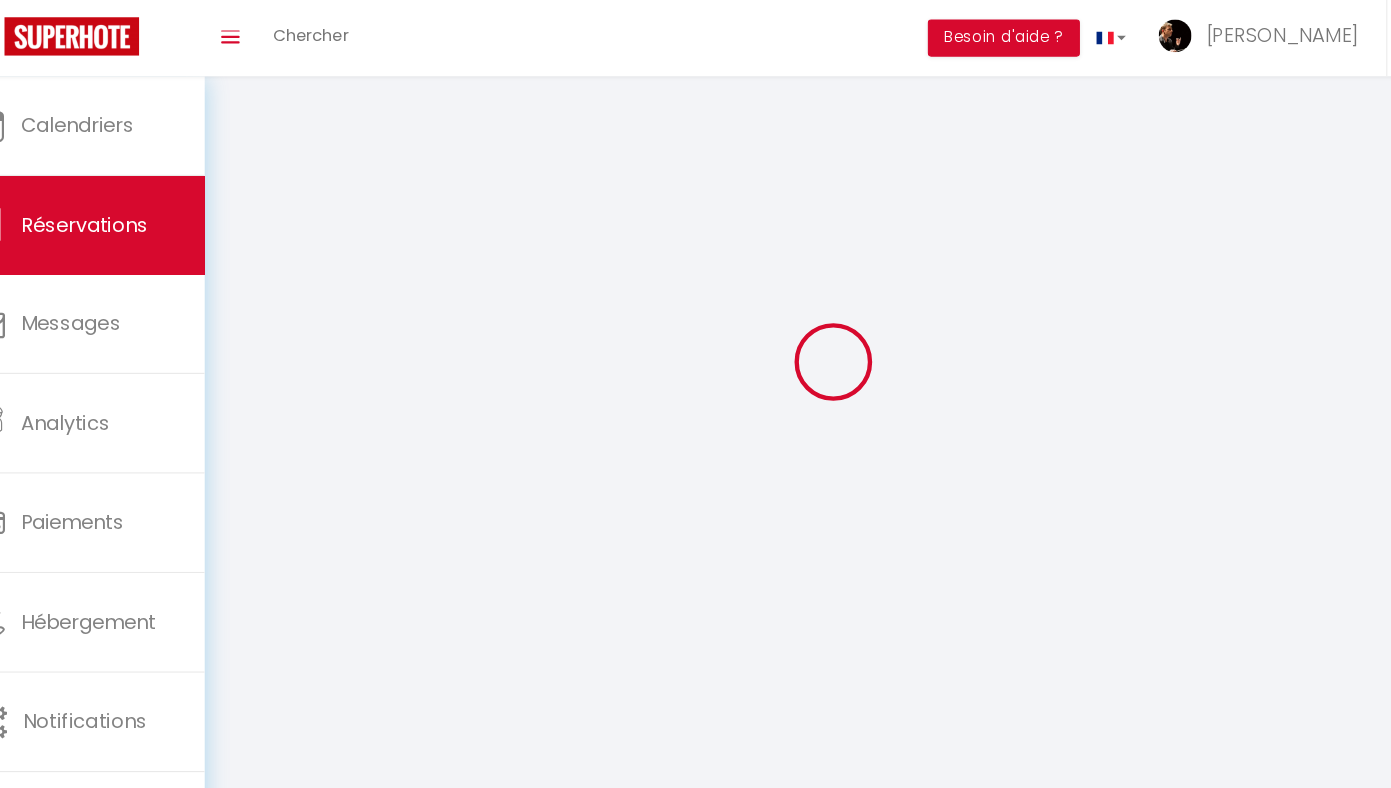 select 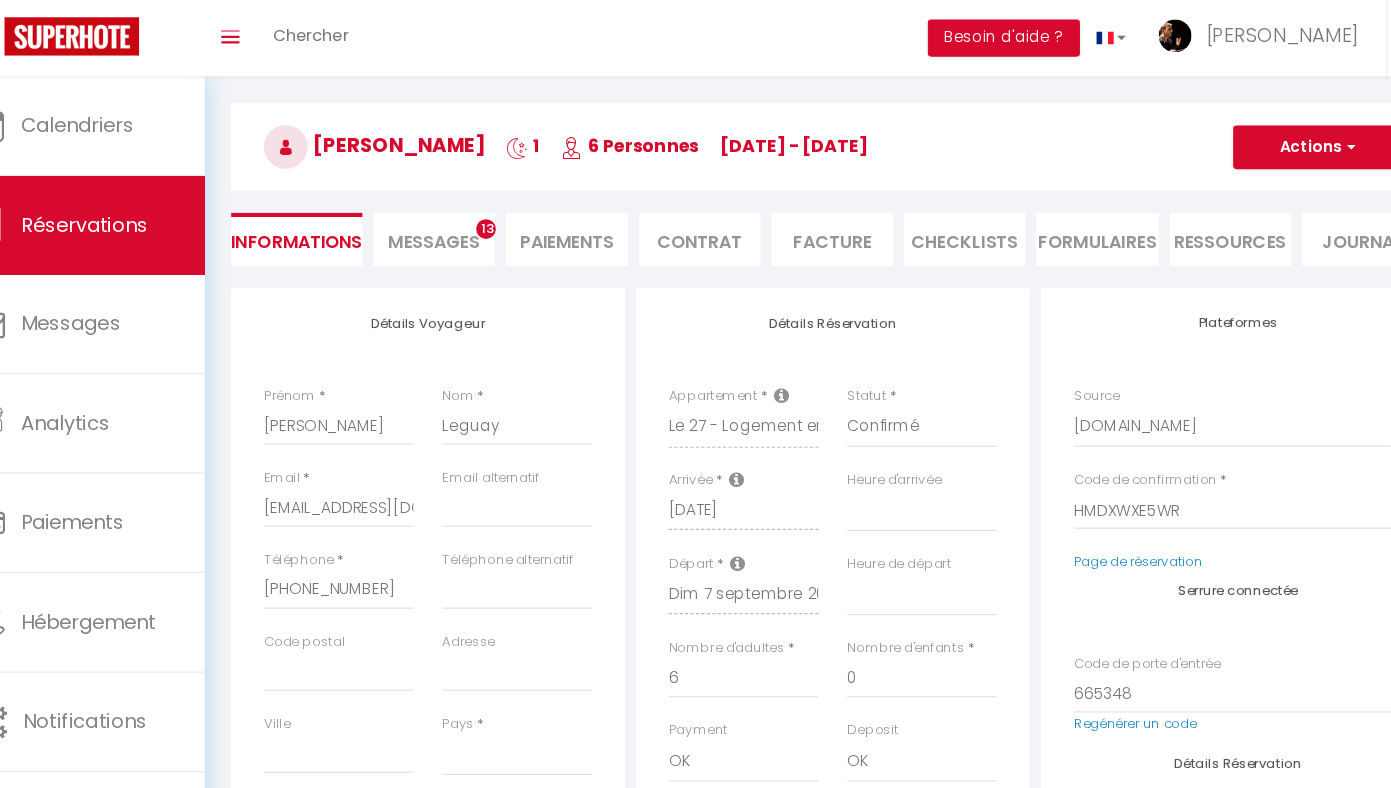 select 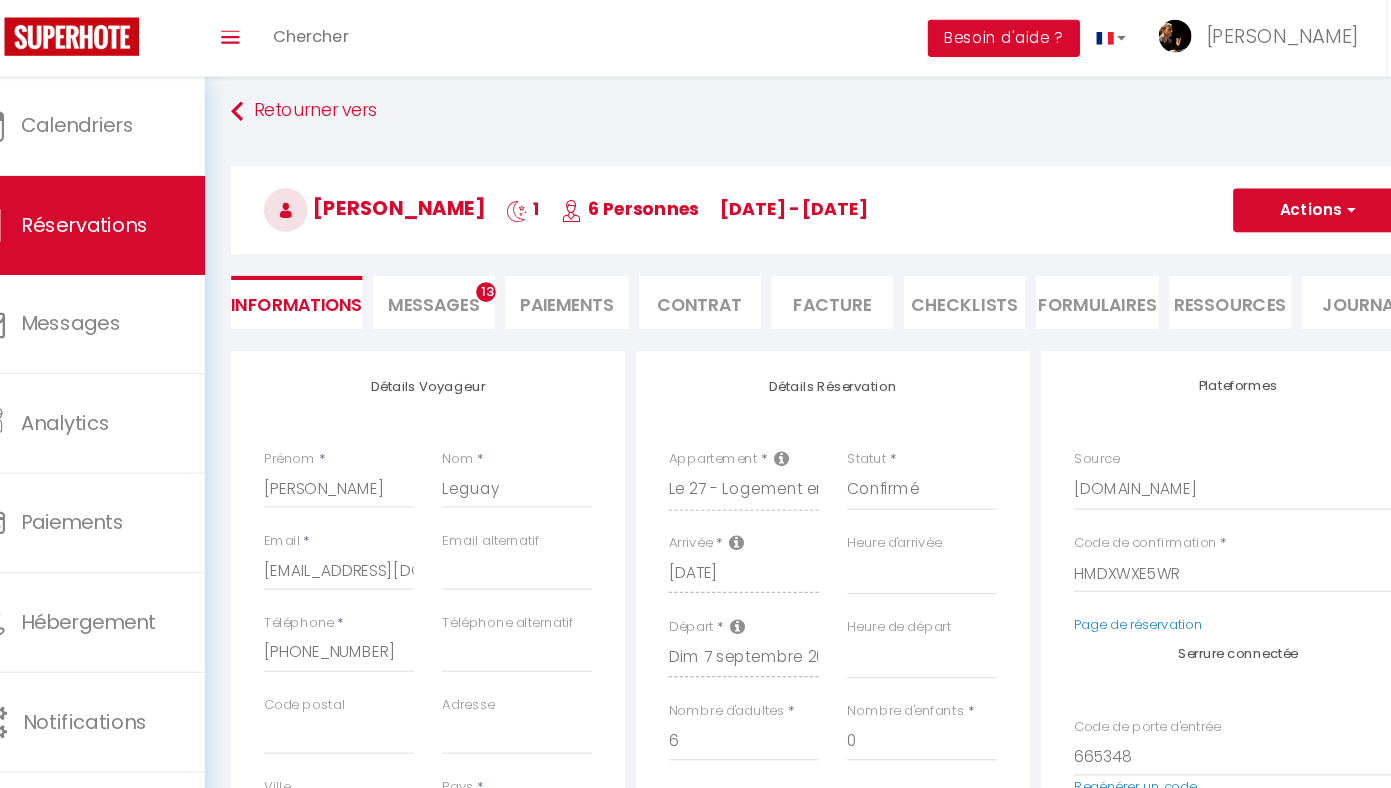 scroll, scrollTop: 0, scrollLeft: 0, axis: both 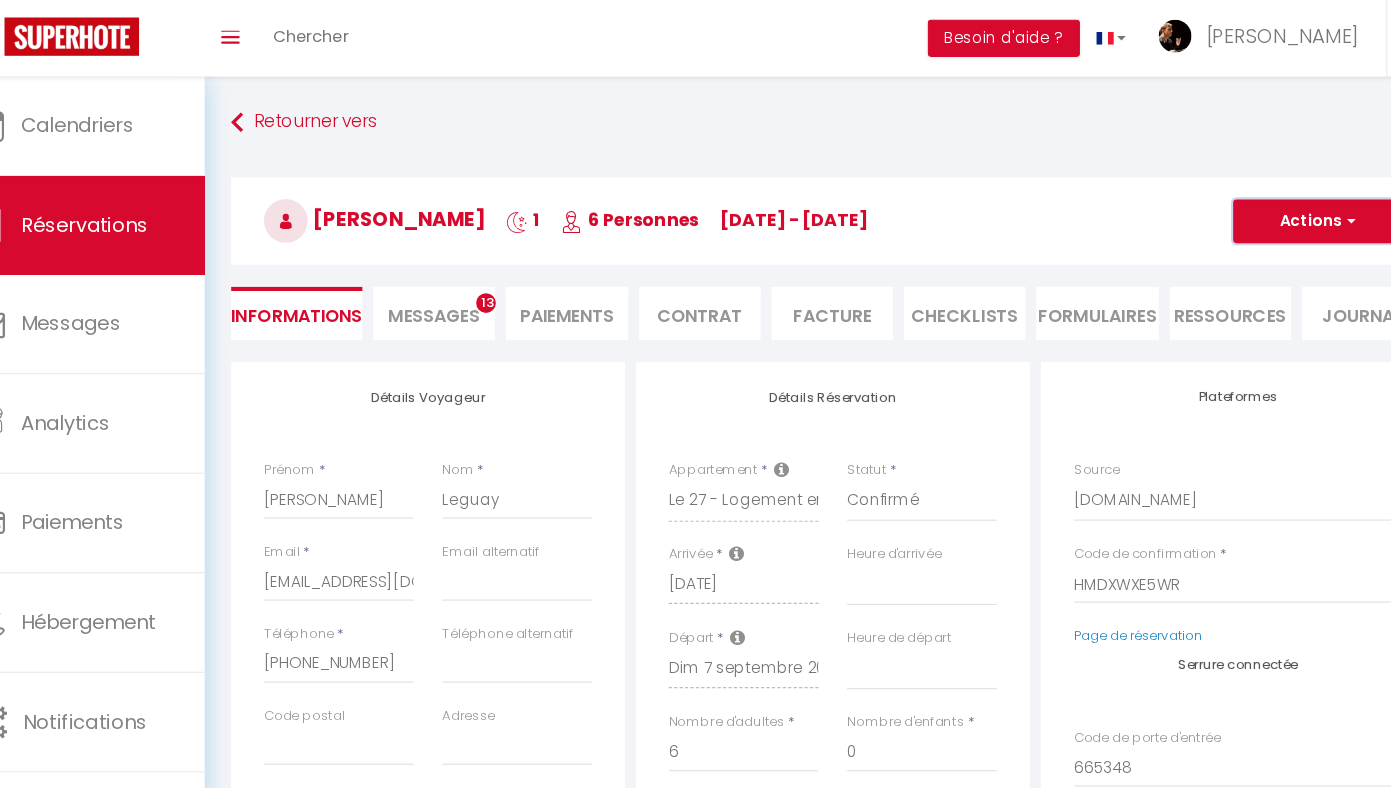 click on "Actions" at bounding box center (1260, 202) 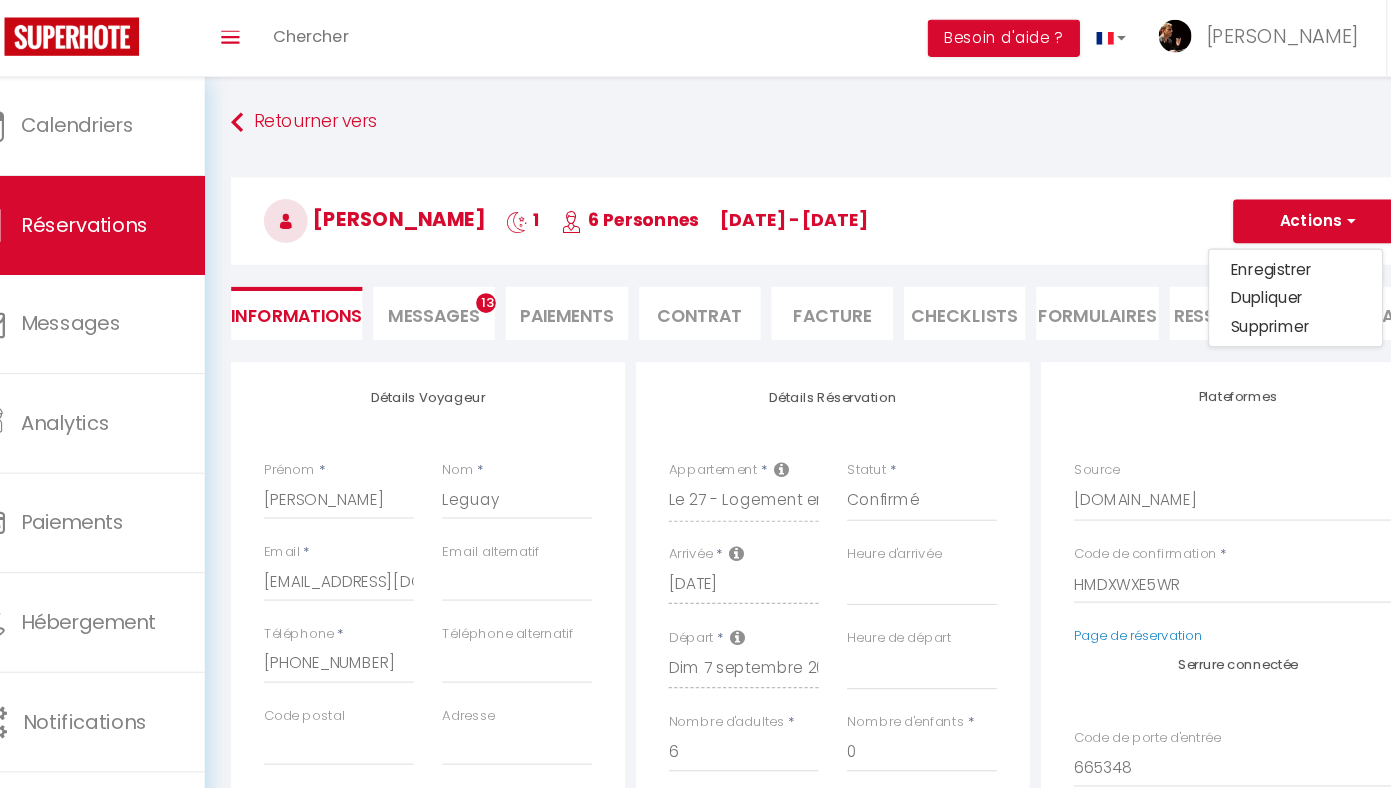 click on "Plateformes    Source
Direct
Airbnb.com
Booking.com
Chalet montagne
Expedia
Gite de France
Homeaway
Homeaway iCal
Homeaway.com
Hotels.com
Housetrip.com
Ical" at bounding box center (1187, 464) 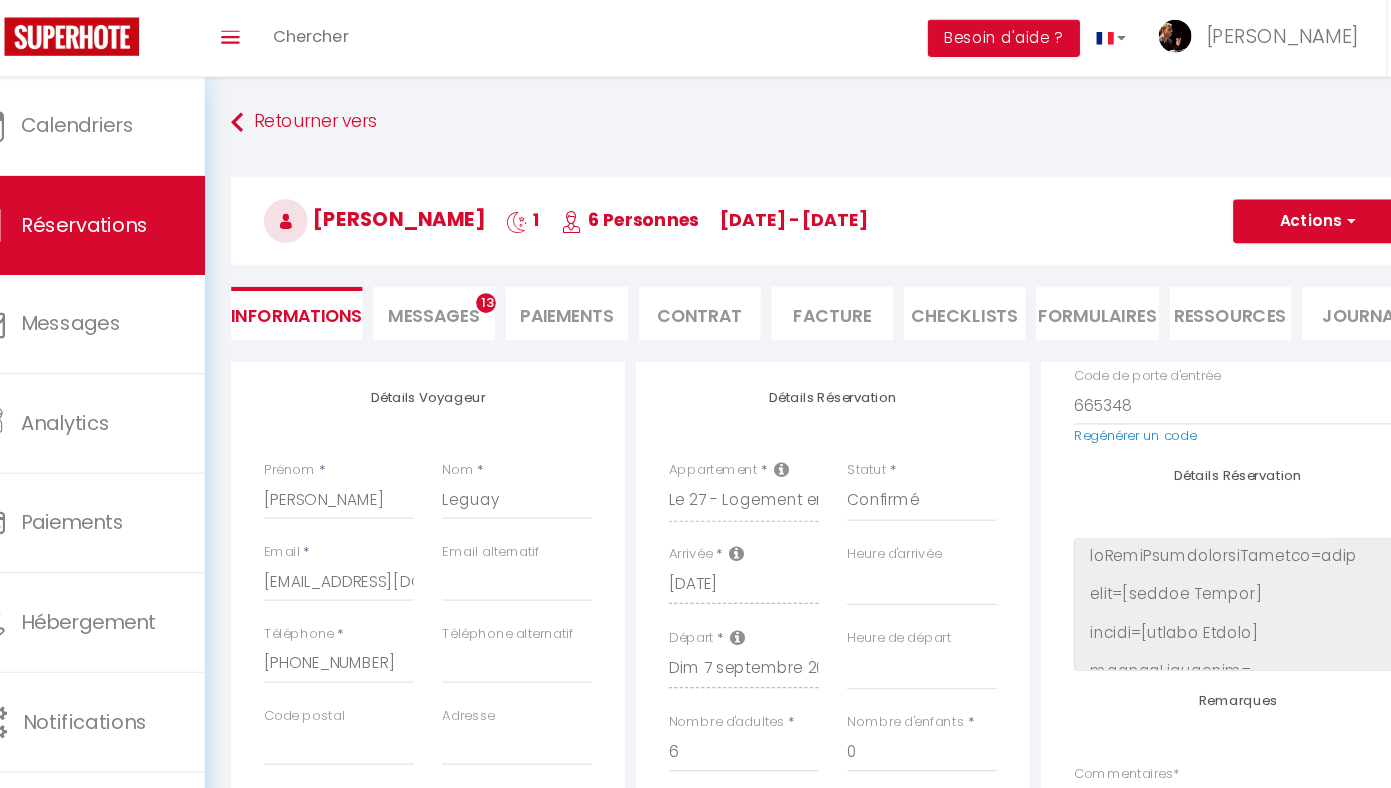 scroll, scrollTop: 412, scrollLeft: 0, axis: vertical 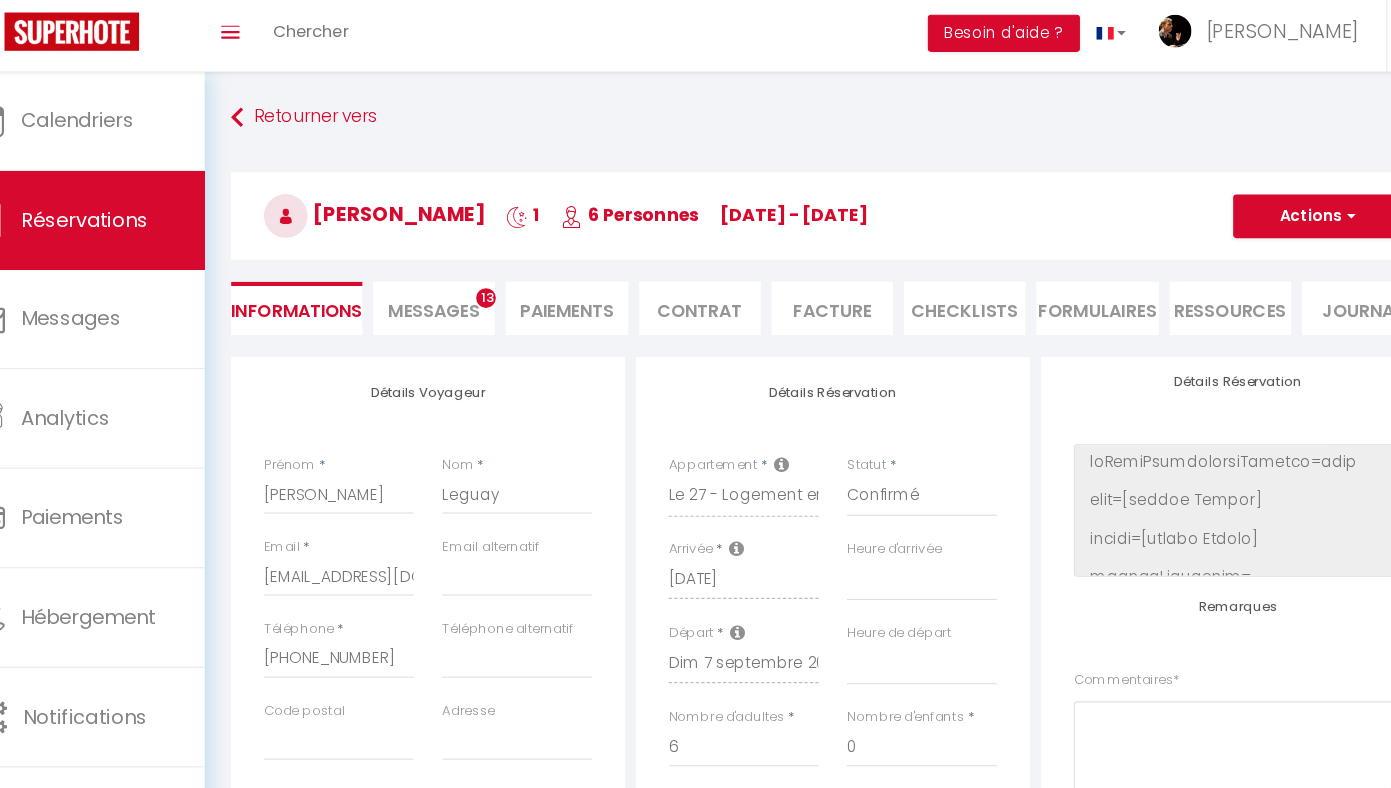 click on "Commentaires
*" at bounding box center (1187, 692) 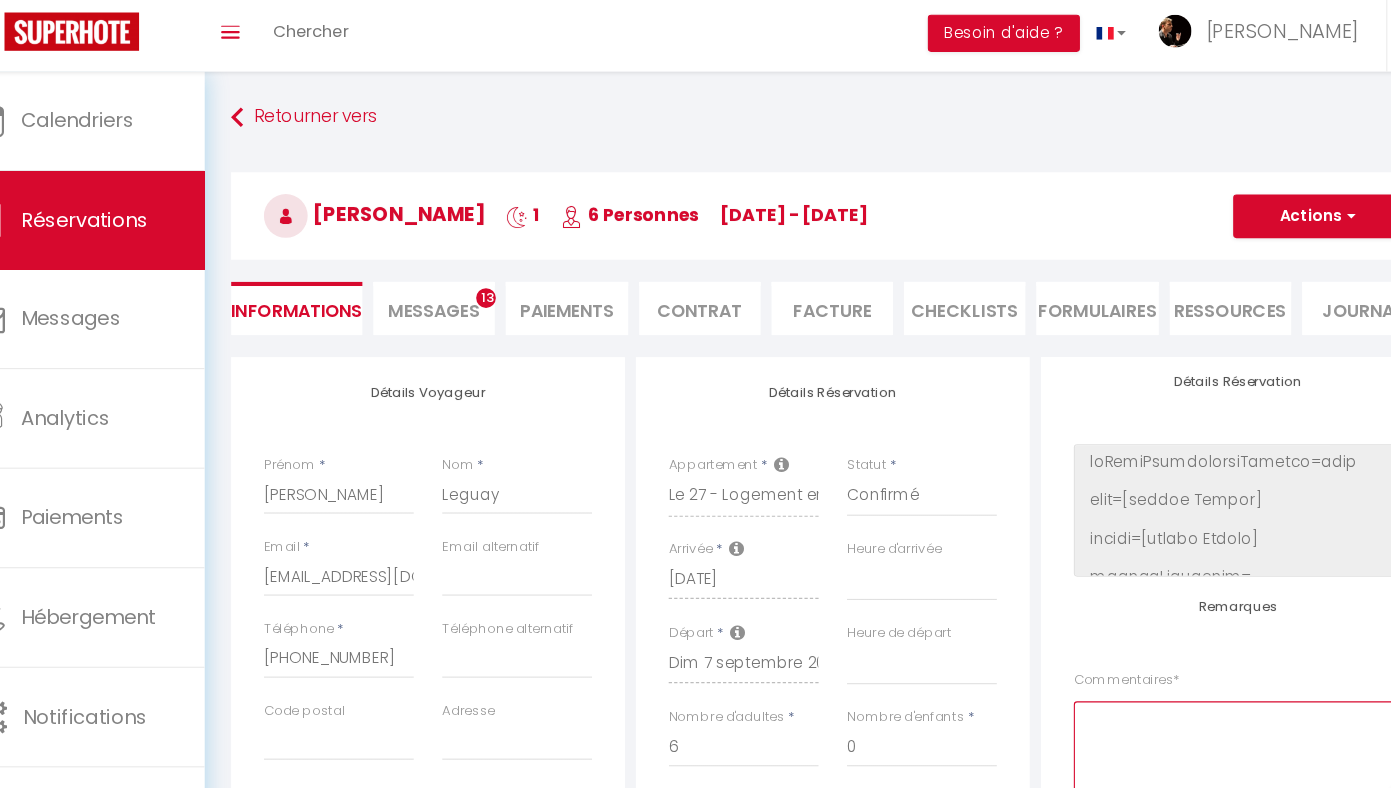 click at bounding box center (1187, 706) 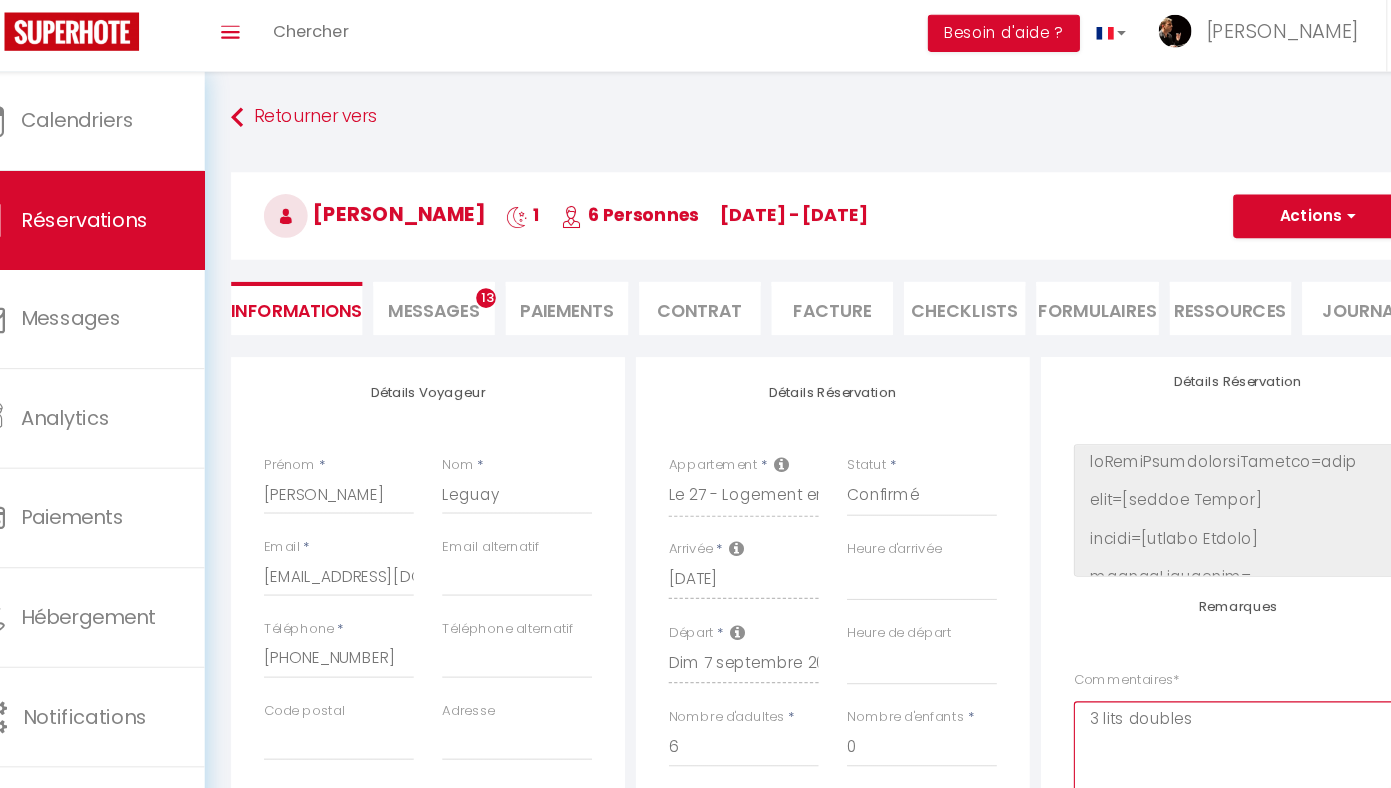 type on "3 lits doubles" 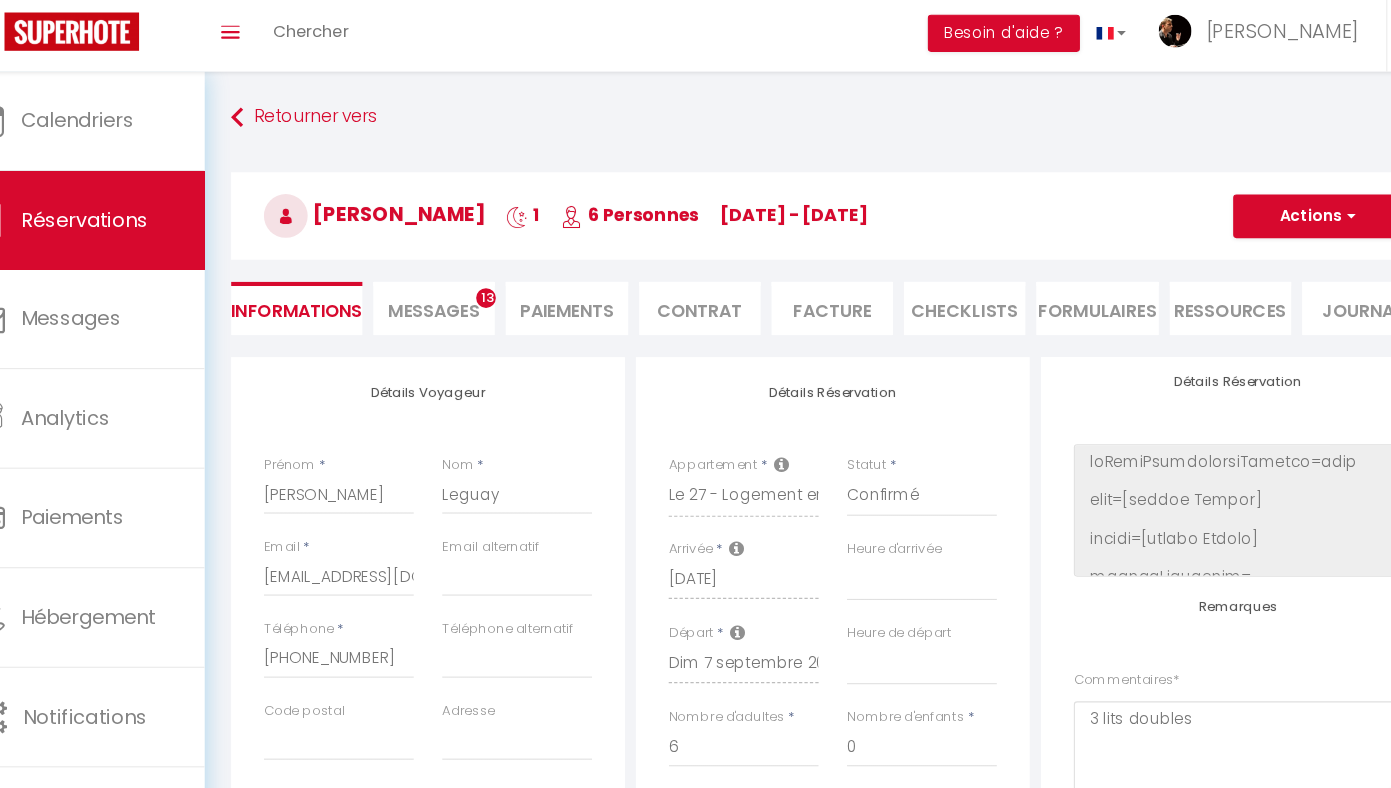 click on "Messages" at bounding box center [453, 288] 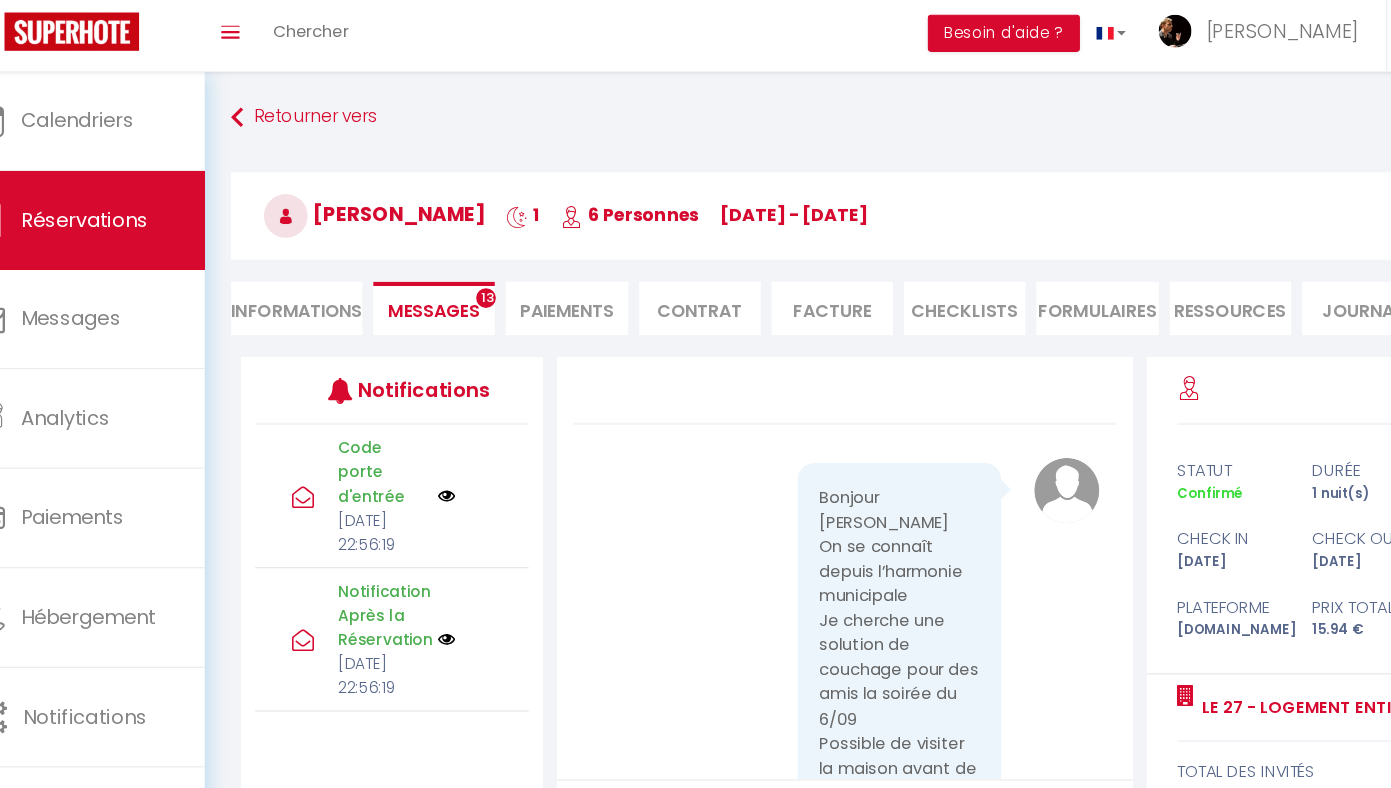 select 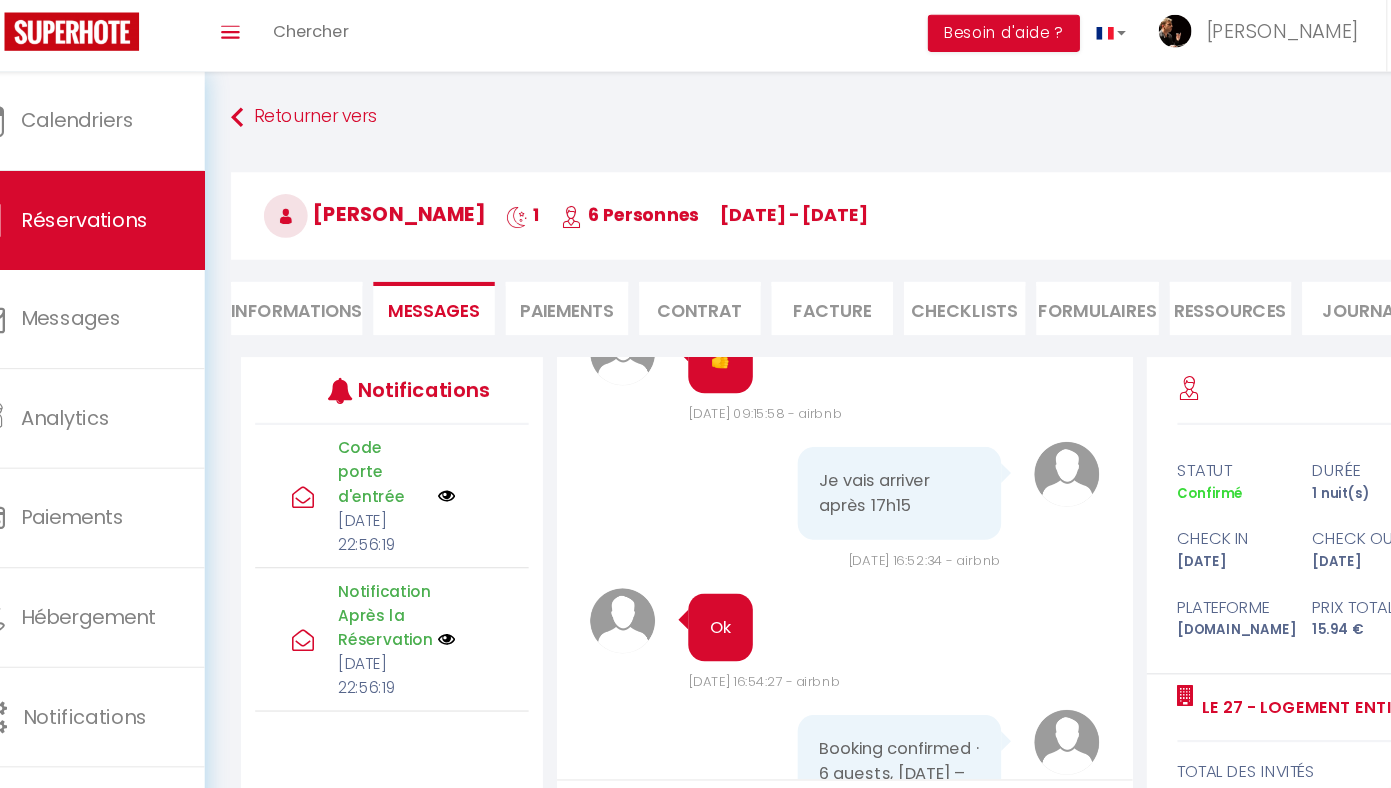 scroll, scrollTop: 2098, scrollLeft: 0, axis: vertical 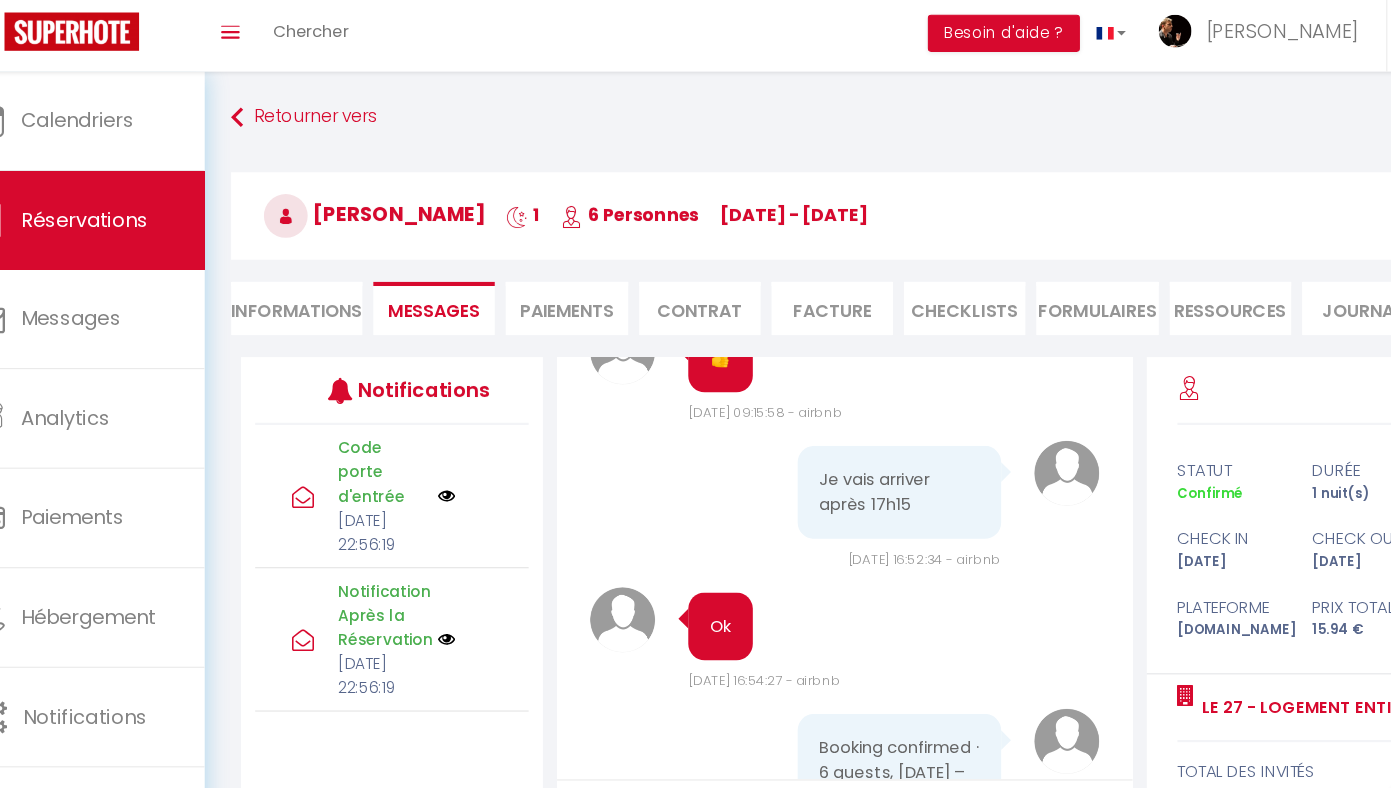 click on "Informations" at bounding box center [327, 286] 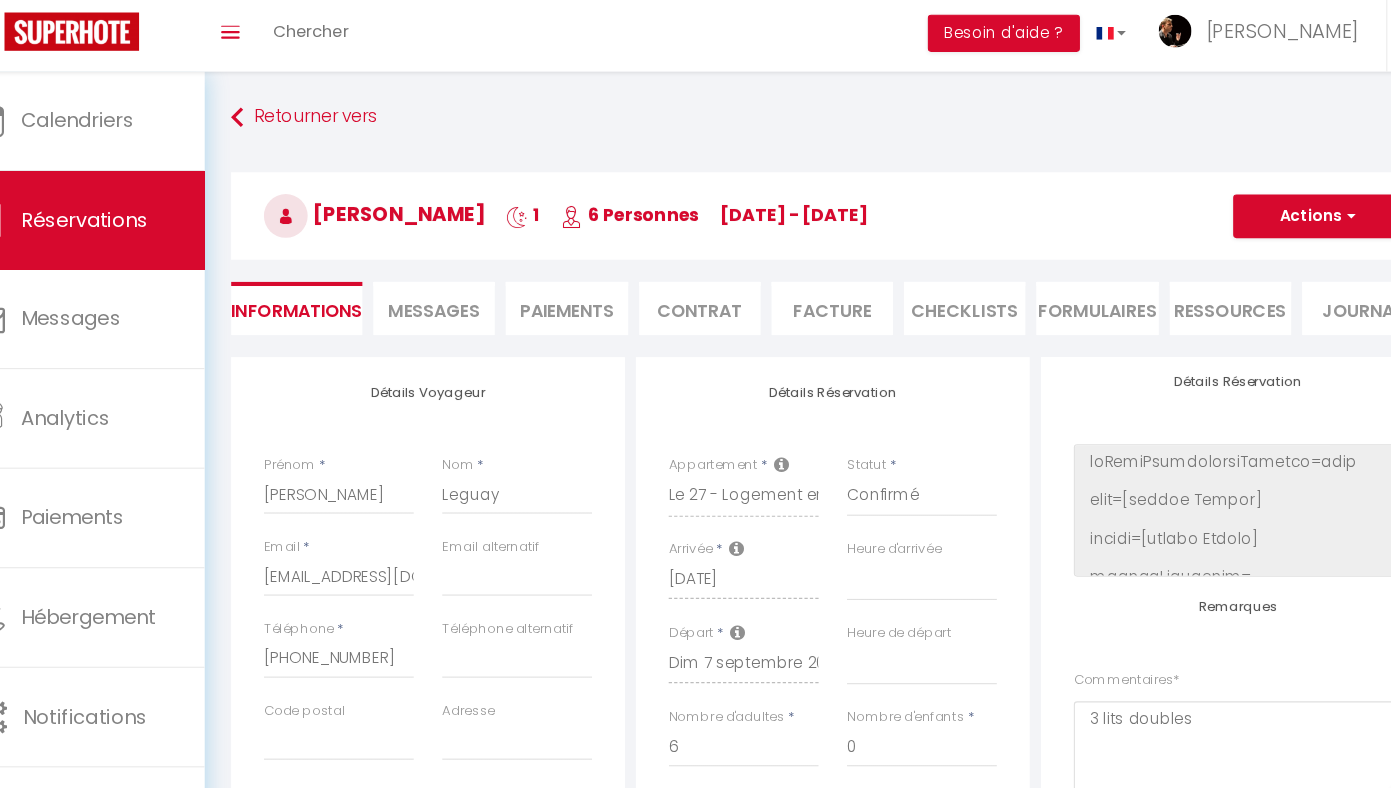 select 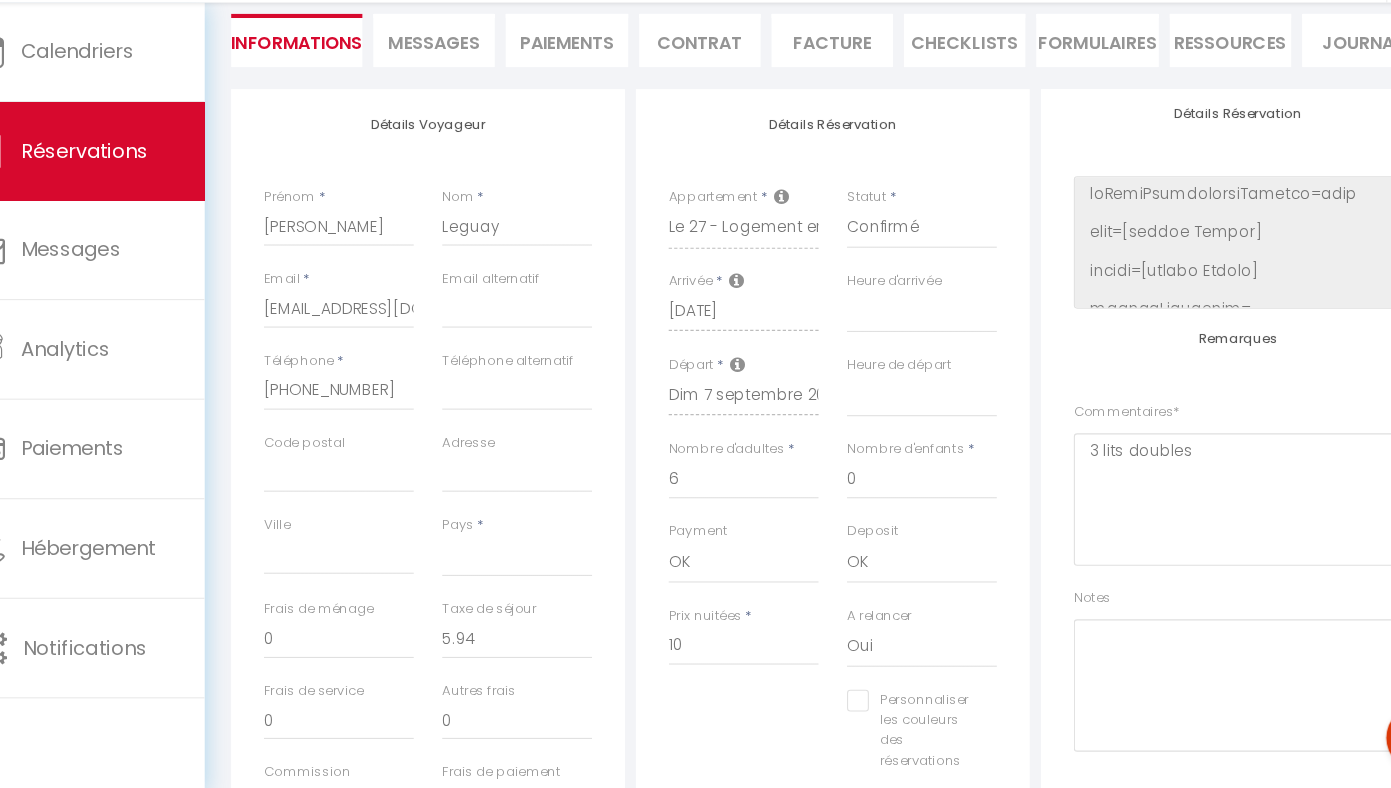 scroll, scrollTop: 213, scrollLeft: 0, axis: vertical 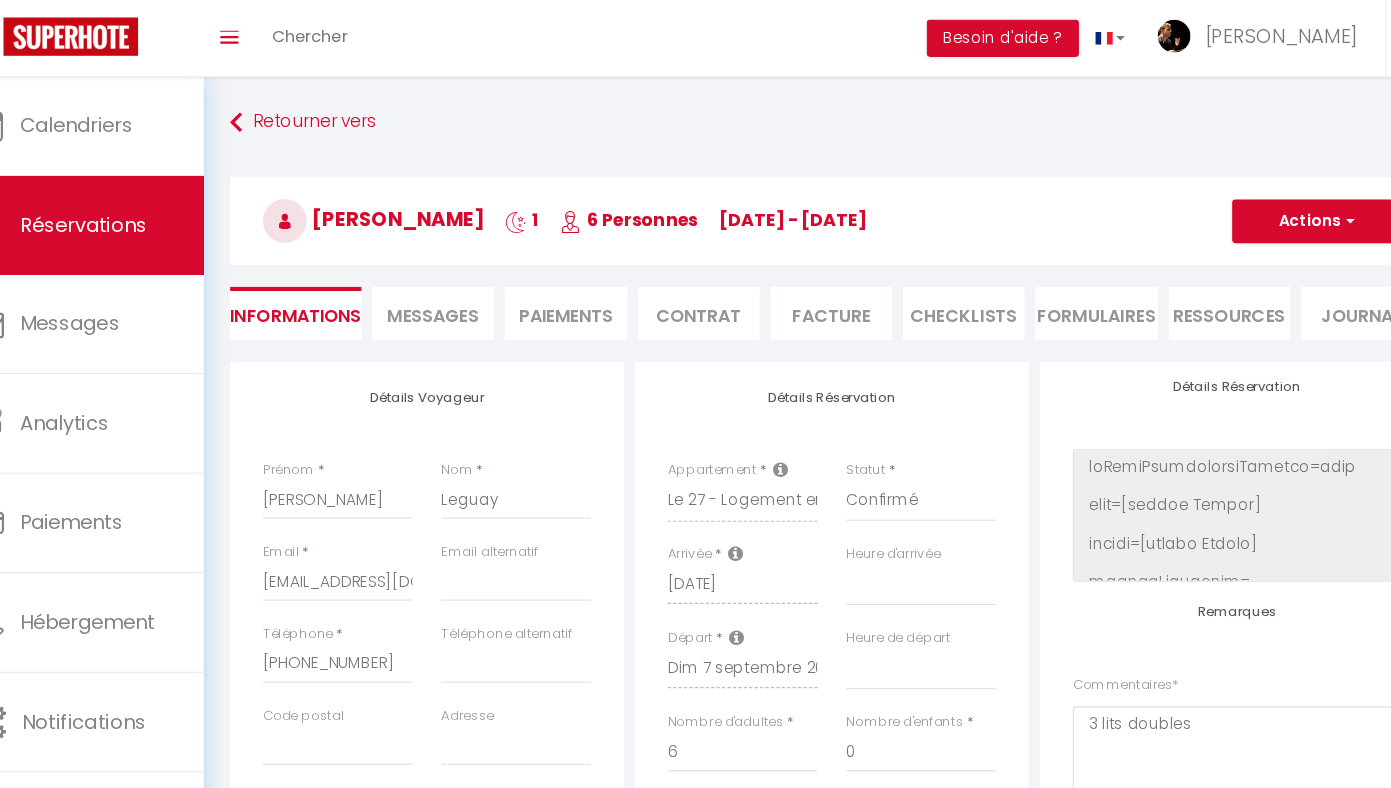 click on "Messages" at bounding box center (453, 288) 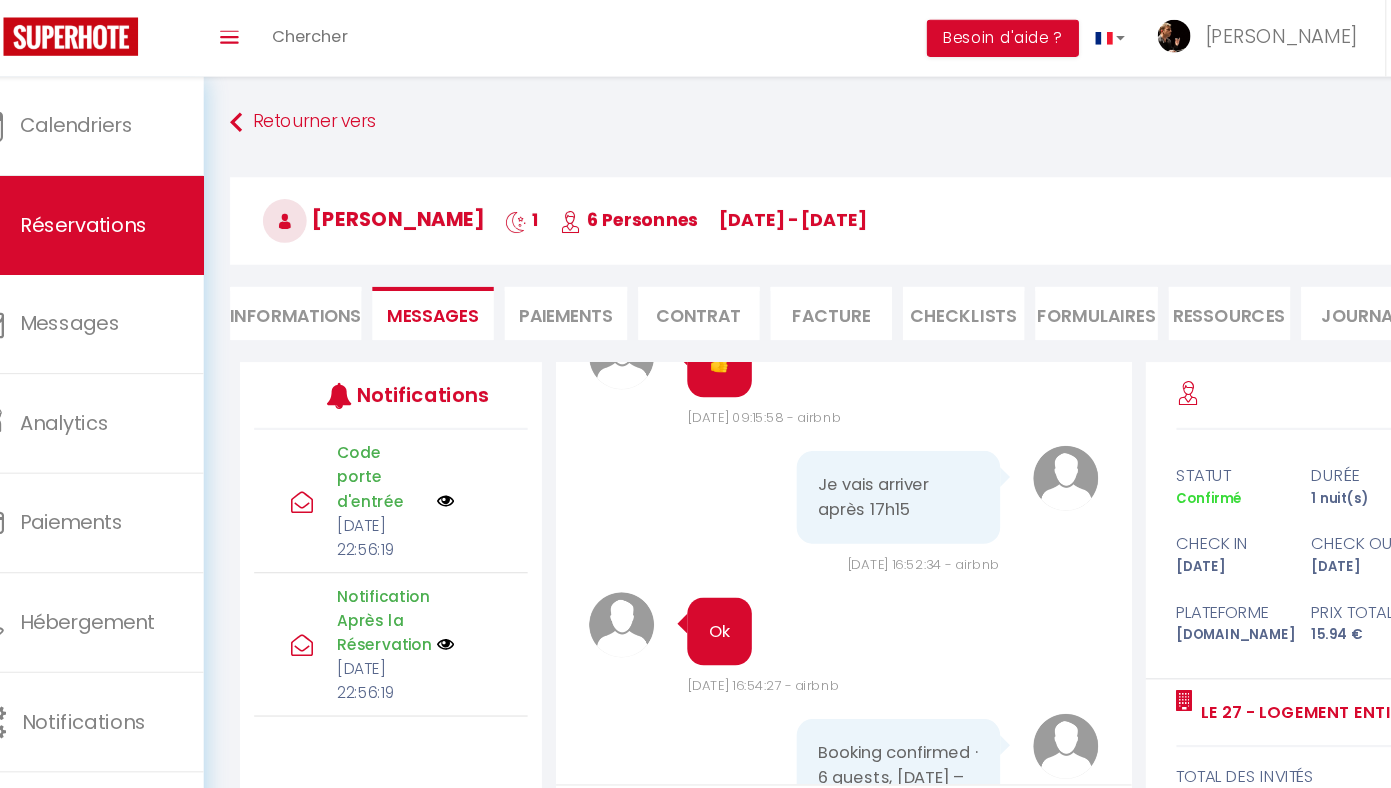 click on "Informations" at bounding box center (327, 286) 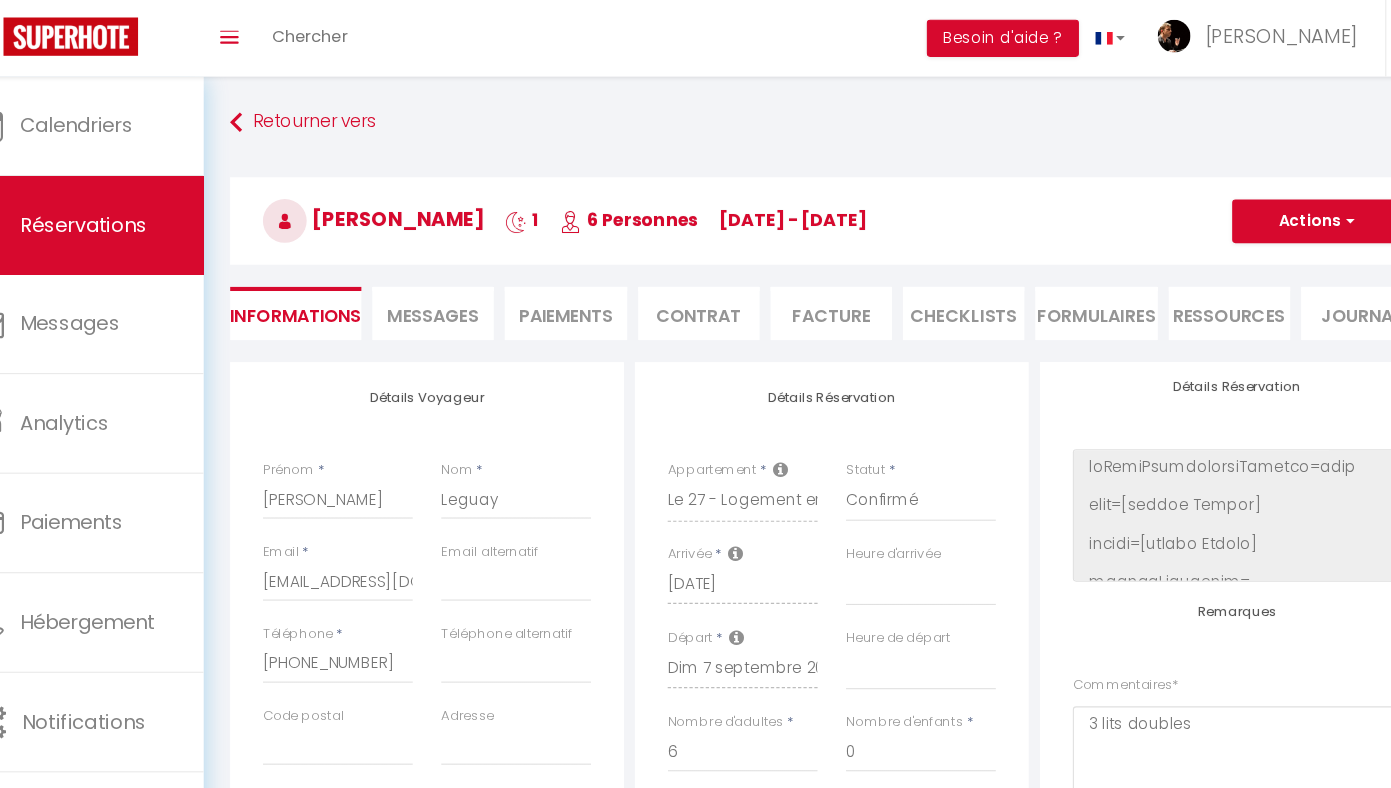 scroll, scrollTop: 412, scrollLeft: 0, axis: vertical 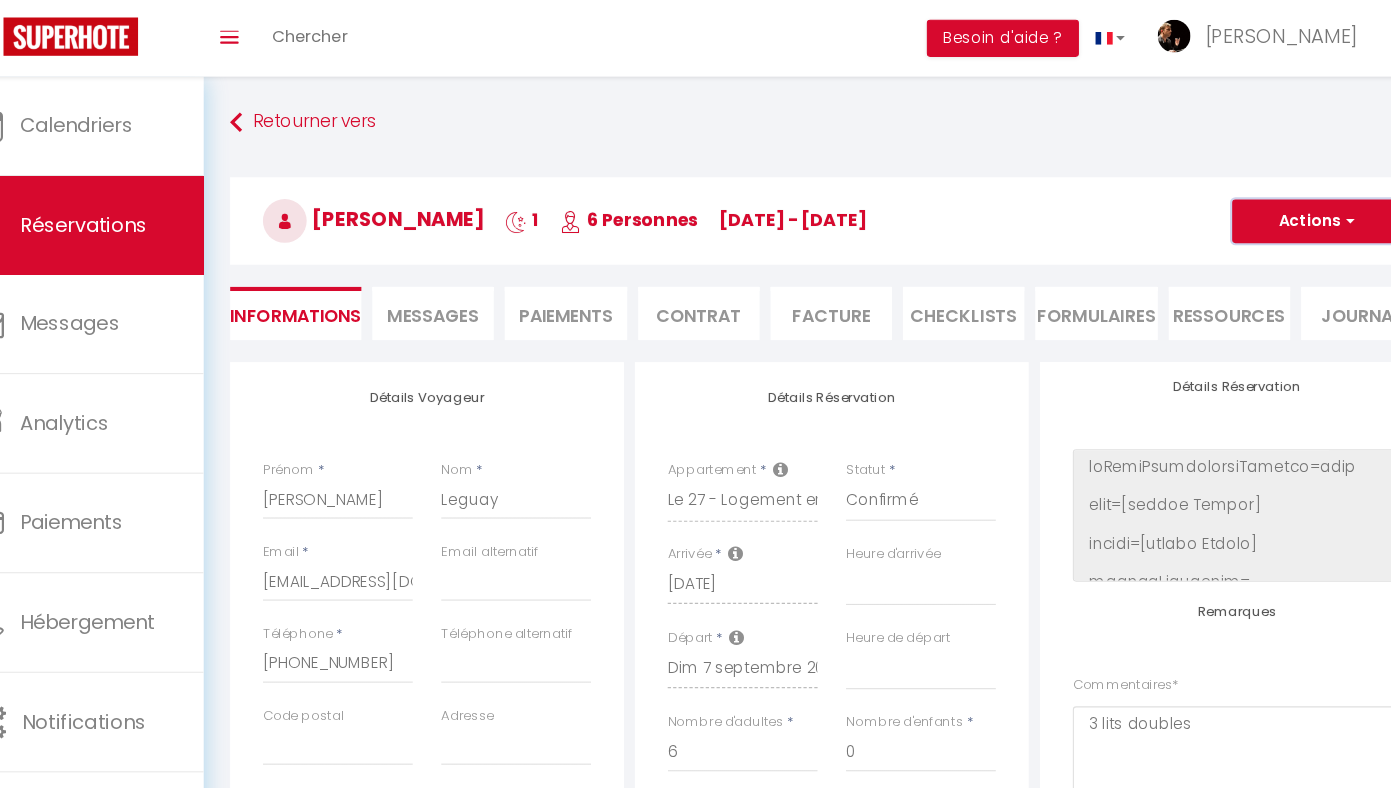 click on "Actions" at bounding box center (1260, 202) 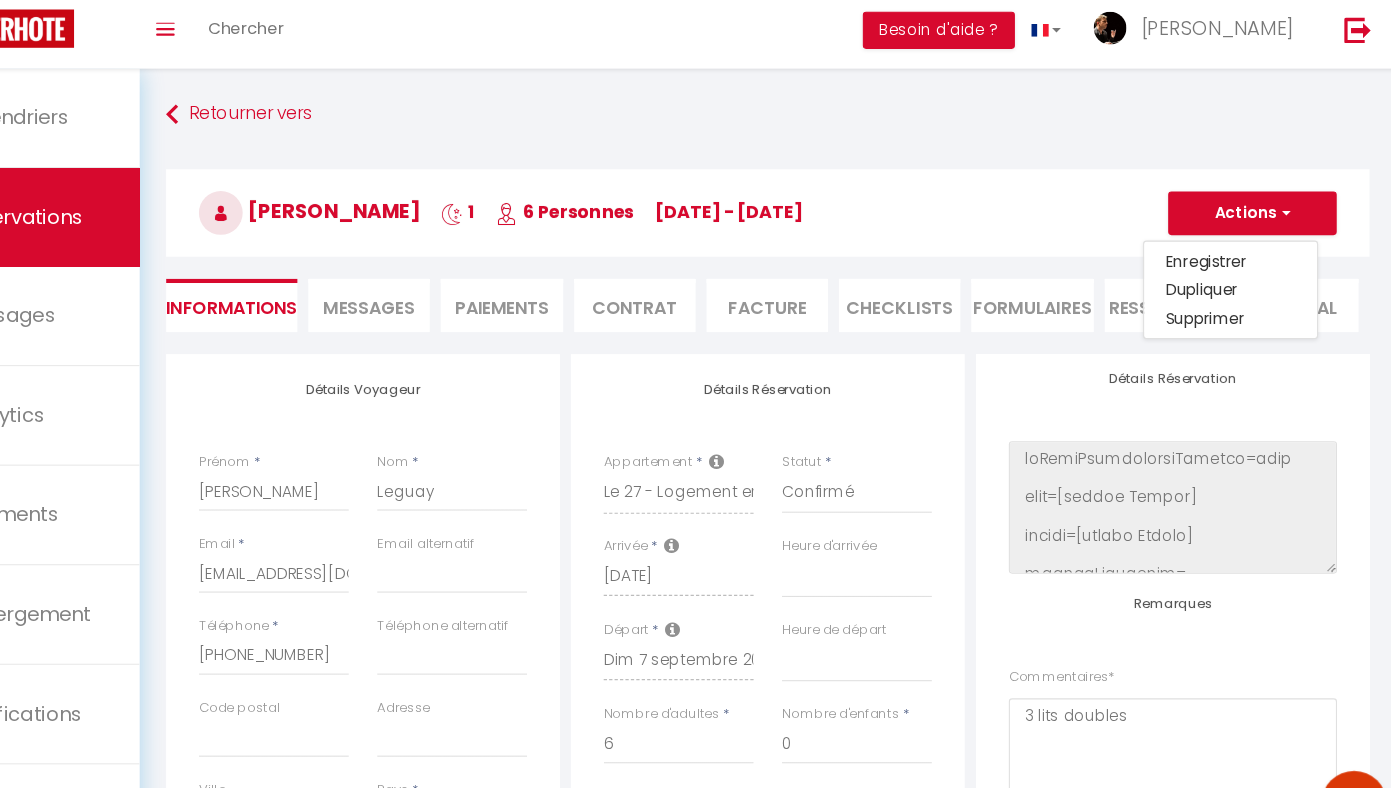 click on "Valérie   Leguay   1    6 Personnes
sa 06 Sep - di 07 Sep" at bounding box center [817, 202] 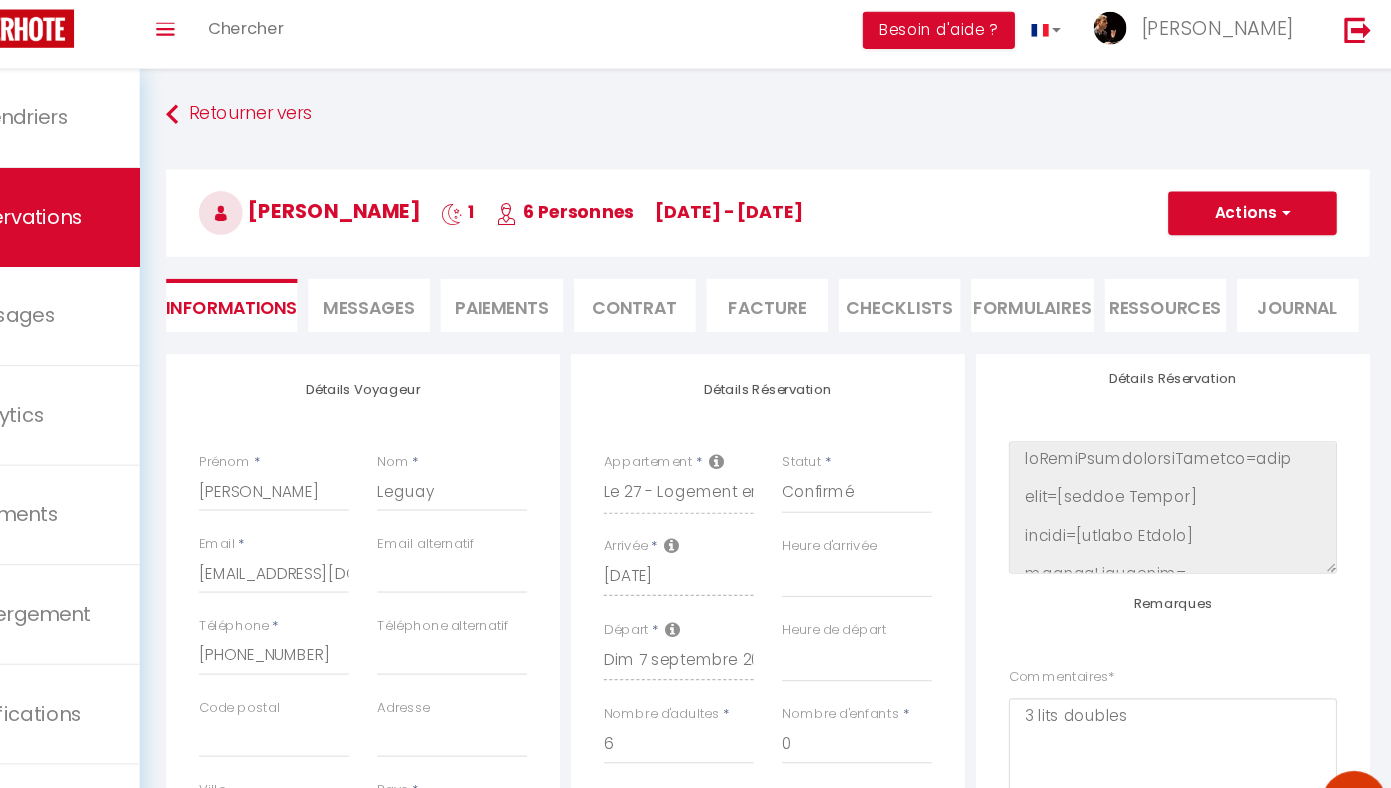 click on "Messages" at bounding box center [453, 288] 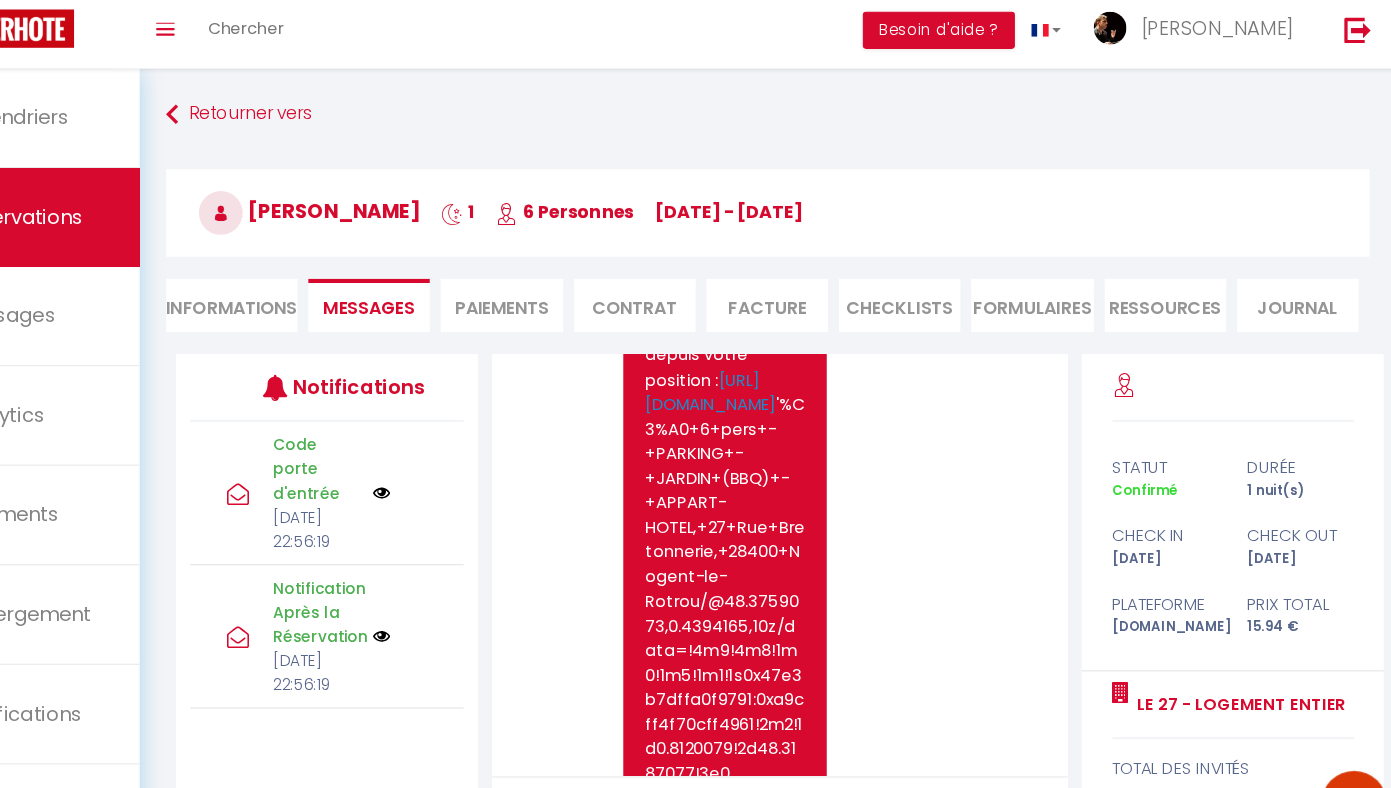 scroll, scrollTop: 3389, scrollLeft: 0, axis: vertical 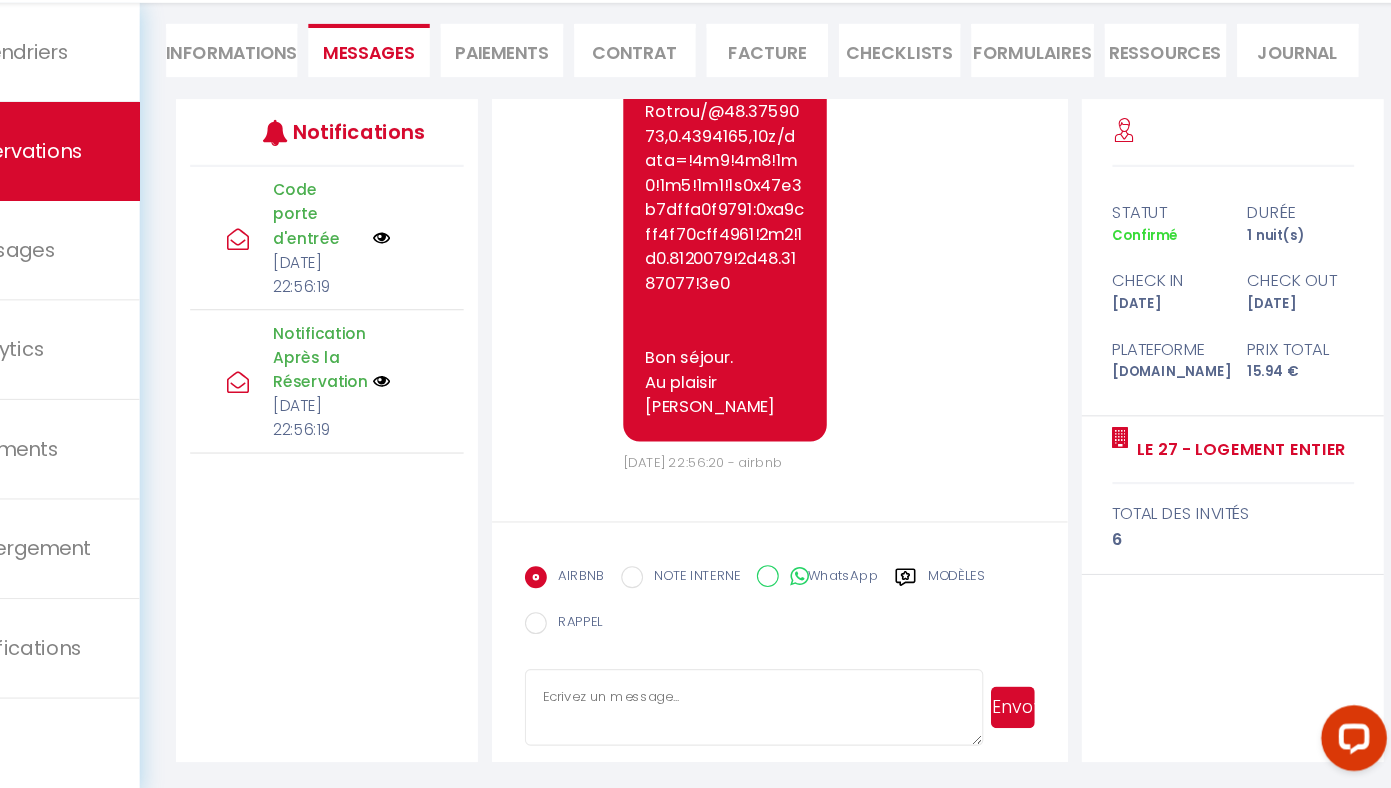click on "WhatsApp" at bounding box center (872, 595) 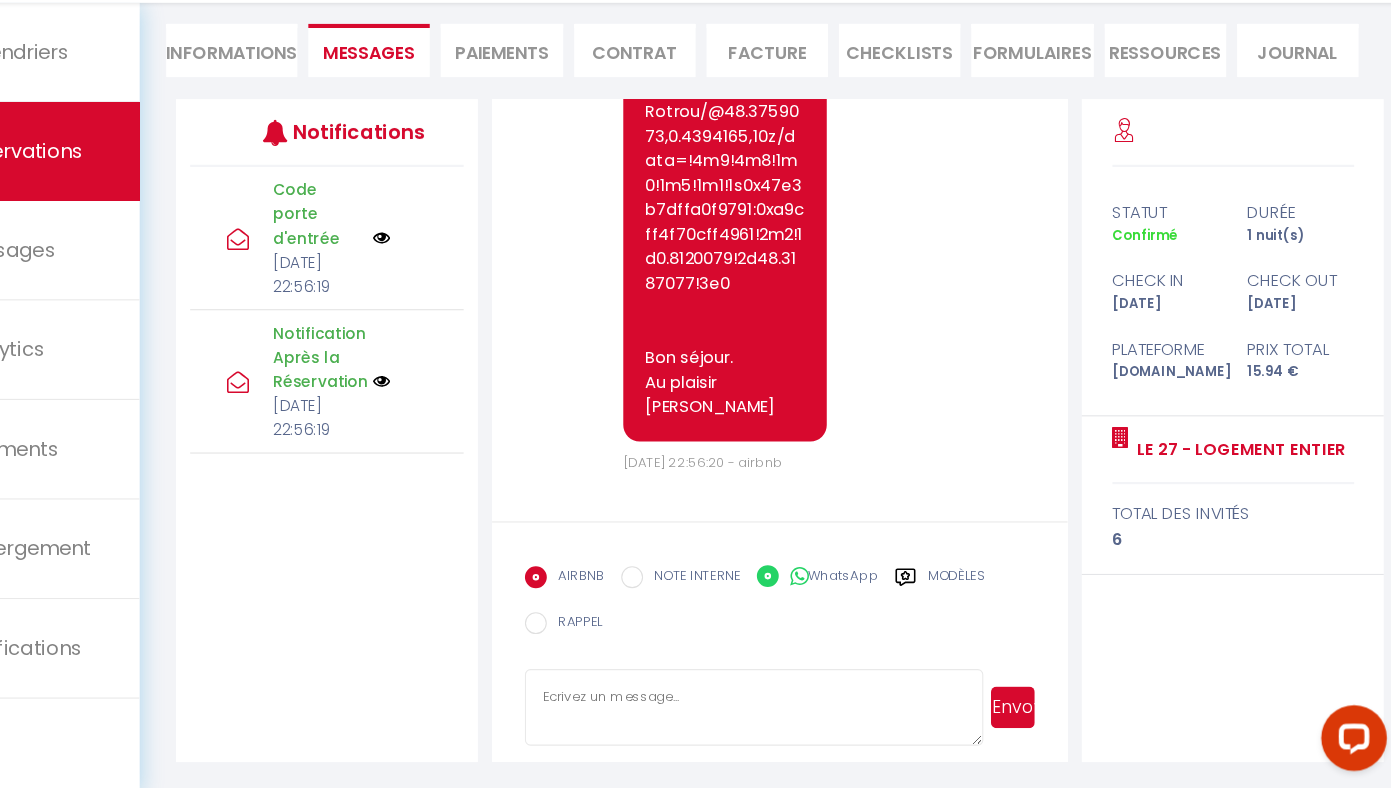 radio on "false" 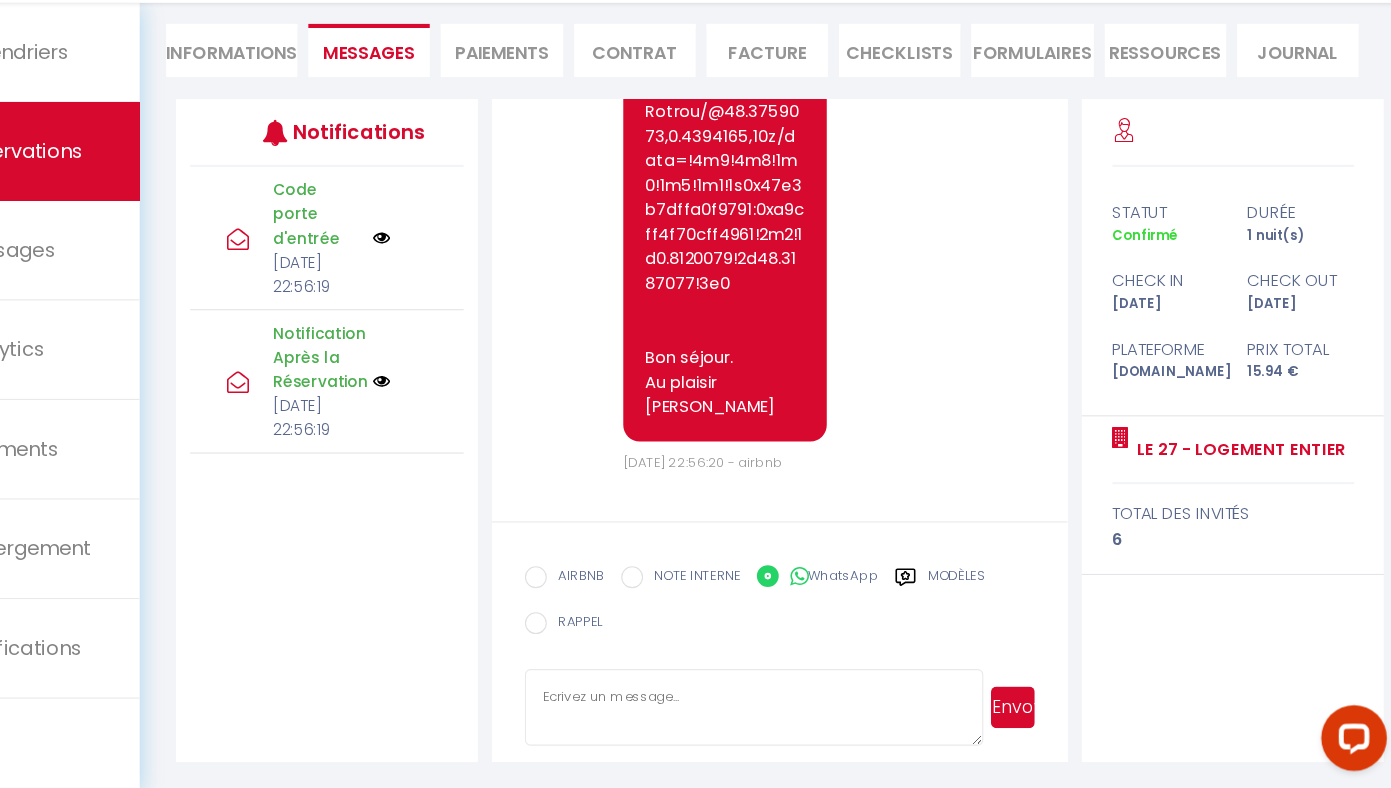 click at bounding box center [804, 714] 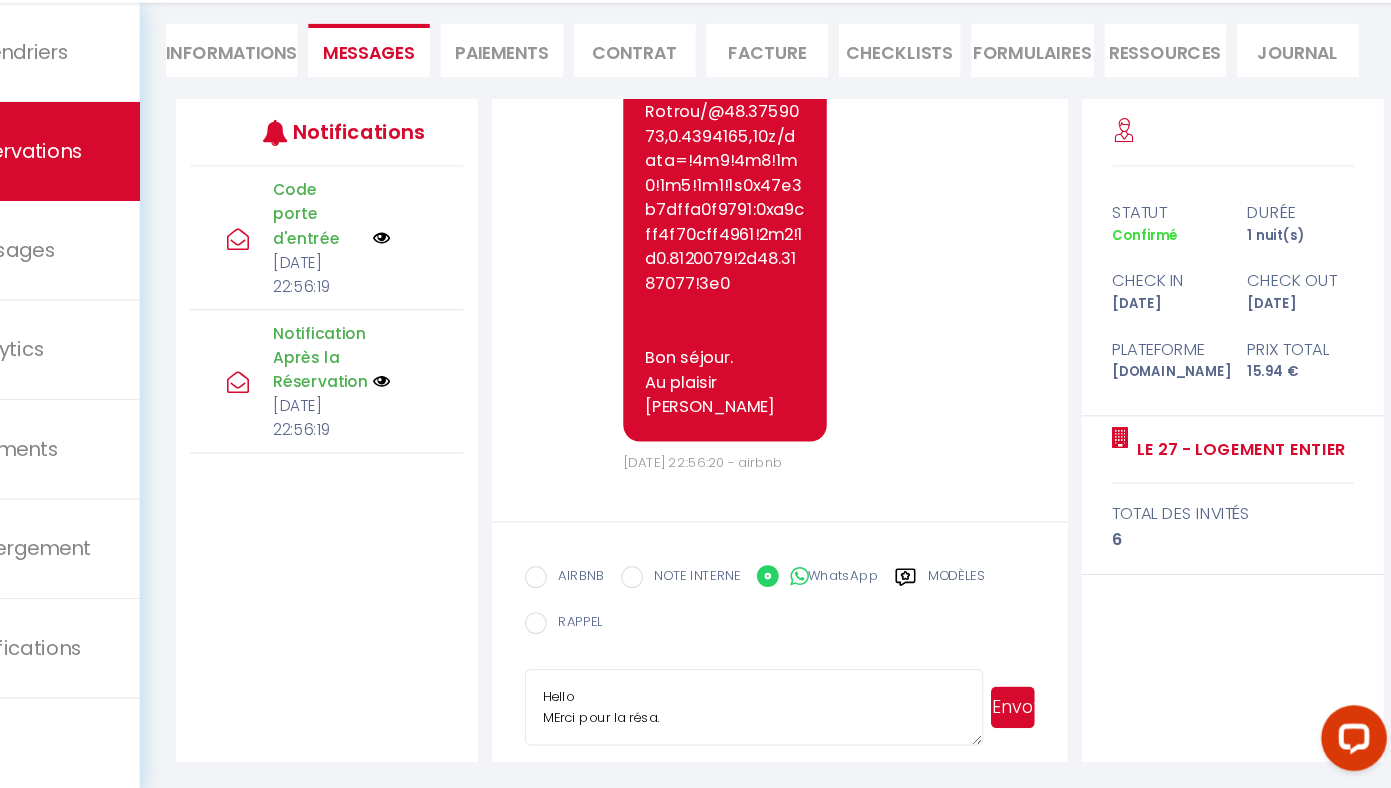 scroll, scrollTop: 4, scrollLeft: 0, axis: vertical 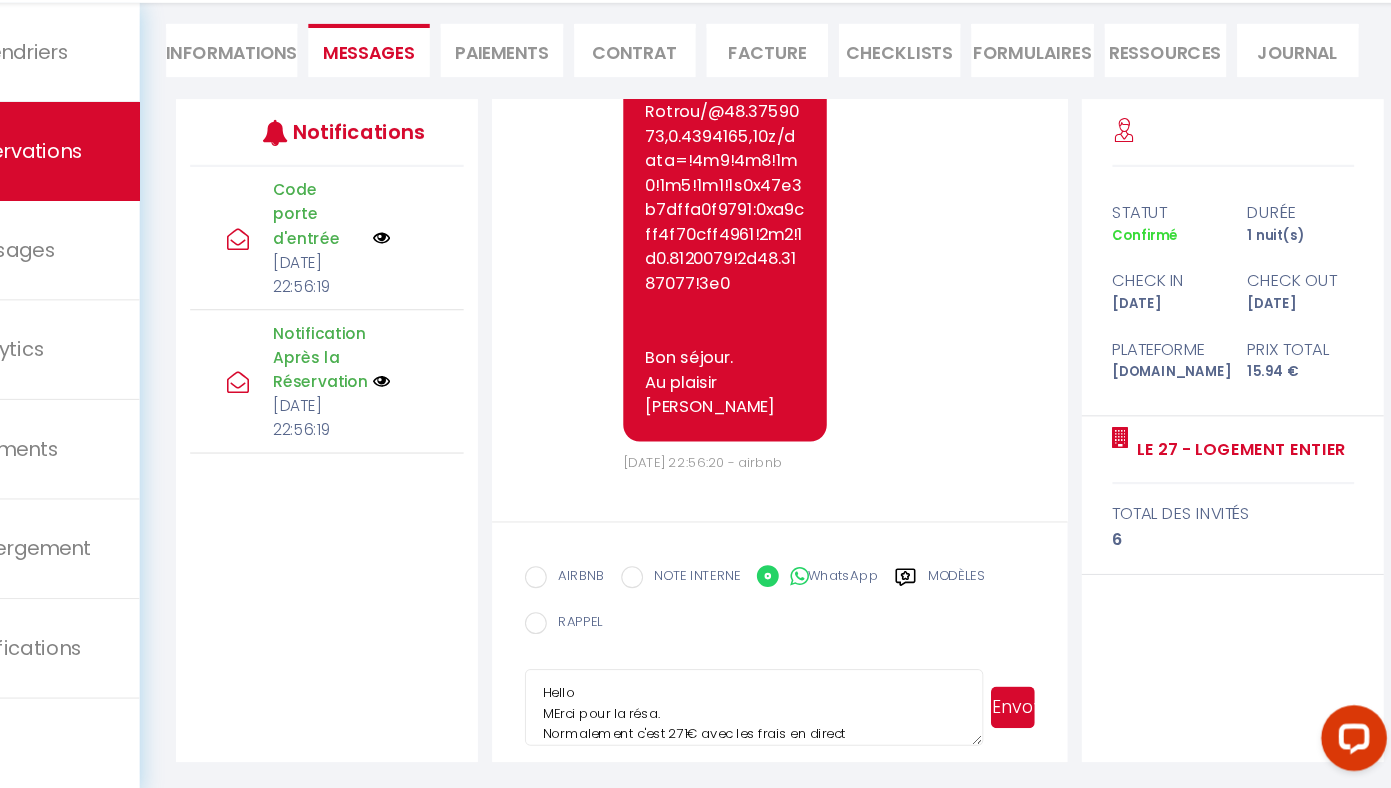 click on "Hello
MErci pour la résa.
Normalement c'est 271€ avec les frais en direct" at bounding box center (804, 714) 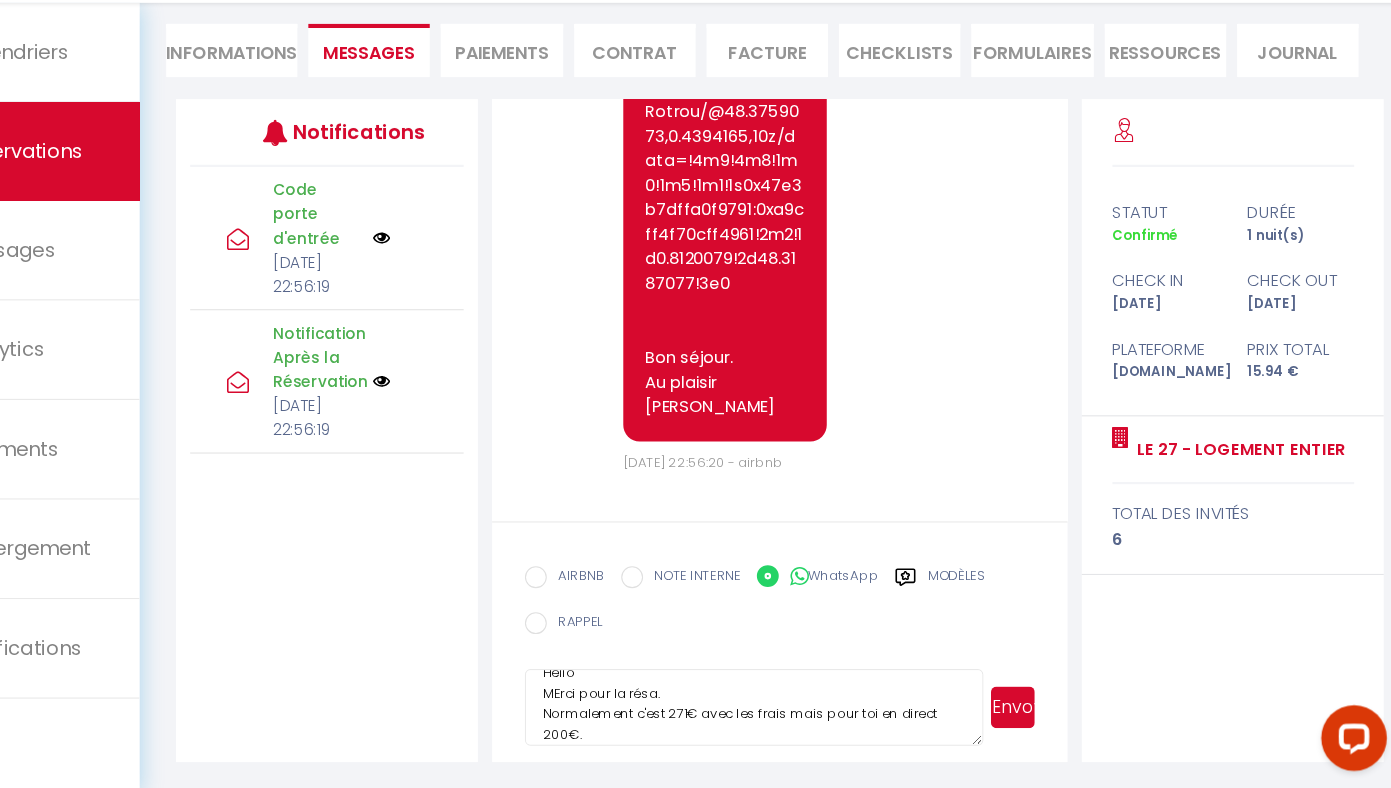 scroll, scrollTop: 42, scrollLeft: 0, axis: vertical 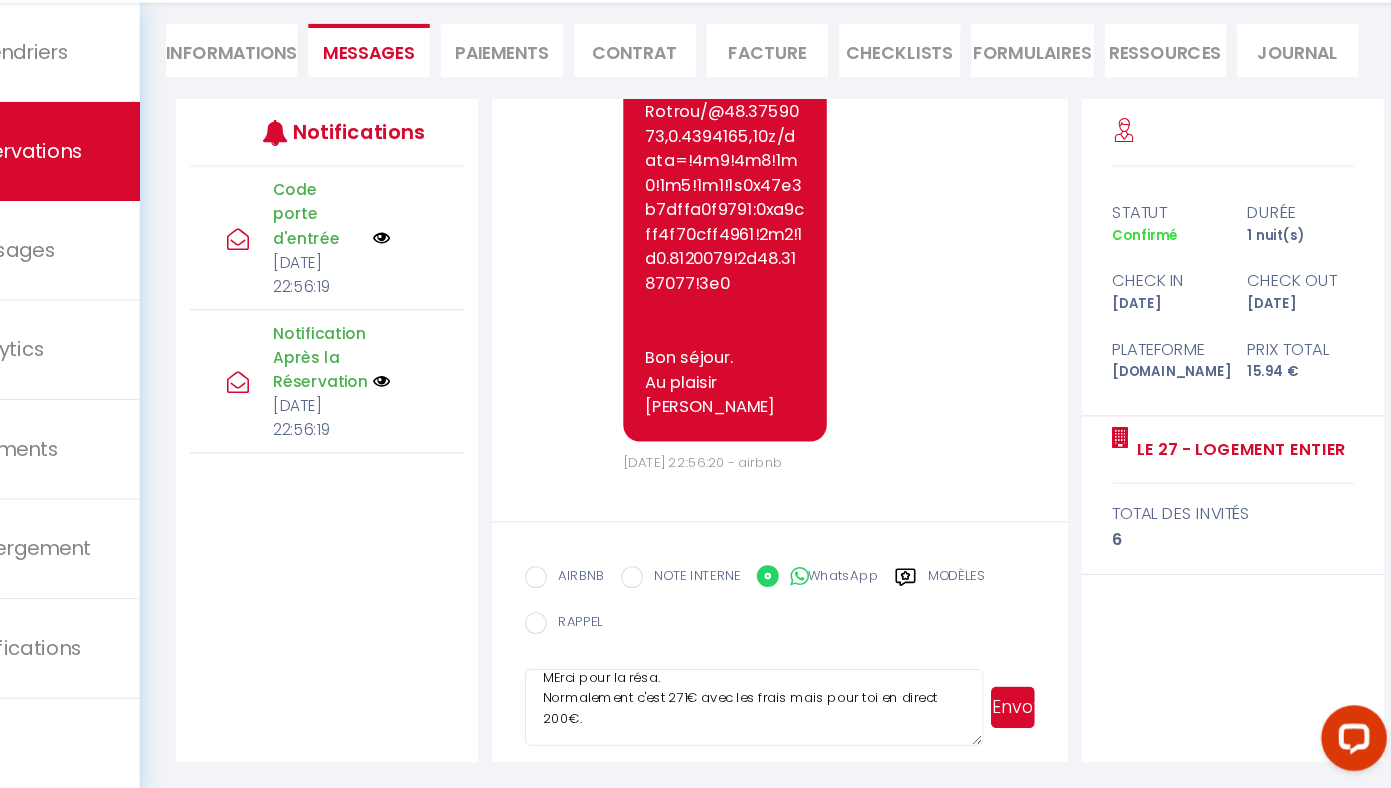 click on "Bonjour,
Voici votre code pour ouvrir la porte d'entrée :
665348
Pour refermer la porte à clé :
à l'intérieur, tourner le gros bouton rond
à l'extérieur en partant : appuyer sur le triangle.
Voici l'adresse du gite :
27 rue Bretonnerie
28400 Nogent le Rotrou
Et le lien pour afficher l'itinéraire depuis votre position :
https://www.google.com/maps/dir//1+%C3%A0+3+chambres+-+Logement+jusqu '%C3%A0+6+pers+-+PARKING+-+JARDIN+(BBQ)+-+APPART-HOTEL,+27+Rue+Bretonnerie,+28400+Nogent-le-Rotrou/@48.3759073,0.4394165,10z/data=!4m9!4m8!1m0!1m5!1m1!1s0x47e3b7dffa0f9791:0xa9cff4f70cff4961!2m2!1d0.8120079!2d48.3187077!3e0
Bon séjour.
Au plaisir
Pierre" at bounding box center [781, -39] 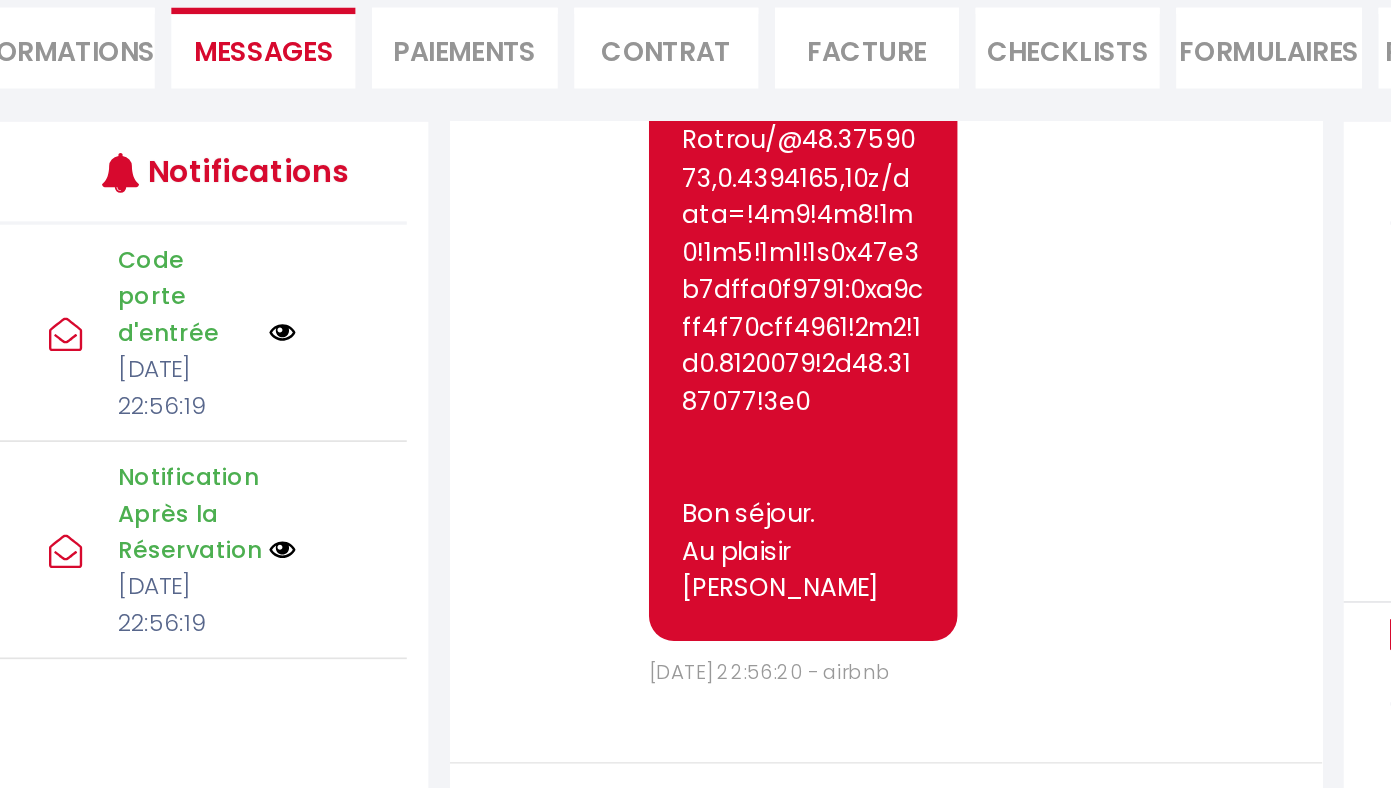 scroll, scrollTop: 3389, scrollLeft: 0, axis: vertical 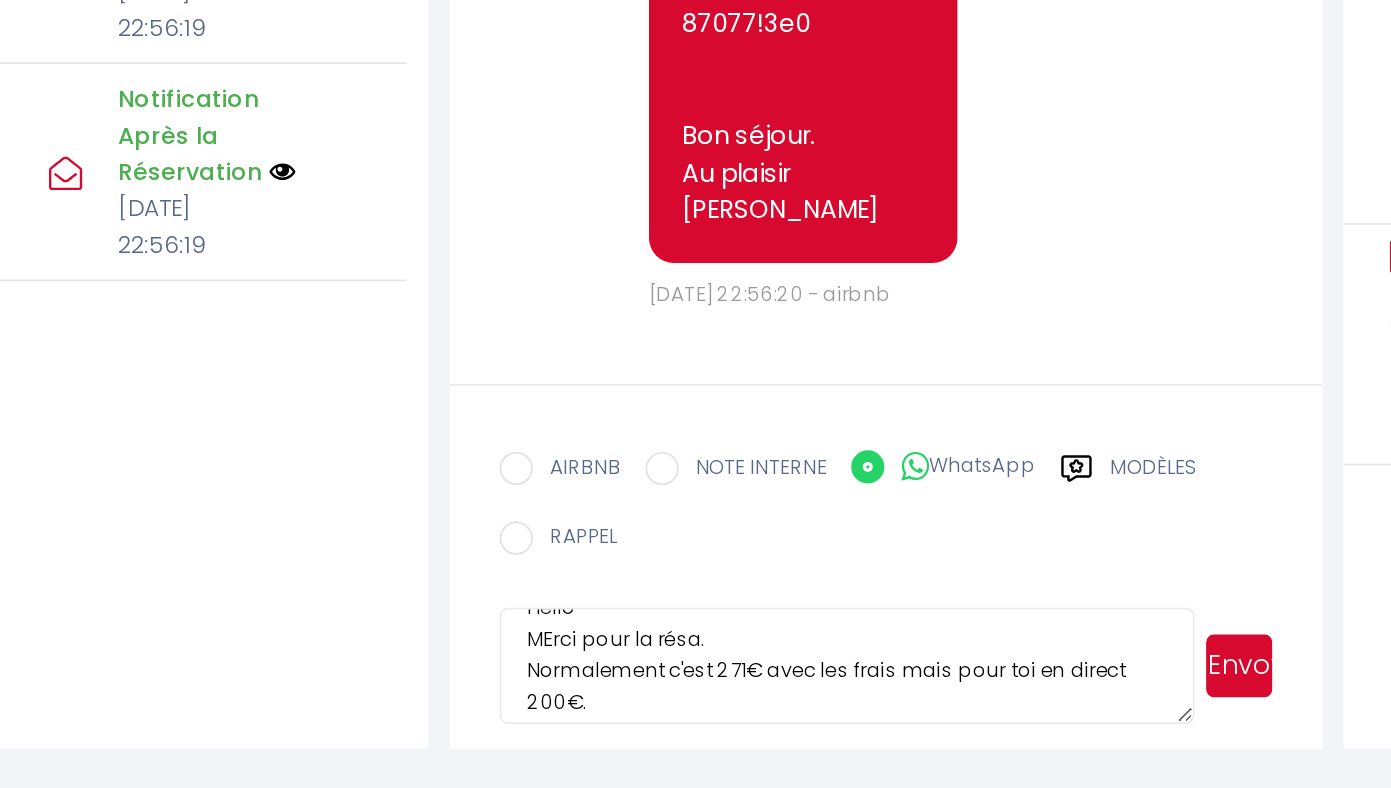 click on "Hello
MErci pour la résa.
Normalement c'est 271€ avec les frais mais pour toi en direct 200€." at bounding box center [804, 714] 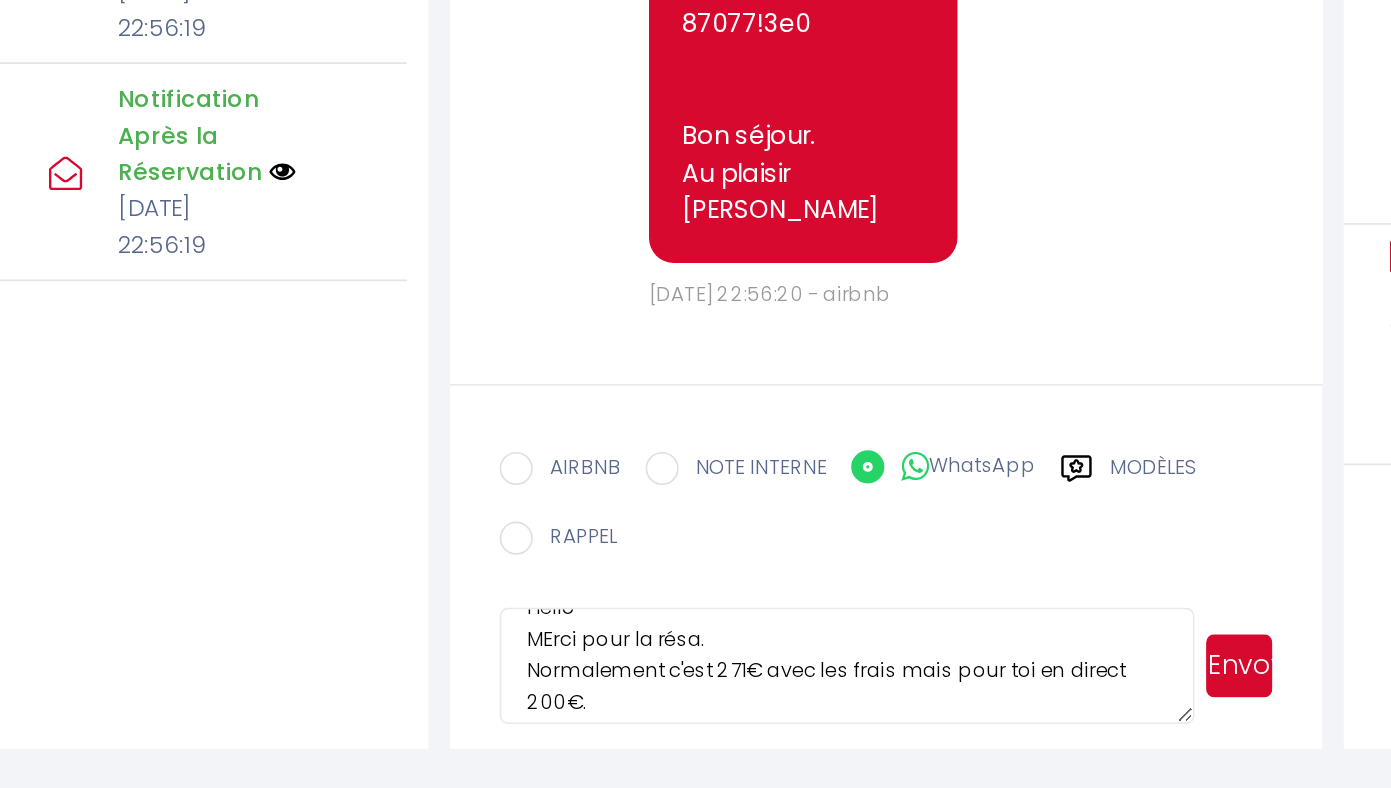 scroll, scrollTop: 173, scrollLeft: 0, axis: vertical 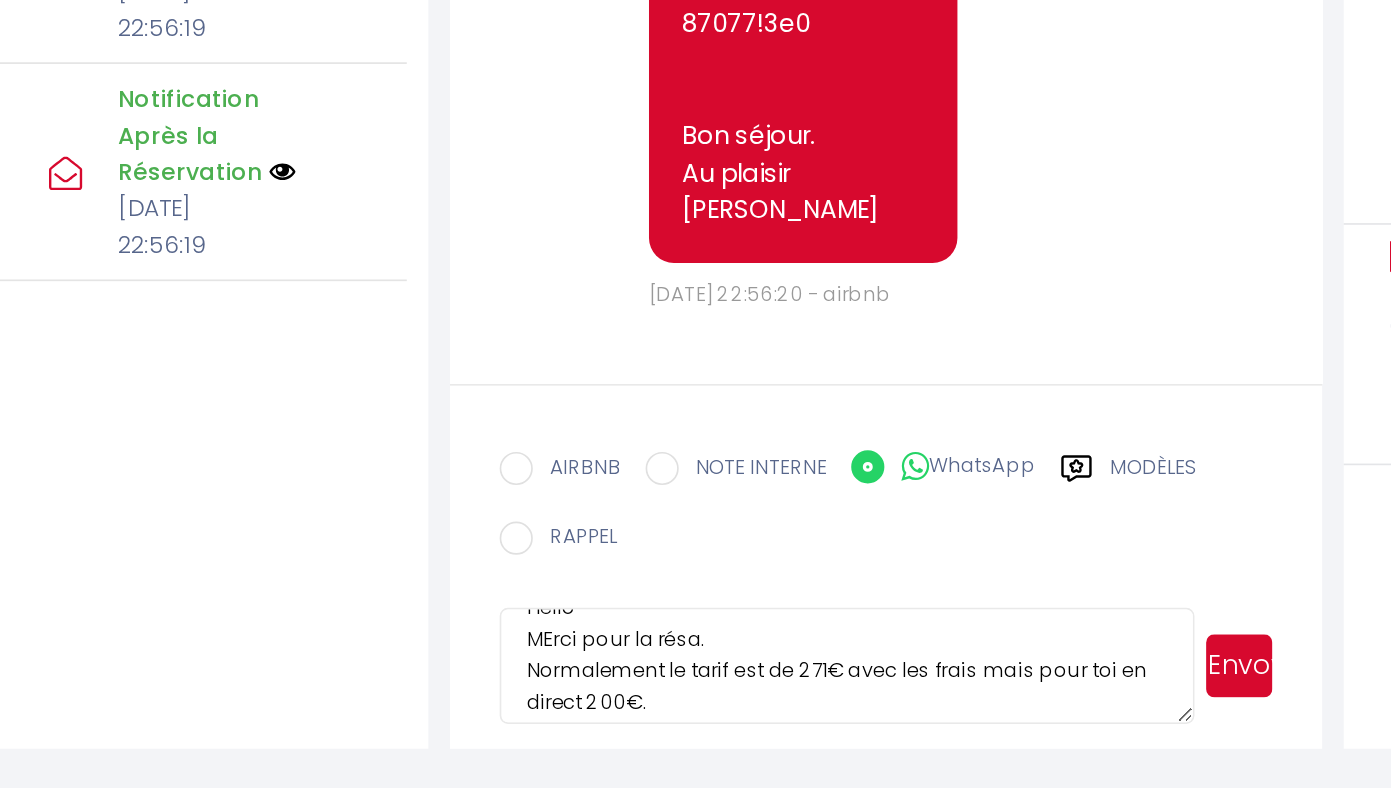click on "Hello
MErci pour la résa.
Normalement le tarif est de 271€ avec les frais mais pour toi en direct 200€." at bounding box center (804, 714) 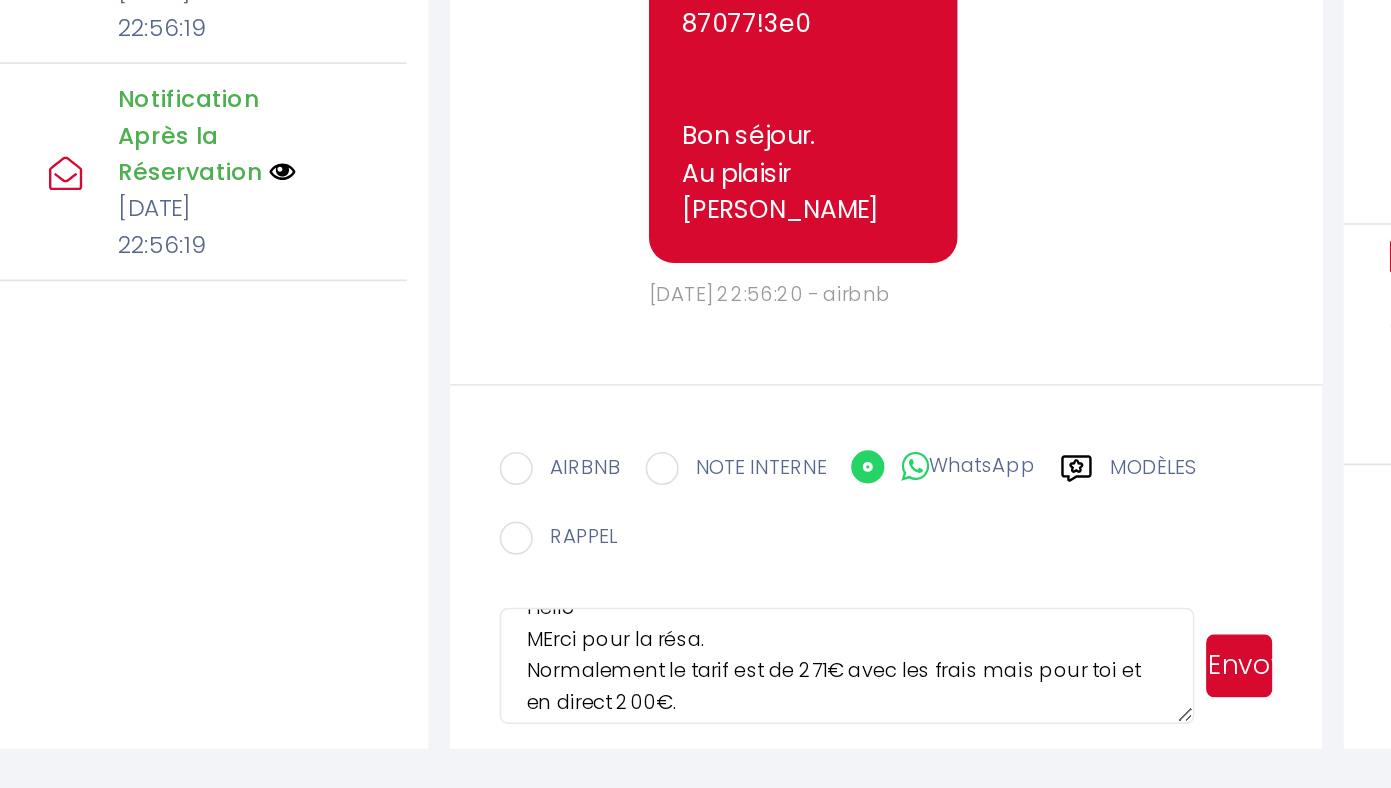 click on "Hello
MErci pour la résa.
Normalement le tarif est de 271€ avec les frais mais pour toi et en direct 200€." at bounding box center [804, 714] 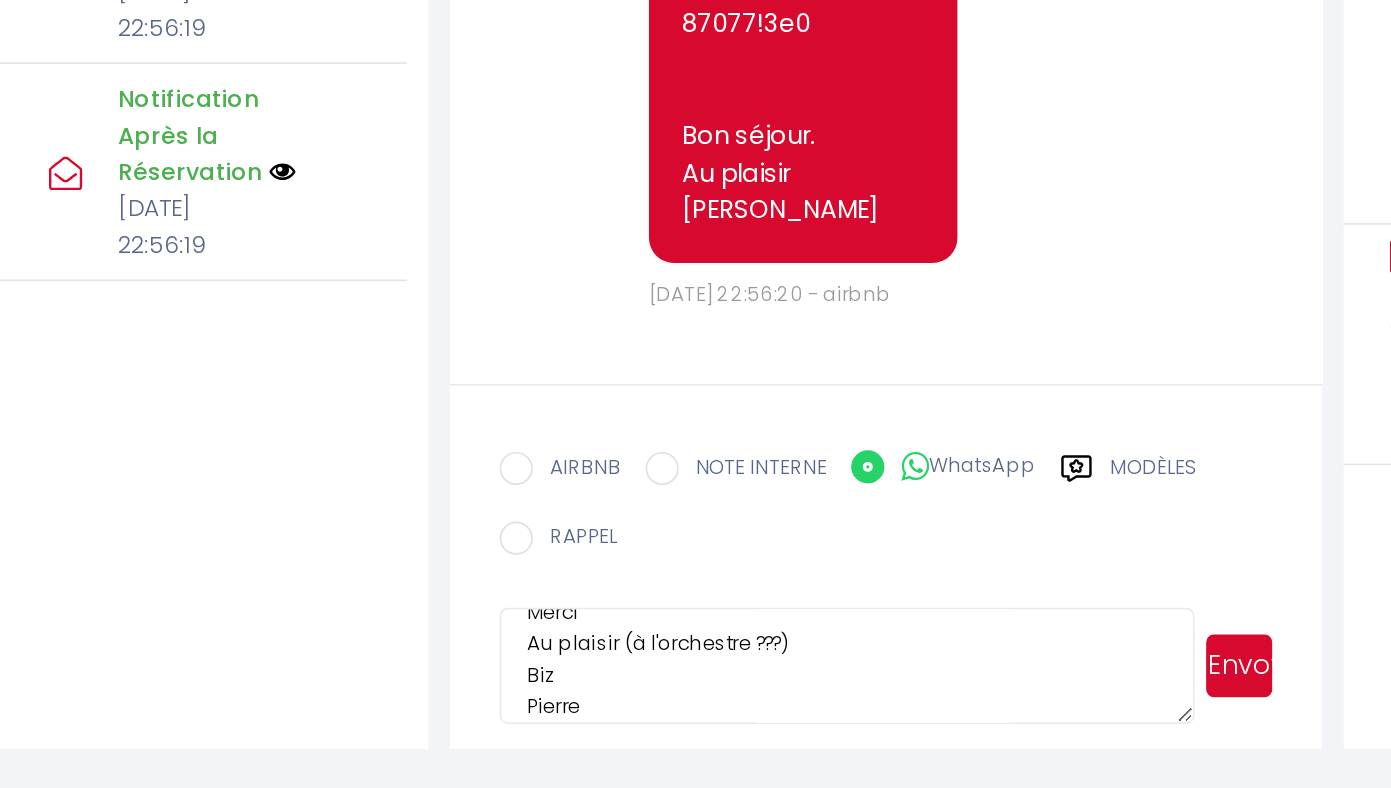scroll, scrollTop: 135, scrollLeft: 0, axis: vertical 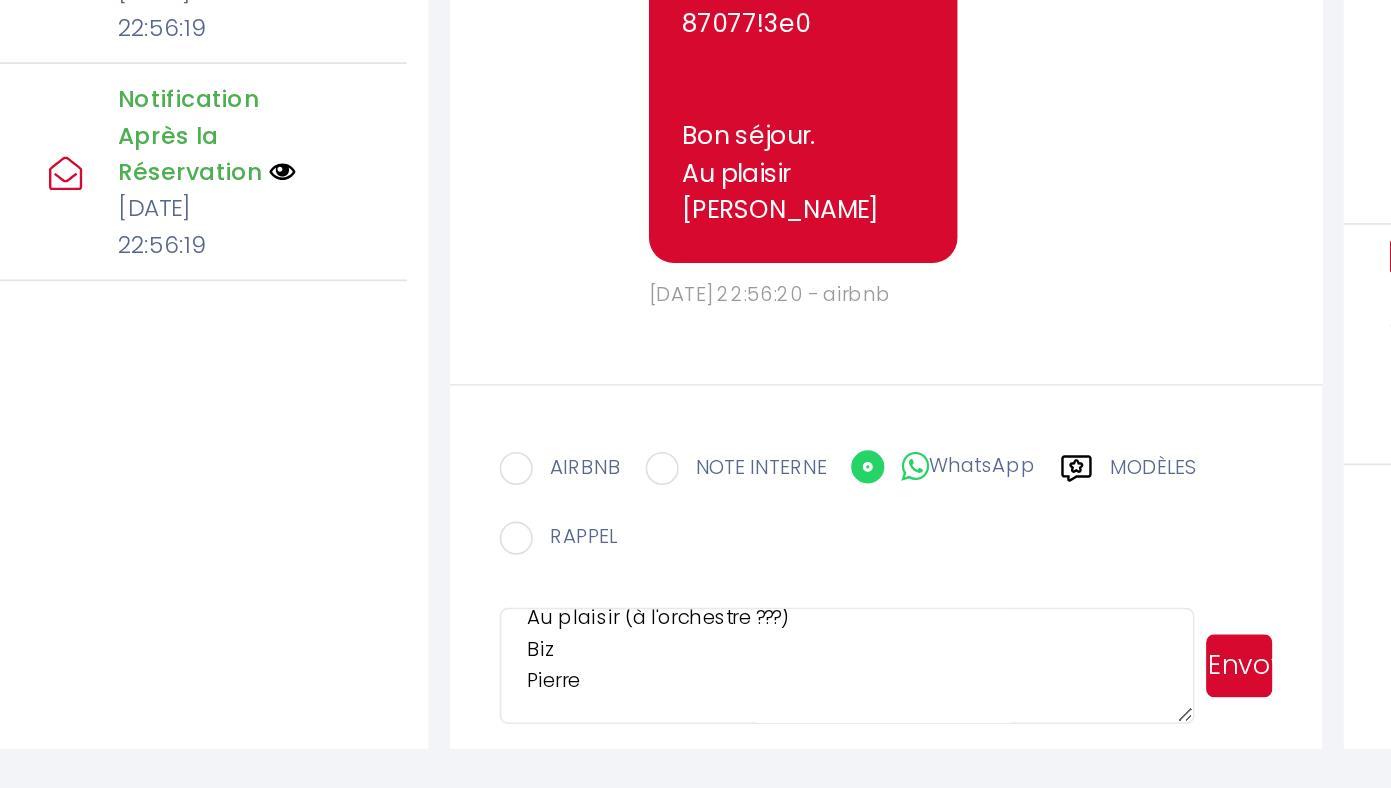 type on "Hello
MErci pour la résa.
Normalement le tarif est de 271€ avec les frais mais pour toi et en direct (après déduction de ce que tu as déjà payé) il reste 200€.
Merci
Au plaisir (à l'orchestre ???)
Biz
Pierre" 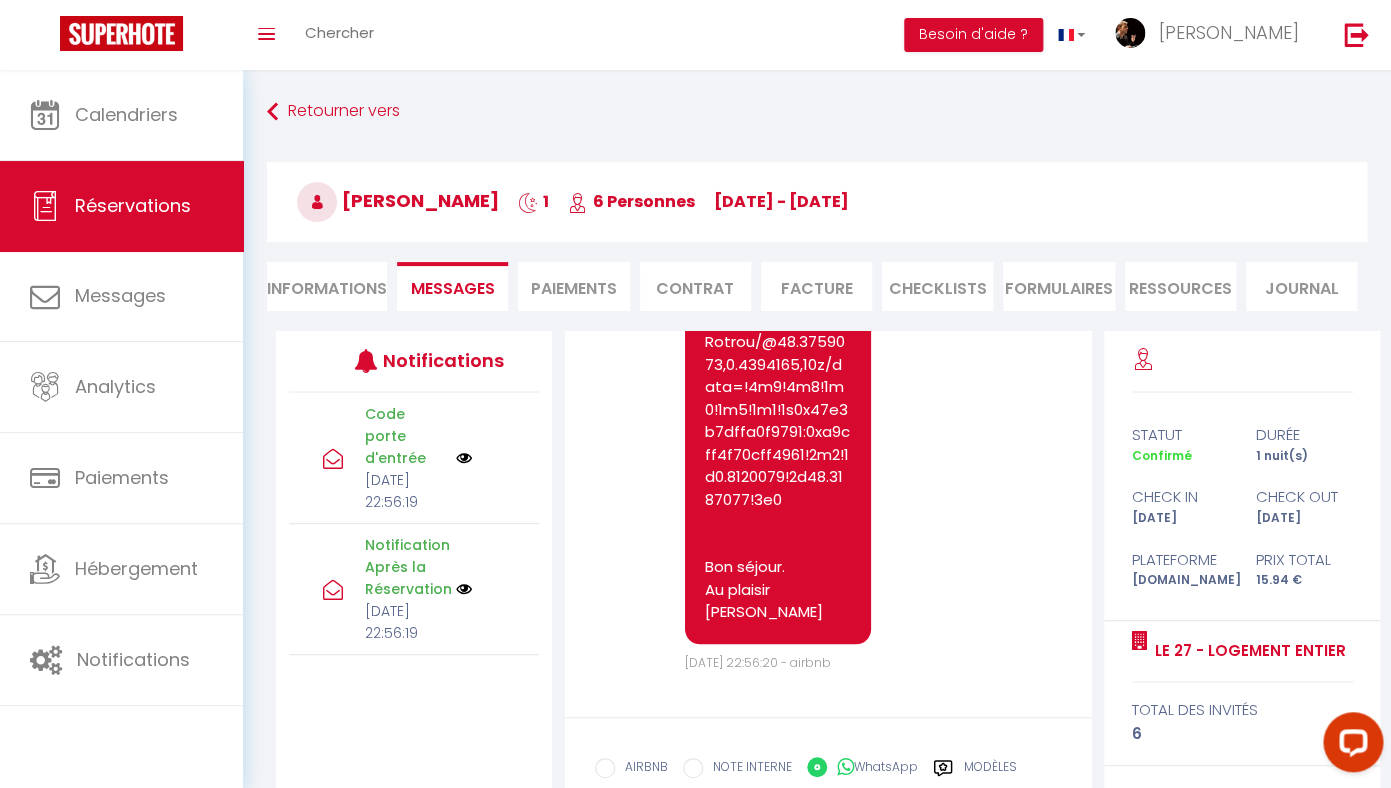 scroll, scrollTop: 115, scrollLeft: 0, axis: vertical 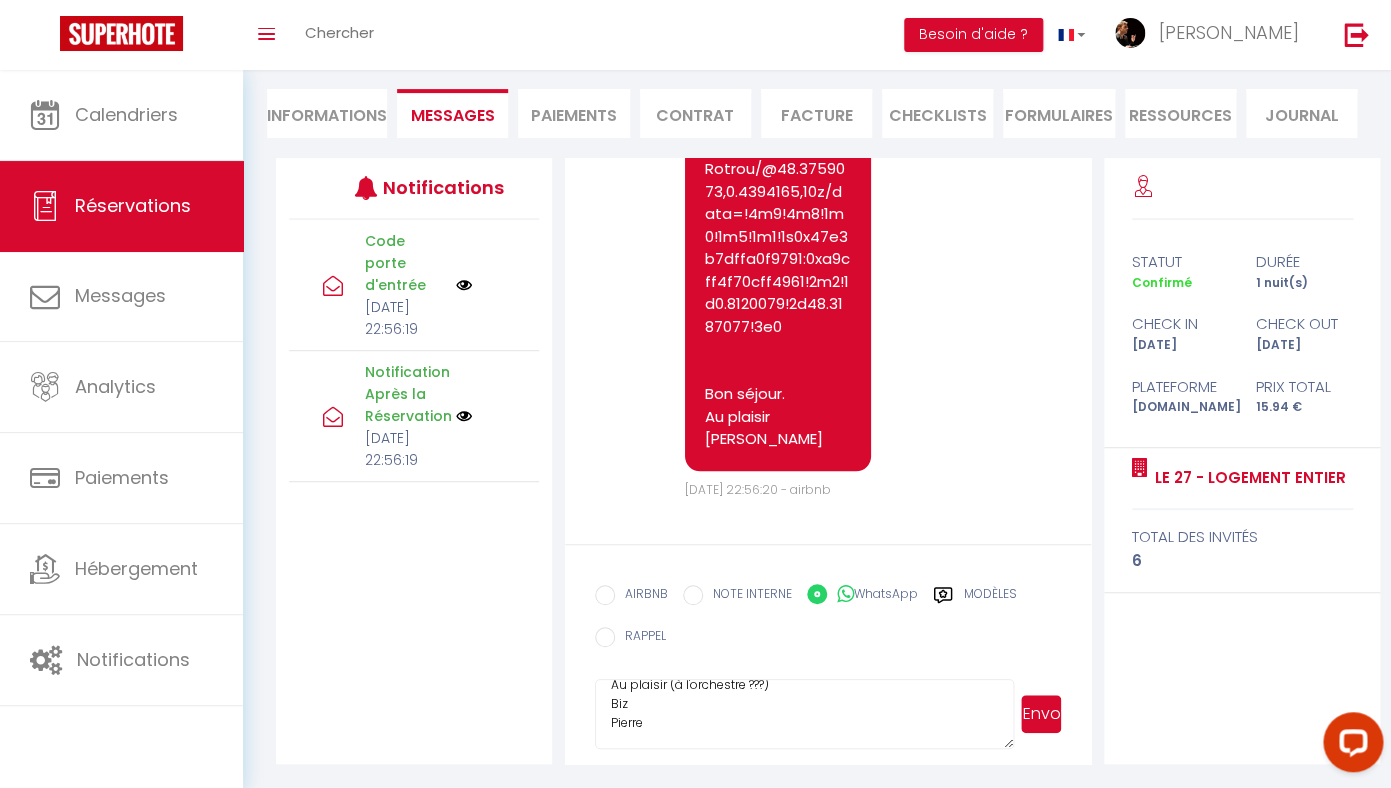 click on "Modèles" at bounding box center (989, 597) 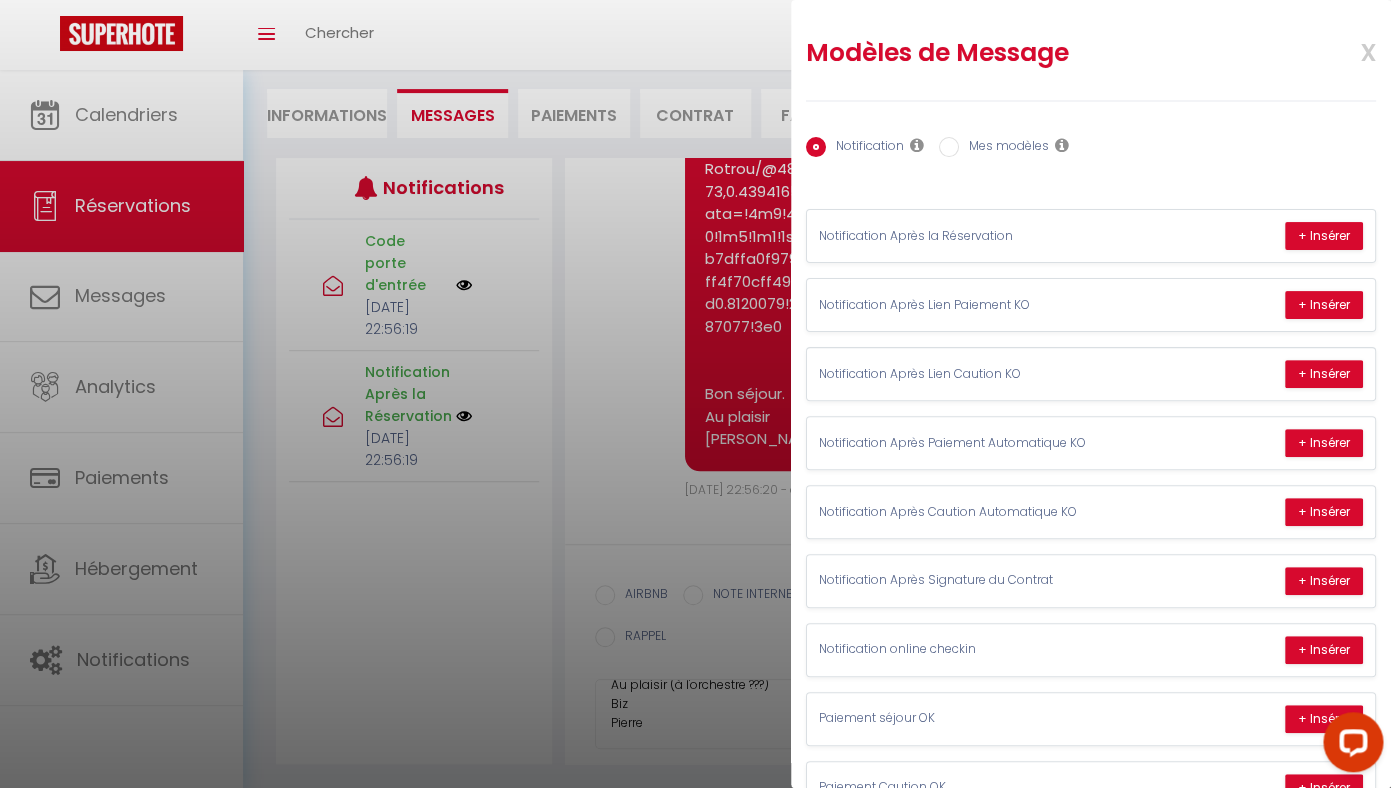 click at bounding box center [695, 394] 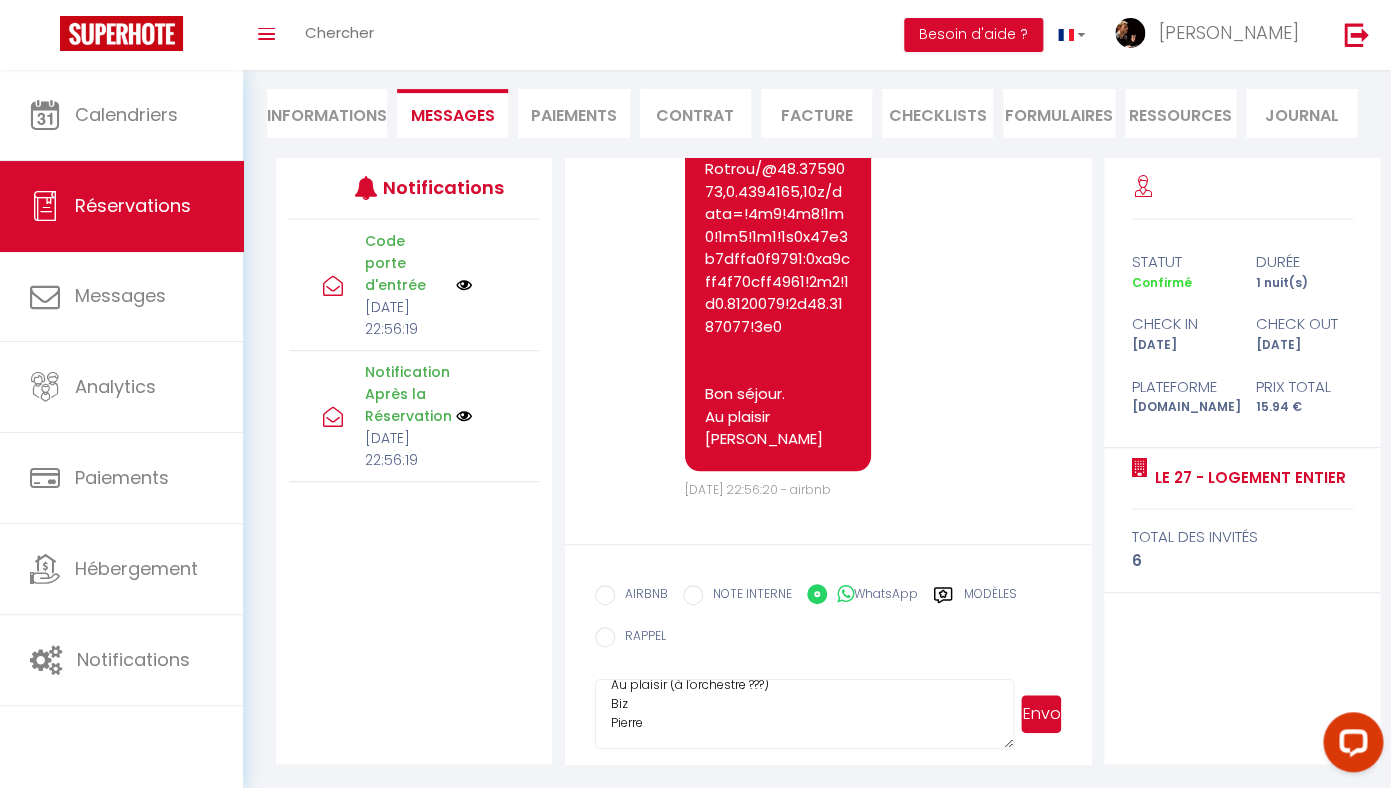 click on "FORMULAIRES" at bounding box center (1058, 113) 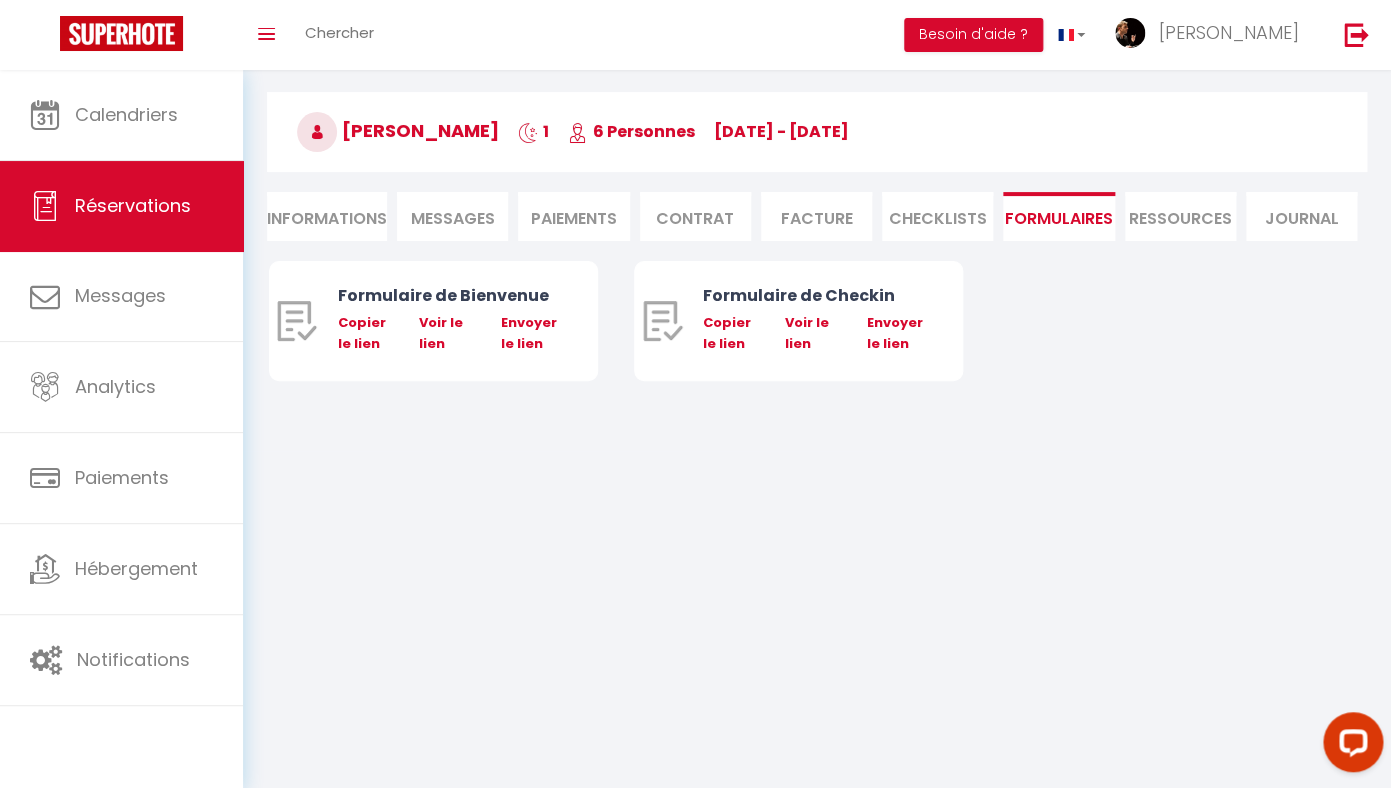 scroll, scrollTop: 70, scrollLeft: 0, axis: vertical 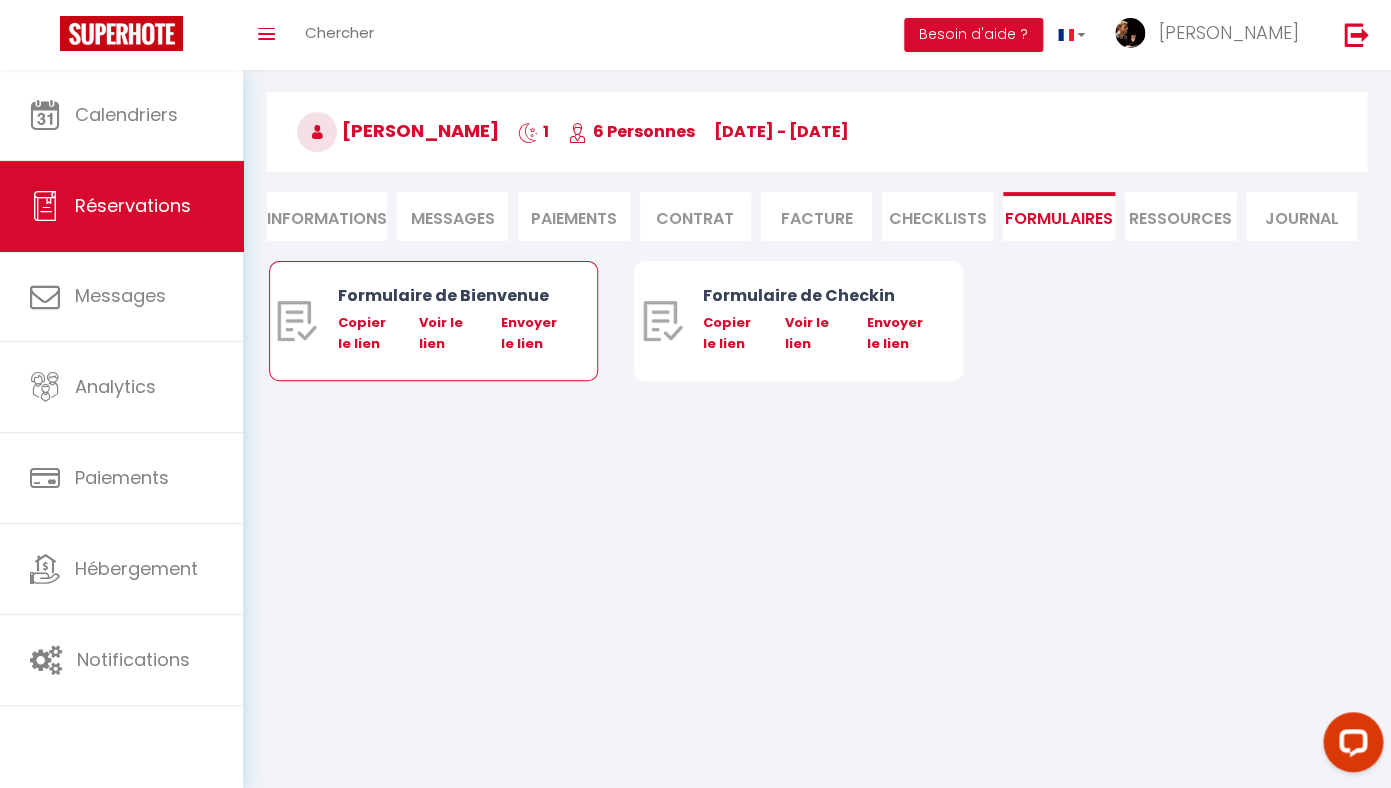 click at bounding box center (297, 321) 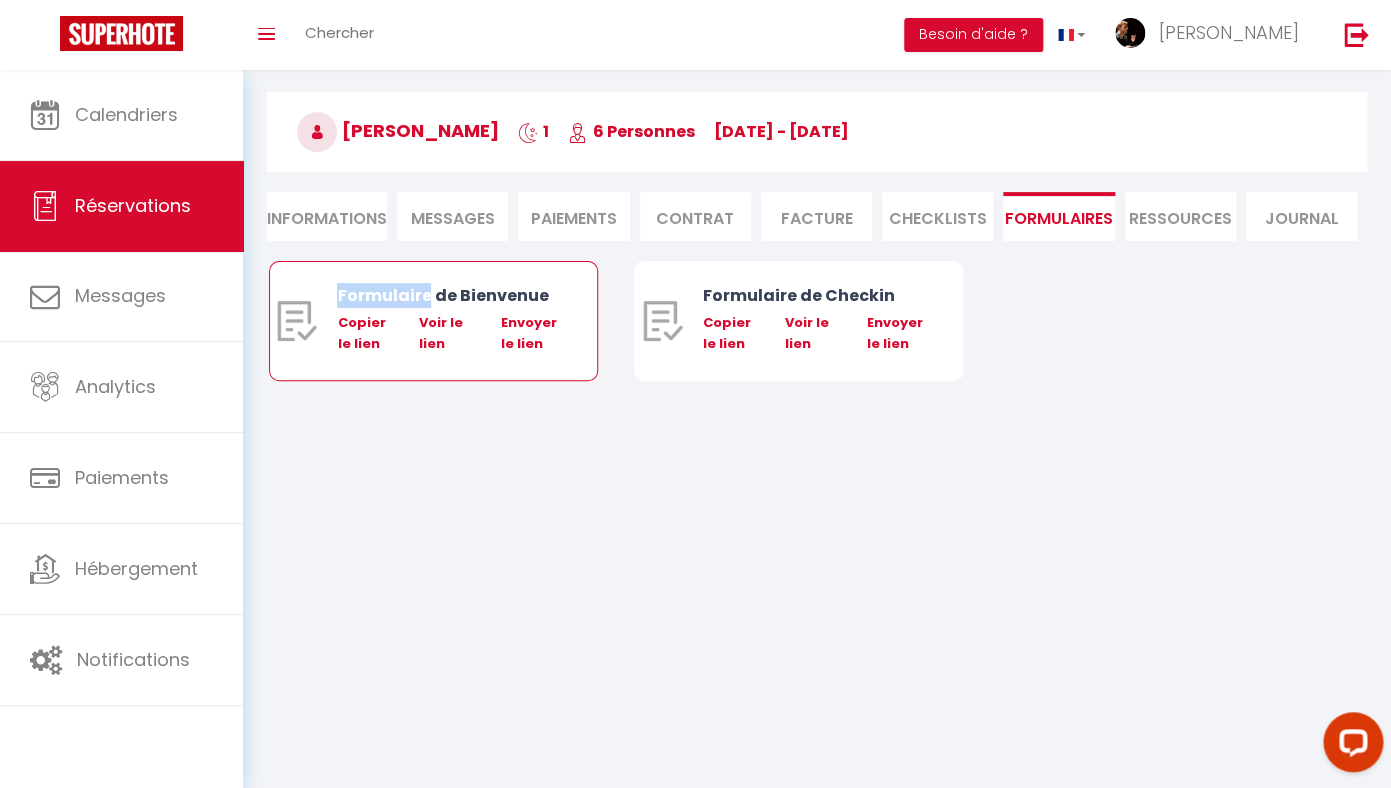 click on "Formulaire de Bienvenue" at bounding box center [446, 295] 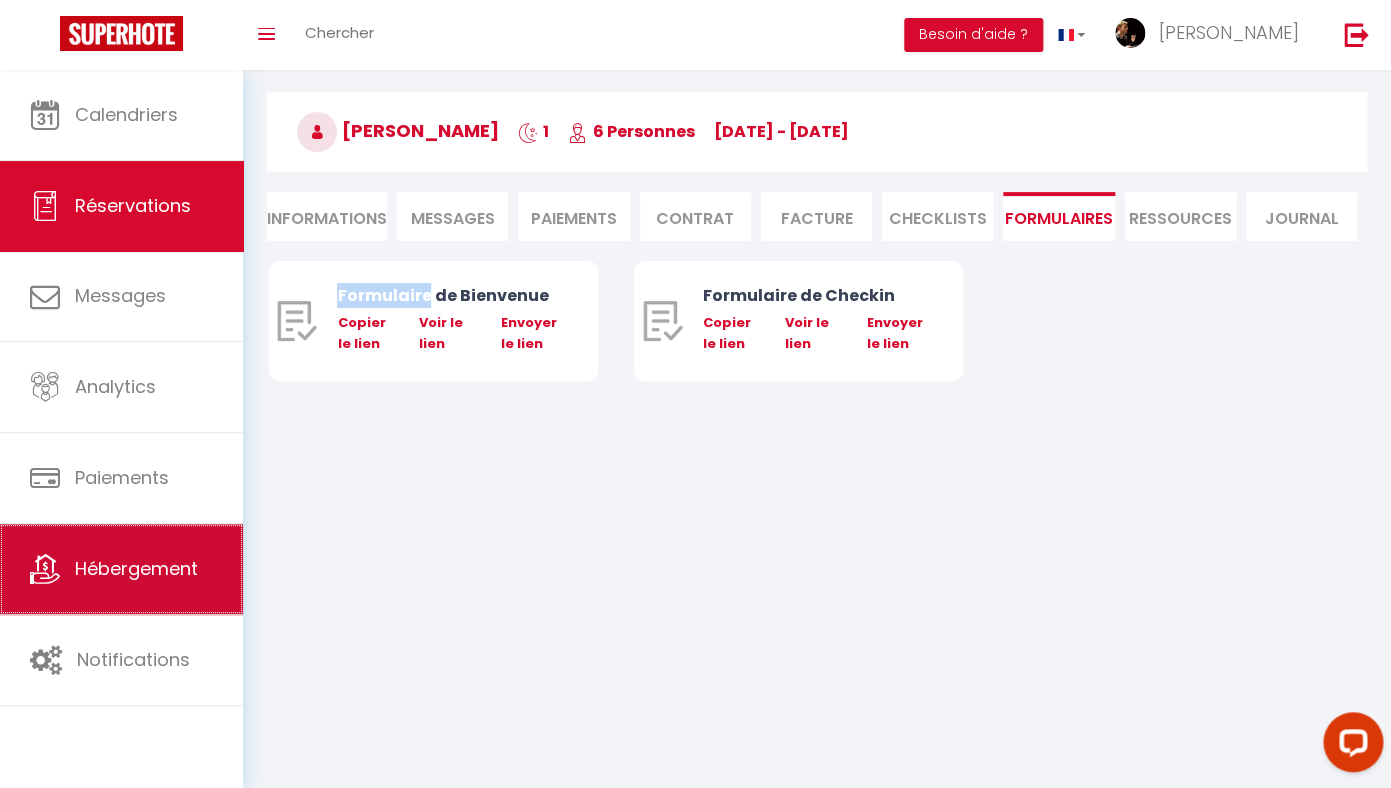 click on "Hébergement" at bounding box center (121, 569) 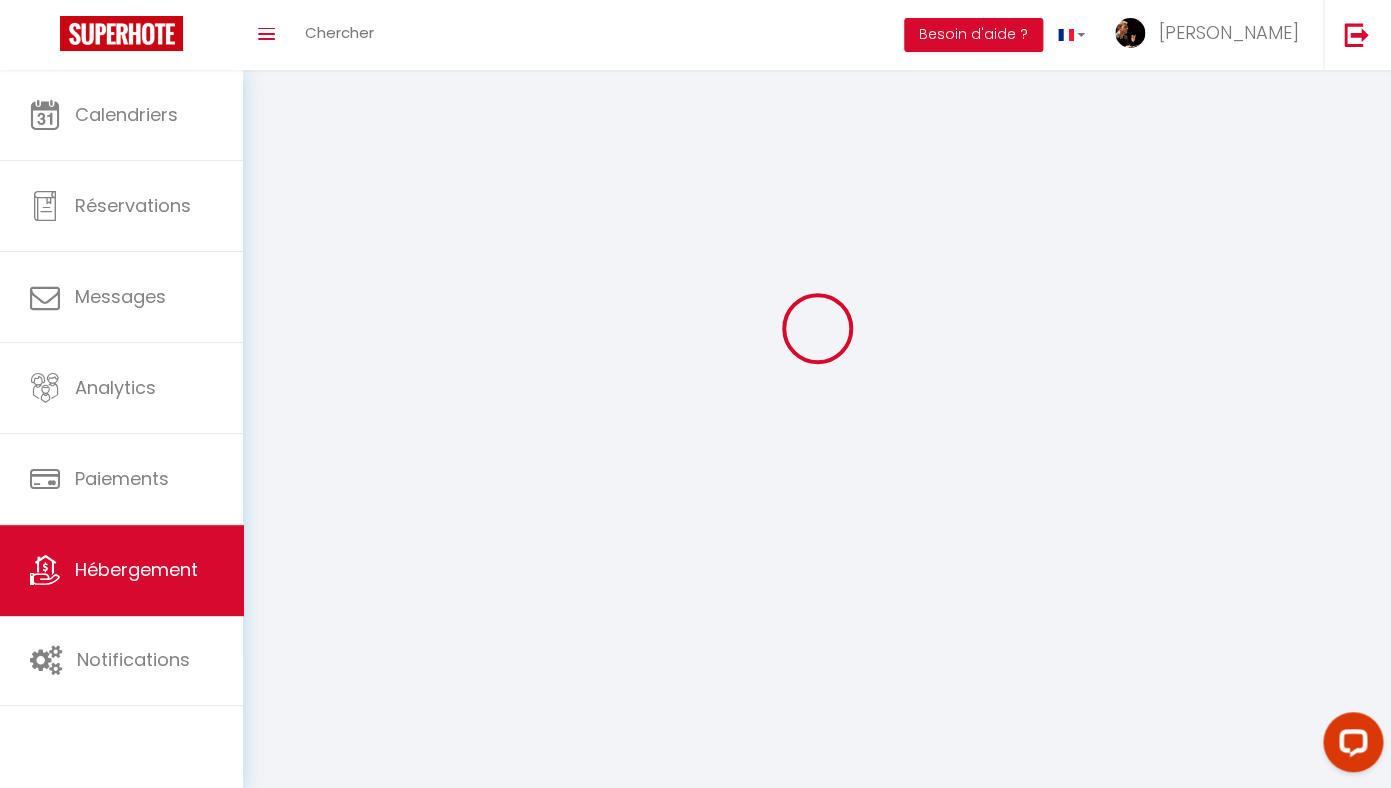 scroll, scrollTop: 0, scrollLeft: 0, axis: both 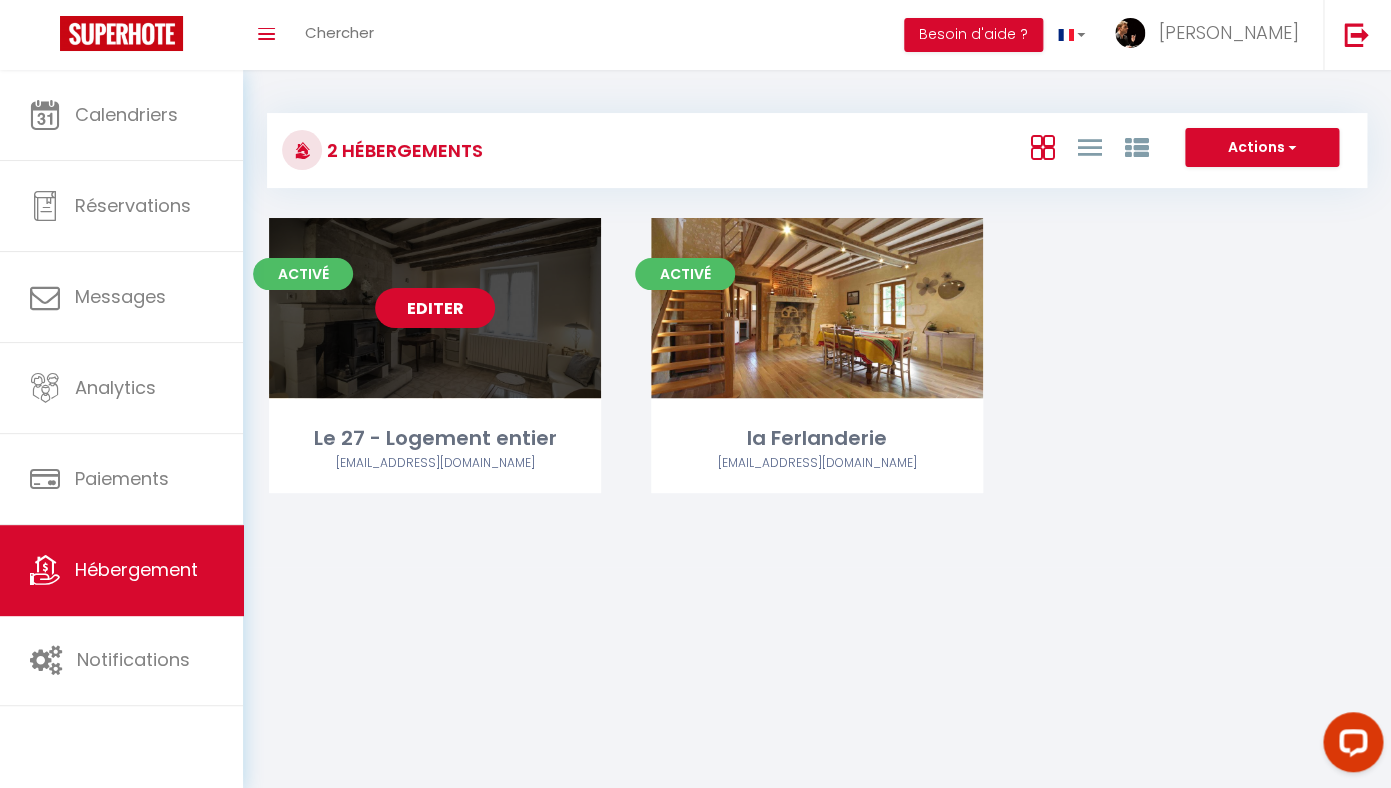 click on "Editer" at bounding box center [435, 308] 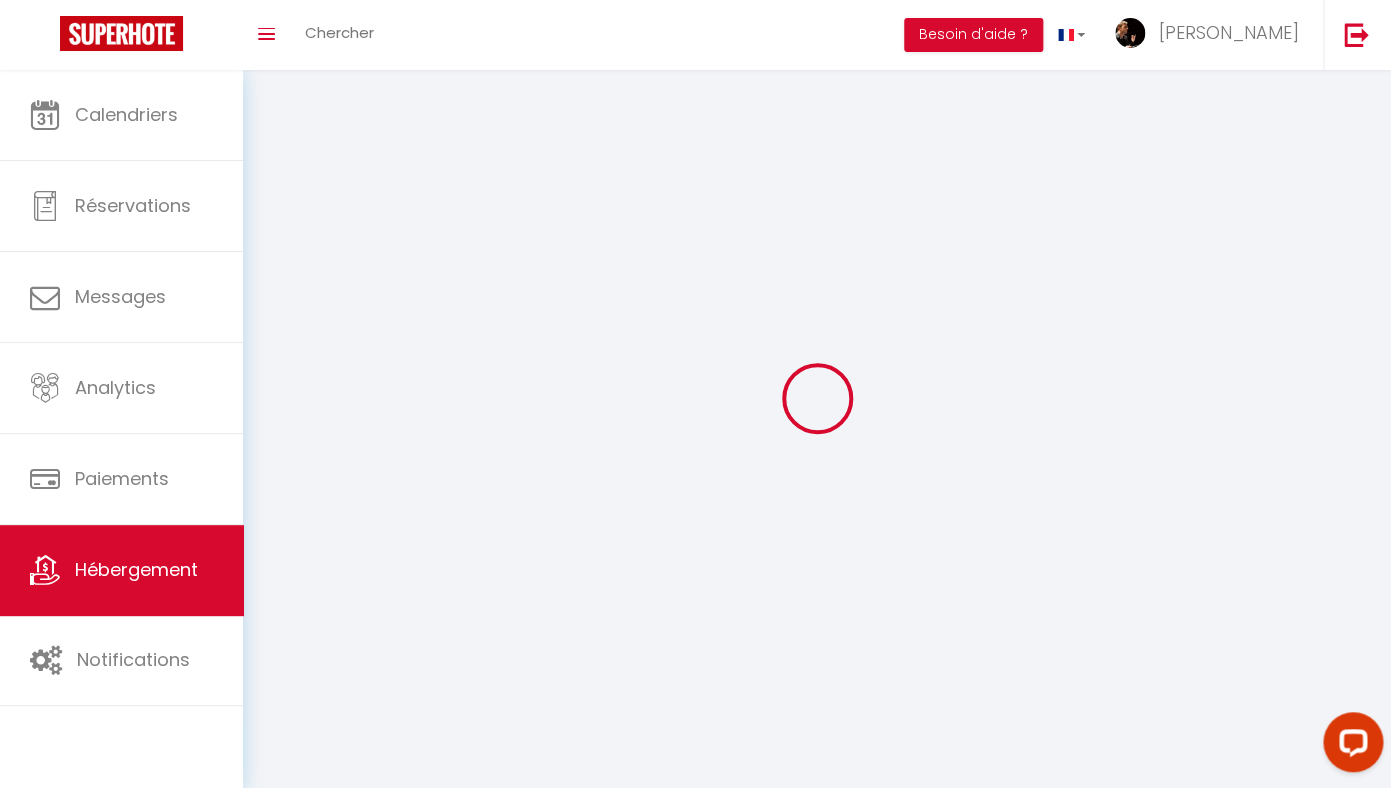 select 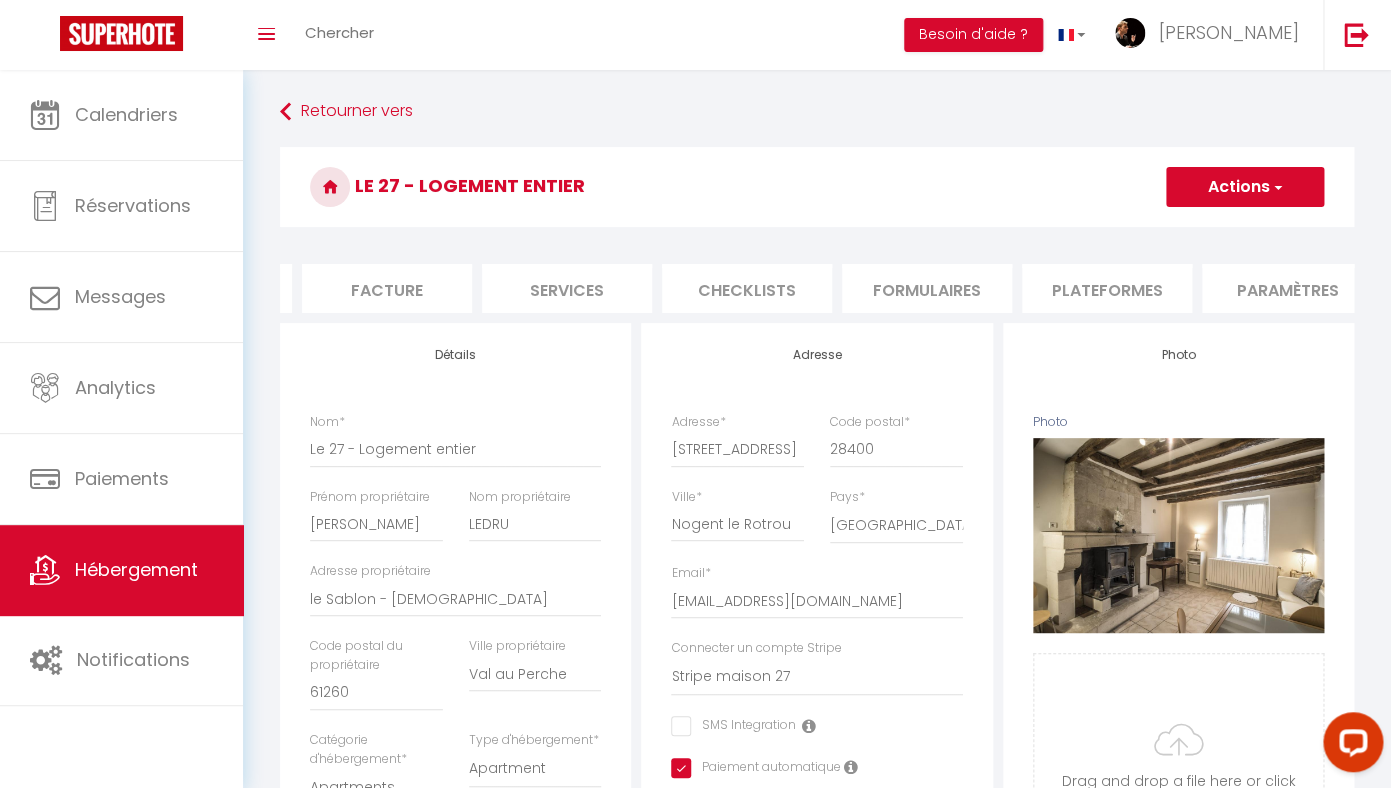 scroll, scrollTop: 0, scrollLeft: 425, axis: horizontal 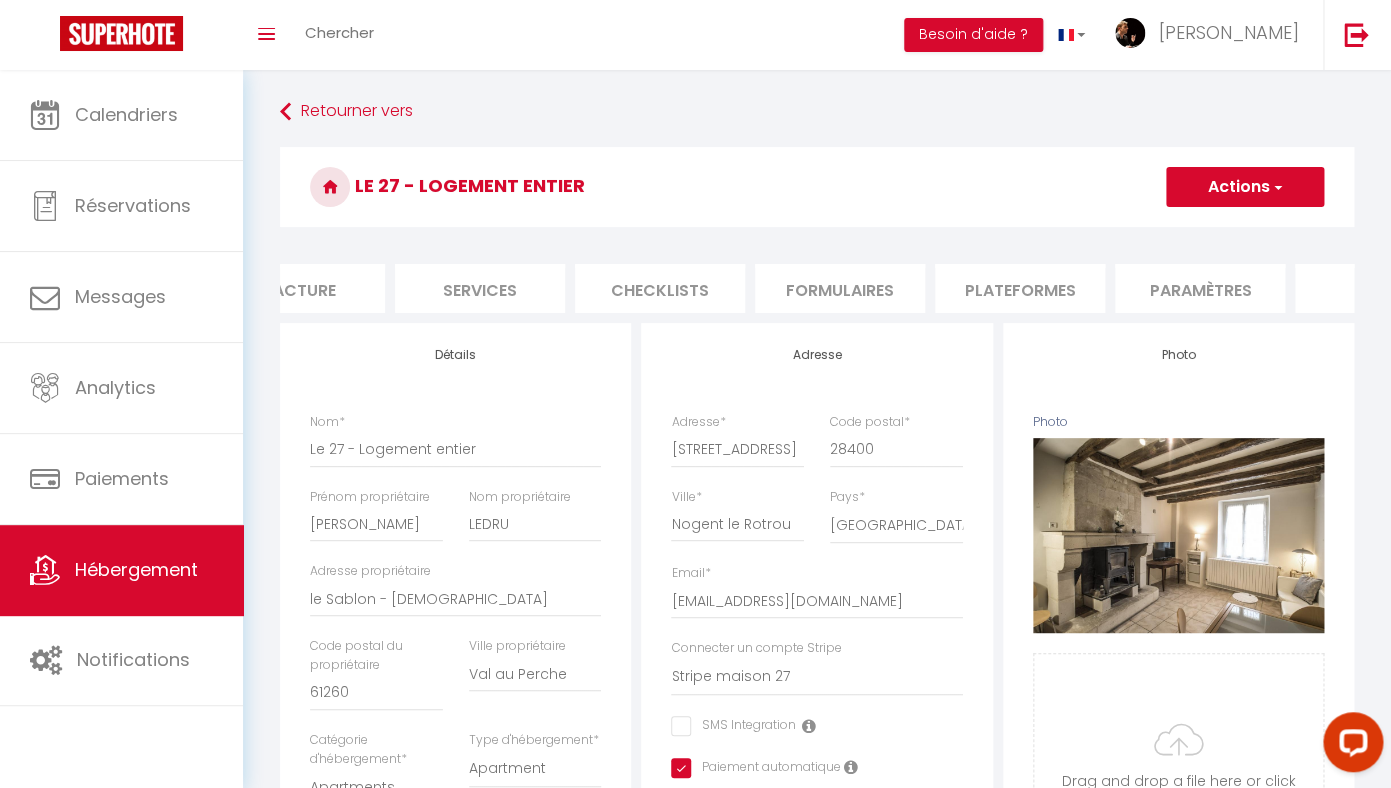 click on "Formulaires" at bounding box center [840, 288] 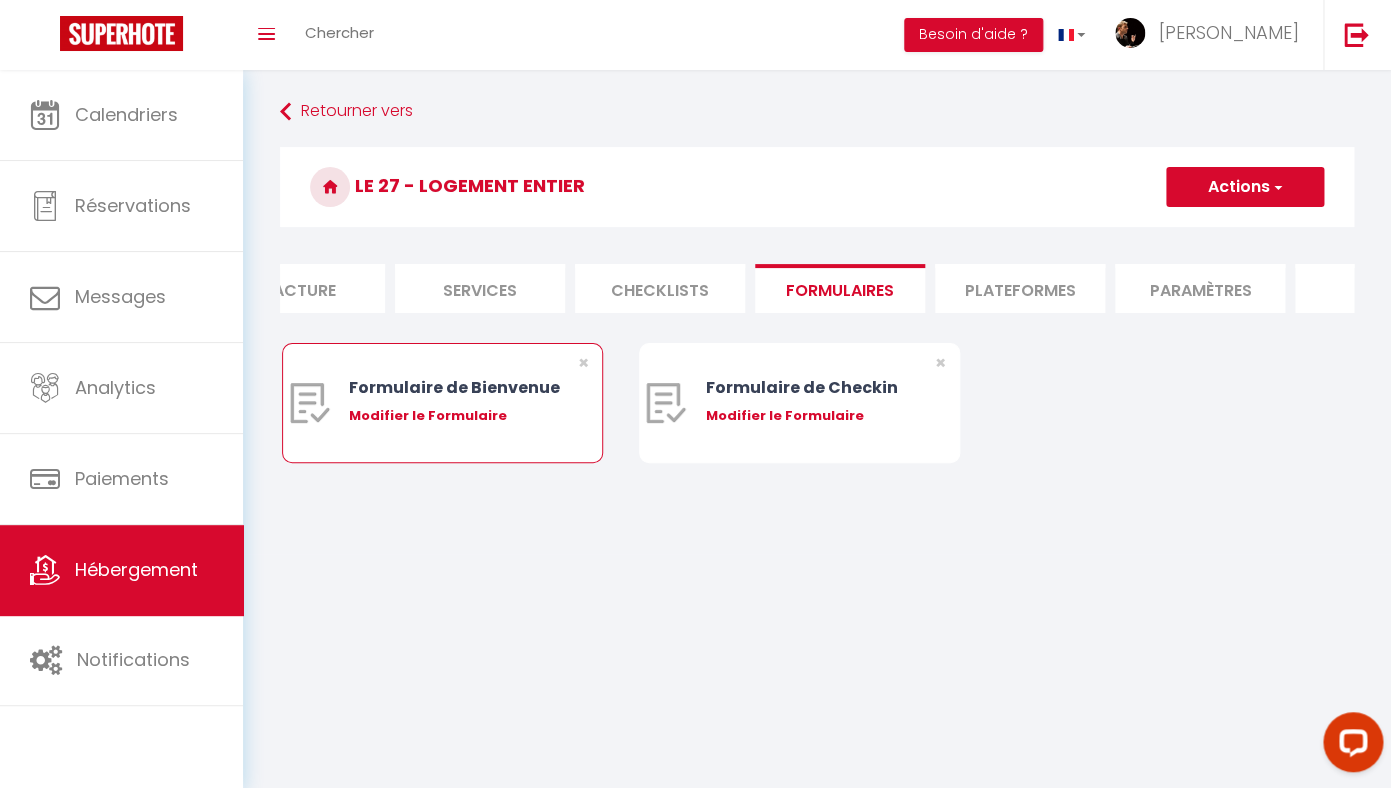click on "Modifier le Formulaire" at bounding box center (455, 416) 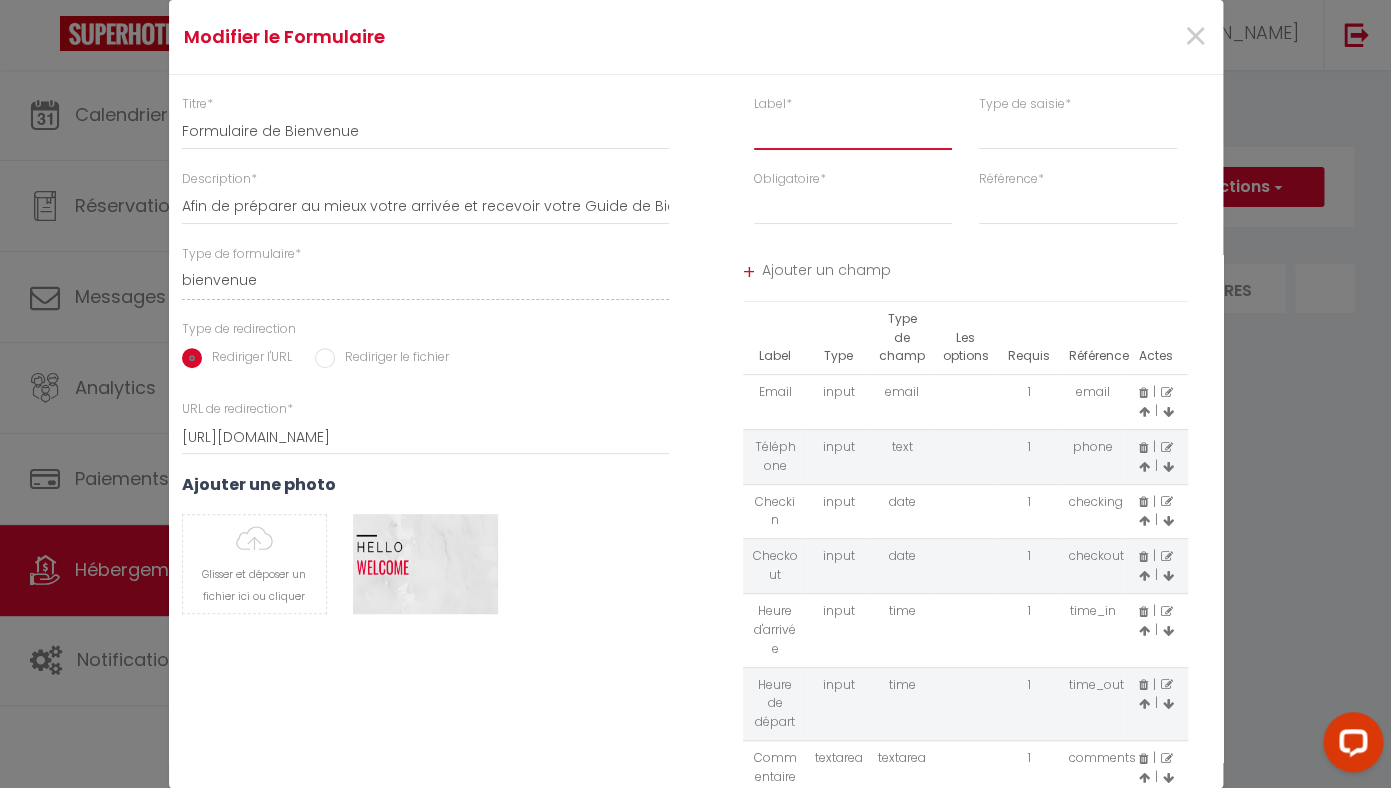 click at bounding box center (853, 132) 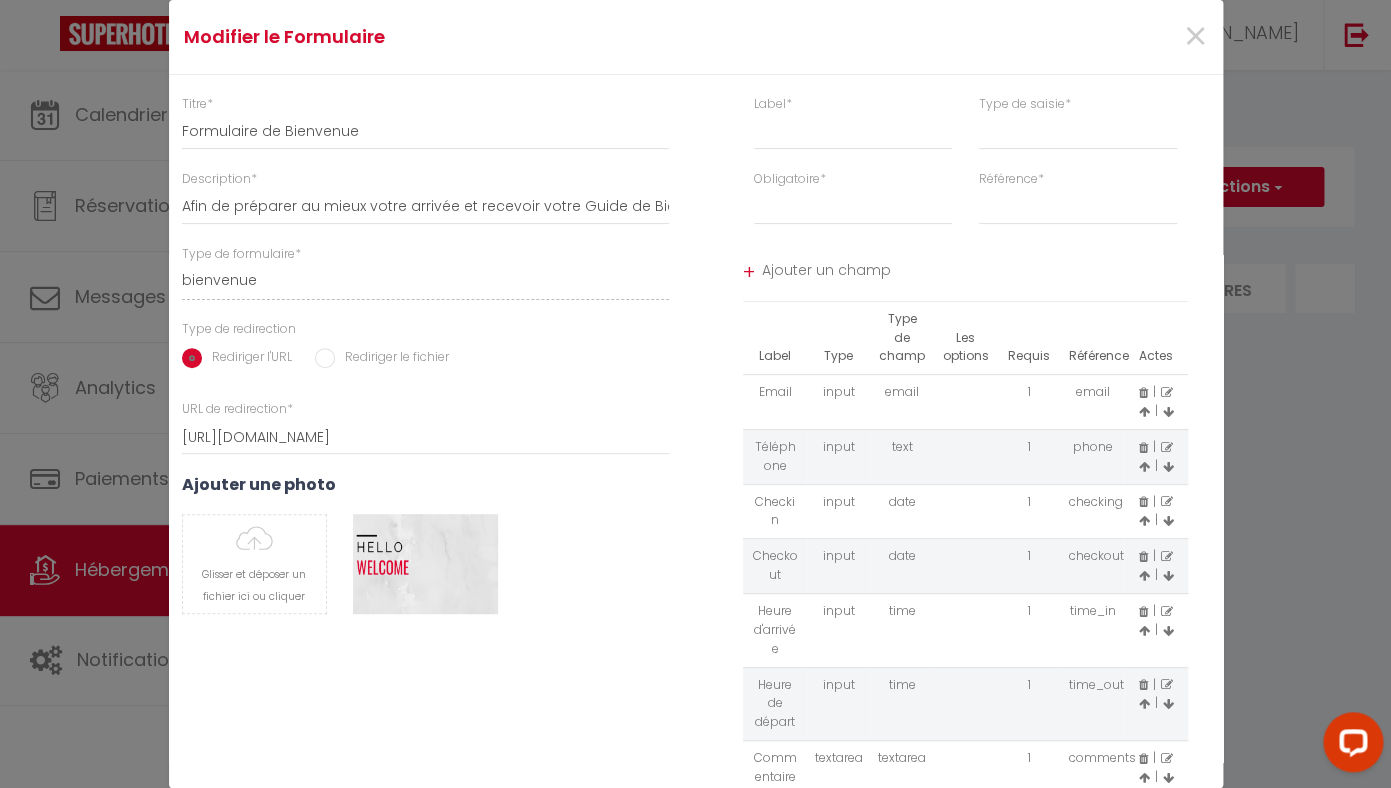 click on "Label
*" at bounding box center [853, 122] 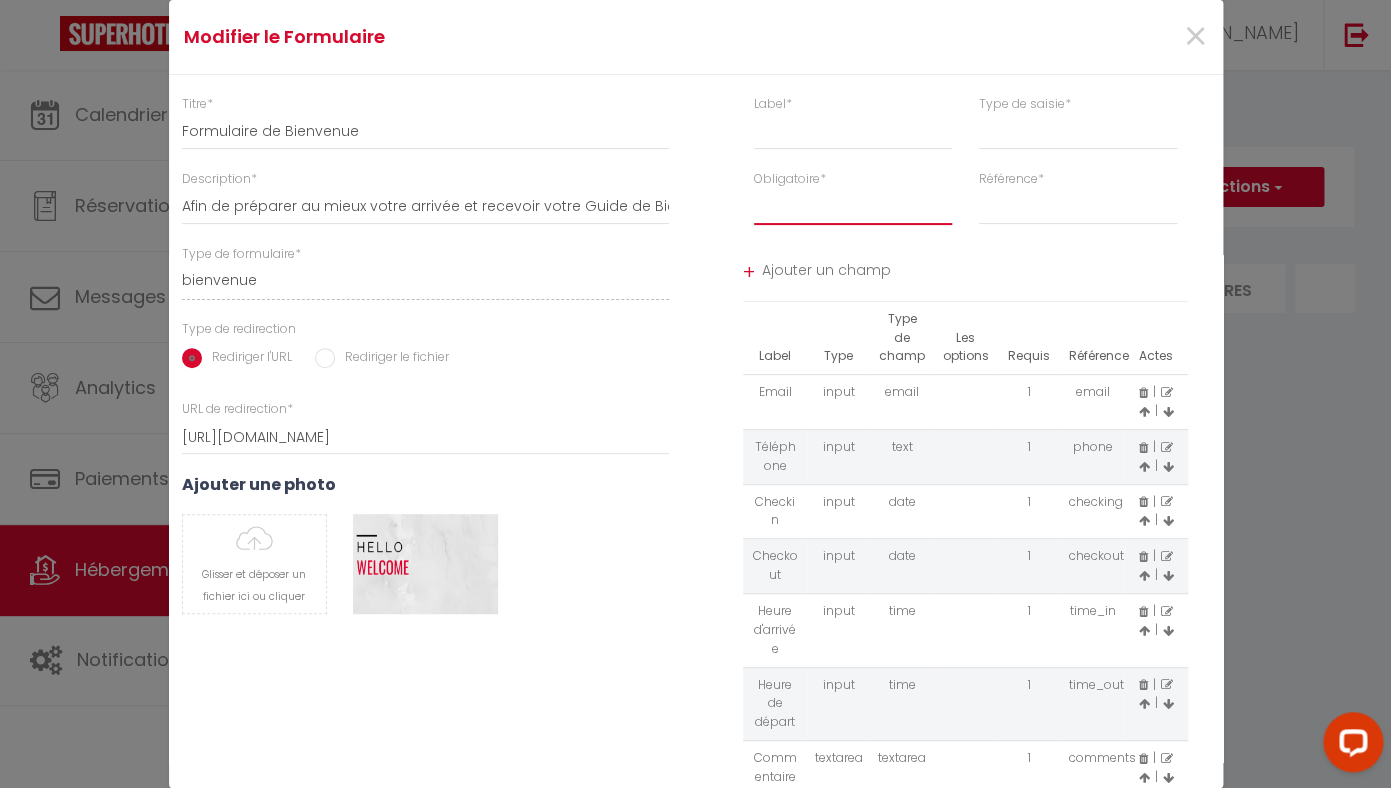 click on "Requis
Optionnel" at bounding box center (853, 207) 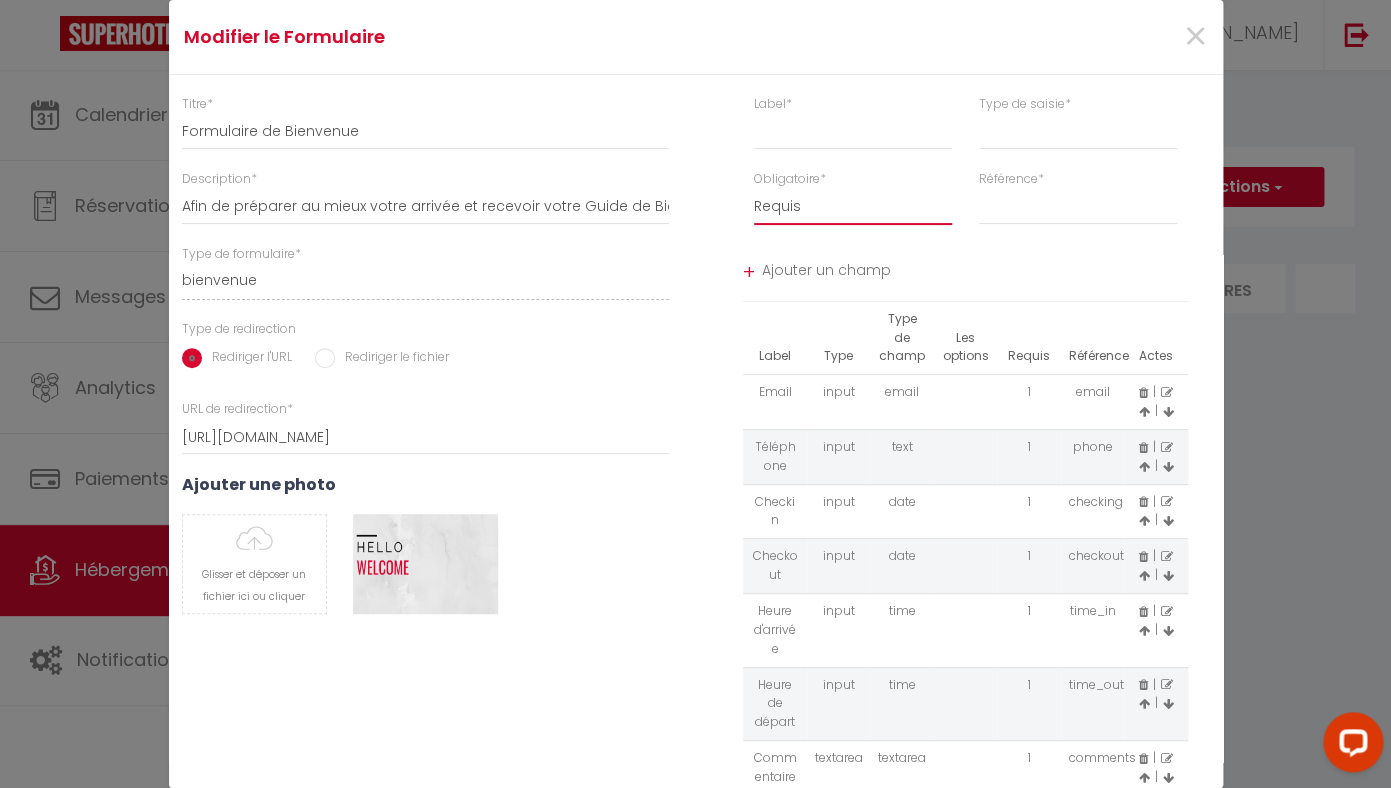 click on "Requis" at bounding box center [0, 0] 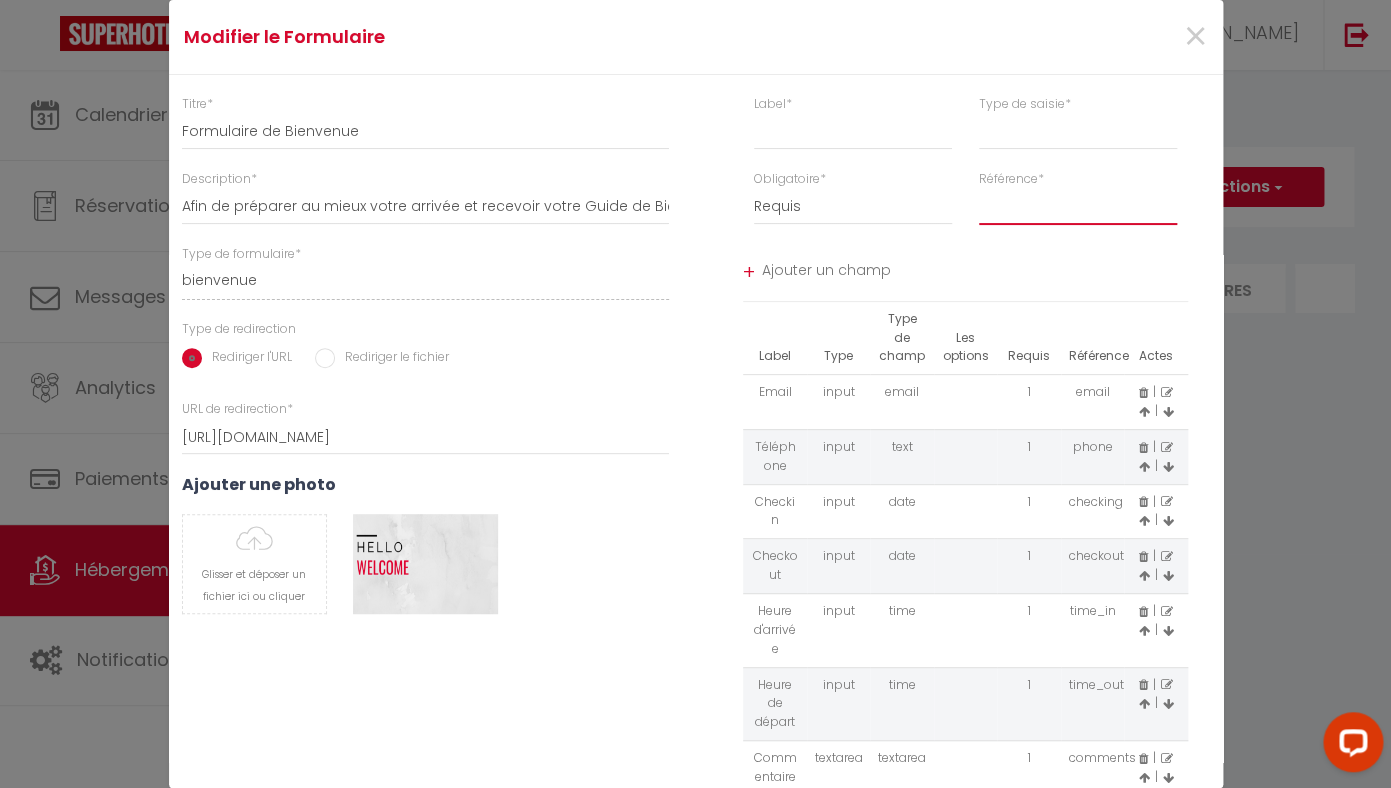 click on "first_name
last_name" at bounding box center [1078, 207] 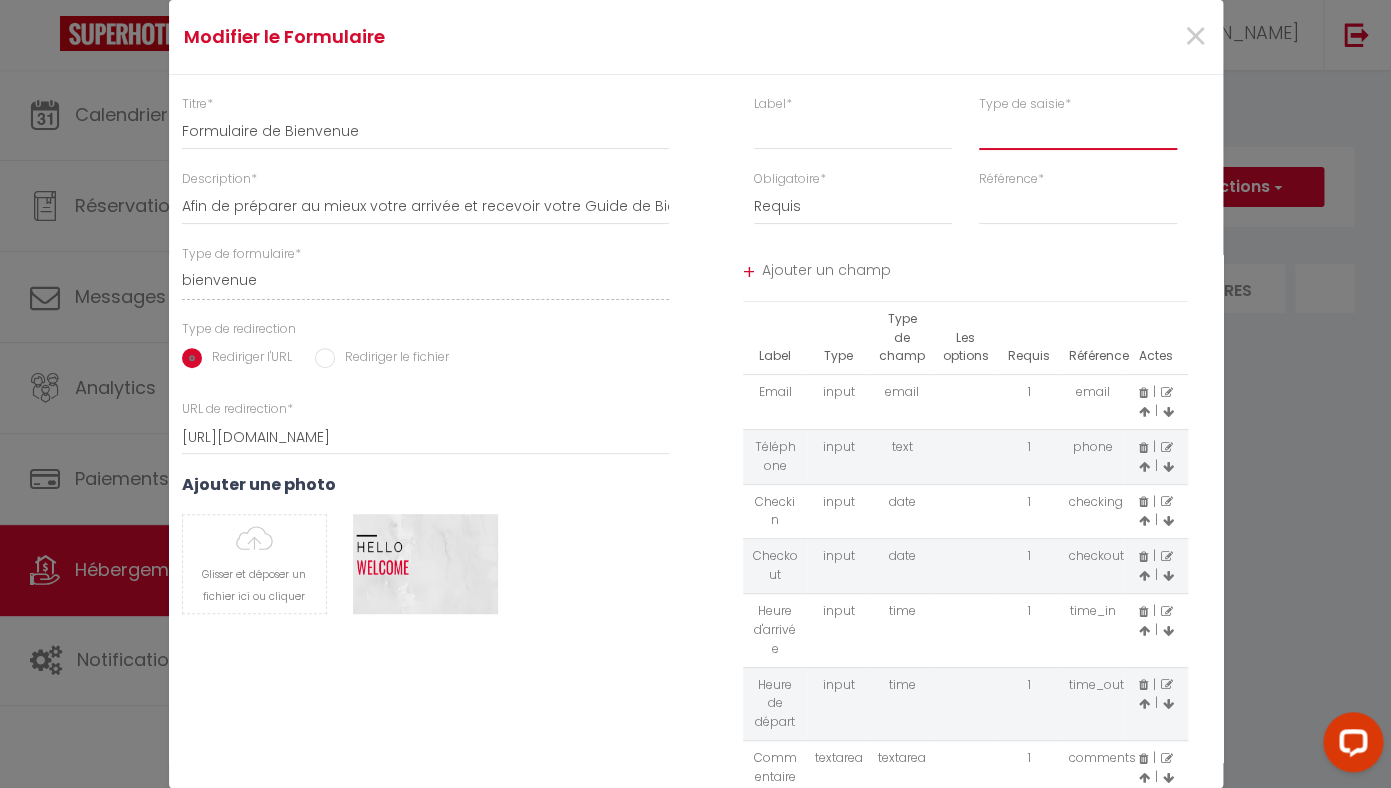 click on "input
select
textarea" at bounding box center (1078, 132) 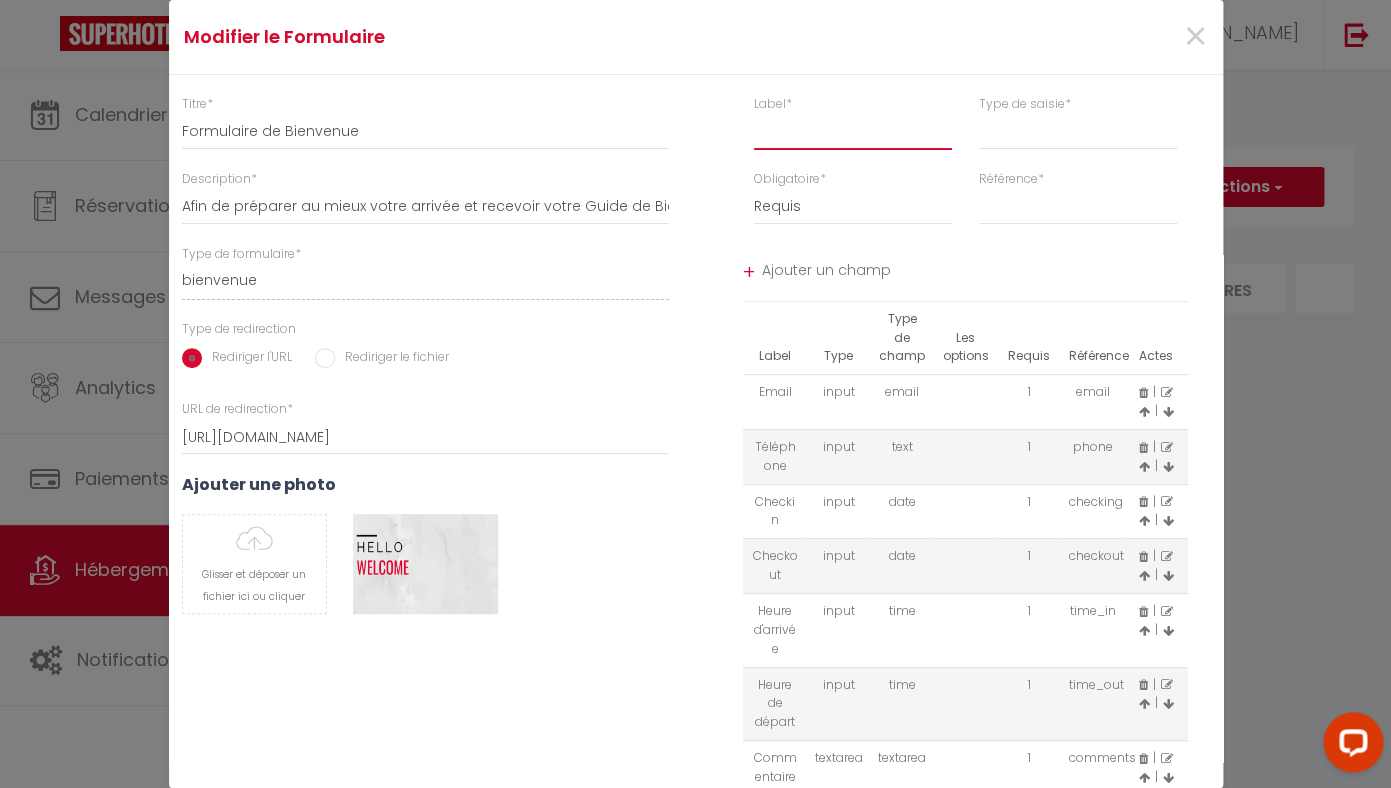 click at bounding box center [853, 132] 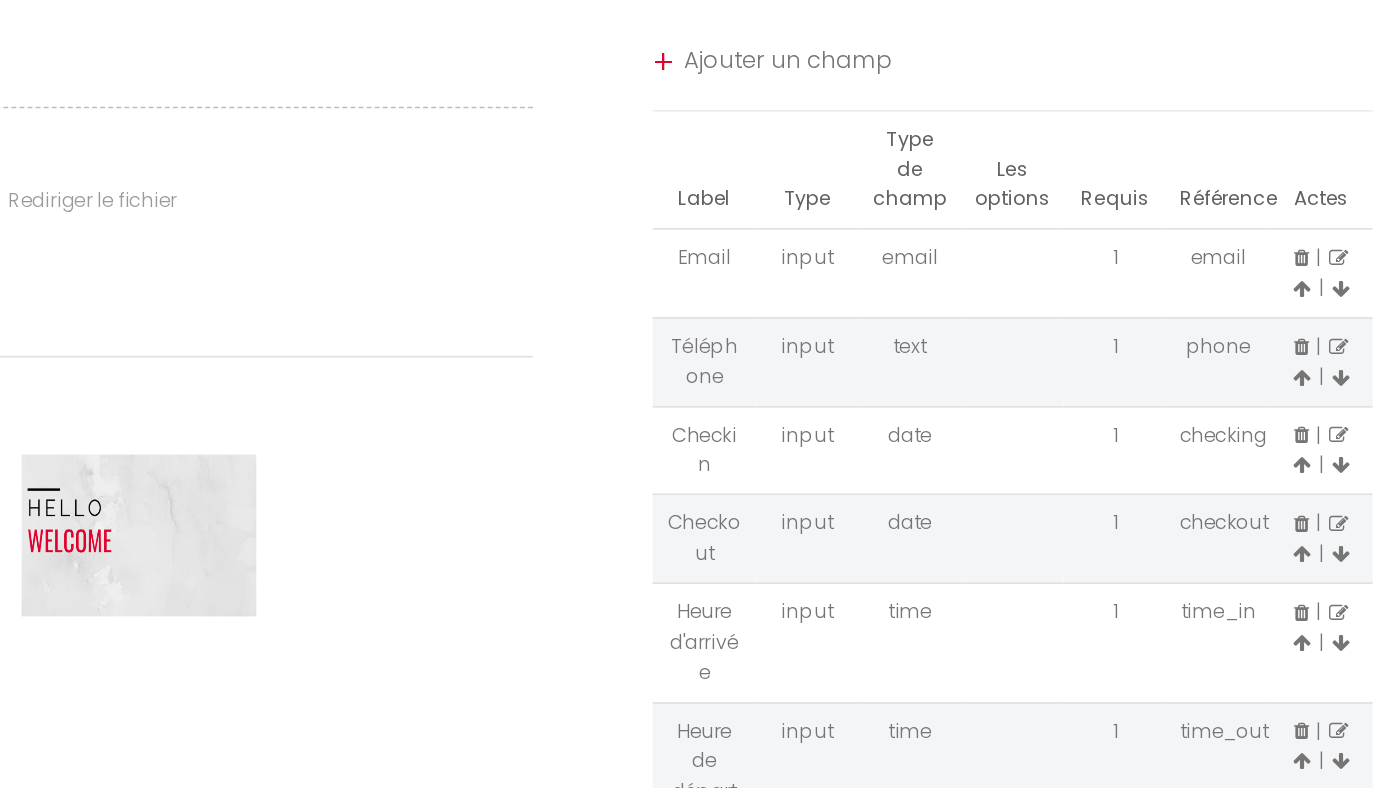 scroll, scrollTop: 75, scrollLeft: 13, axis: both 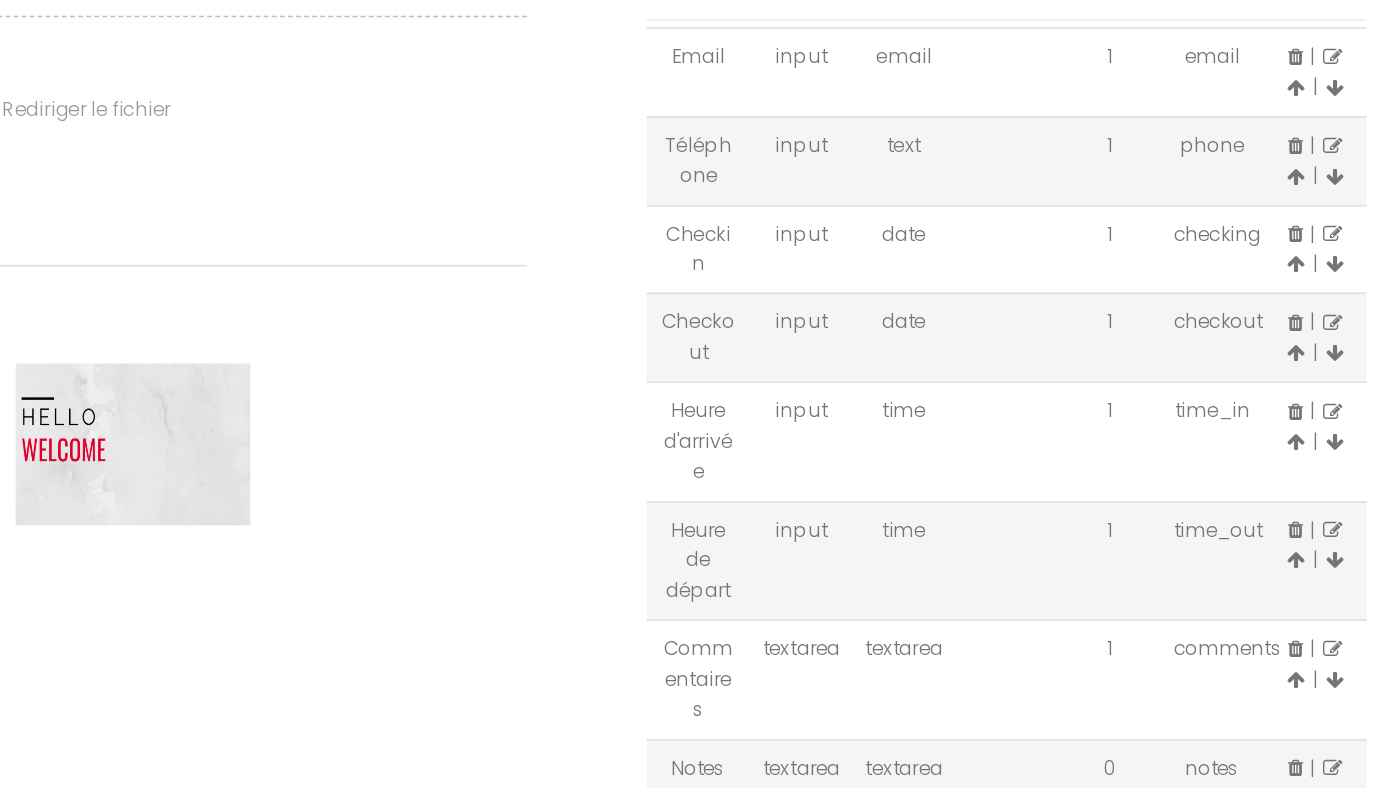 click at bounding box center (1131, 489) 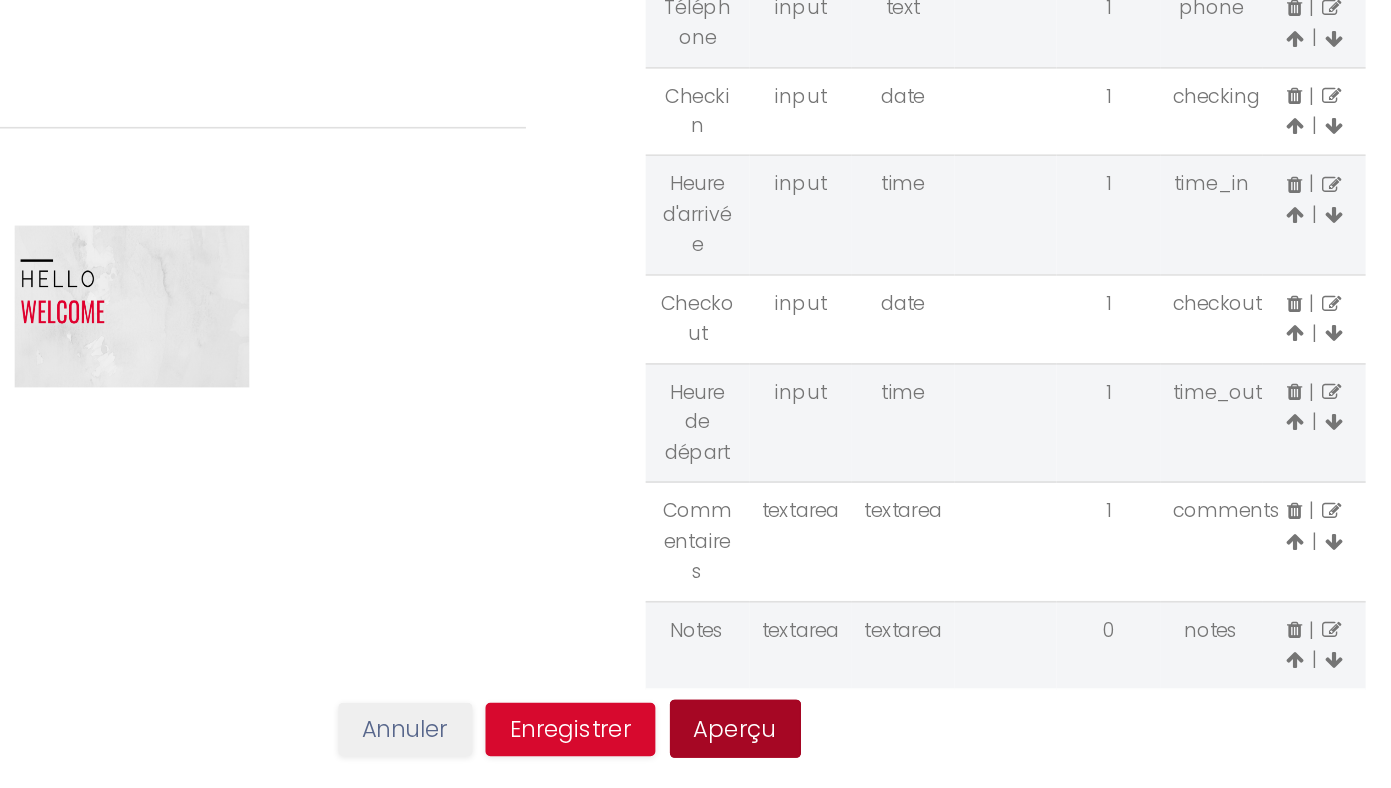 click on "Aperçu" at bounding box center [785, 751] 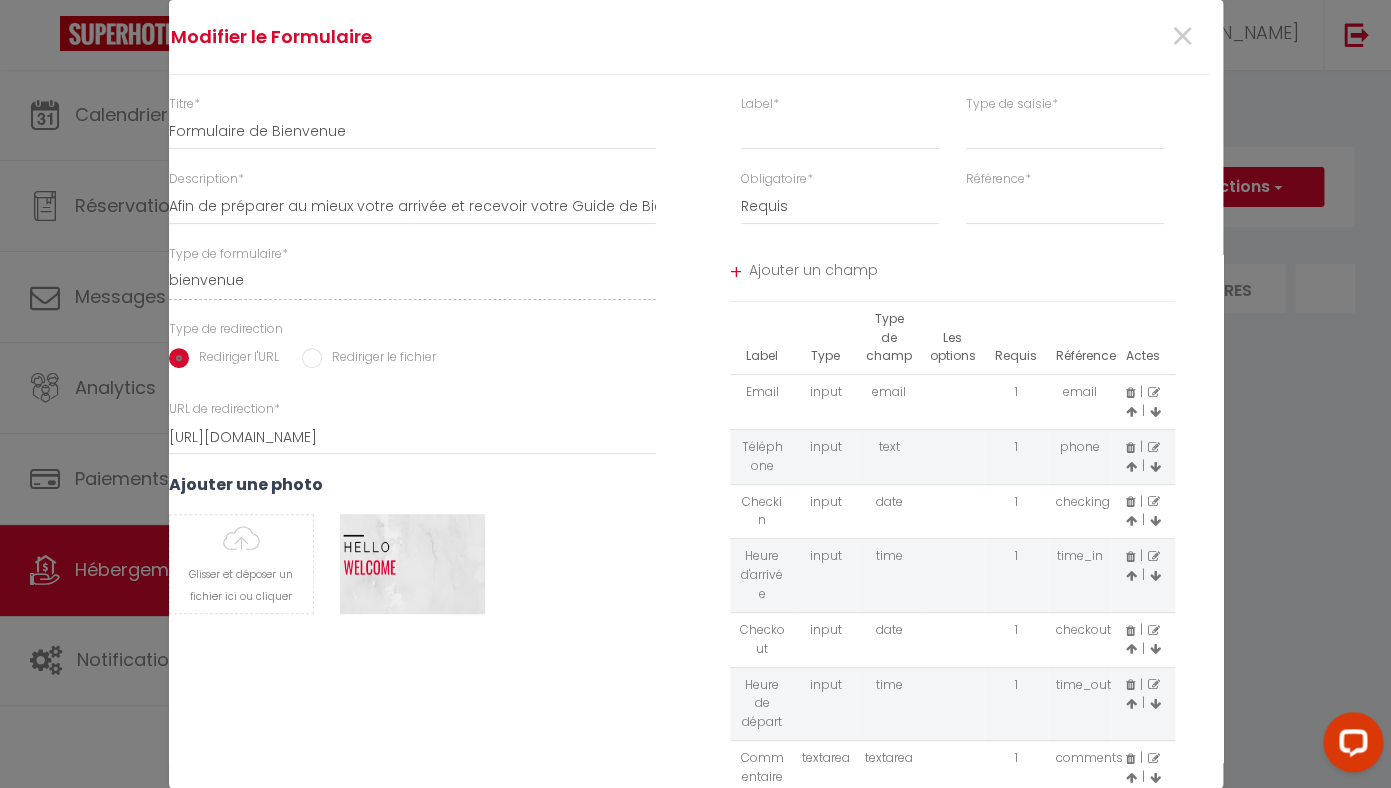 scroll, scrollTop: 0, scrollLeft: 0, axis: both 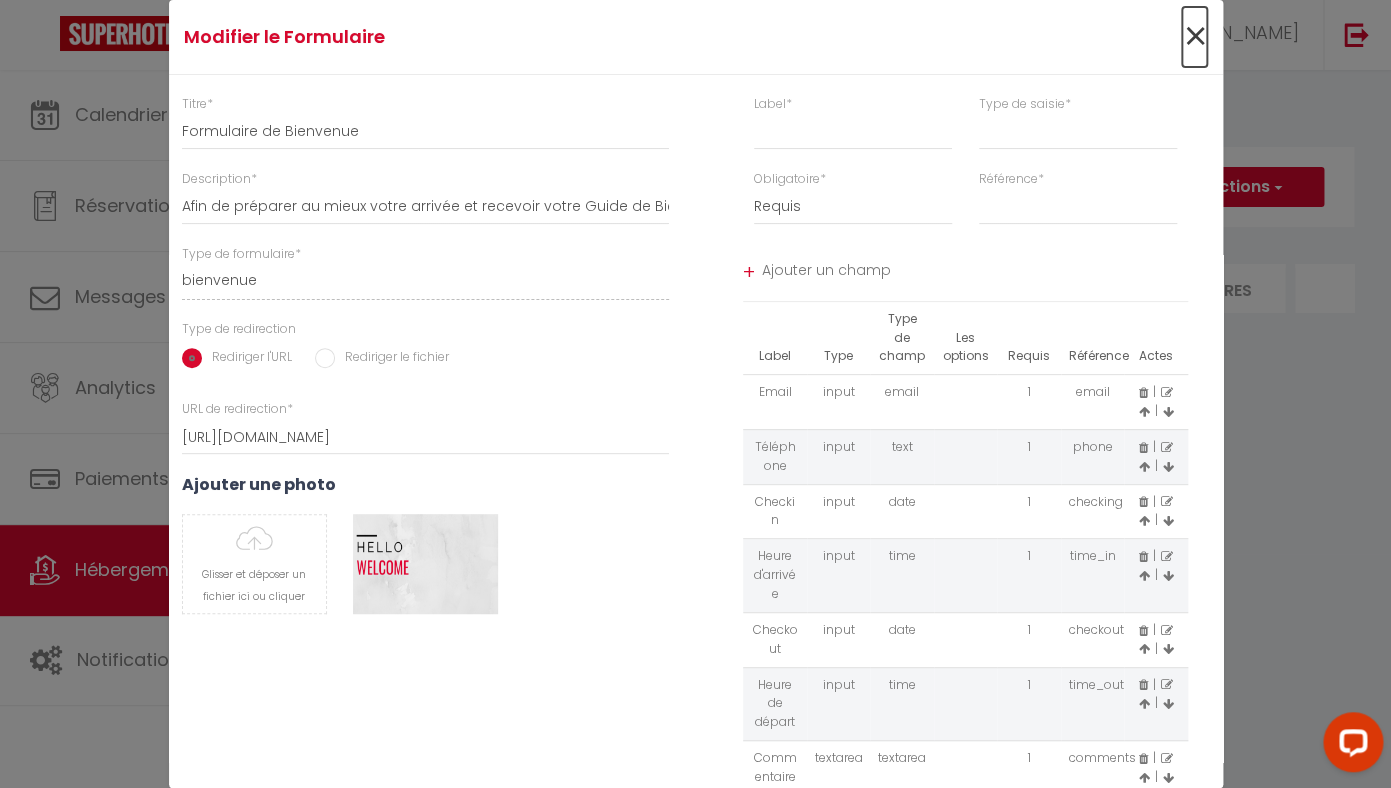 click on "×" at bounding box center (1194, 37) 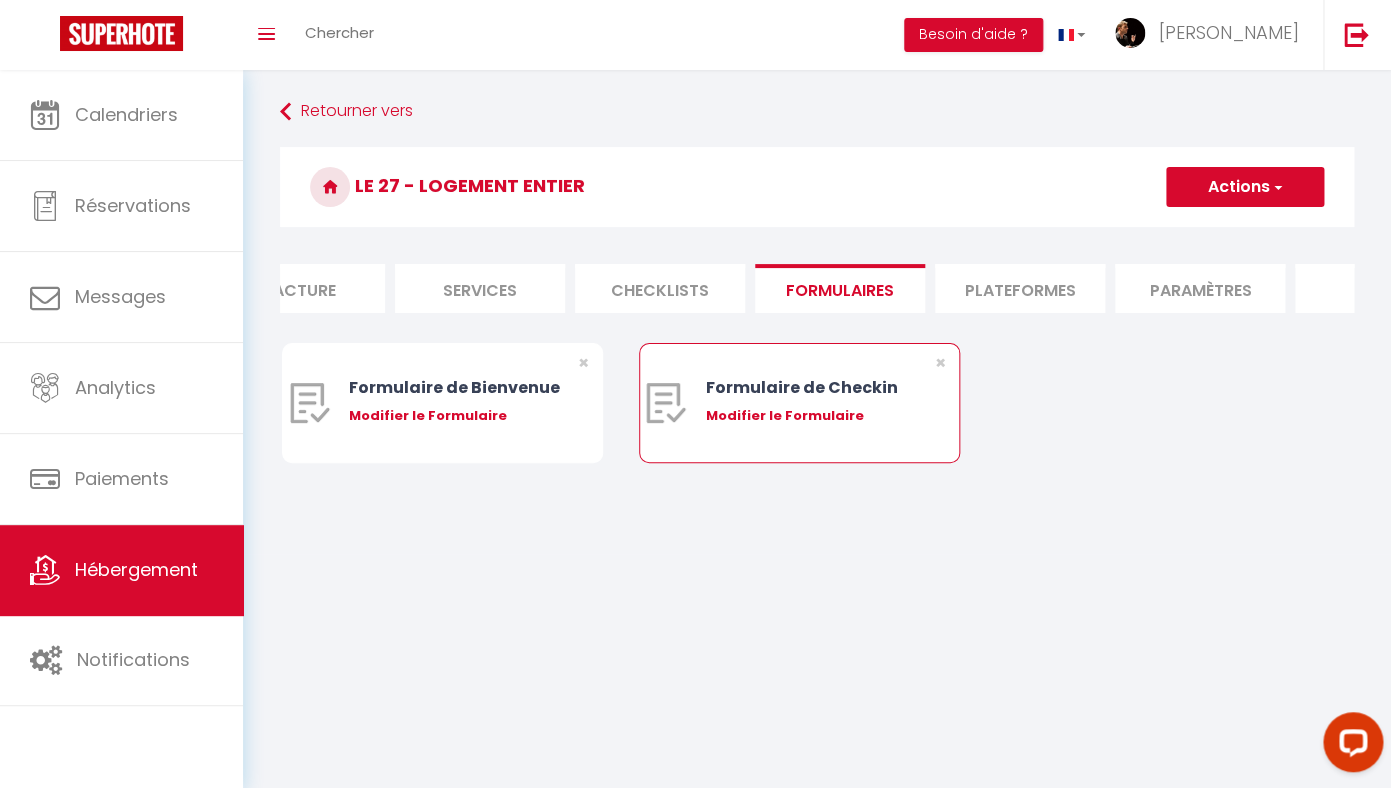click on "Modifier le Formulaire" at bounding box center (812, 416) 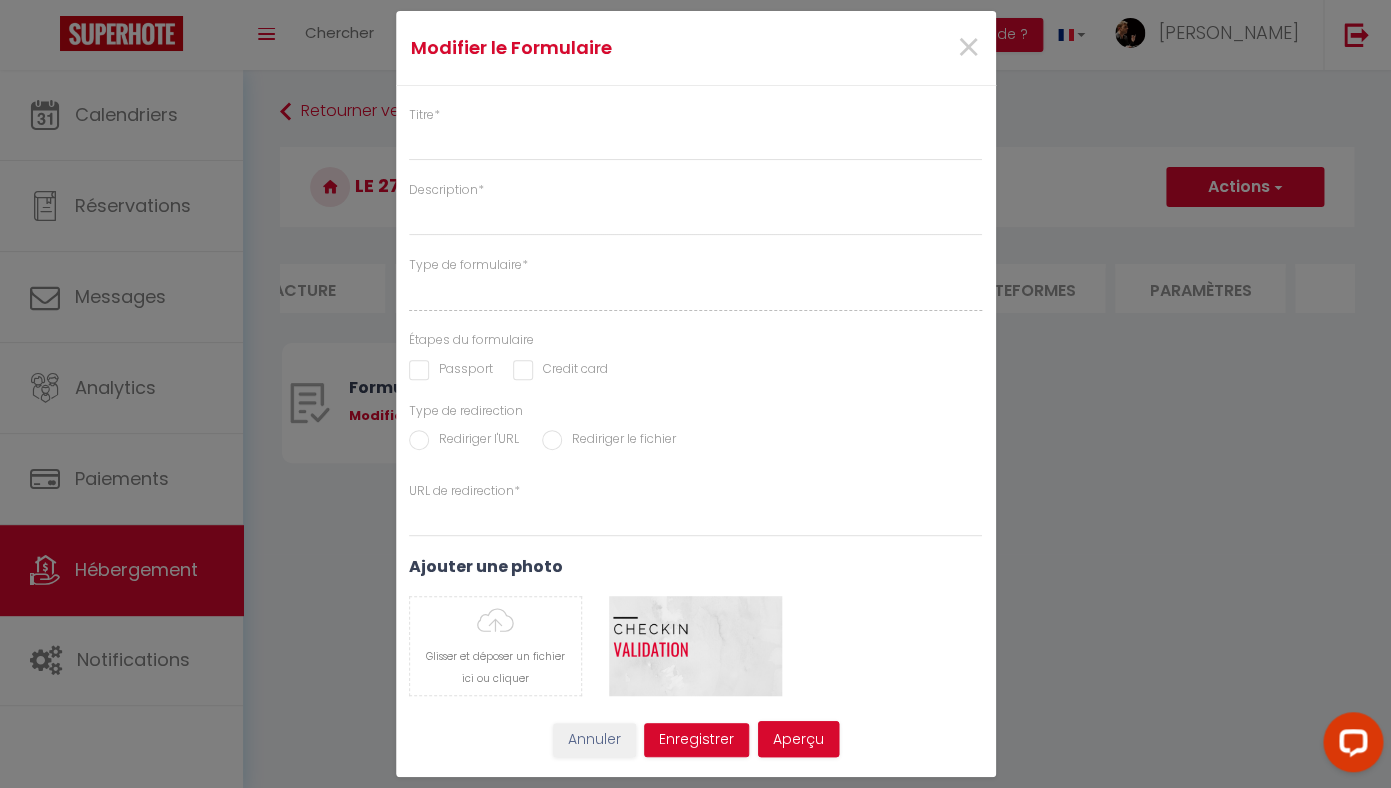 type on "Formulaire de Checkin" 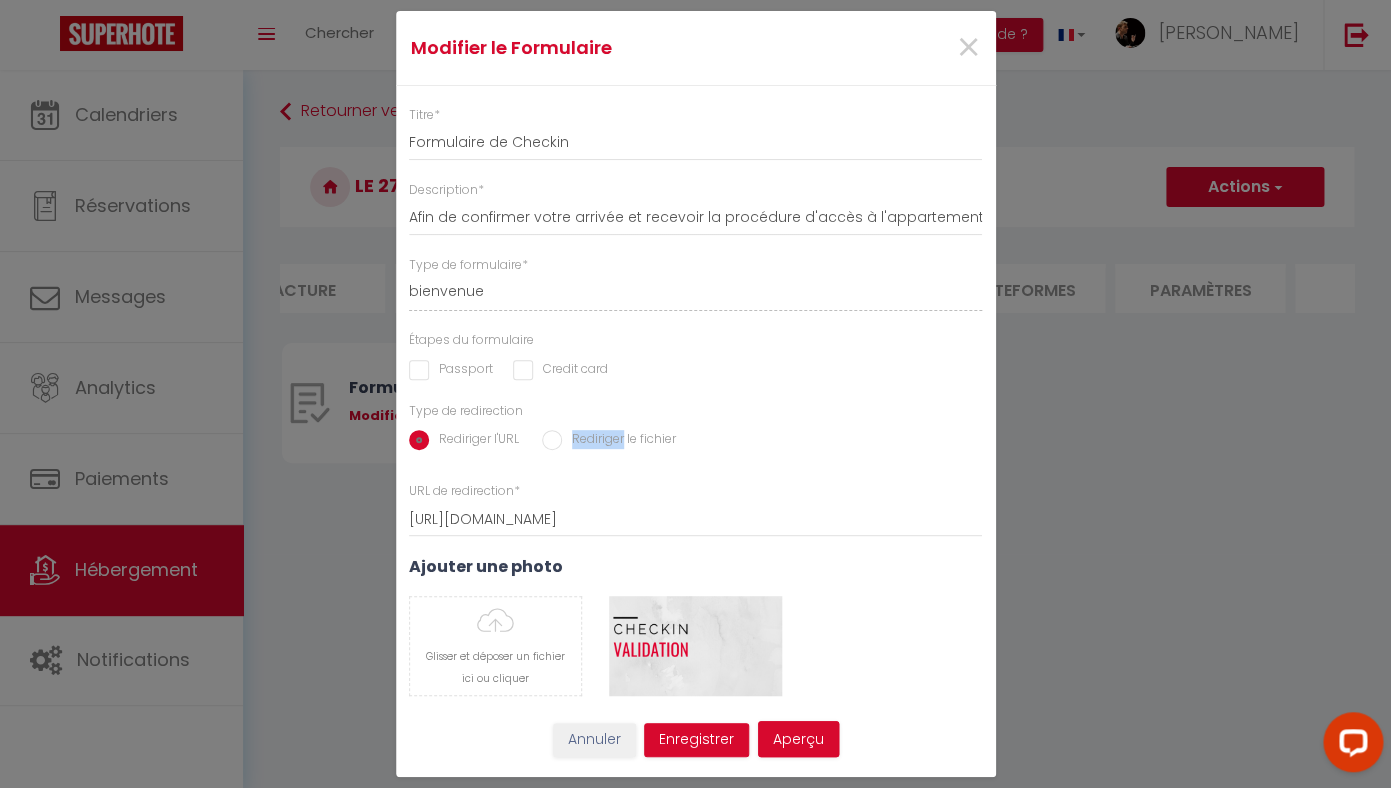 click on "Rediriger l'URL     Rediriger le fichier" at bounding box center (696, 441) 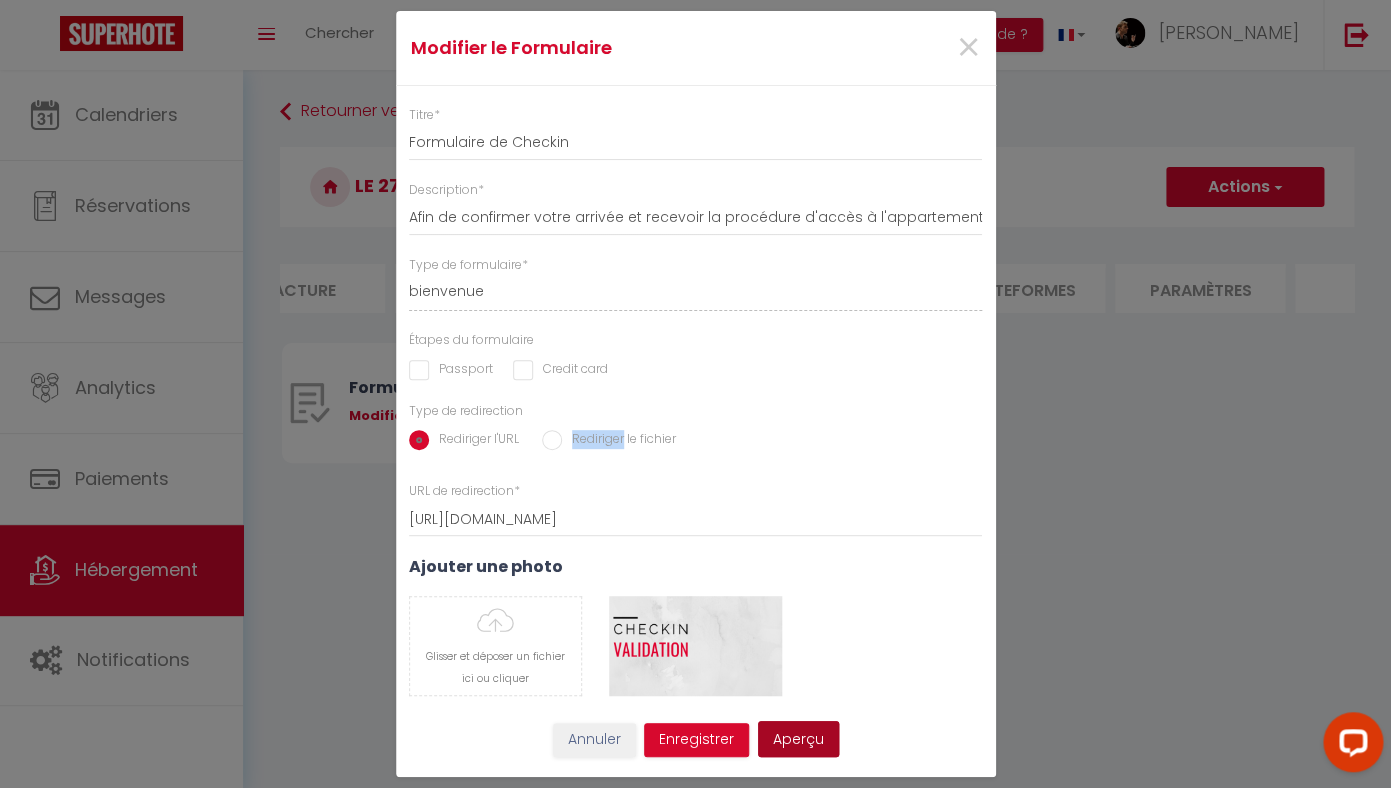 click on "Aperçu" at bounding box center (798, 739) 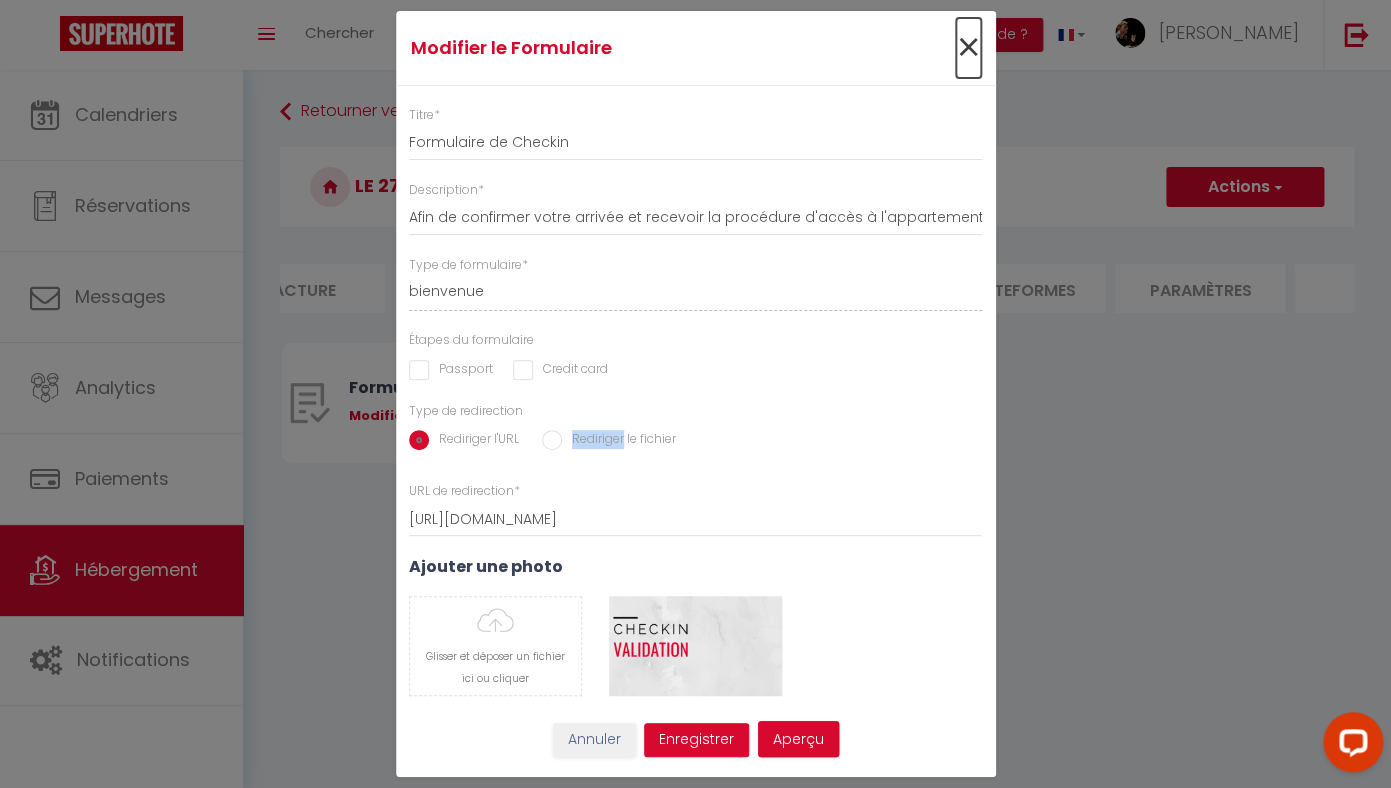 click on "×" at bounding box center (968, 48) 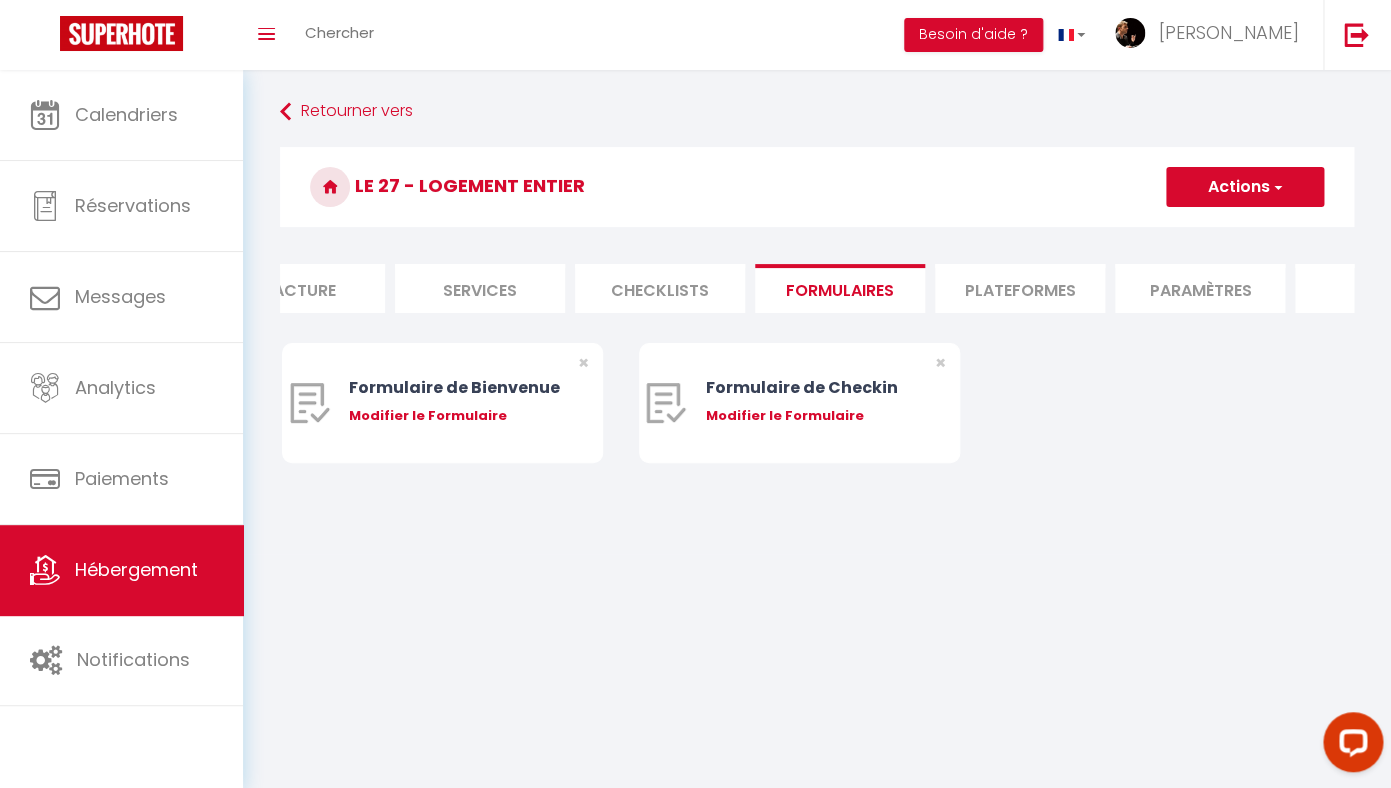 click on "Actions" at bounding box center [1245, 187] 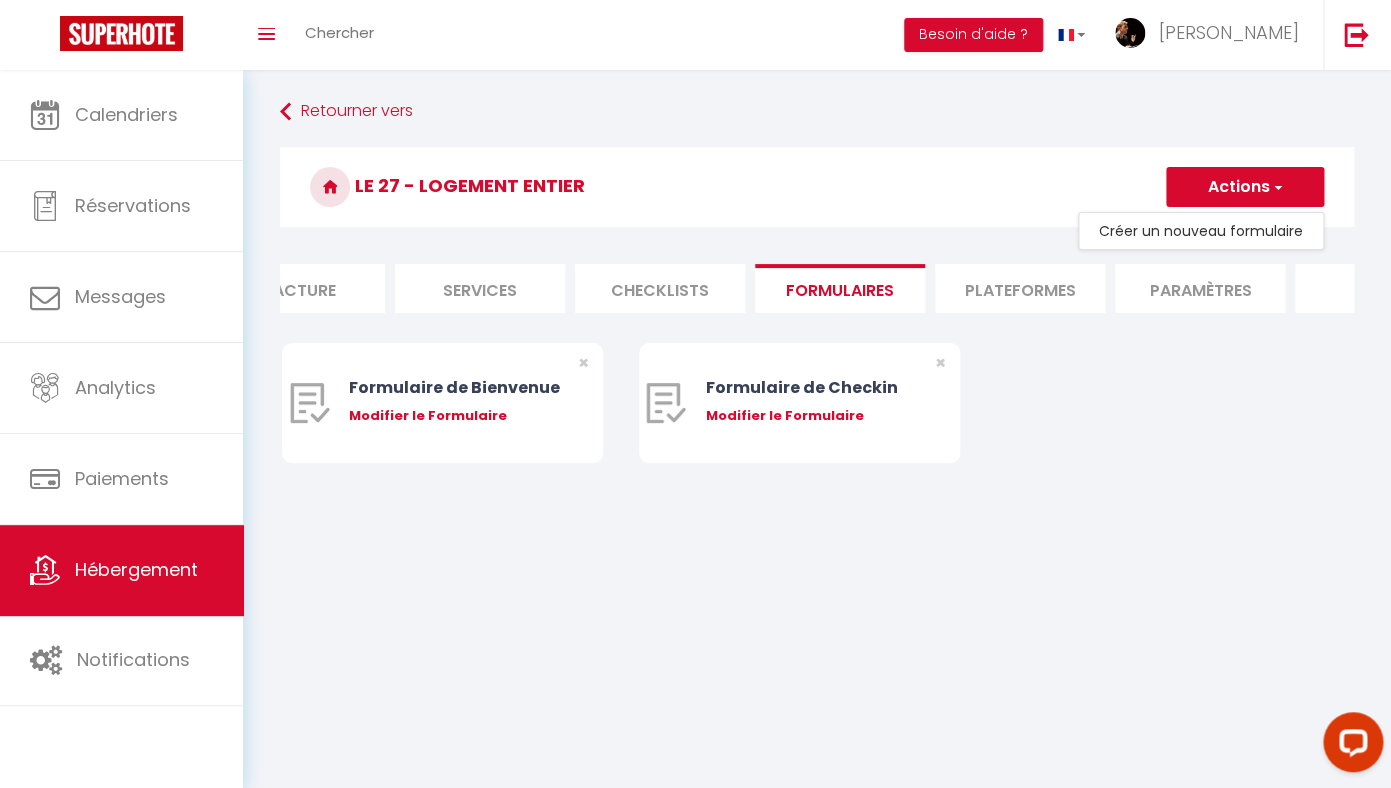 click on "Créer un nouveau formulaire" at bounding box center (1201, 231) 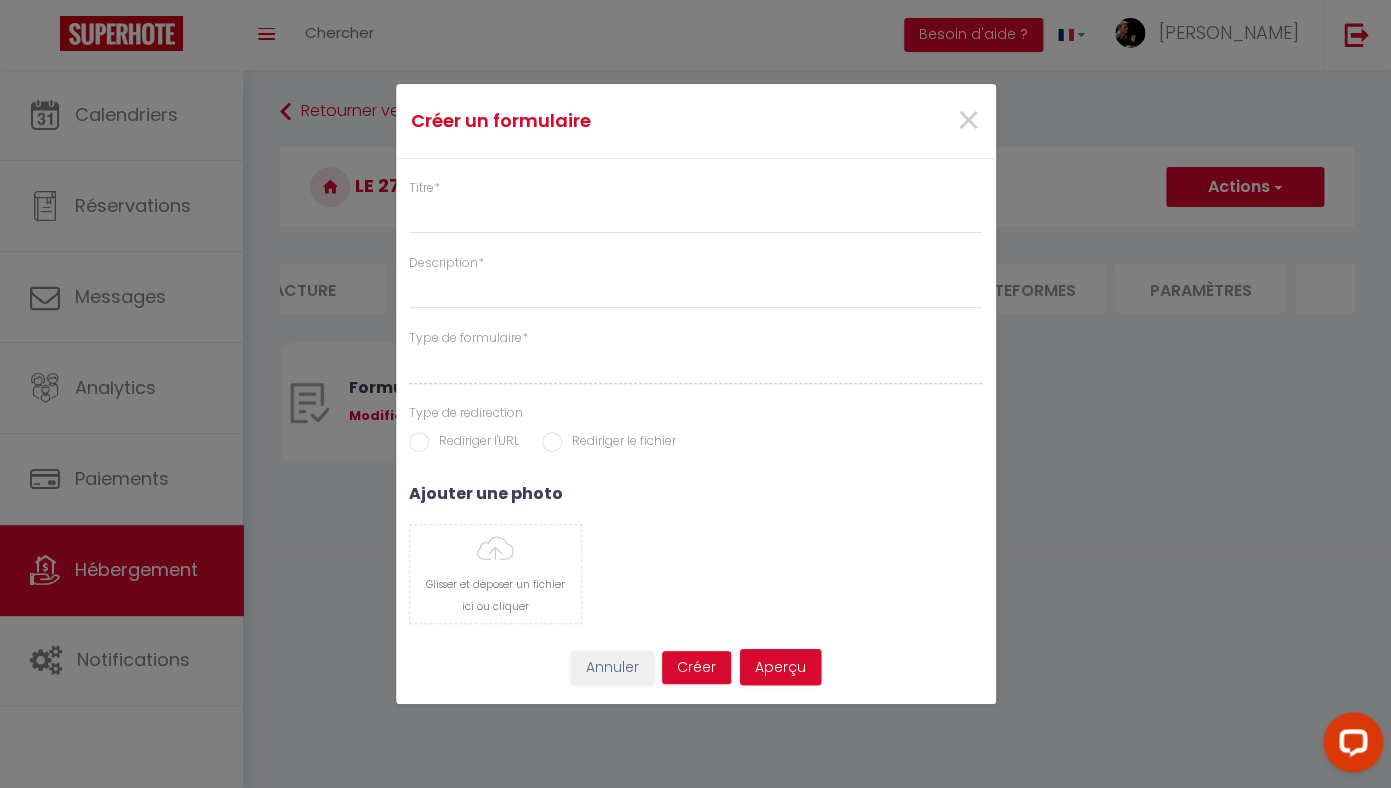 select on "[object Object]" 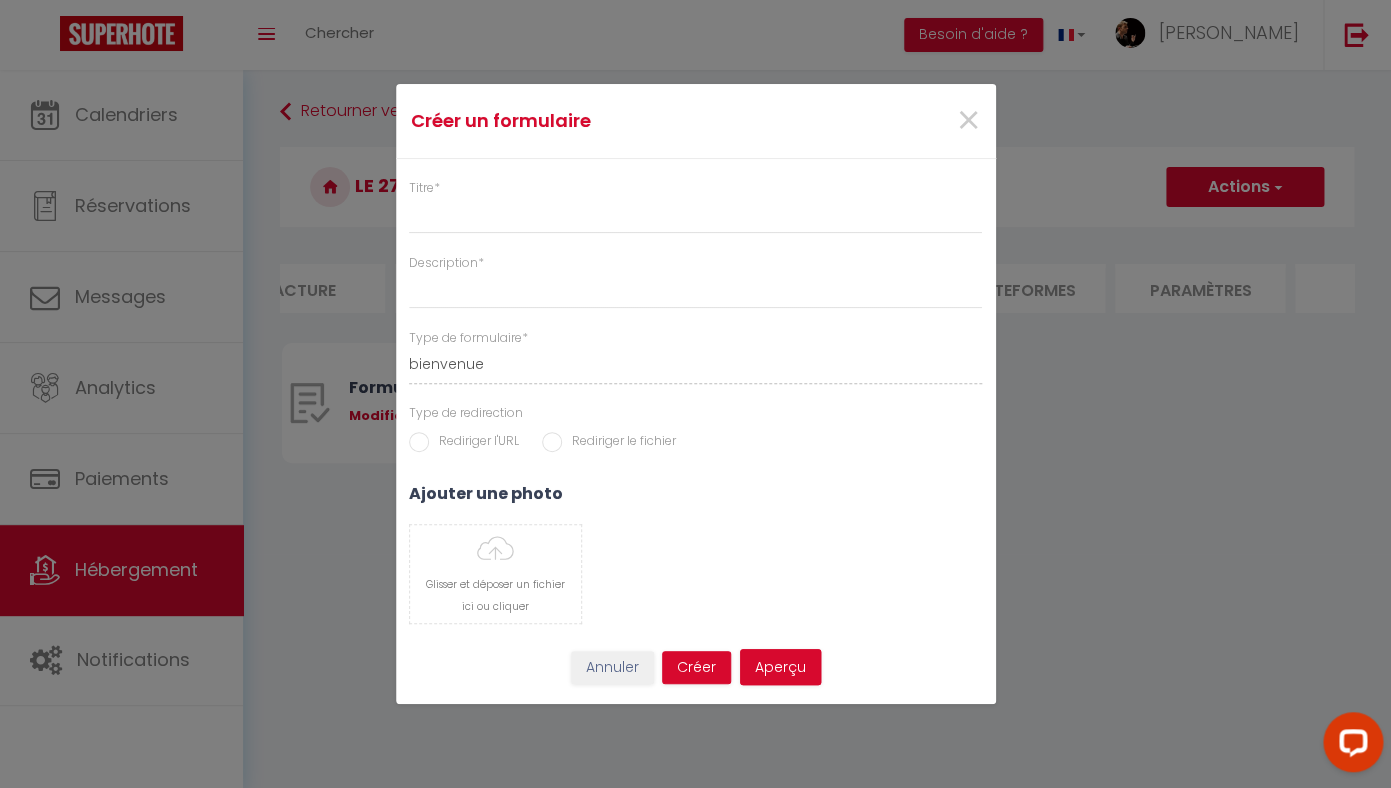 select 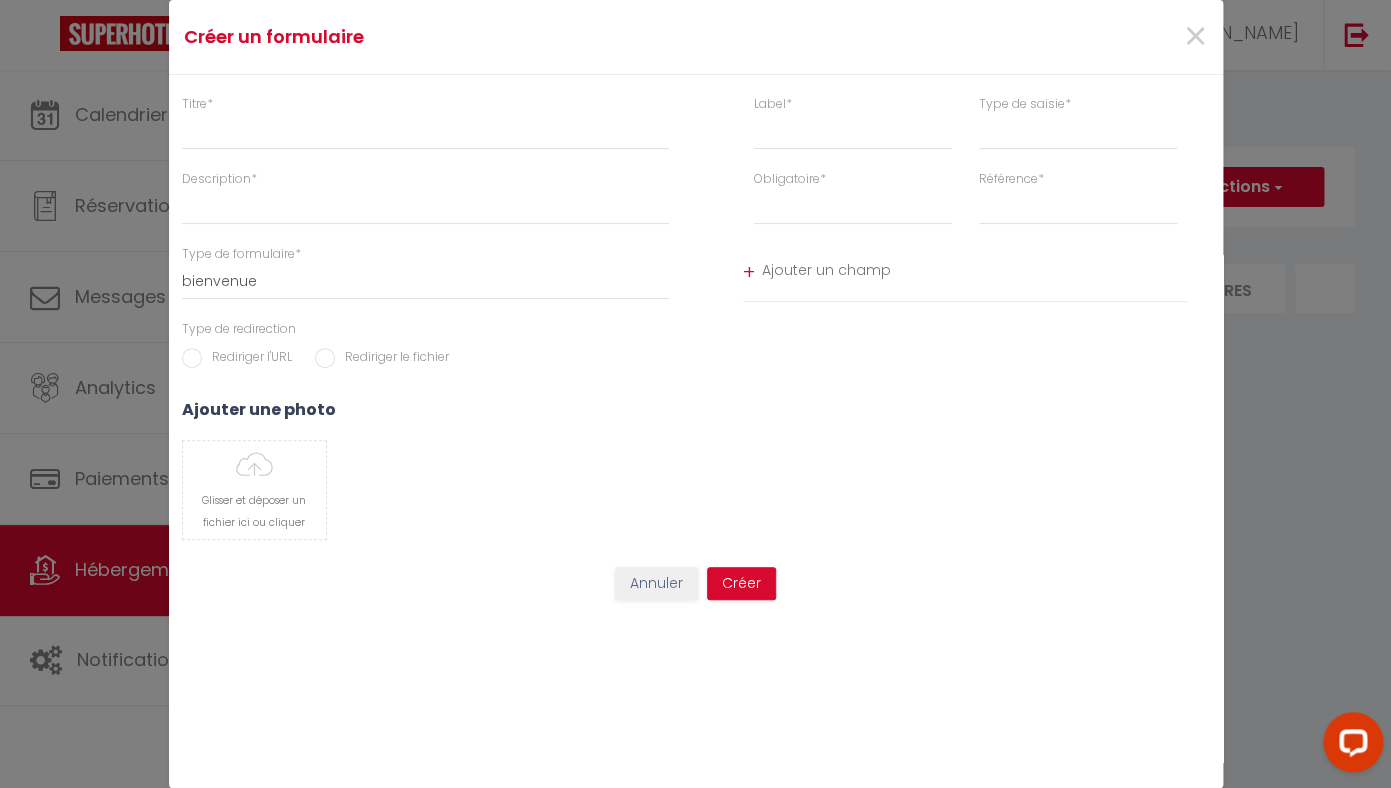 click on "Rediriger le fichier" at bounding box center (392, 359) 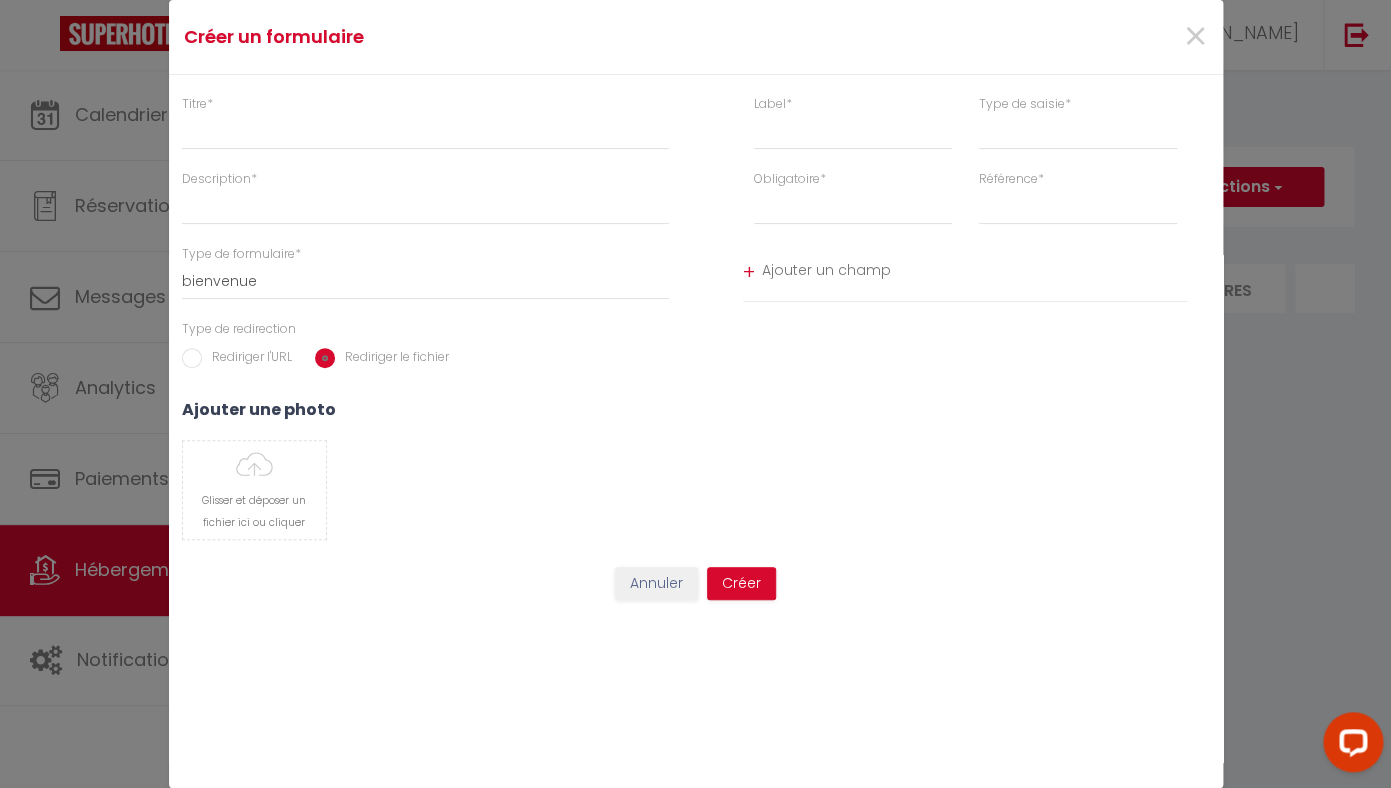 select 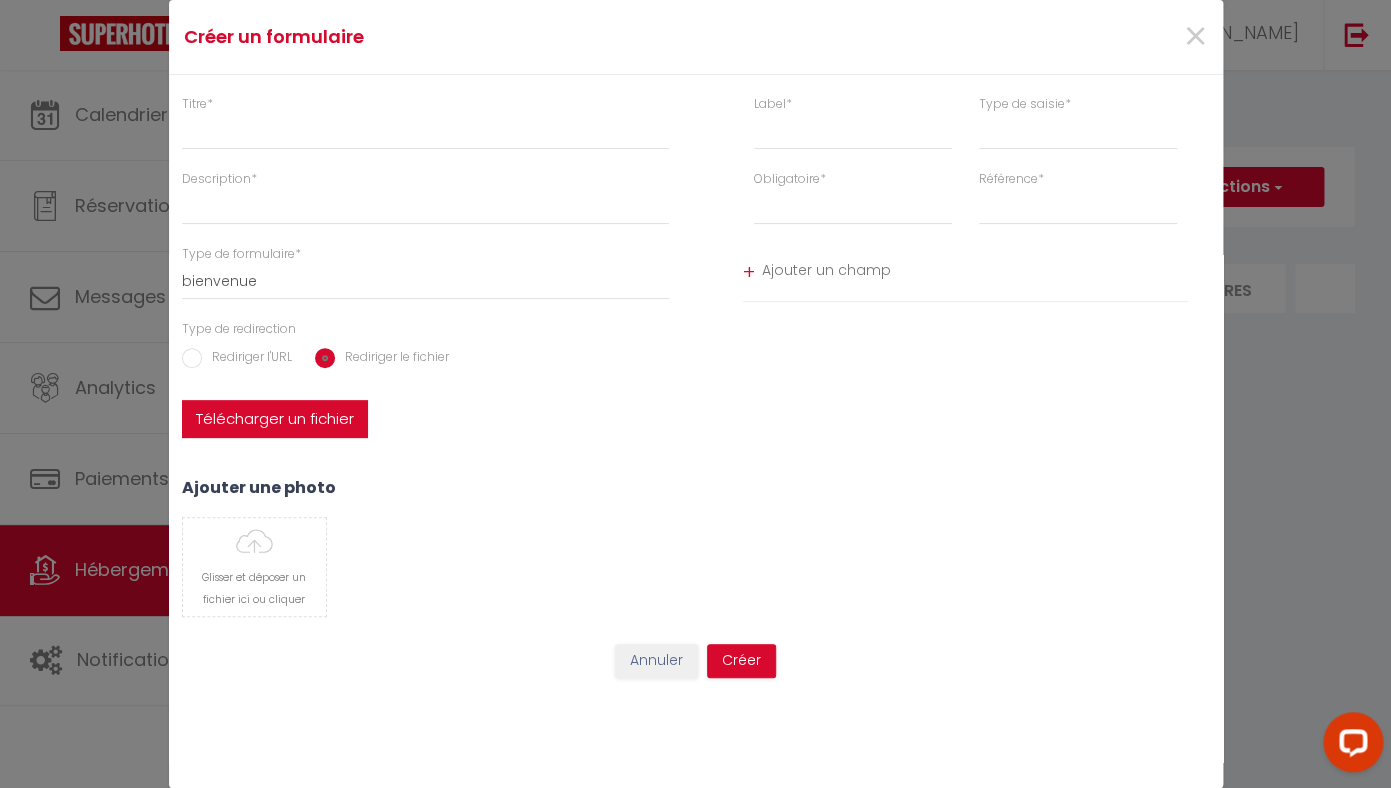 click on "Rediriger l'URL" at bounding box center [247, 359] 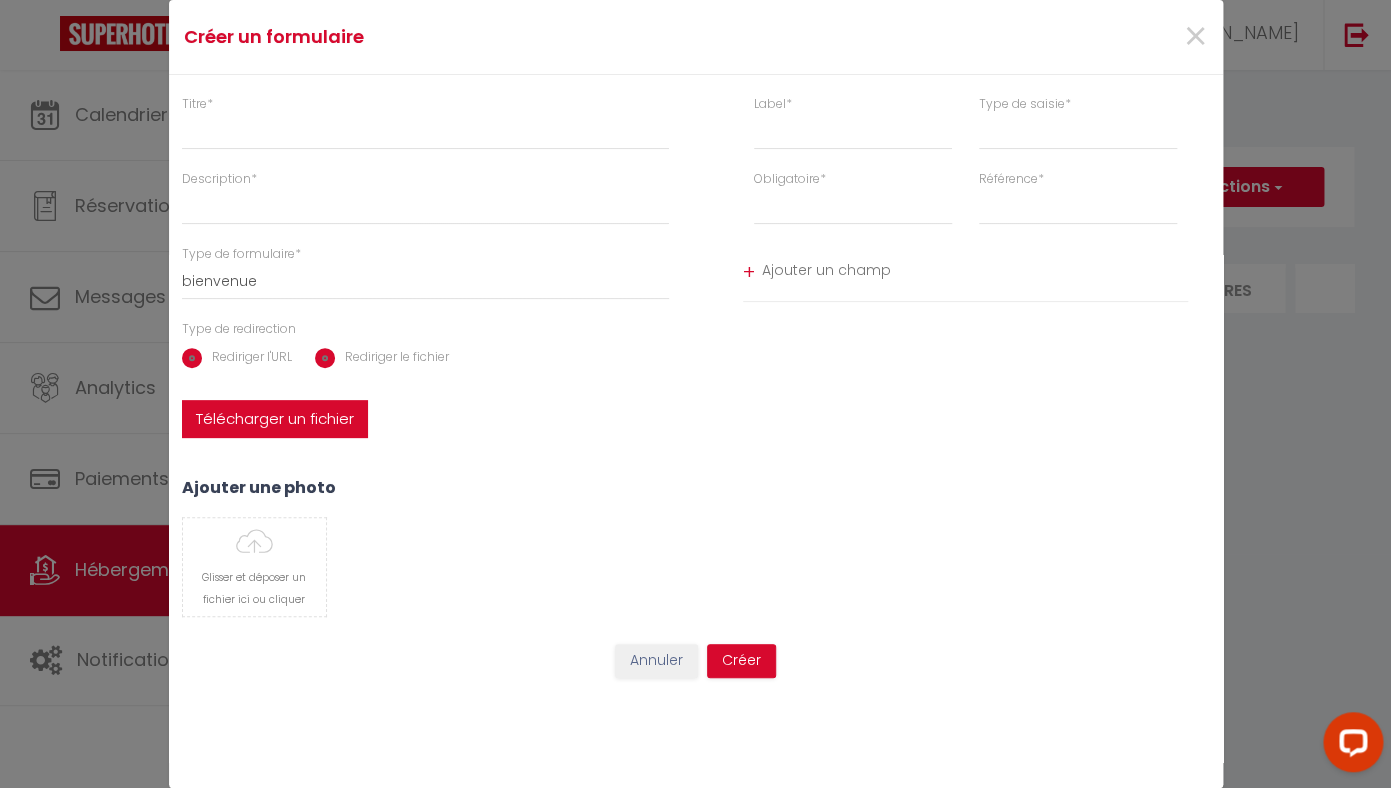 radio on "false" 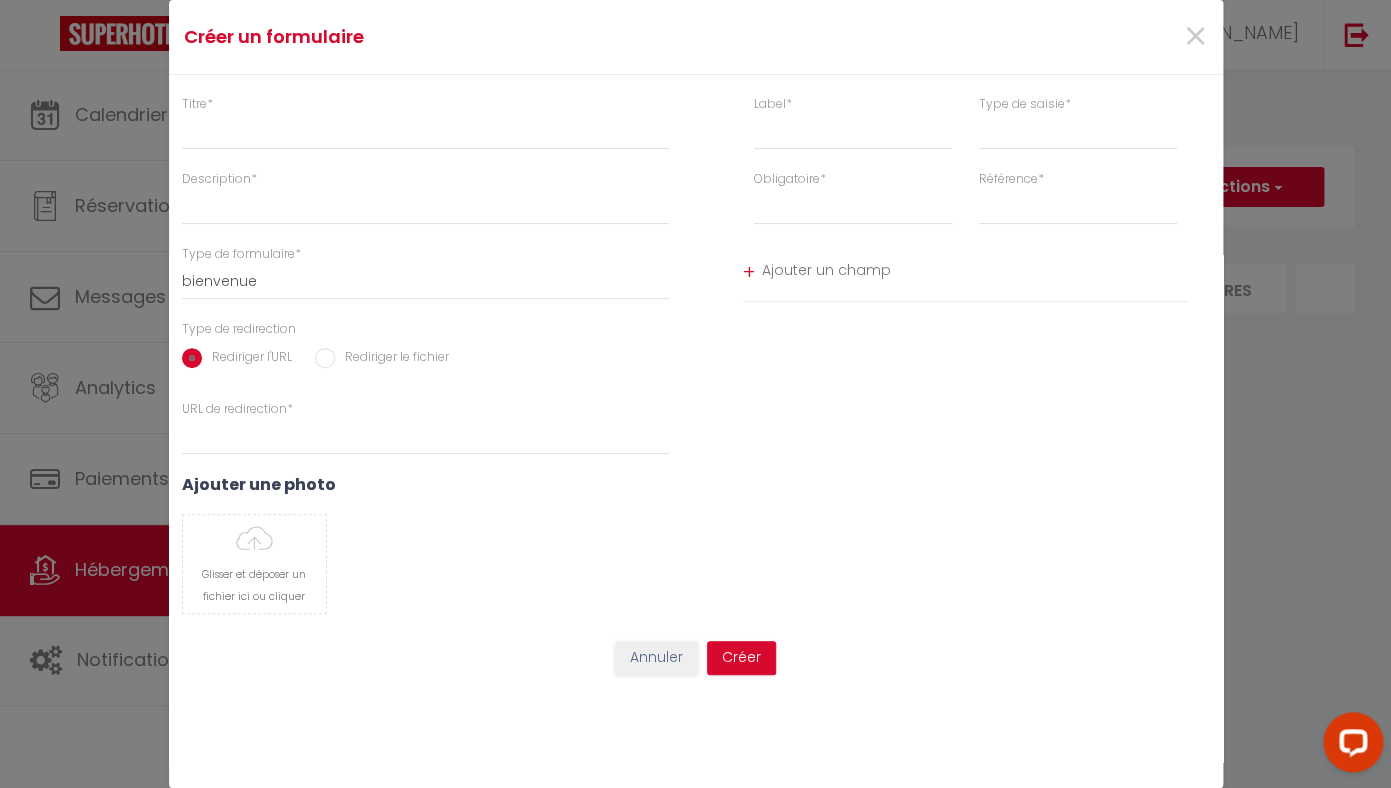click on "Rediriger le fichier" at bounding box center (392, 359) 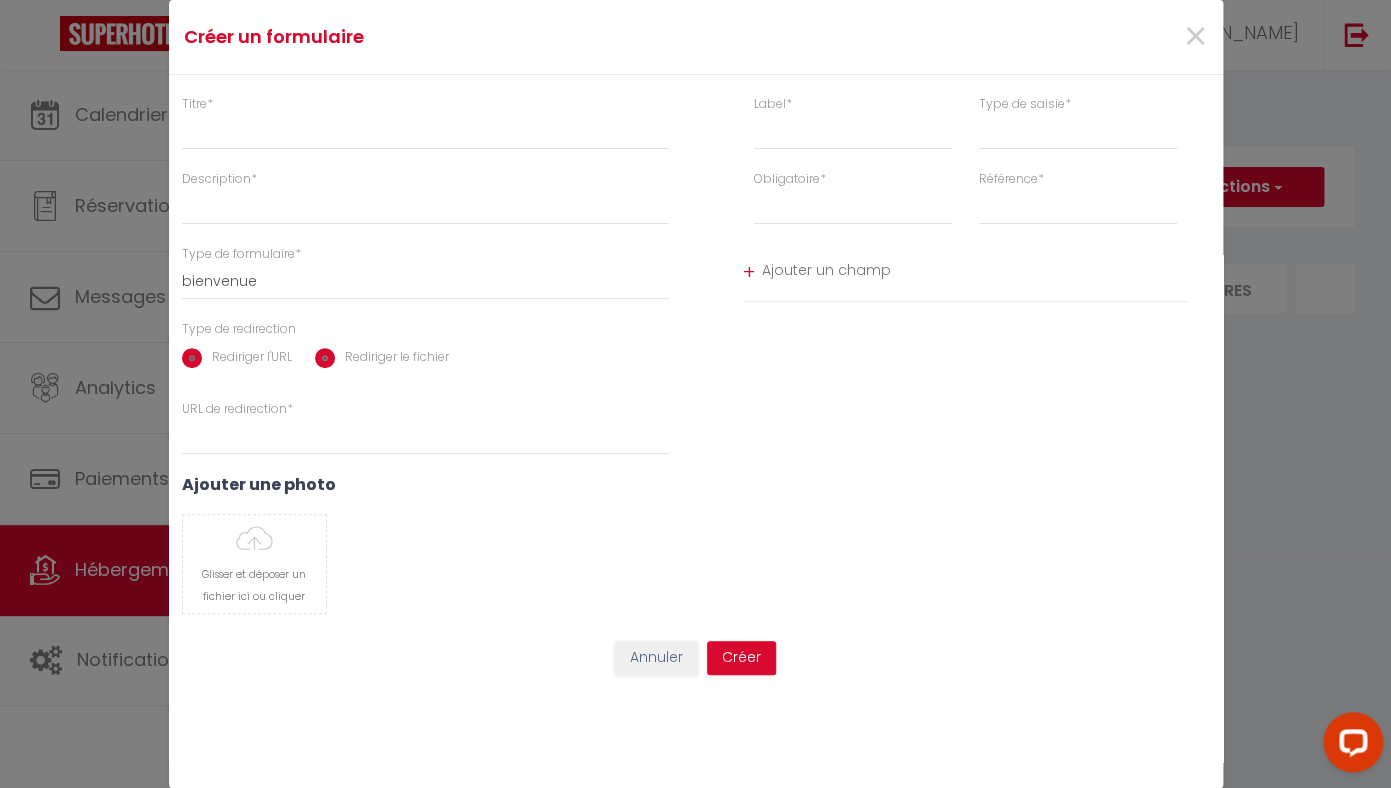 radio on "false" 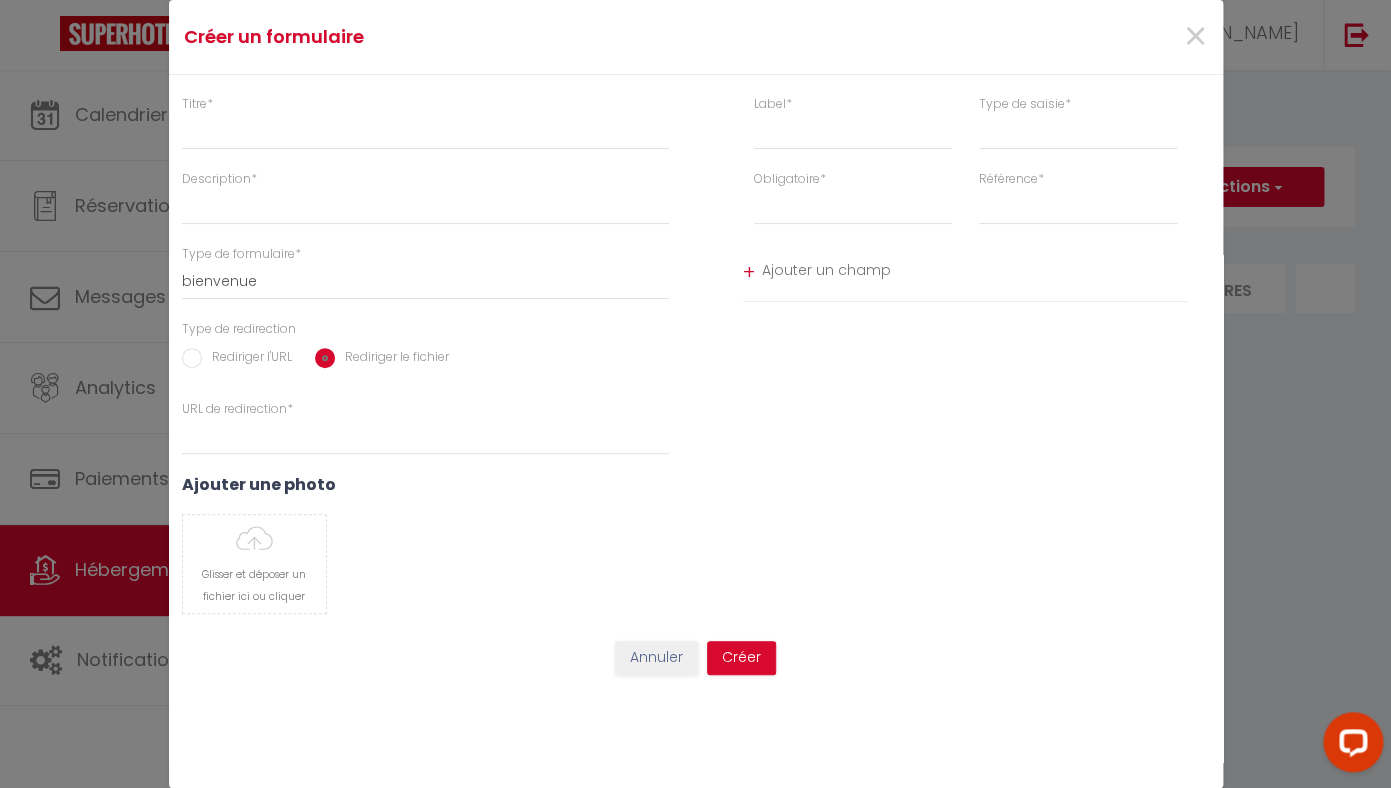 select 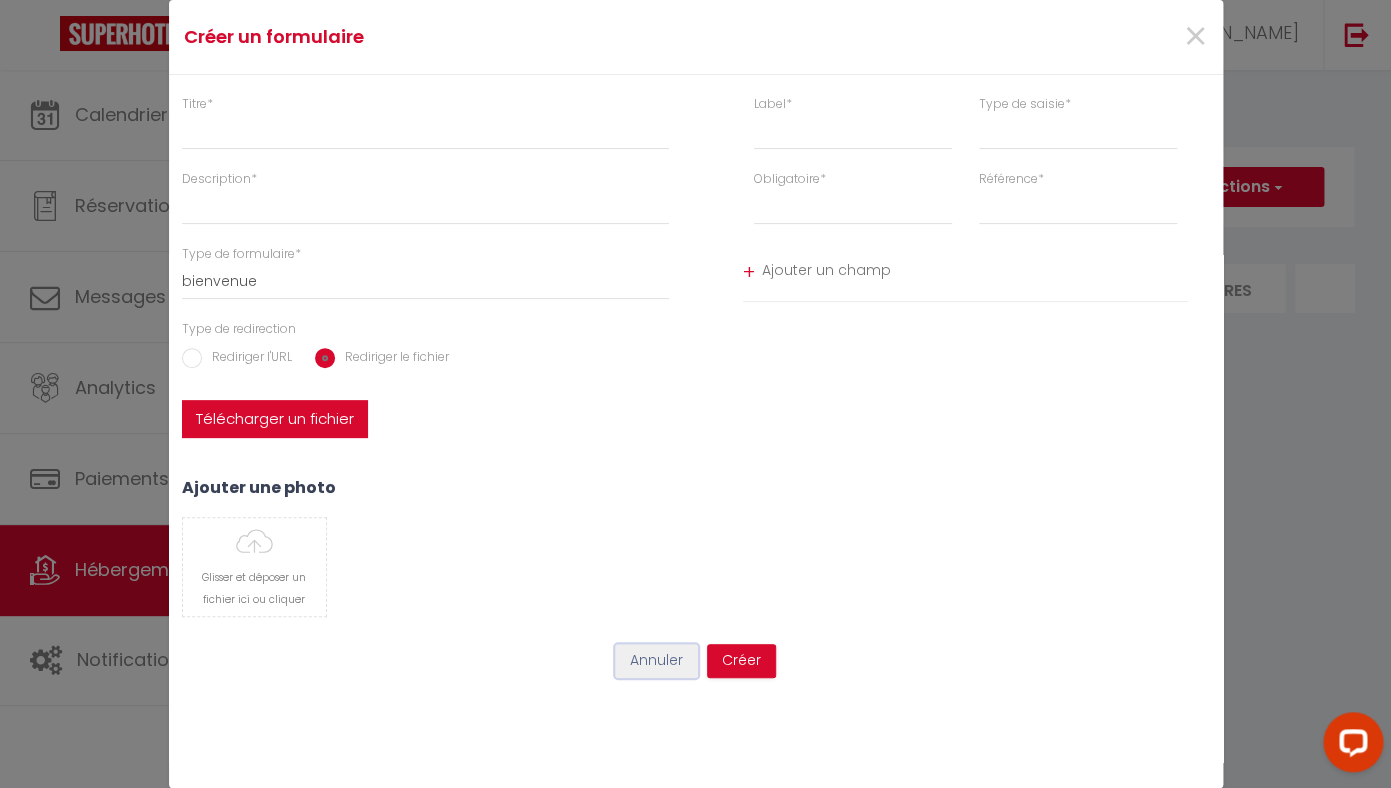 click on "Annuler" at bounding box center (656, 661) 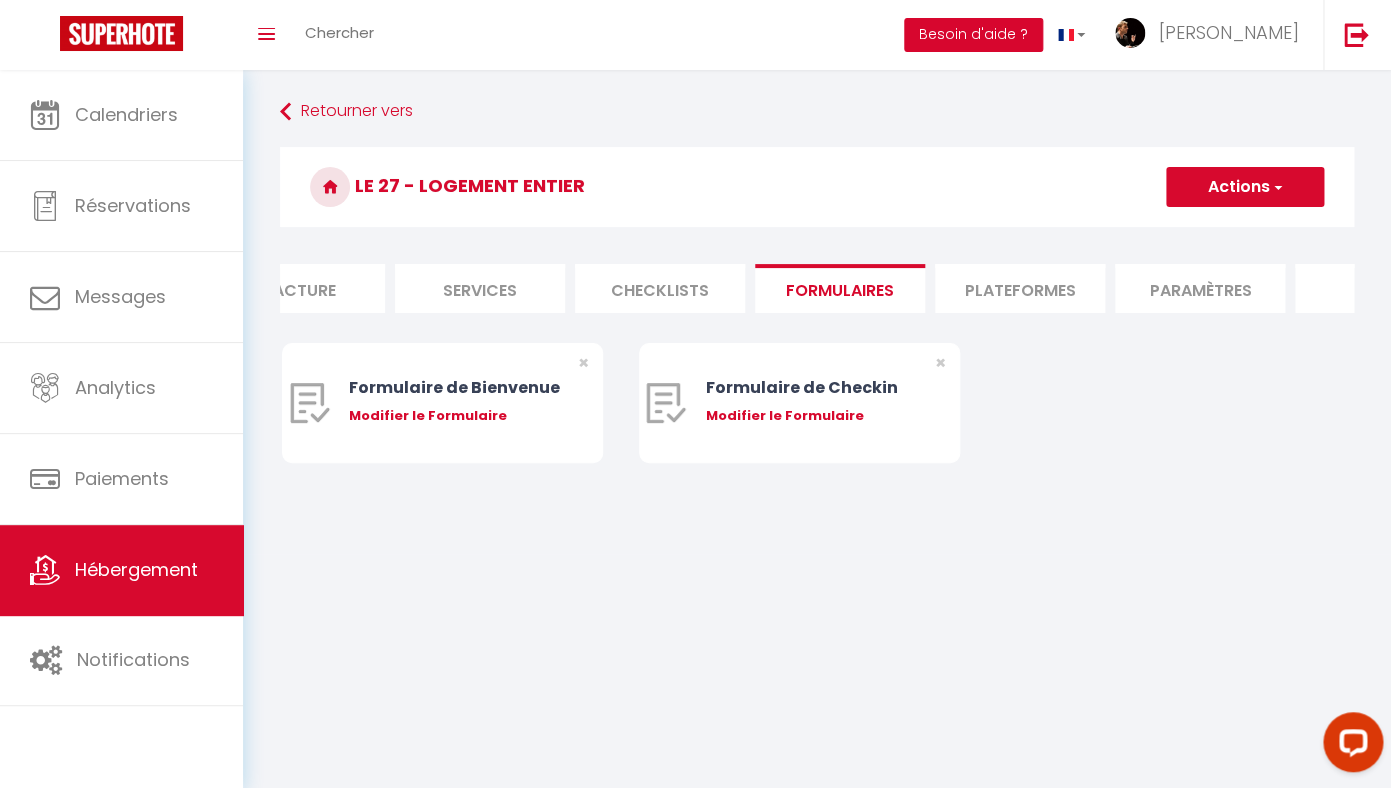 click on "Besoin d'aide ?" at bounding box center [973, 35] 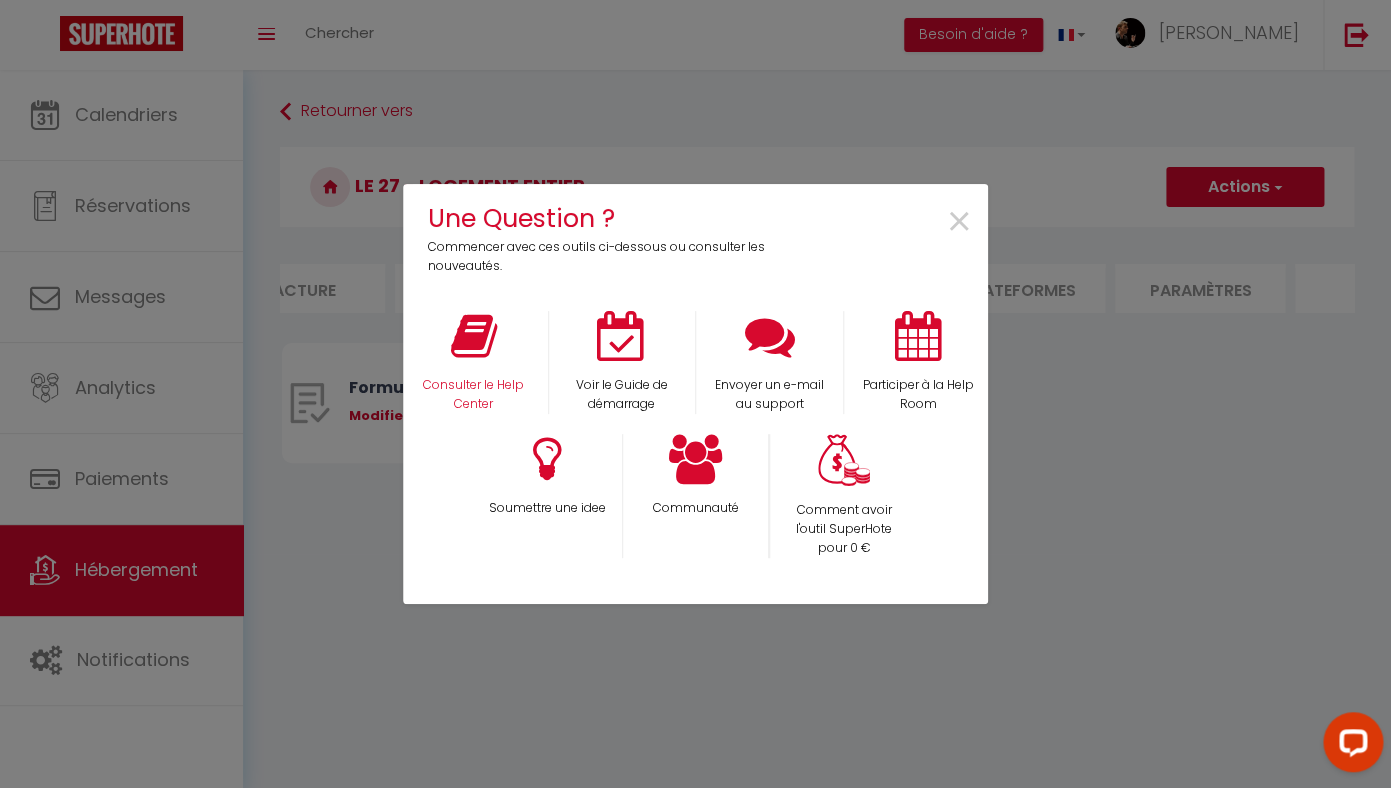 click on "Consulter le Help Center" at bounding box center (474, 362) 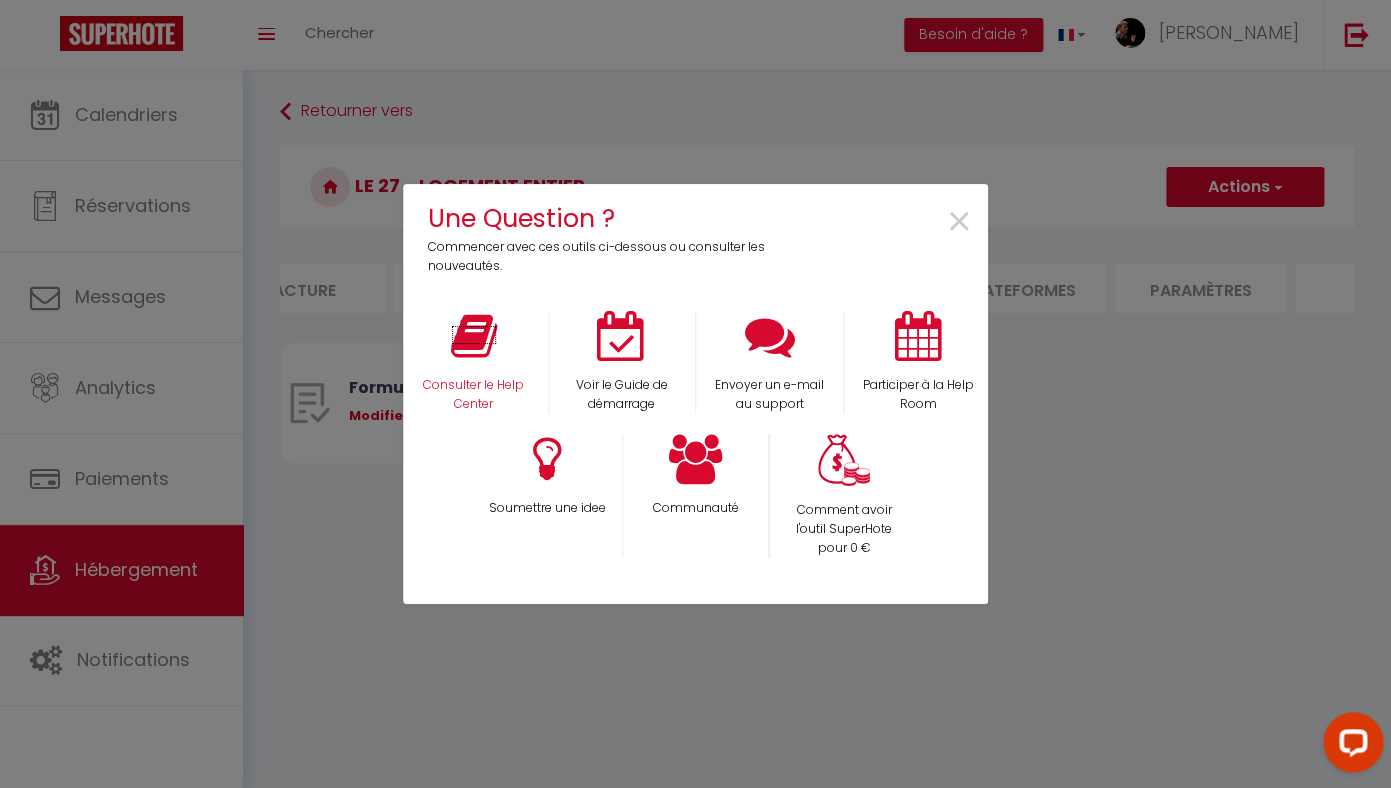 click at bounding box center [474, 336] 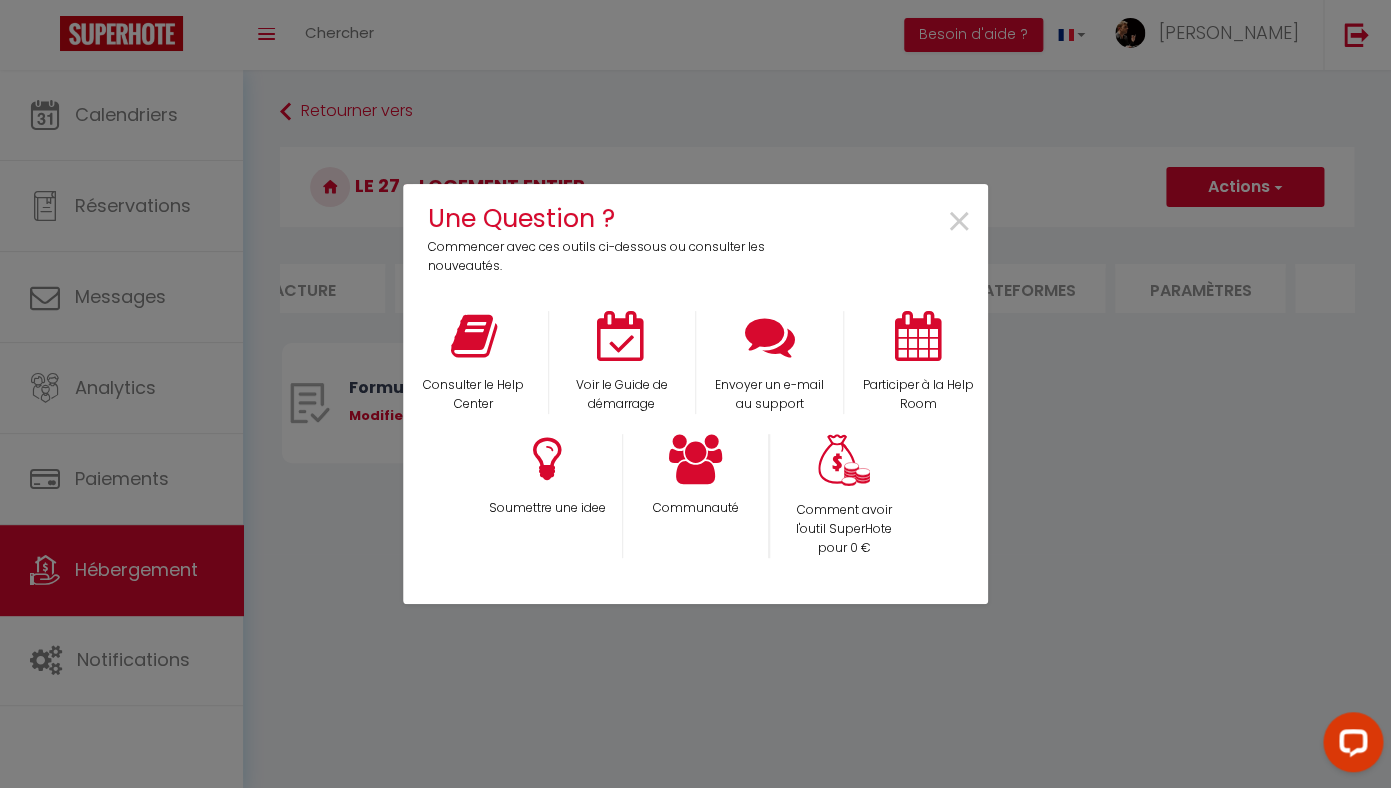 click on "Une Question ?   Commencer avec ces outils ci-dessous ou consulter les nouveautés.   ×     Consulter le Help Center     Voir le Guide de démarrage     Envoyer un e-mail au support     Participer à la Help Room     Soumettre une idee     Communauté     Comment avoir l'outil SuperHote pour 0 €" at bounding box center [695, 394] 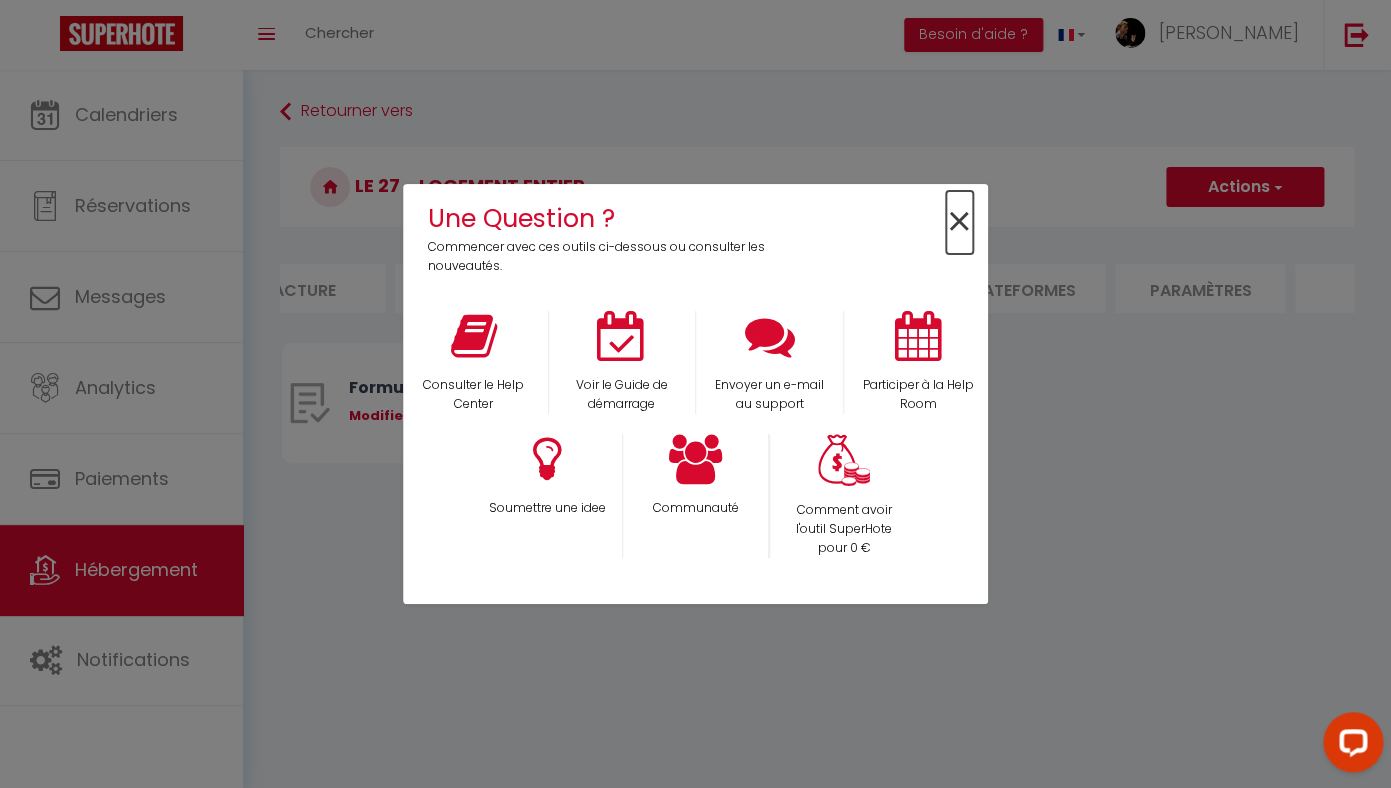 click on "×" at bounding box center (959, 222) 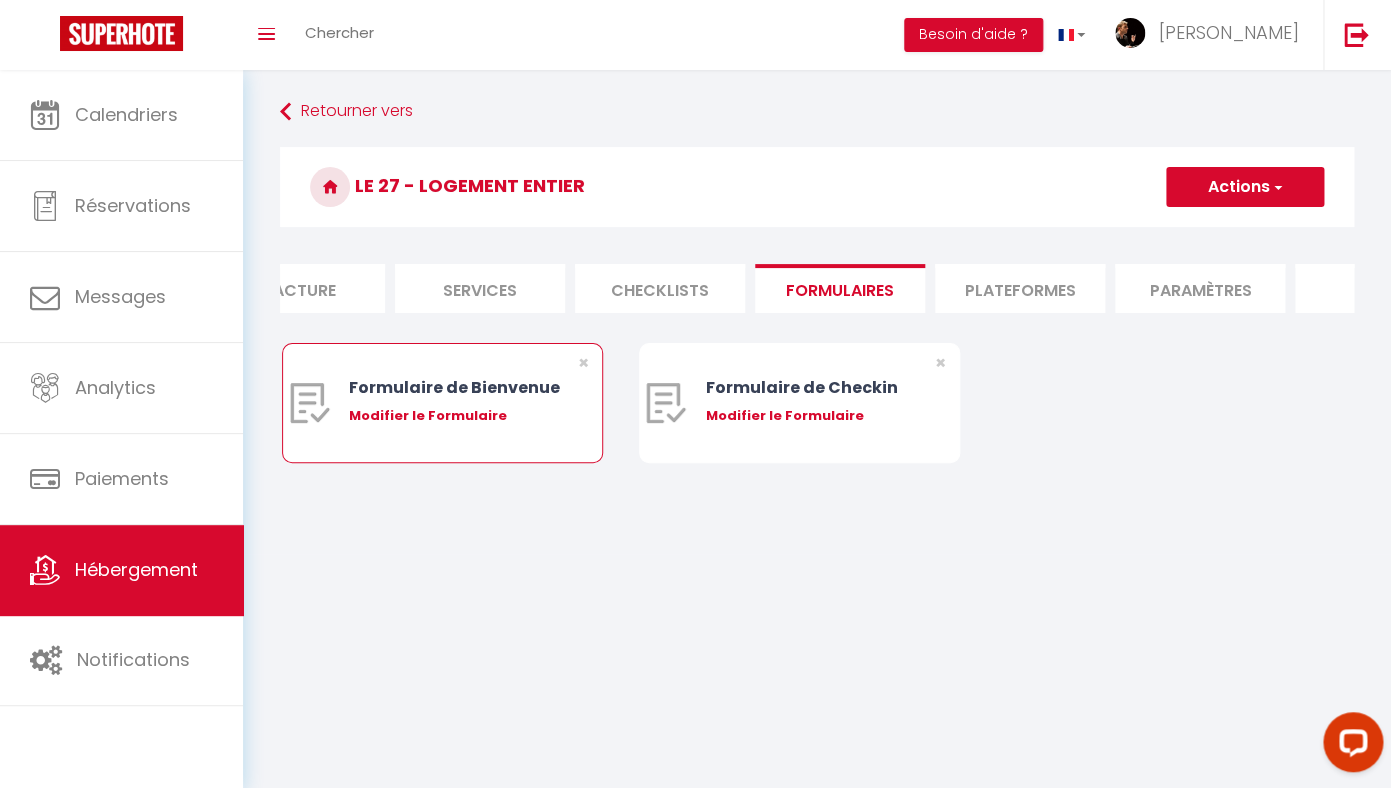 click on "Modifier le Formulaire" at bounding box center [455, 416] 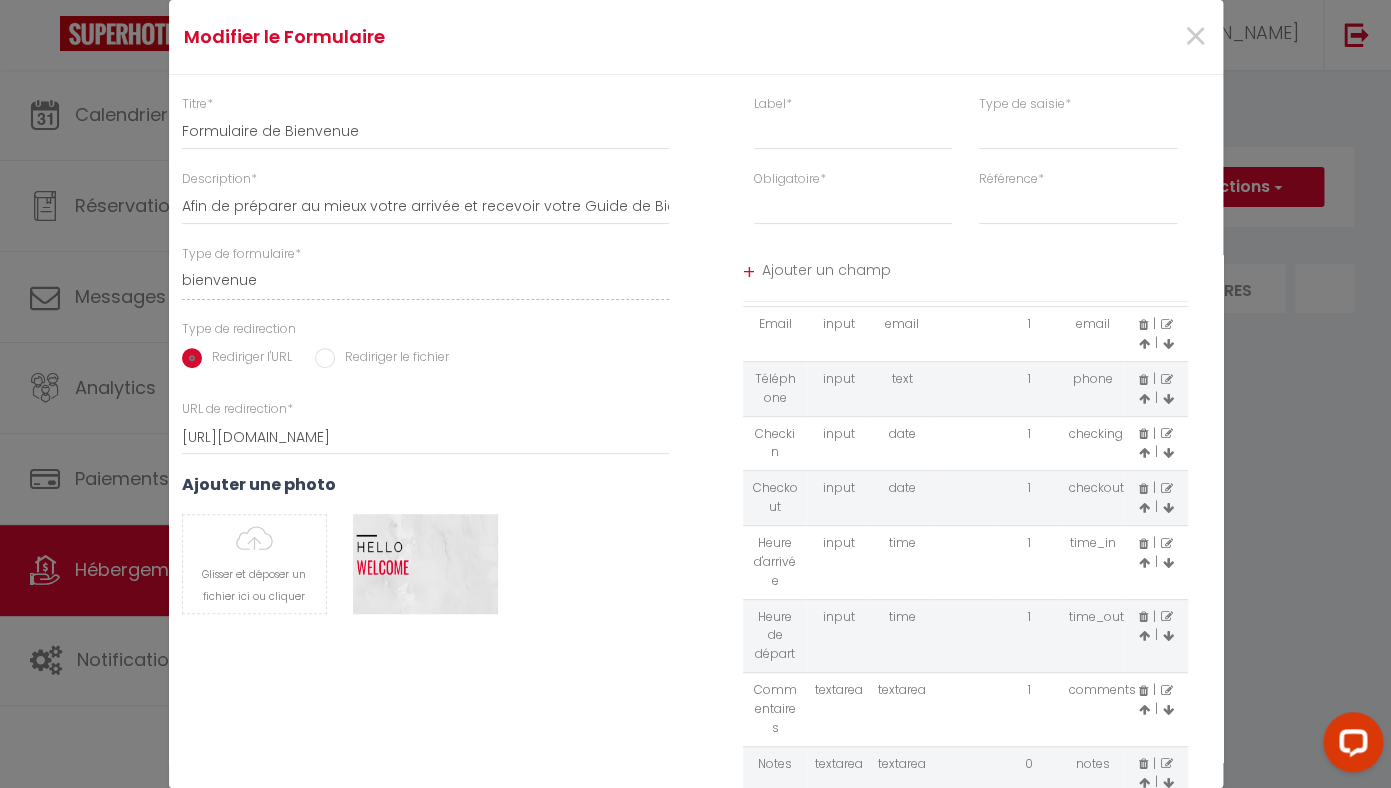 scroll, scrollTop: 0, scrollLeft: 0, axis: both 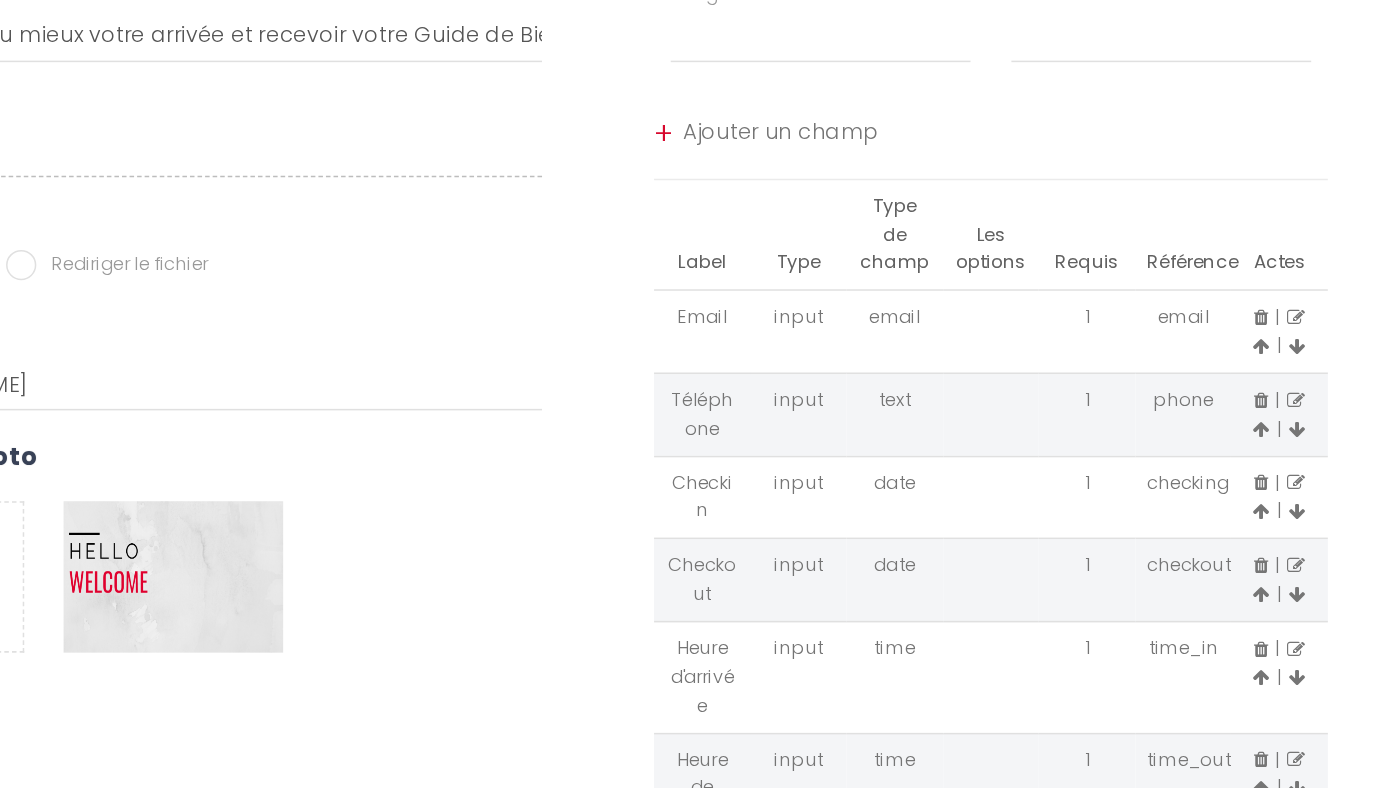 click at bounding box center [1154, 338] 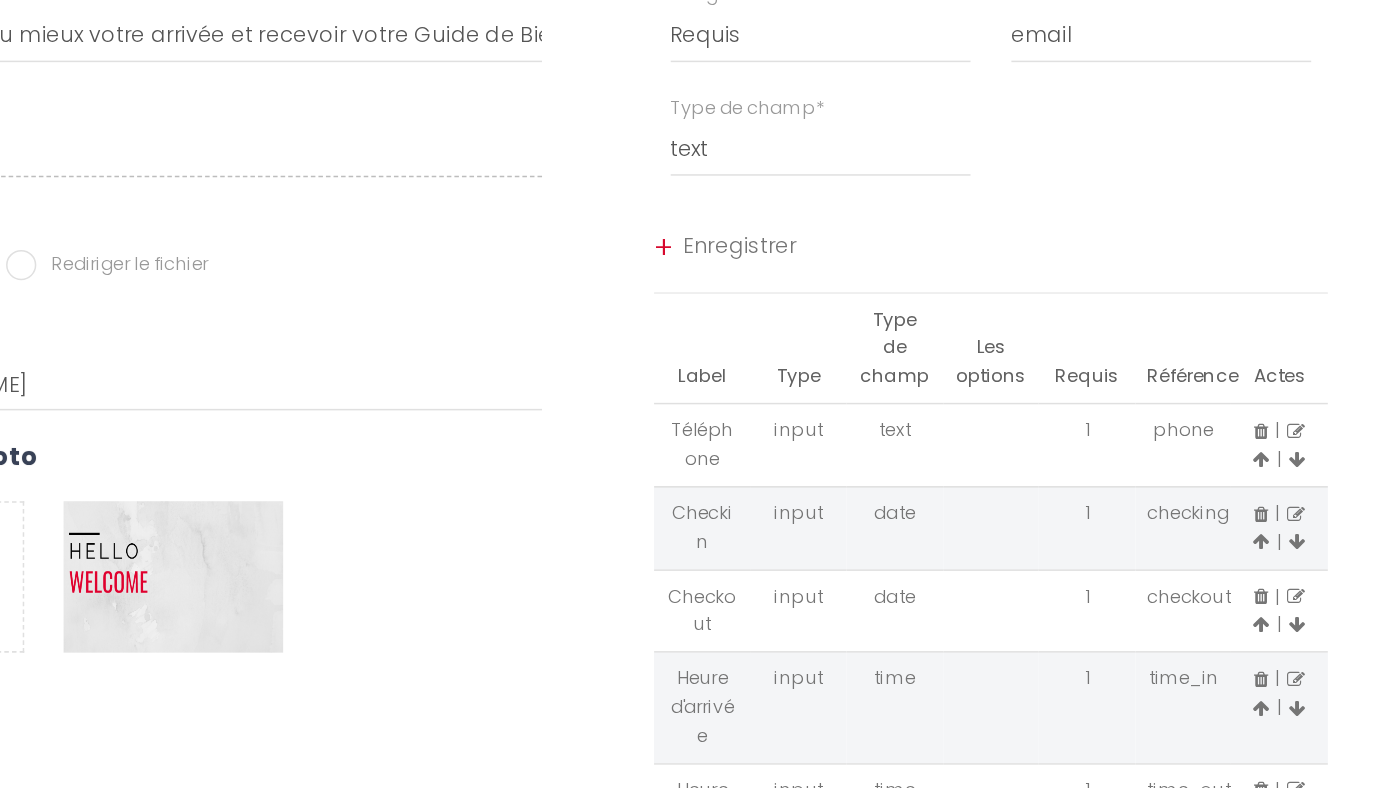 click on "Enregistrer" at bounding box center (962, 293) 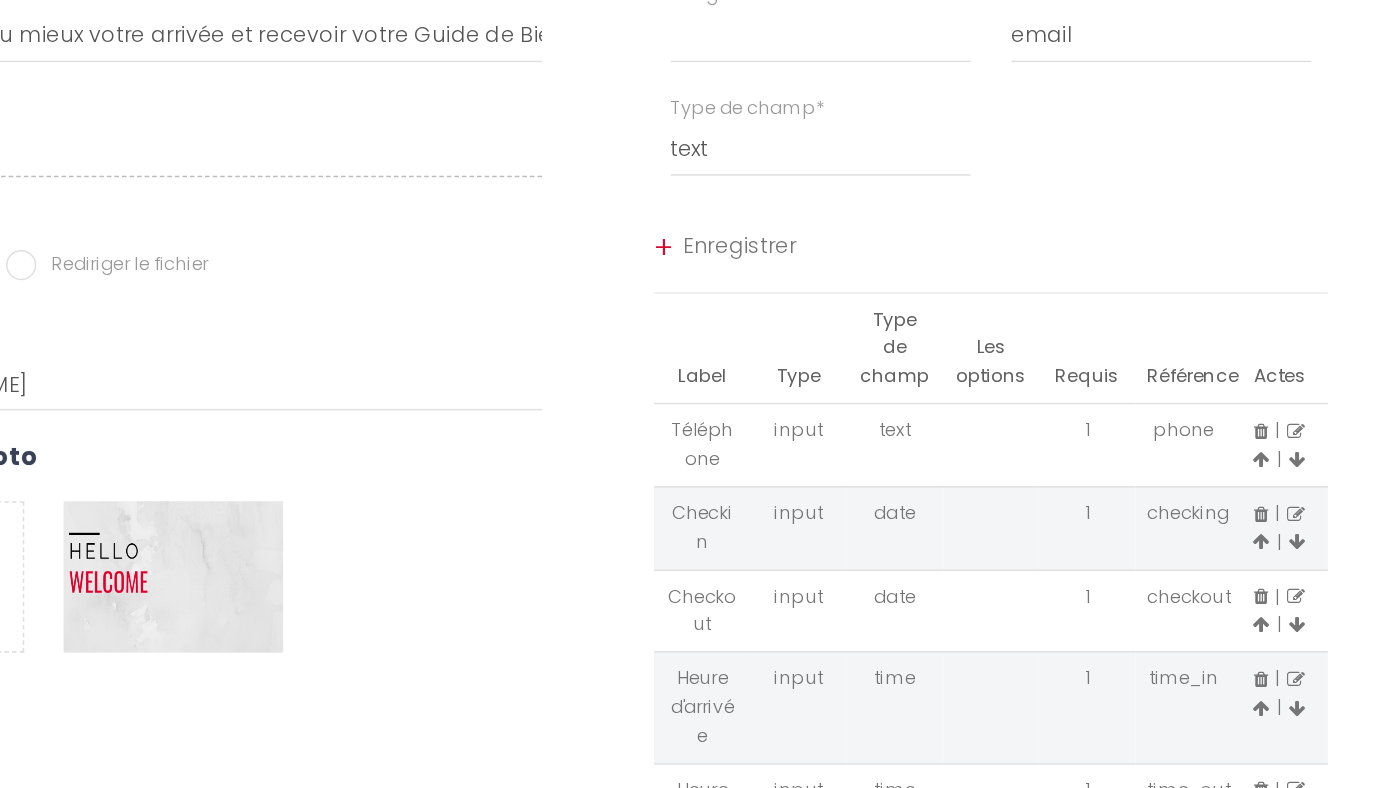 select 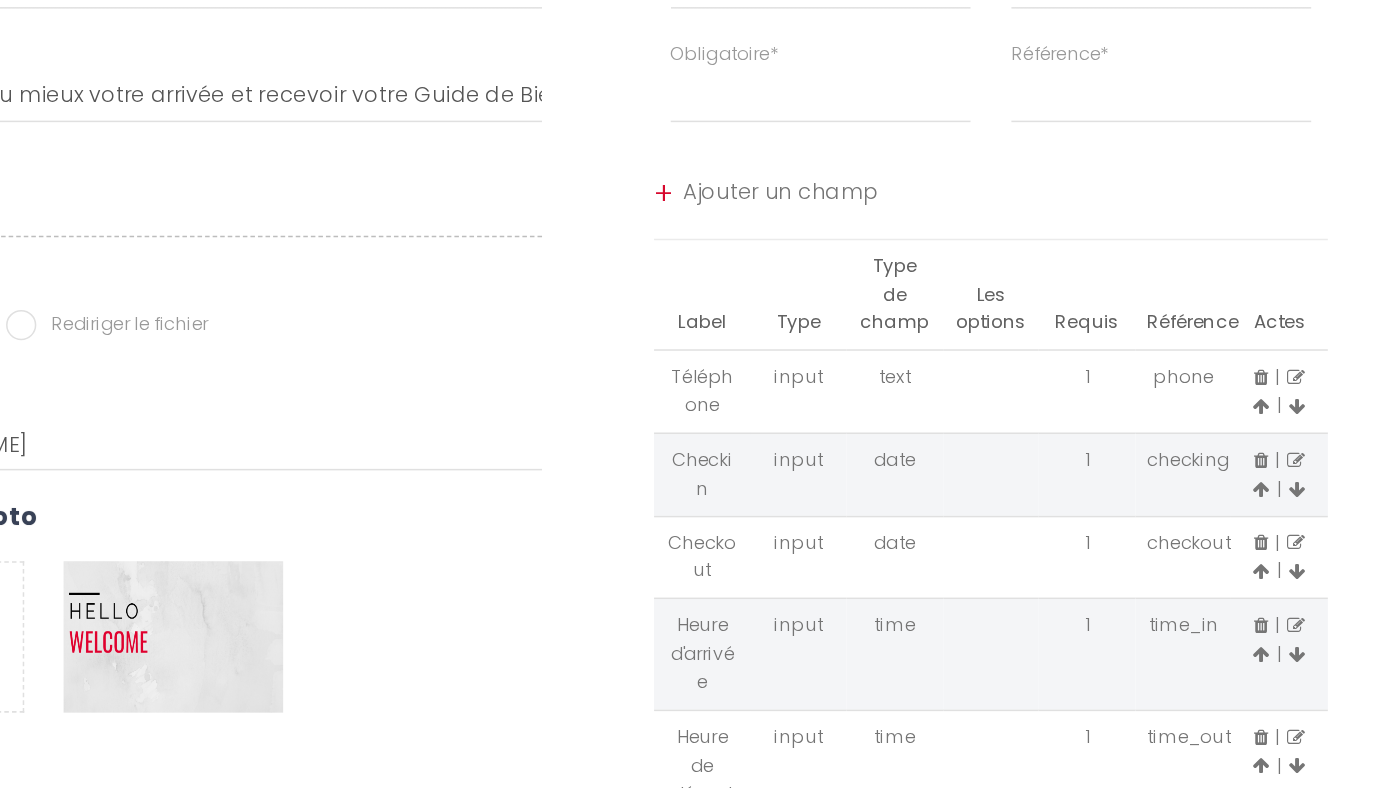scroll, scrollTop: 0, scrollLeft: 13, axis: horizontal 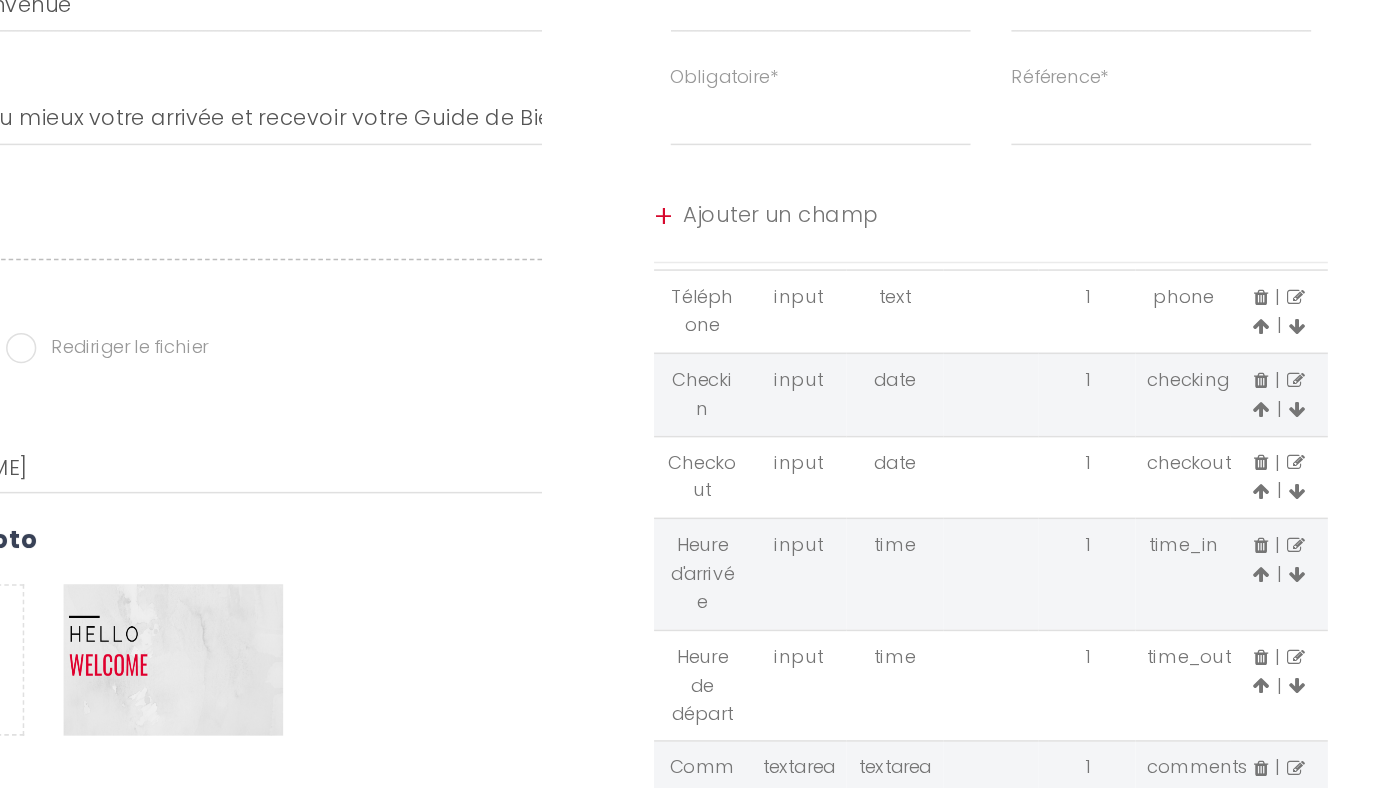 click at bounding box center [1131, 508] 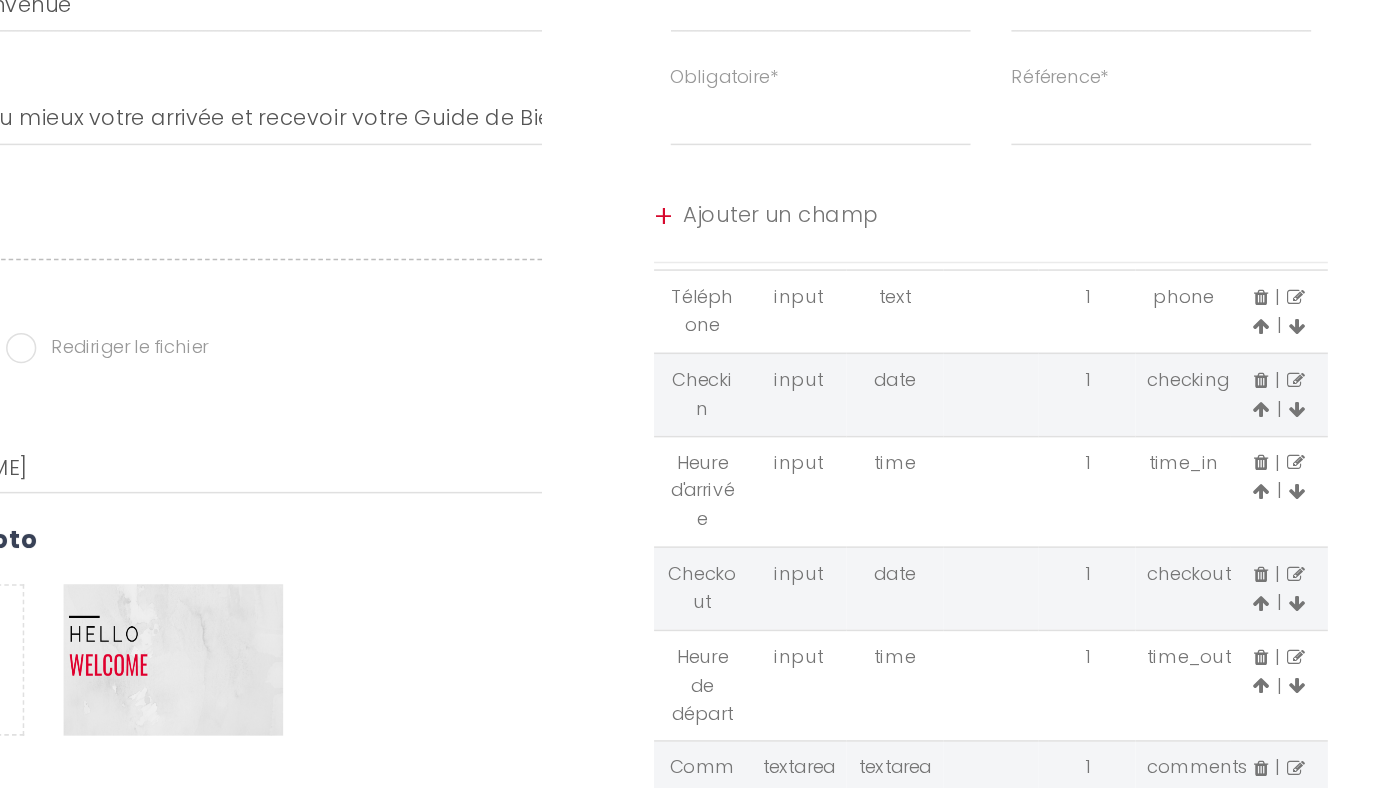 select 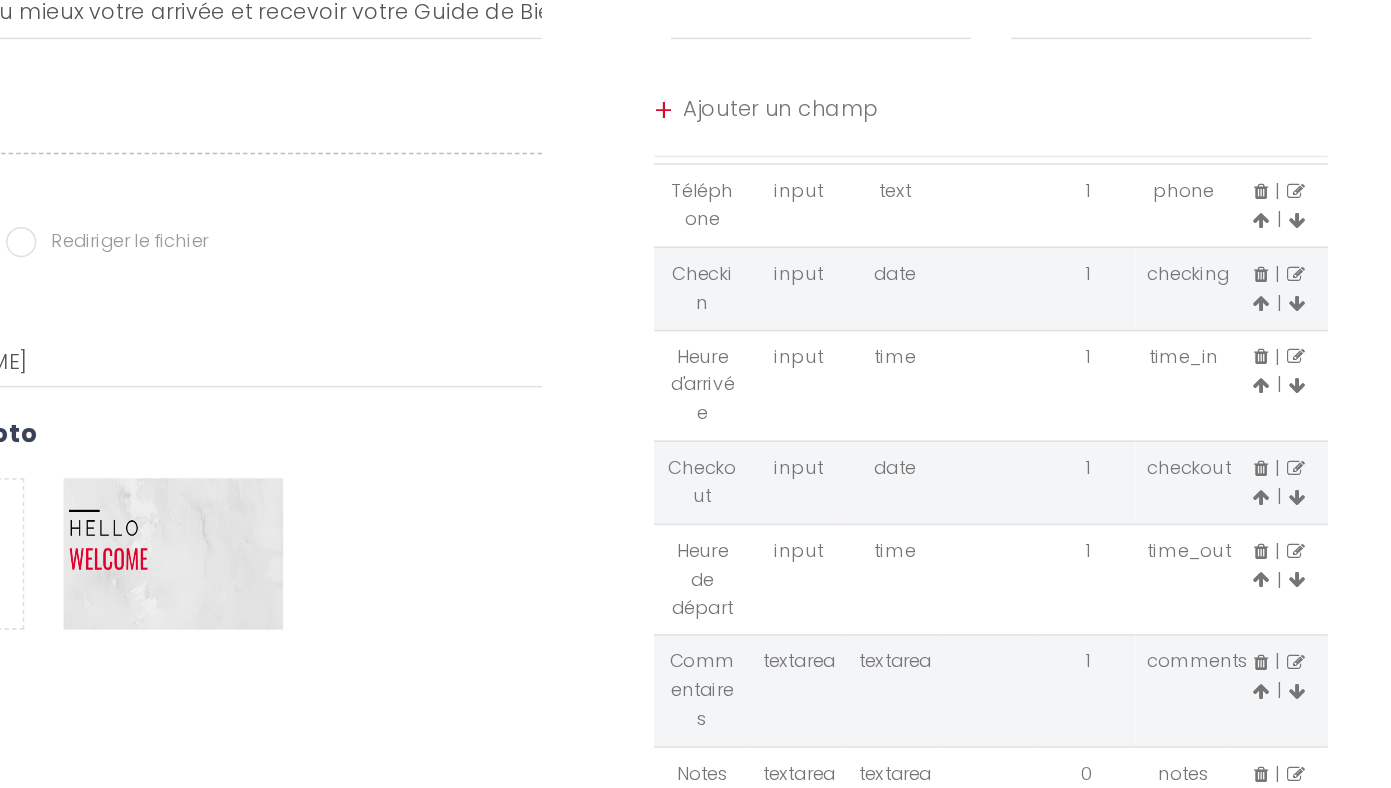 scroll, scrollTop: 75, scrollLeft: 13, axis: both 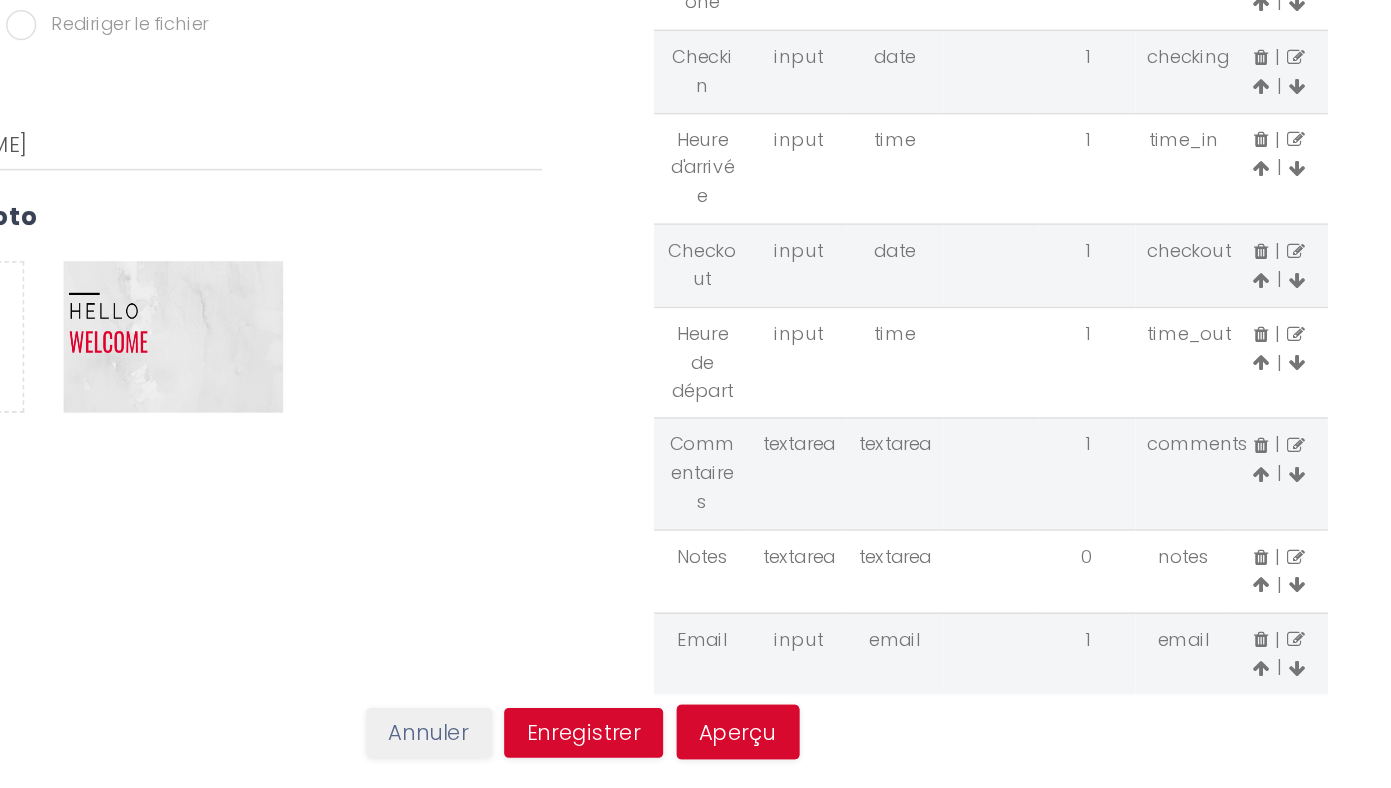 click at bounding box center (1154, 562) 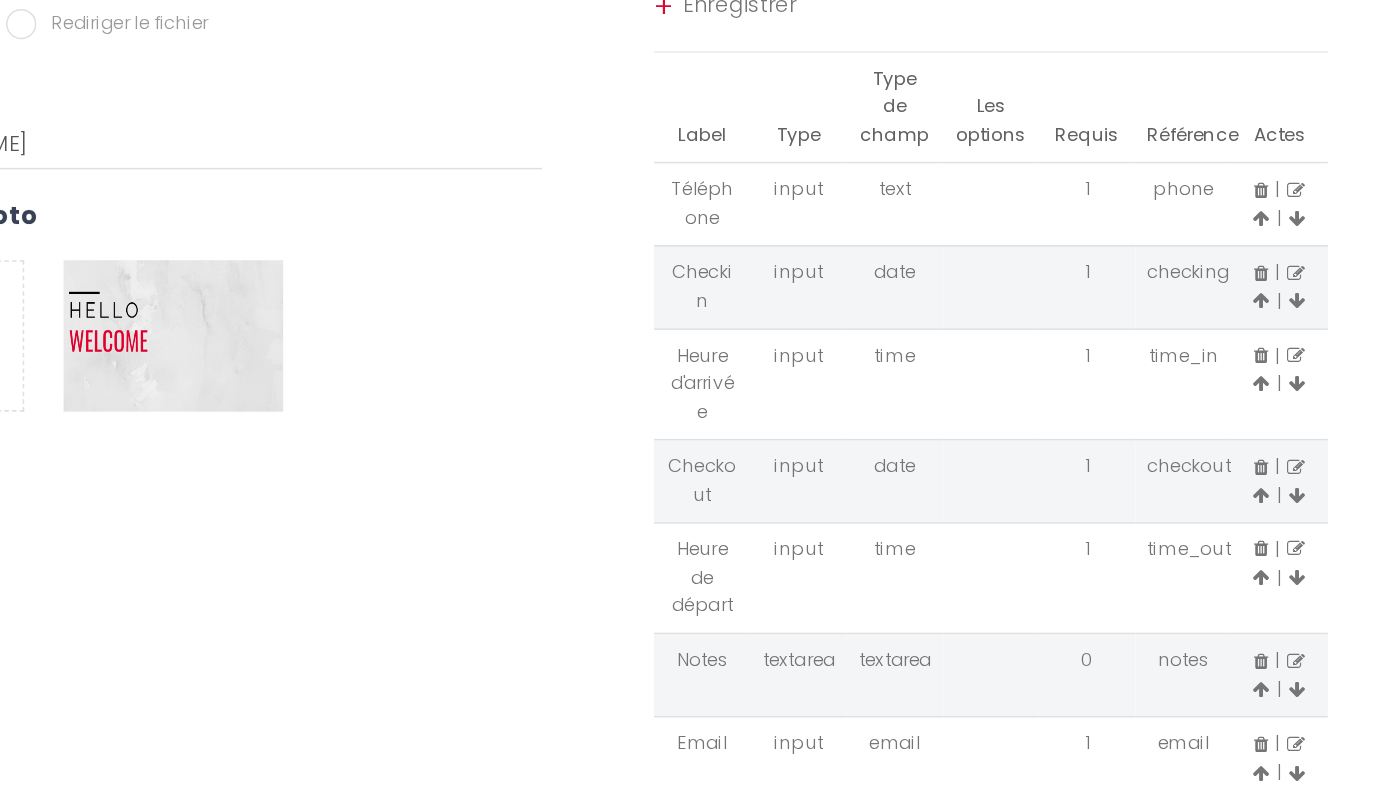 scroll, scrollTop: 0, scrollLeft: 0, axis: both 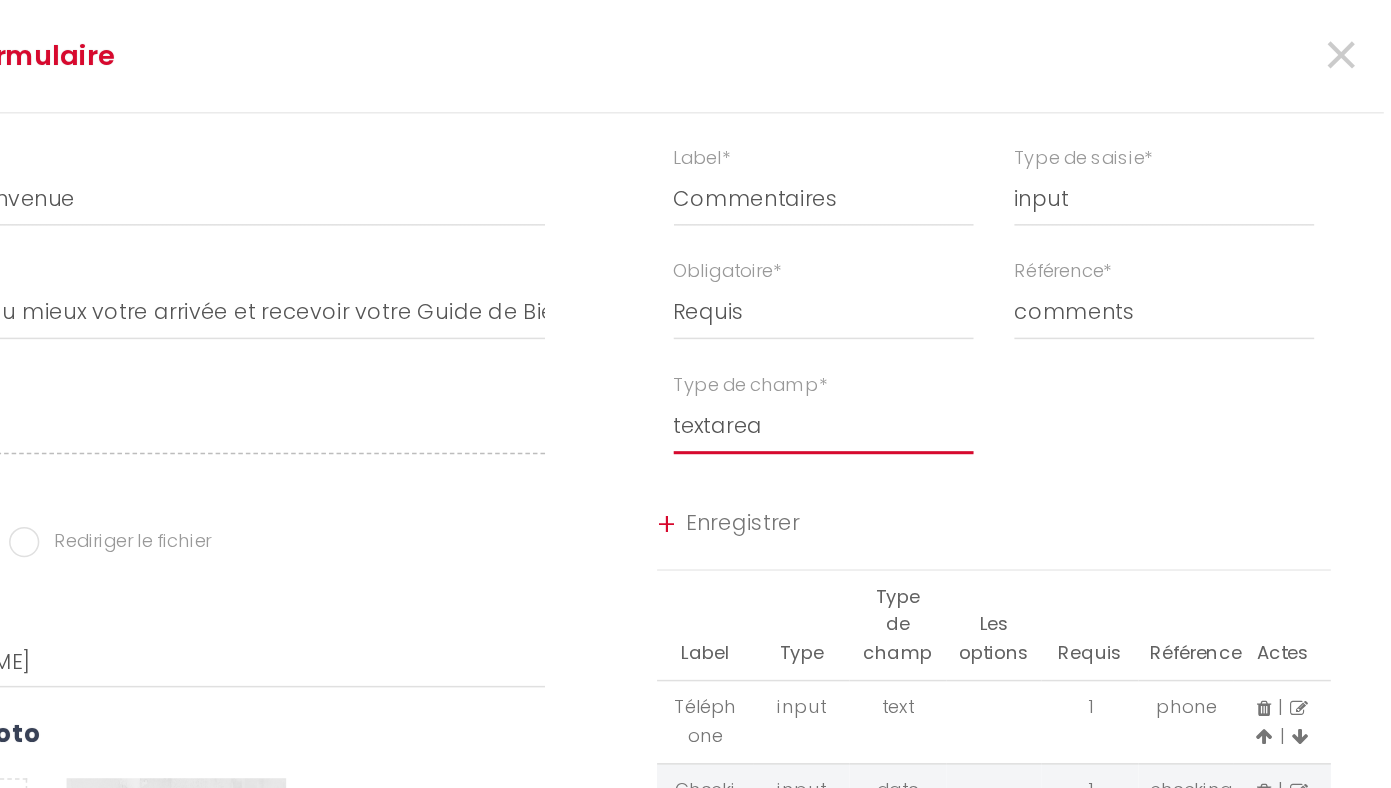 click on "textarea" at bounding box center (842, 282) 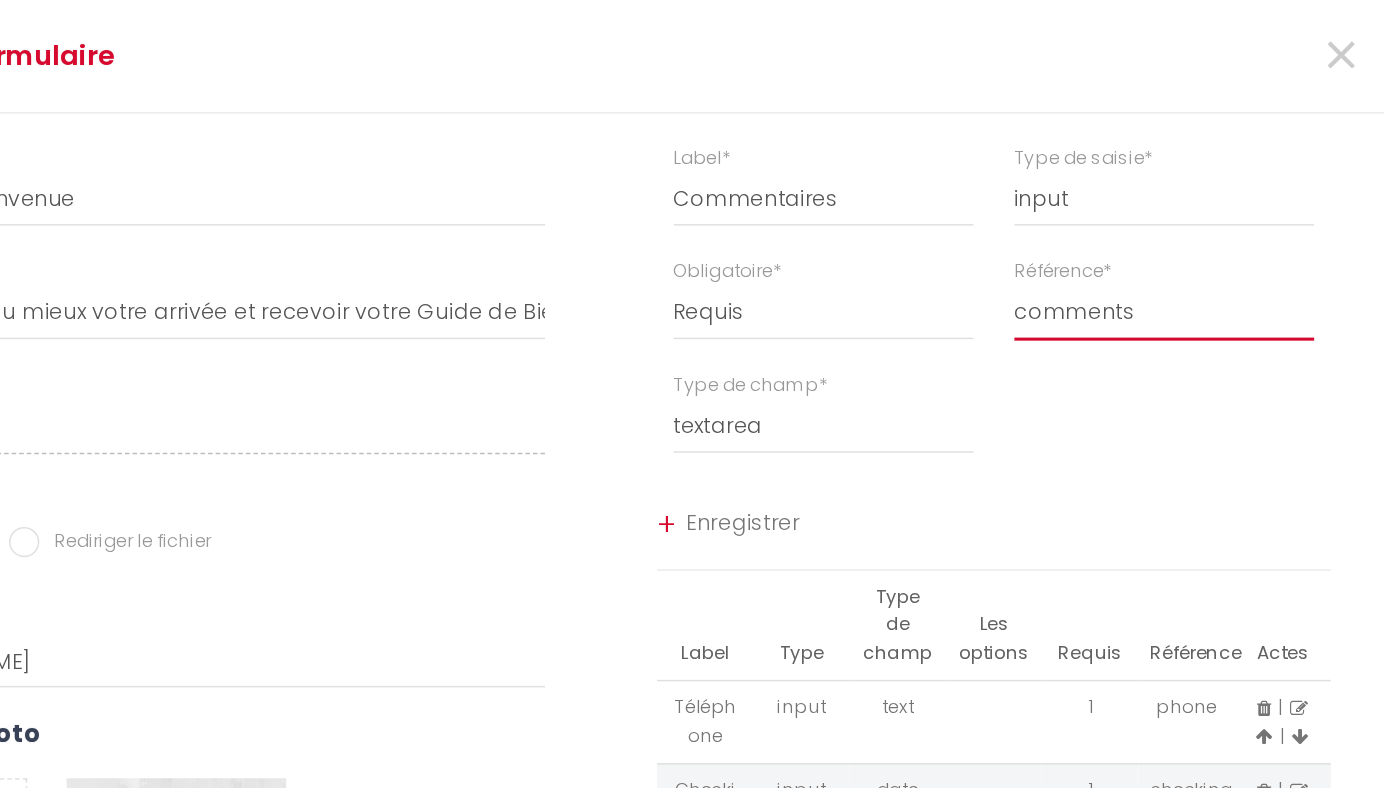 click on "first_name
last_name
comments" at bounding box center [1067, 207] 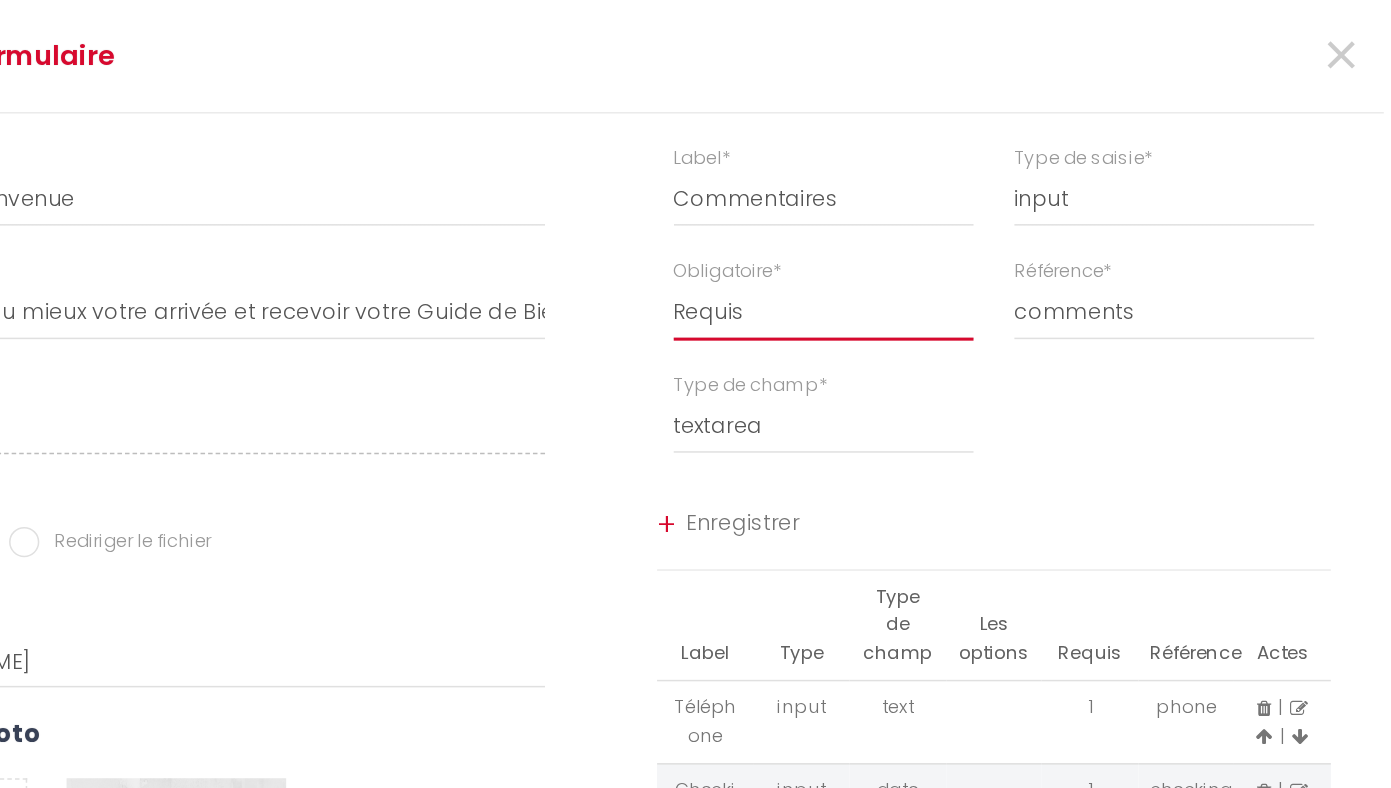 select on "0" 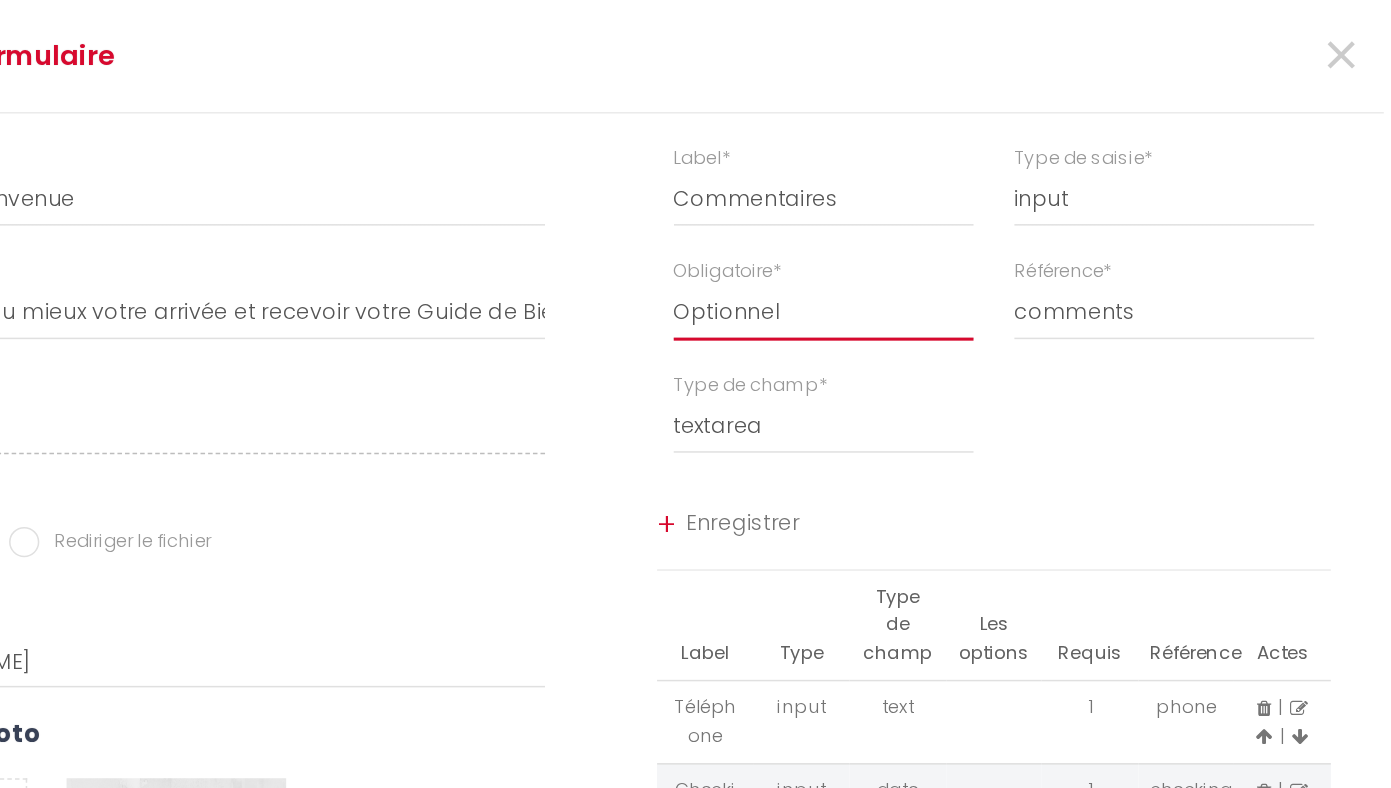 click on "Optionnel" at bounding box center (0, 0) 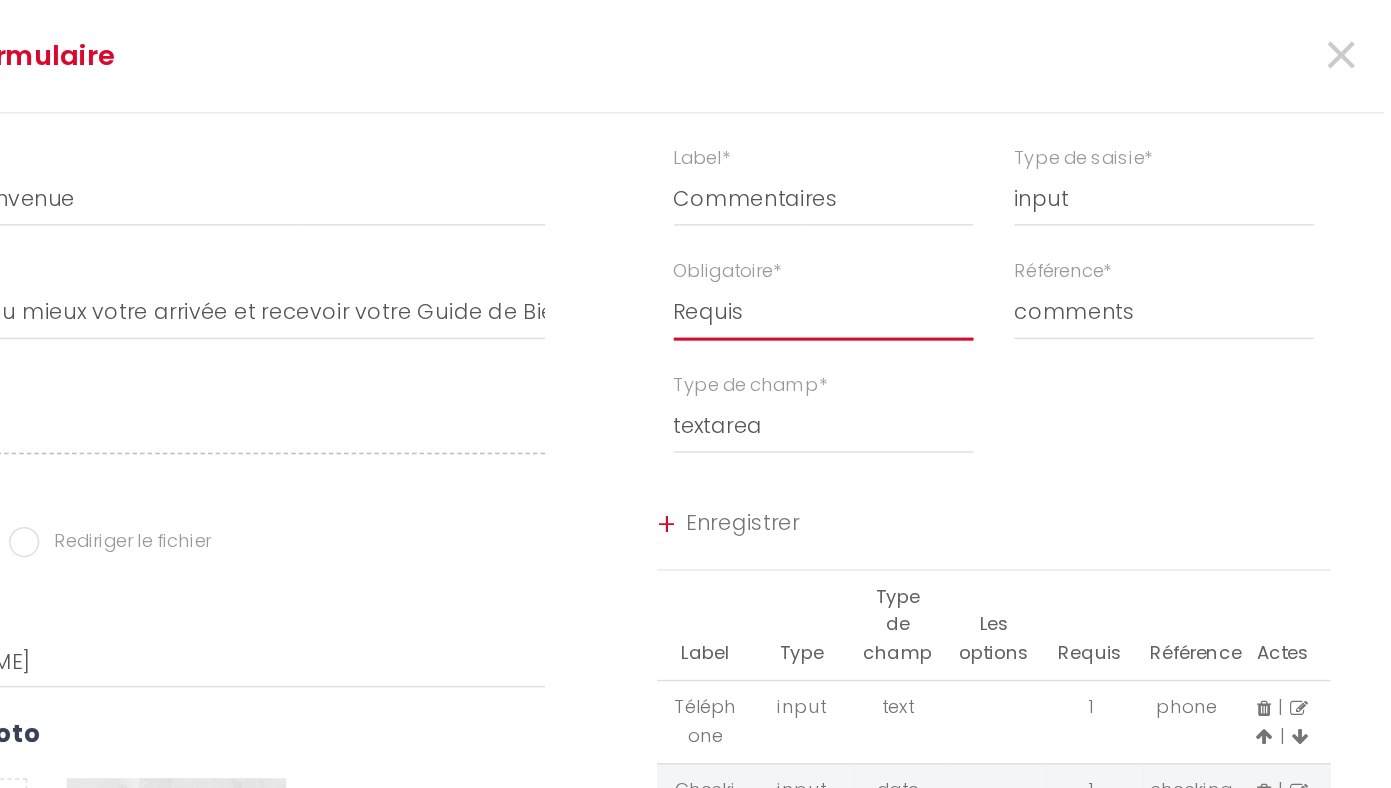 click on "Requis" at bounding box center [0, 0] 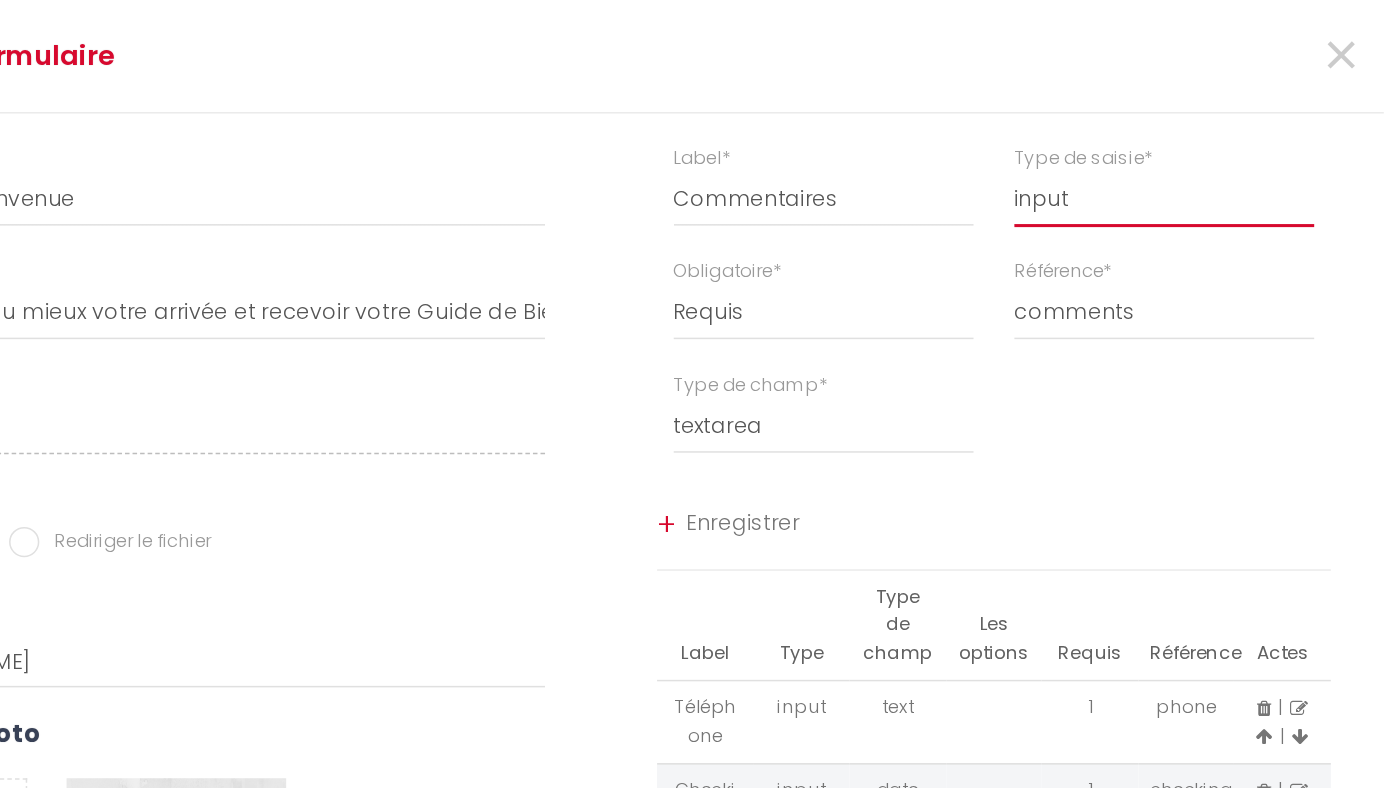click on "input
select
textarea" at bounding box center (1067, 132) 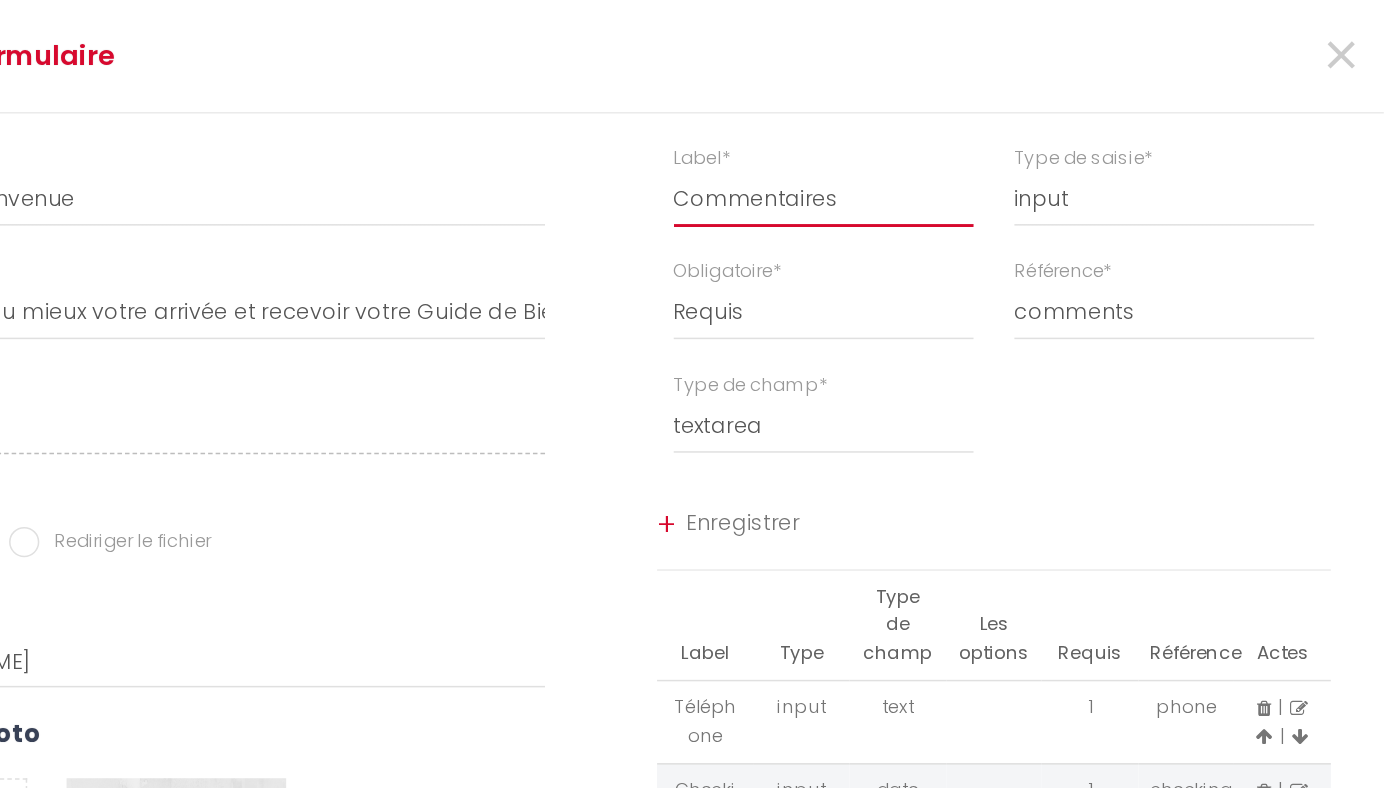 click on "Commentaires" at bounding box center (842, 132) 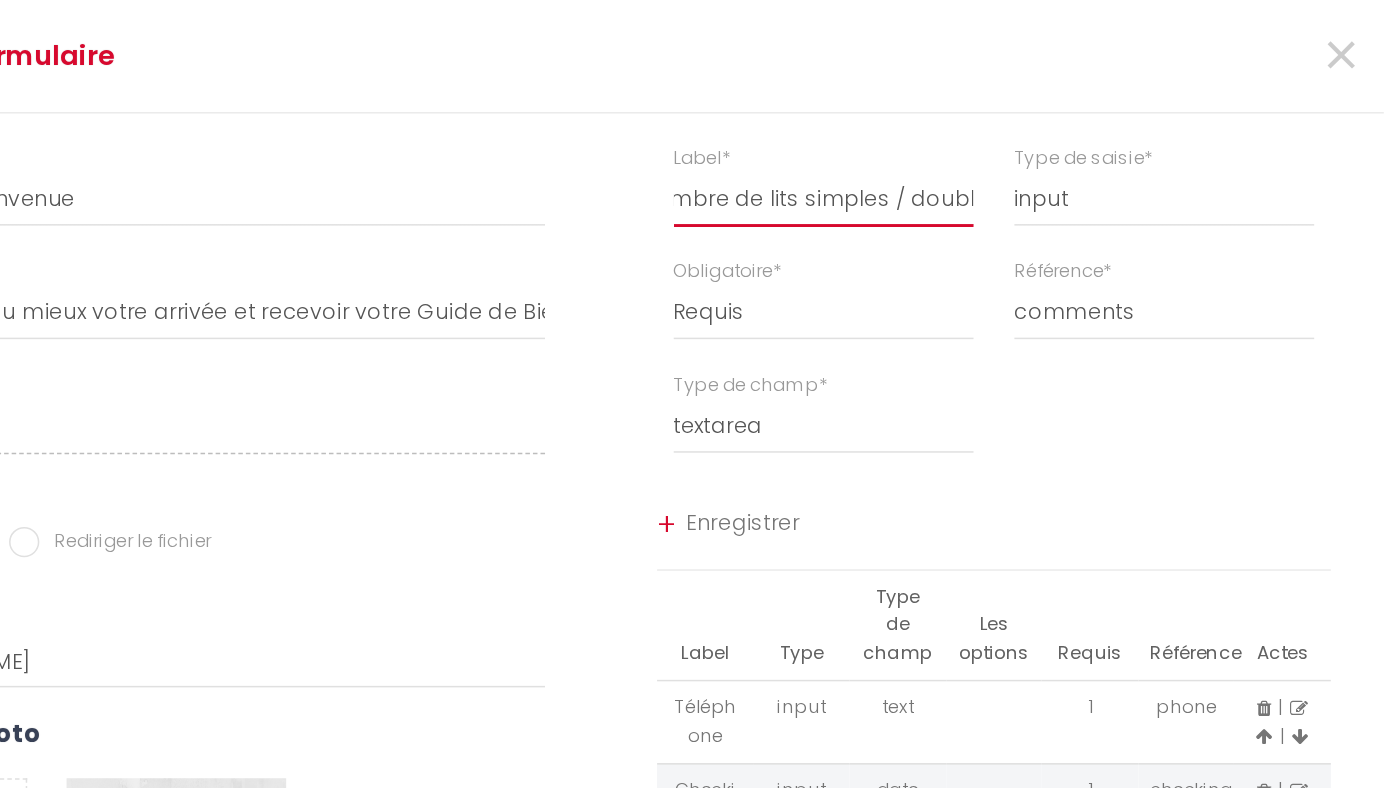 scroll, scrollTop: 0, scrollLeft: 28, axis: horizontal 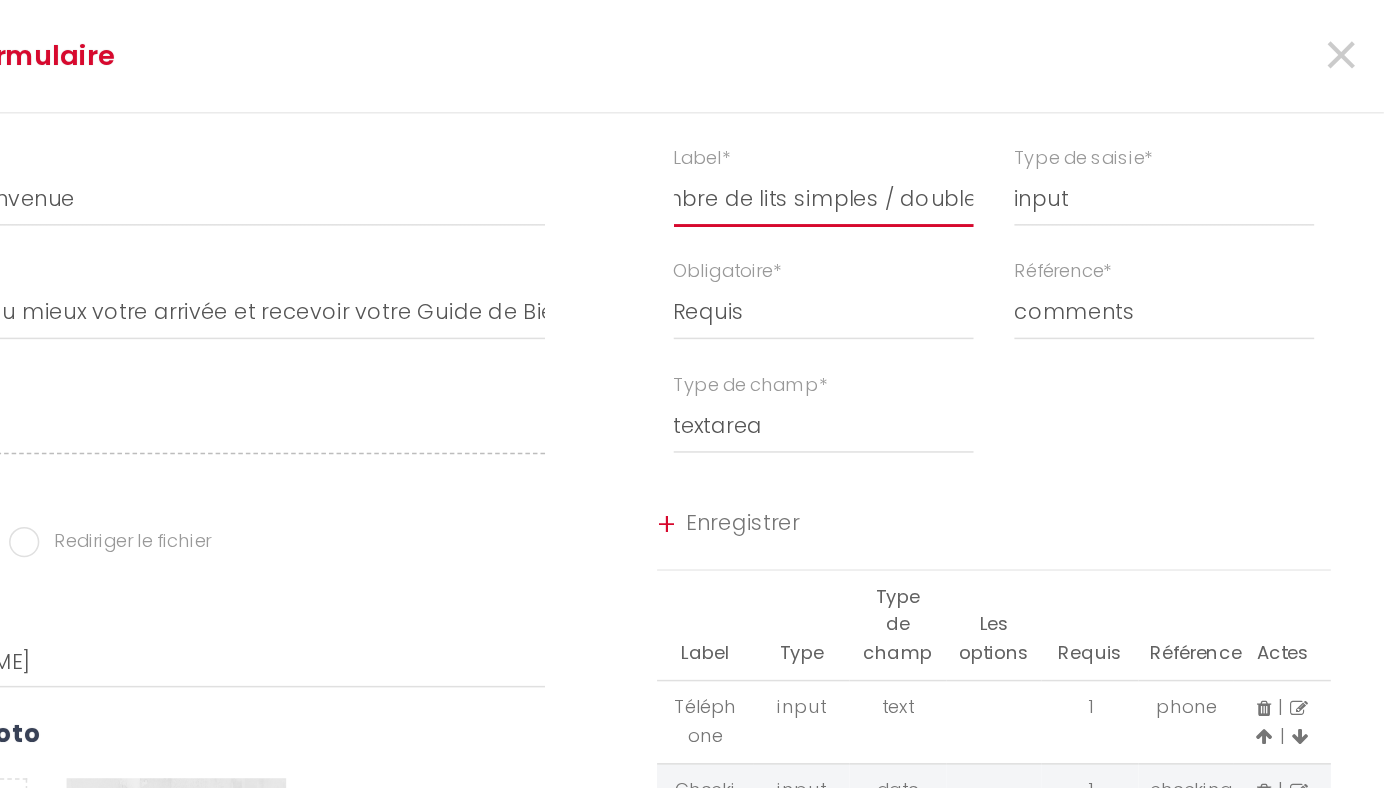 type on "Nombre de lits simples / doubles" 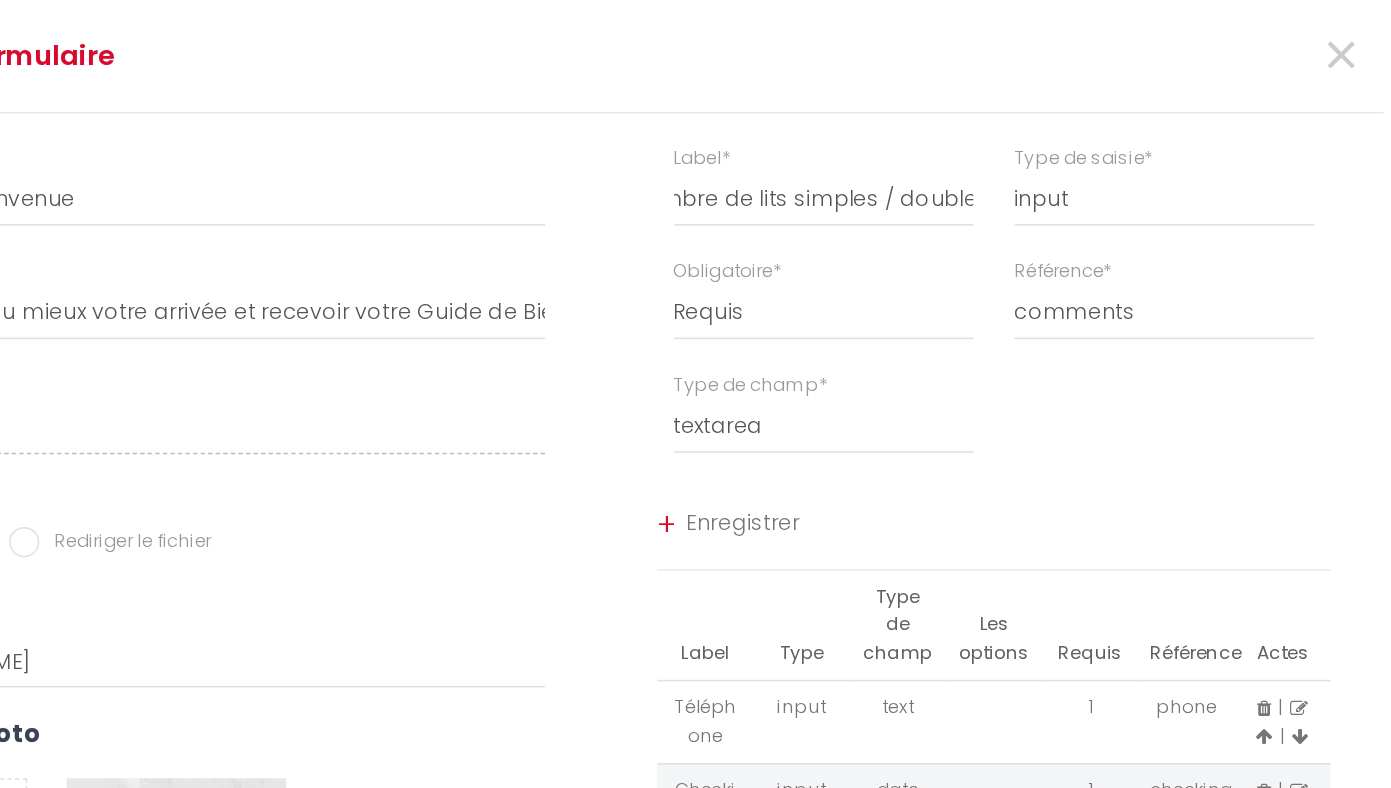 click on "Enregistrer" at bounding box center (964, 348) 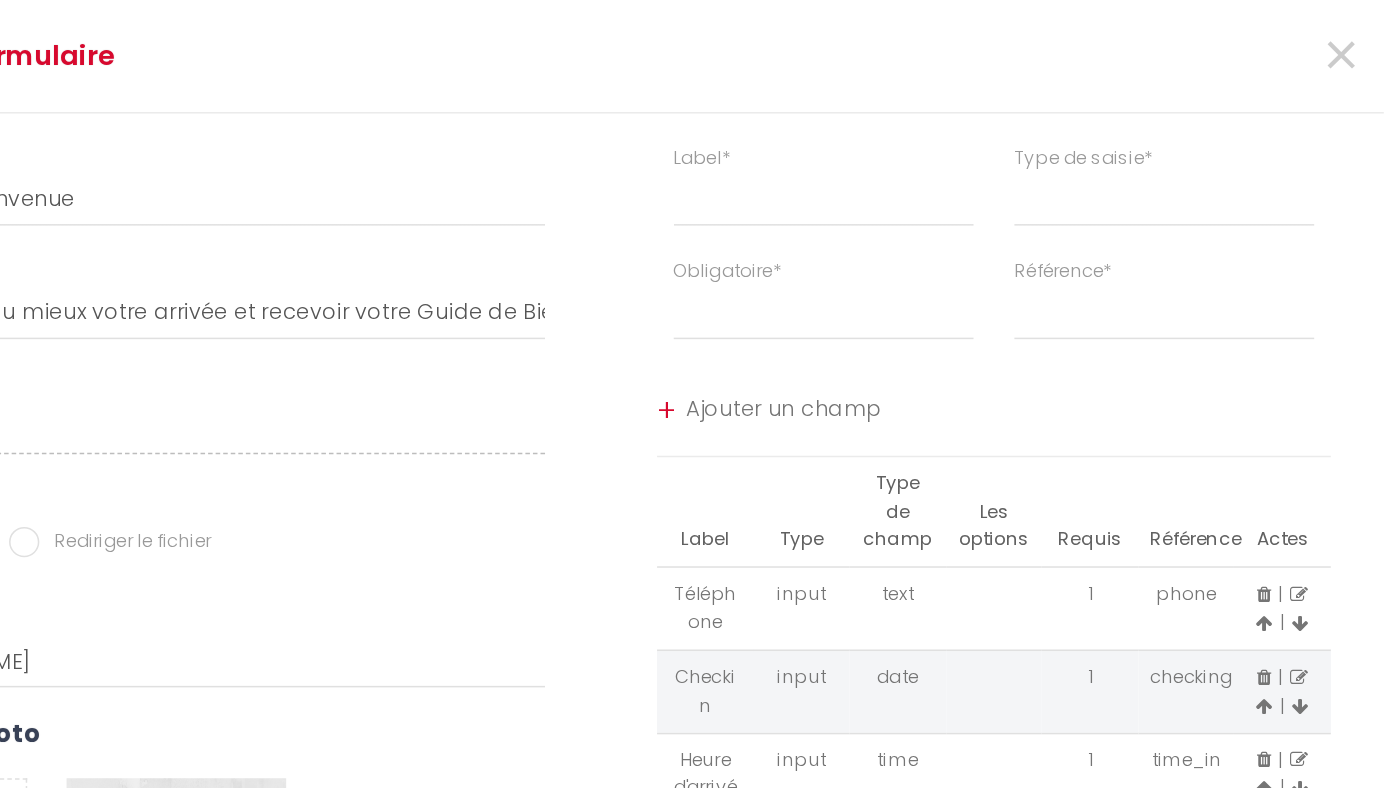 scroll, scrollTop: 0, scrollLeft: 0, axis: both 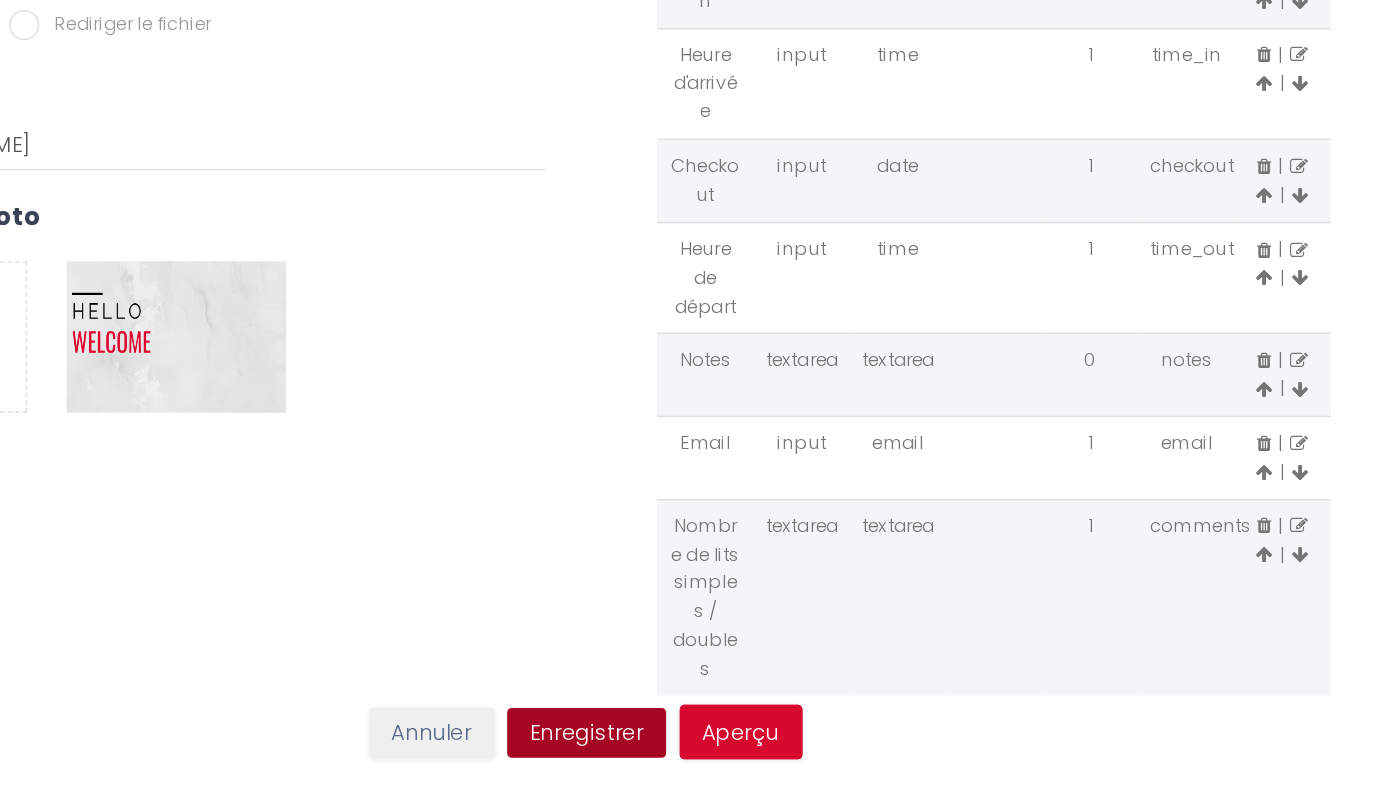 click on "Enregistrer" at bounding box center (685, 752) 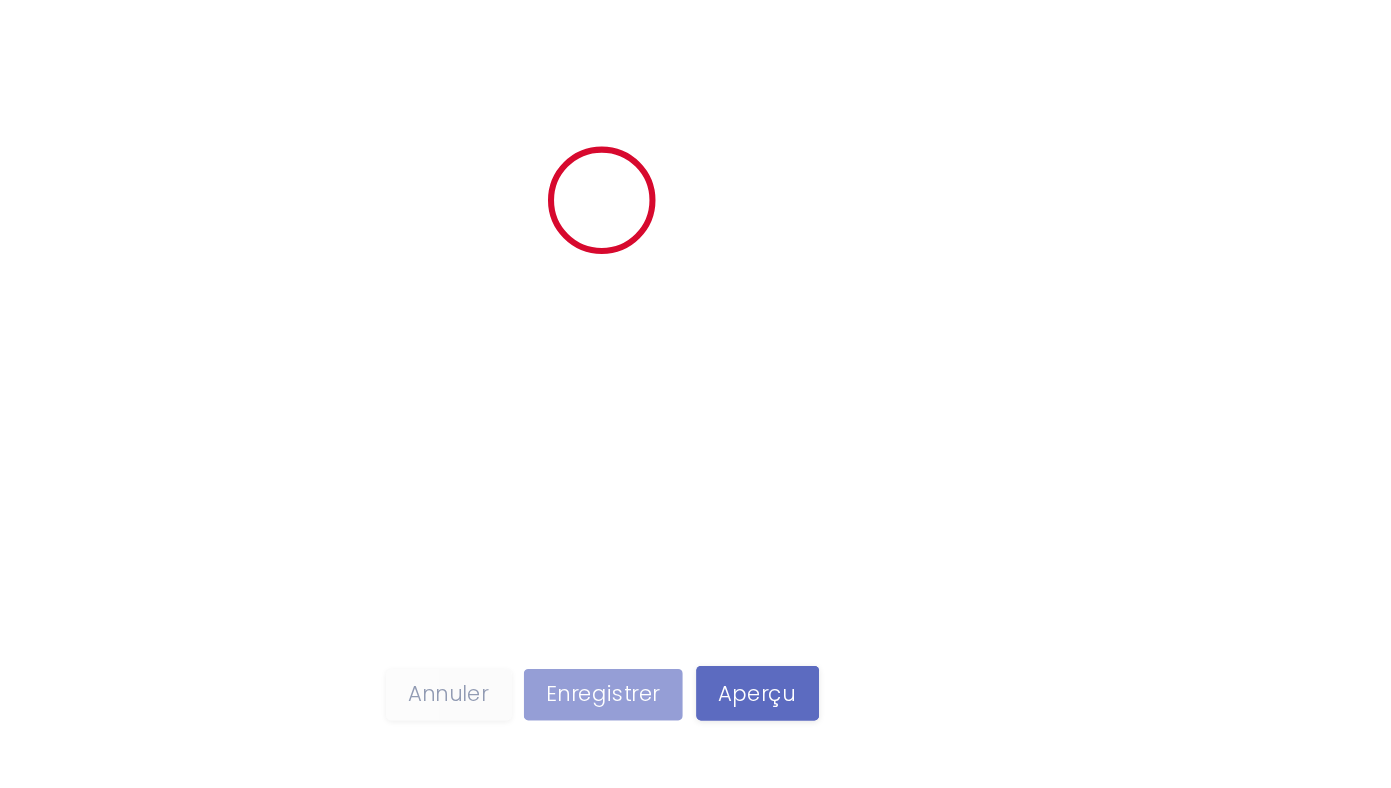 type 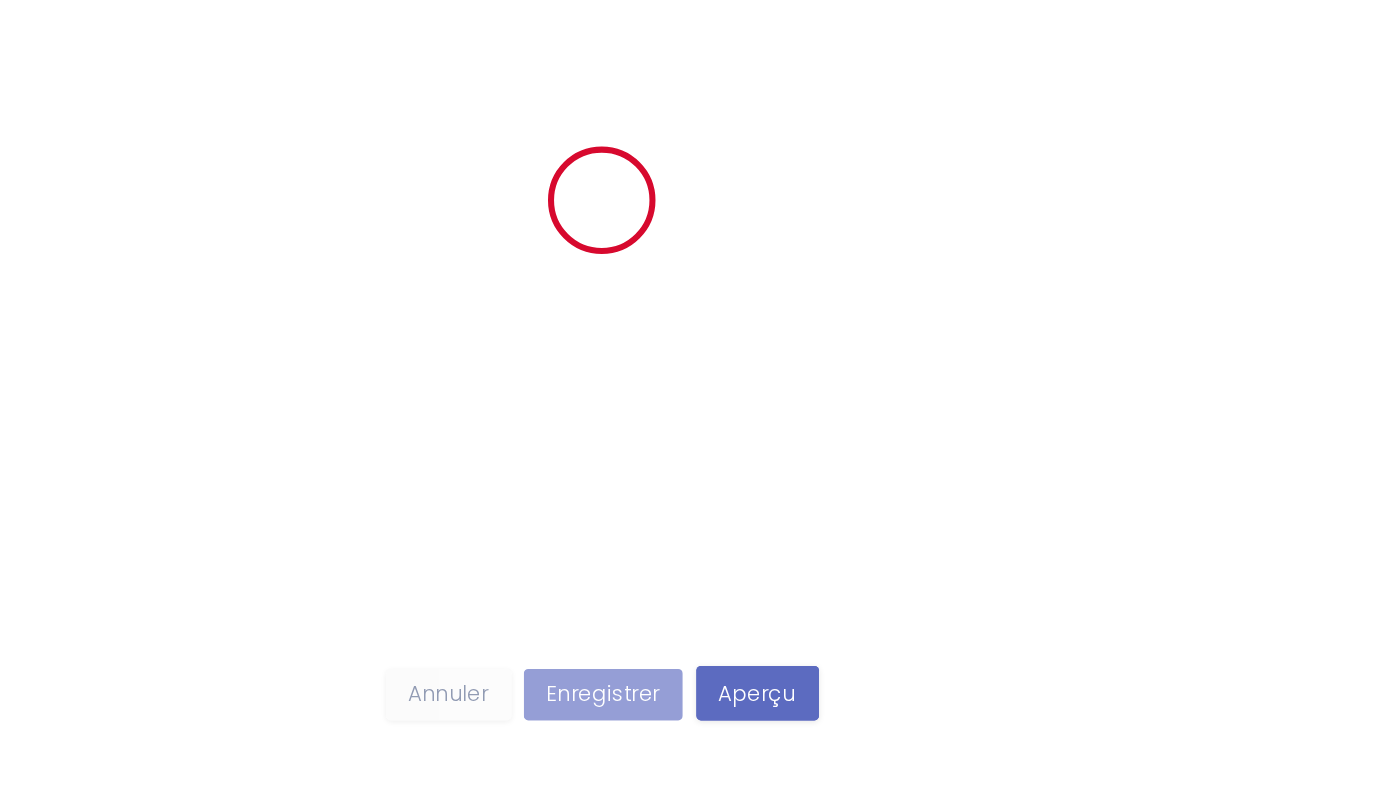 type 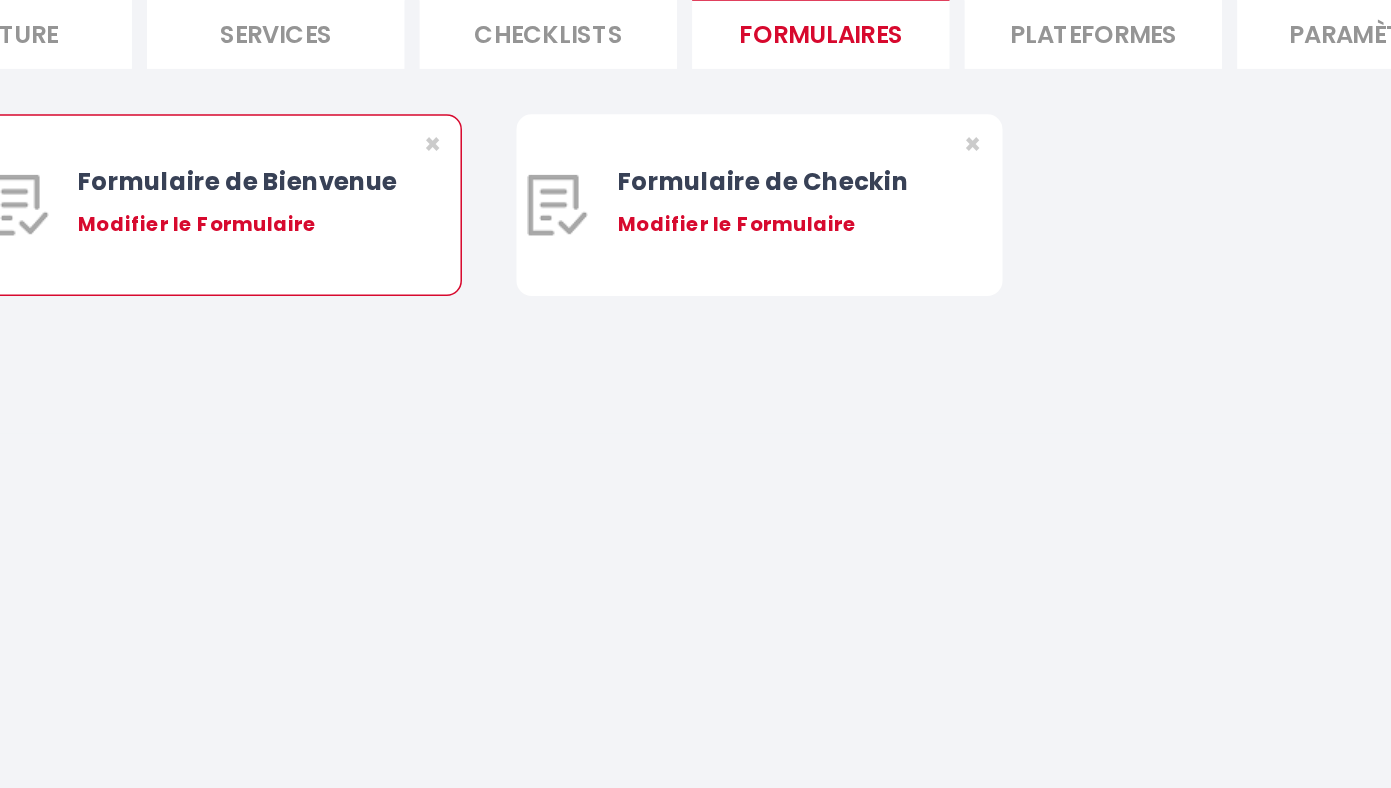 click on "Modifier le Formulaire" at bounding box center [455, 416] 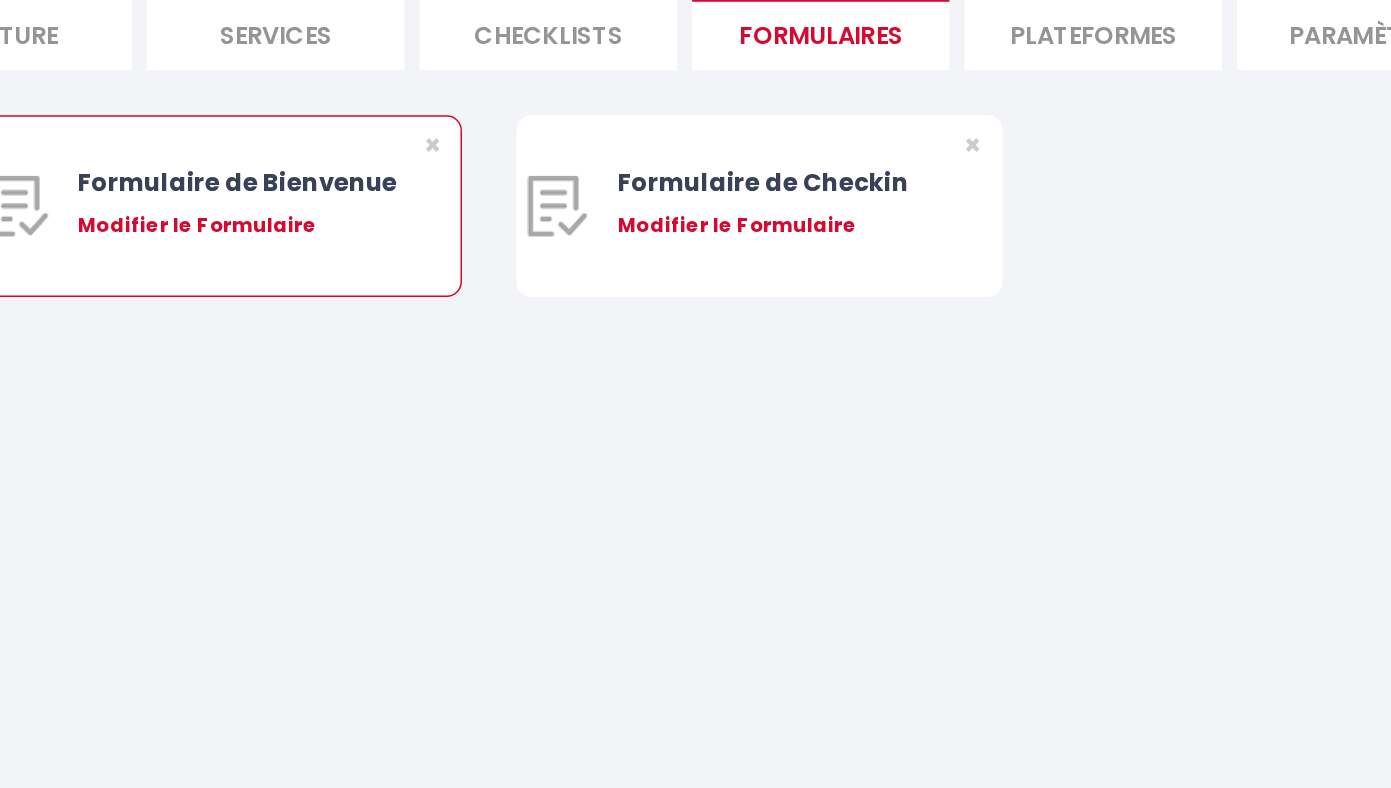 scroll, scrollTop: 0, scrollLeft: 425, axis: horizontal 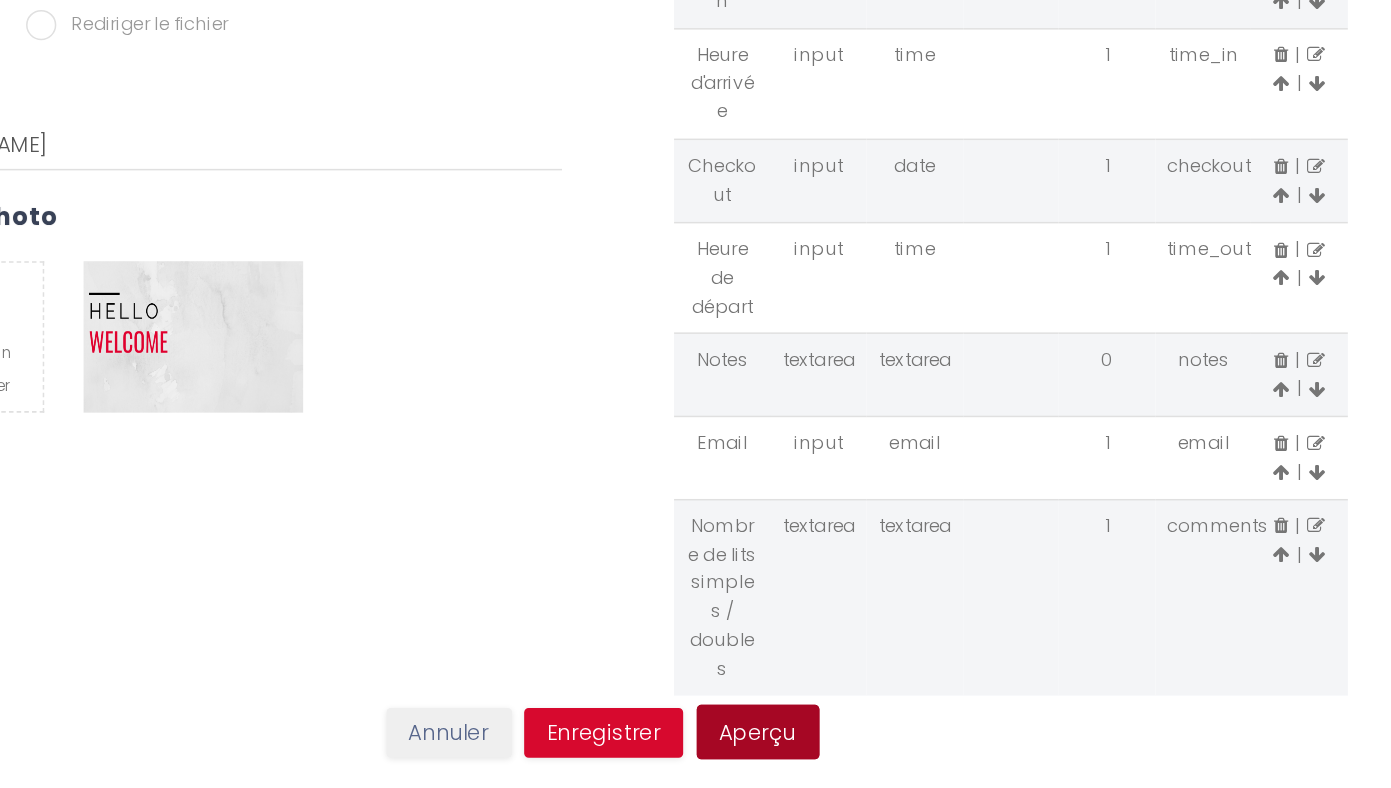 click on "Aperçu" at bounding box center [798, 751] 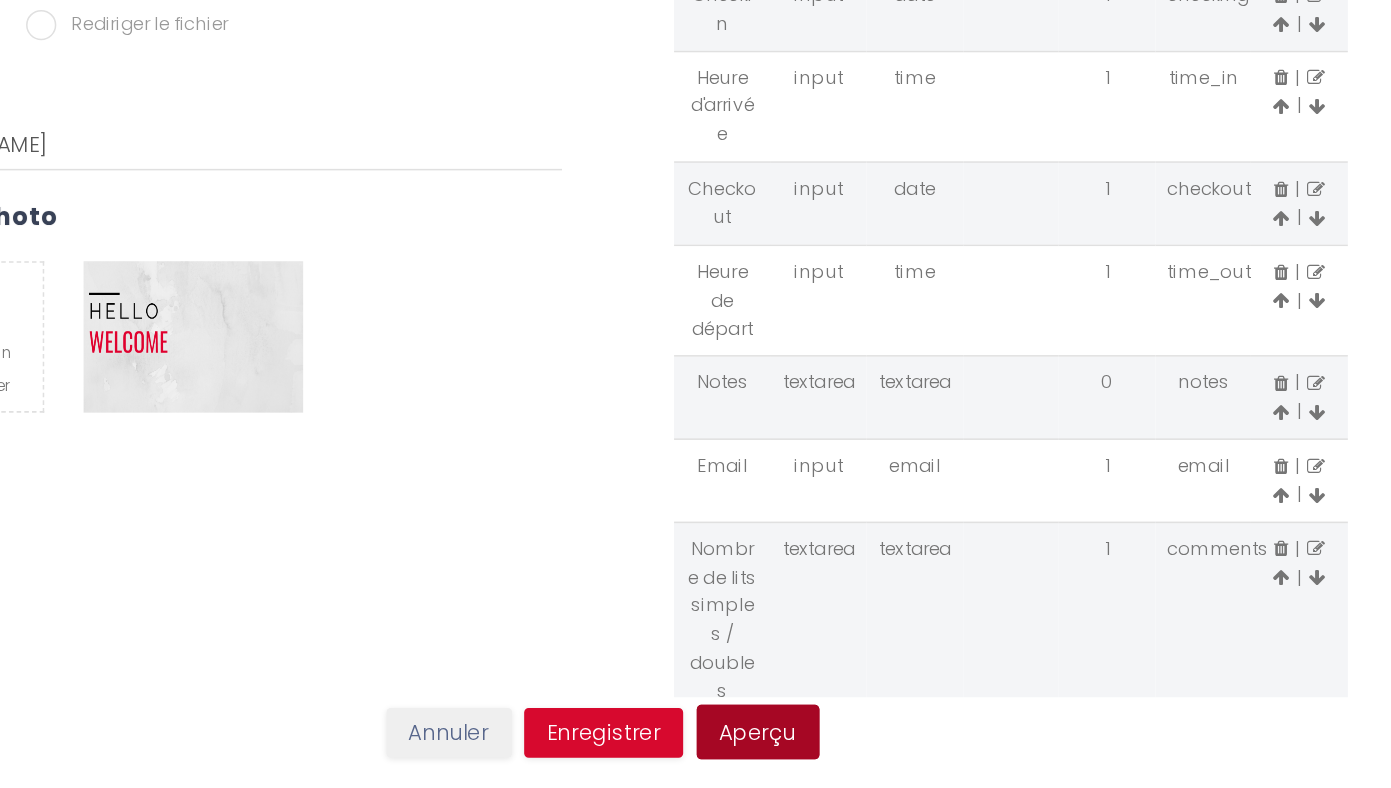 scroll, scrollTop: 108, scrollLeft: 0, axis: vertical 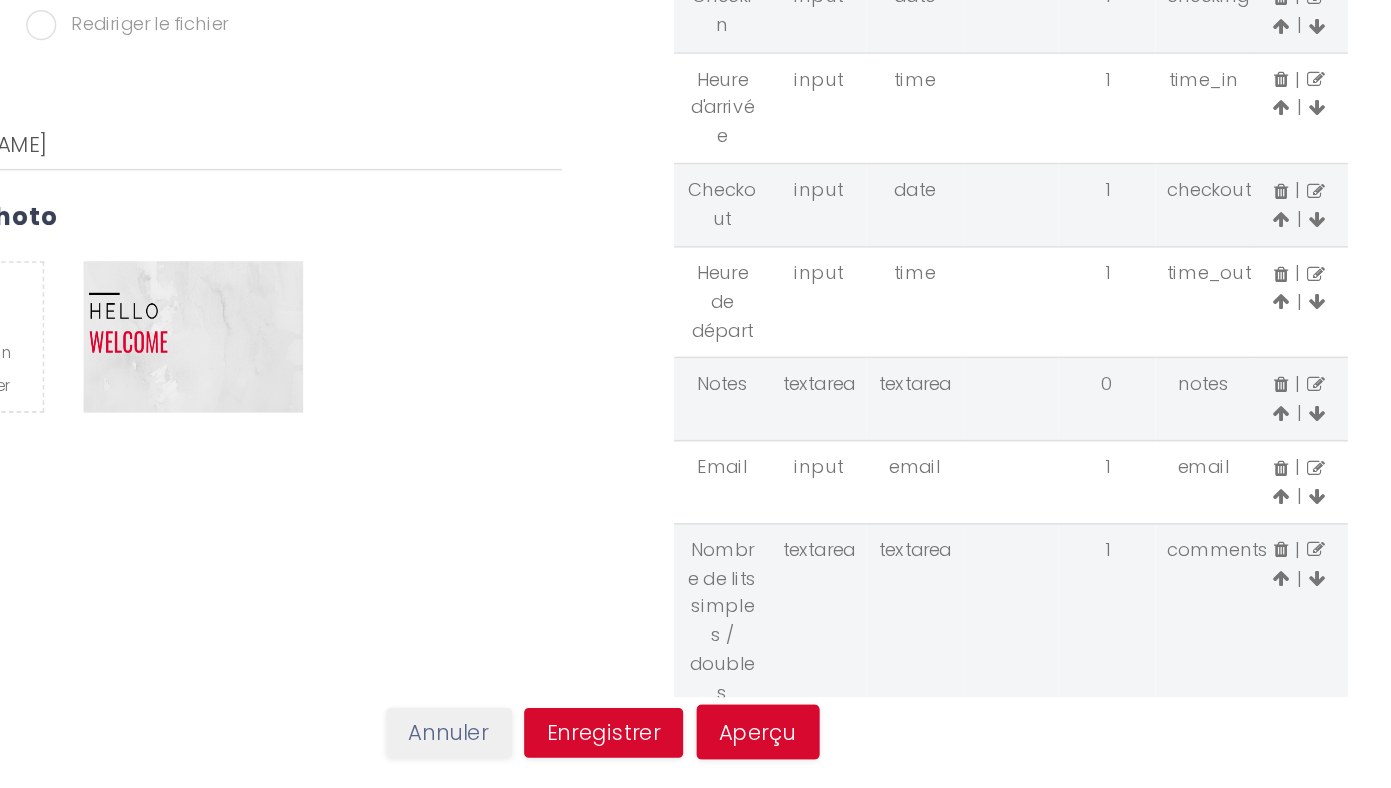 click at bounding box center (1144, 596) 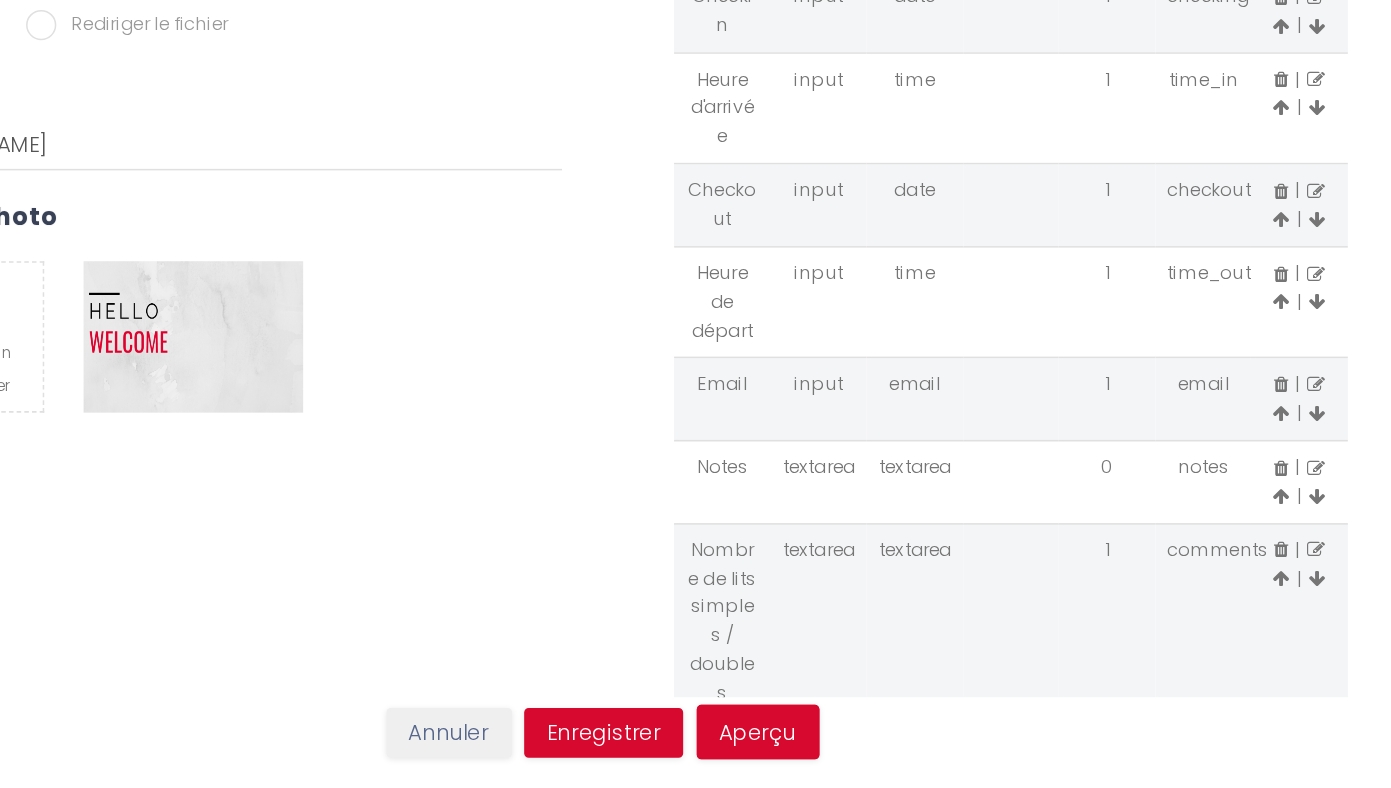click at bounding box center [1144, 541] 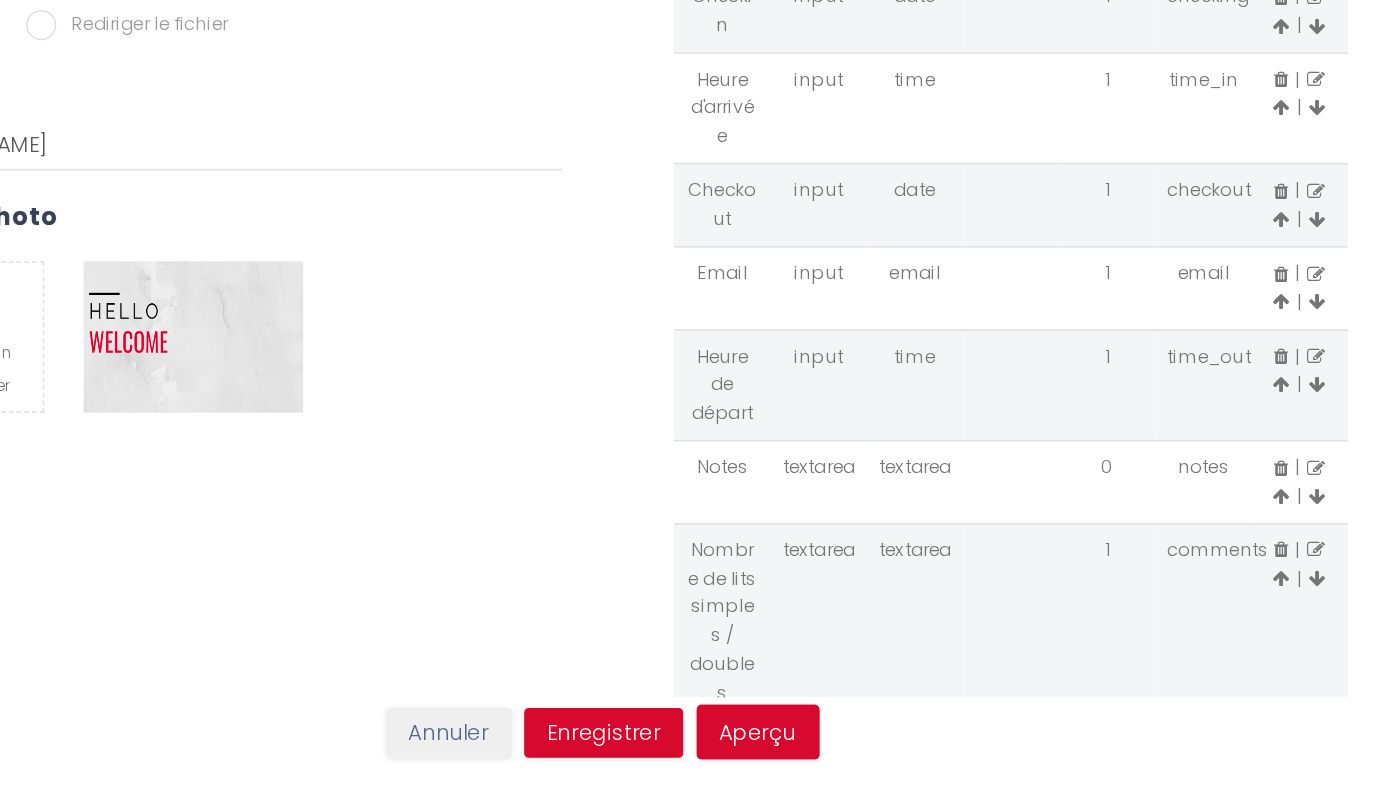click at bounding box center (1144, 467) 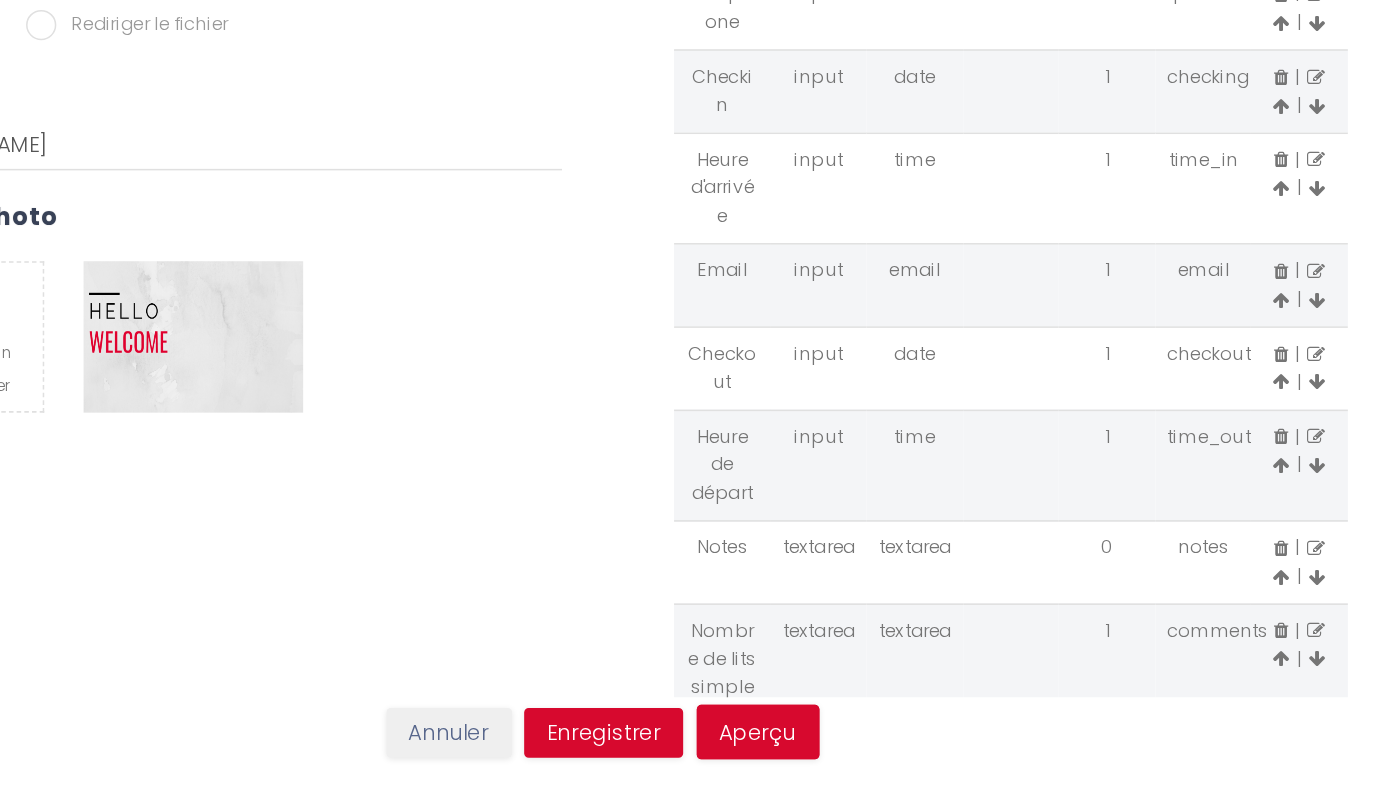 scroll, scrollTop: 36, scrollLeft: 0, axis: vertical 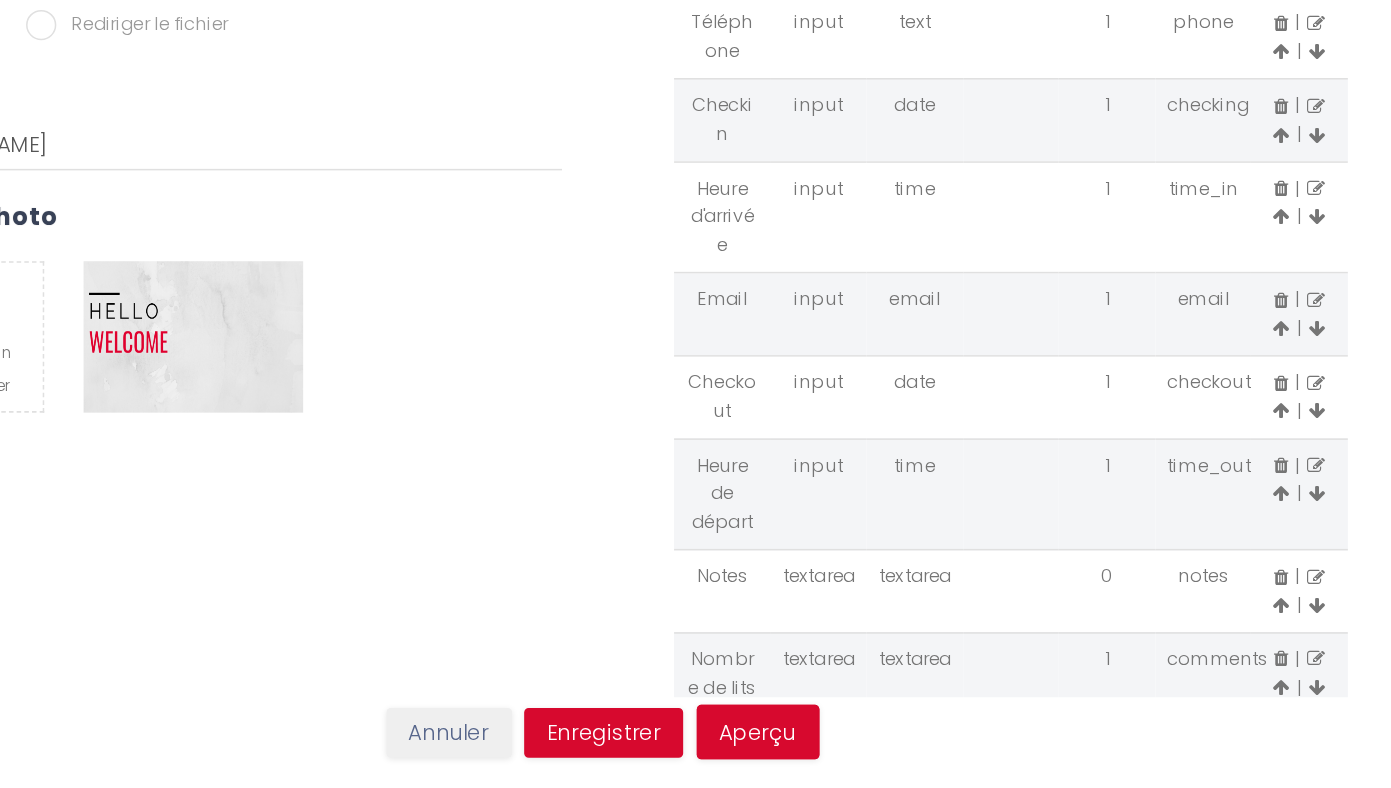 click at bounding box center [1144, 485] 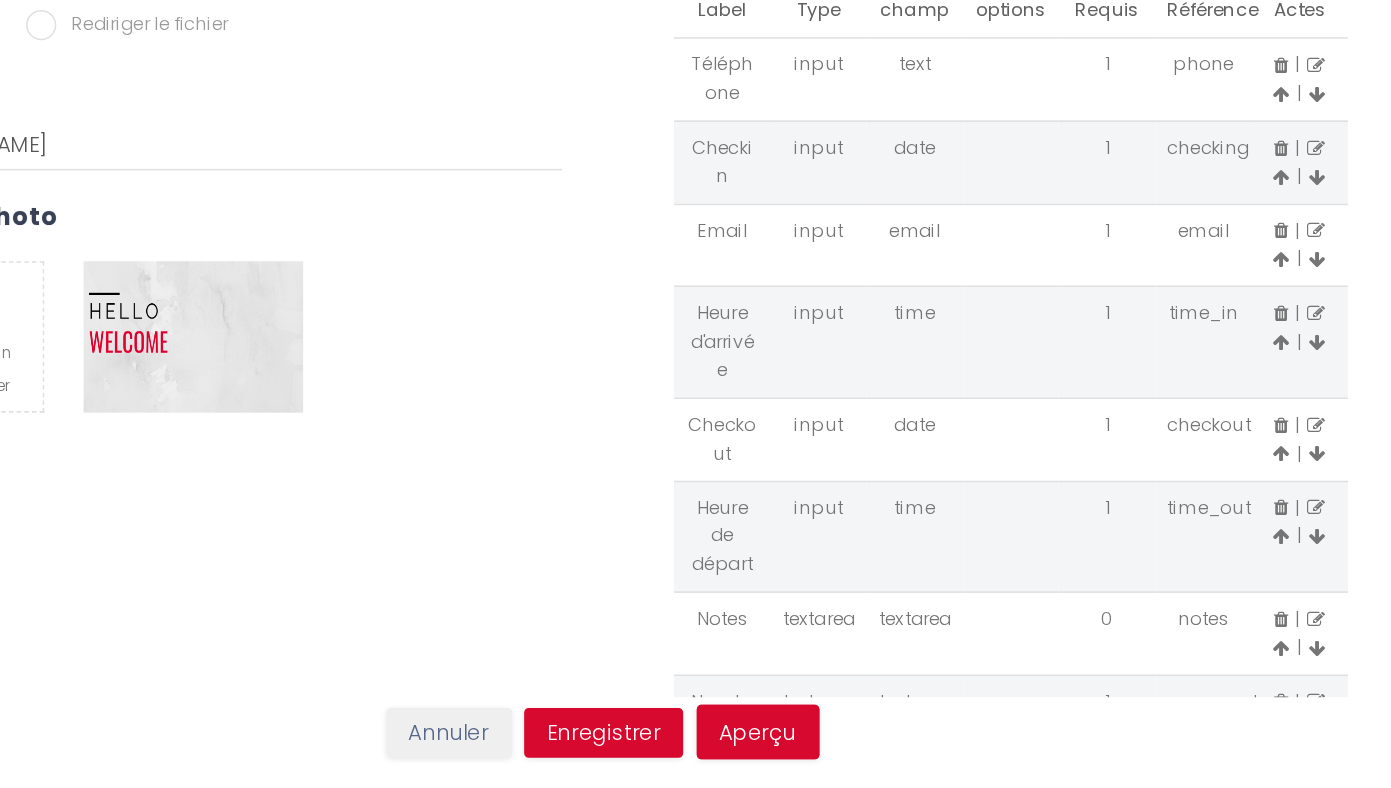 scroll, scrollTop: 0, scrollLeft: 0, axis: both 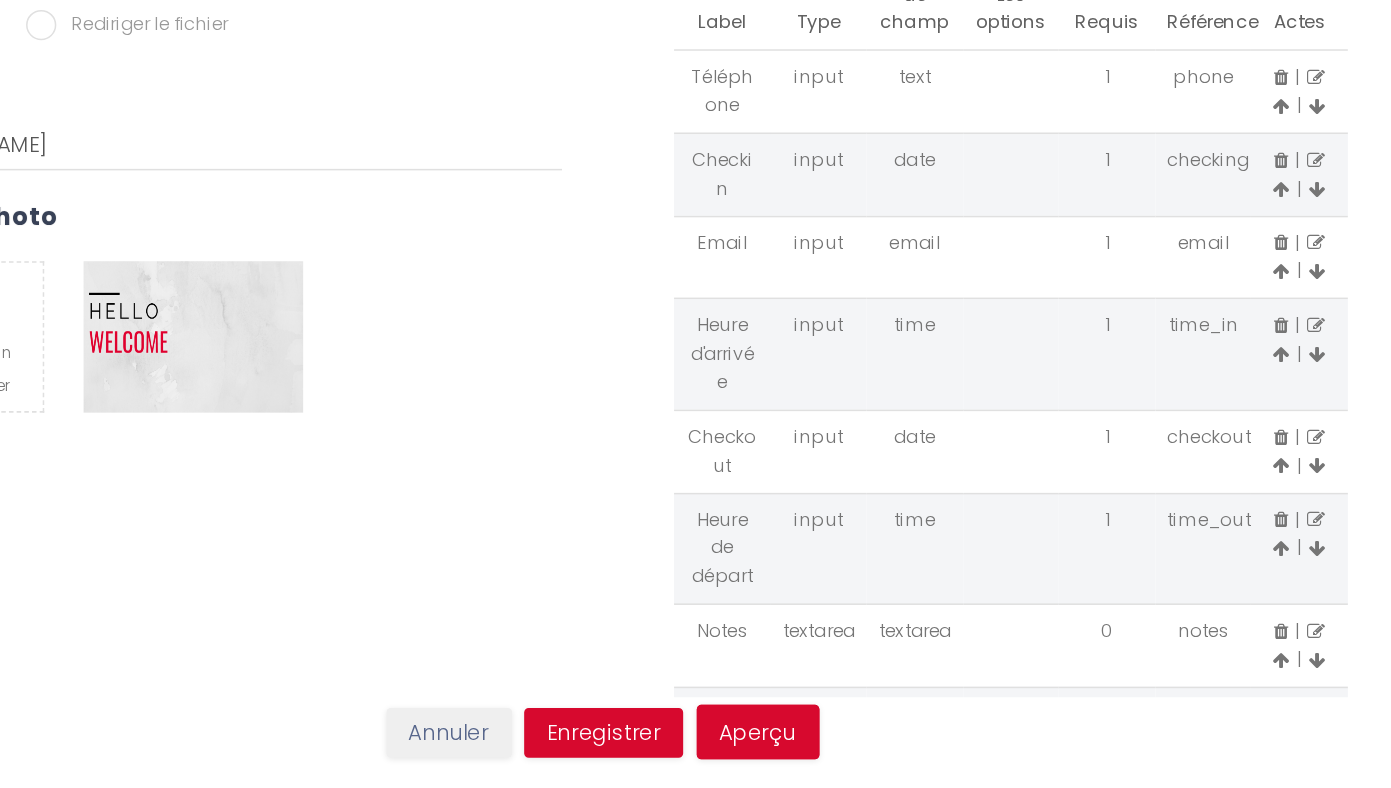 click at bounding box center [1144, 447] 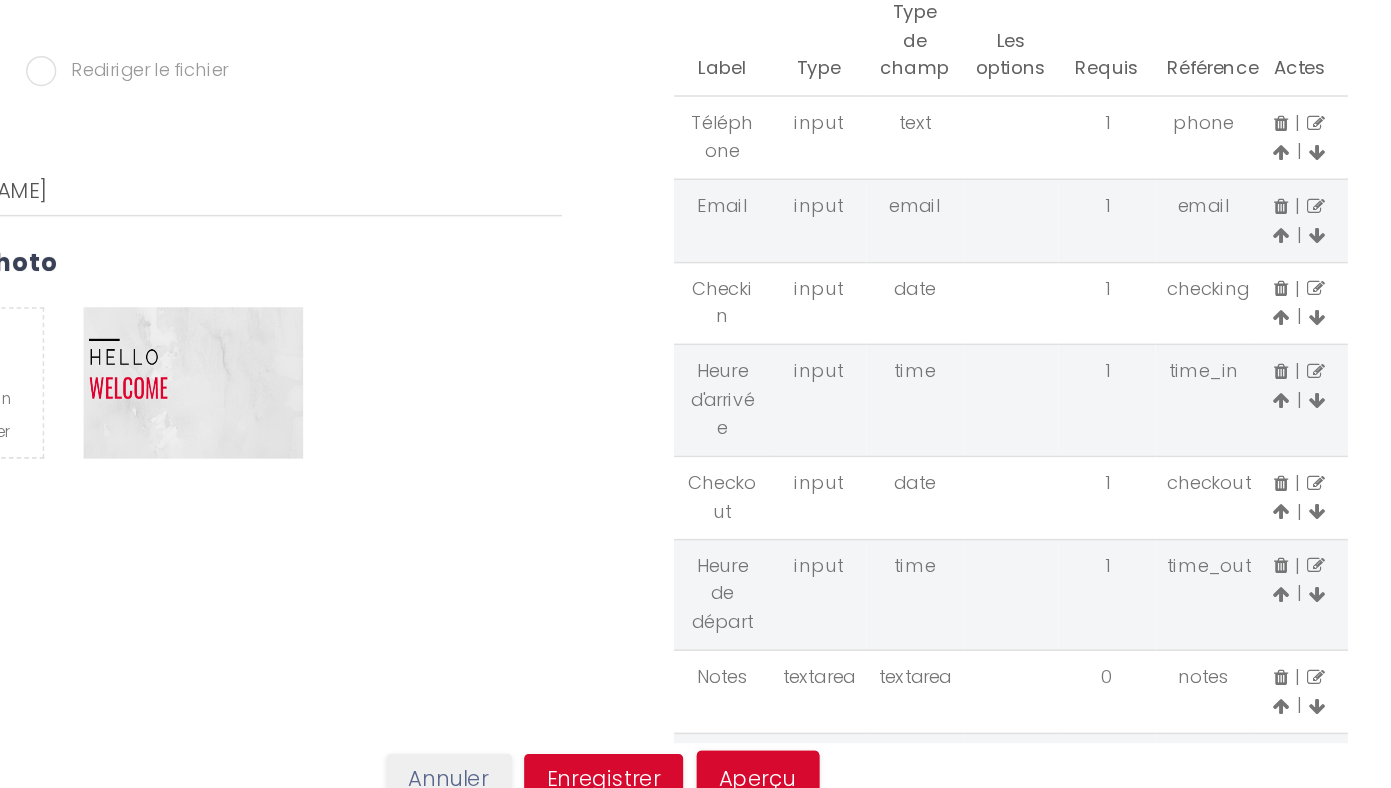 scroll, scrollTop: 0, scrollLeft: 0, axis: both 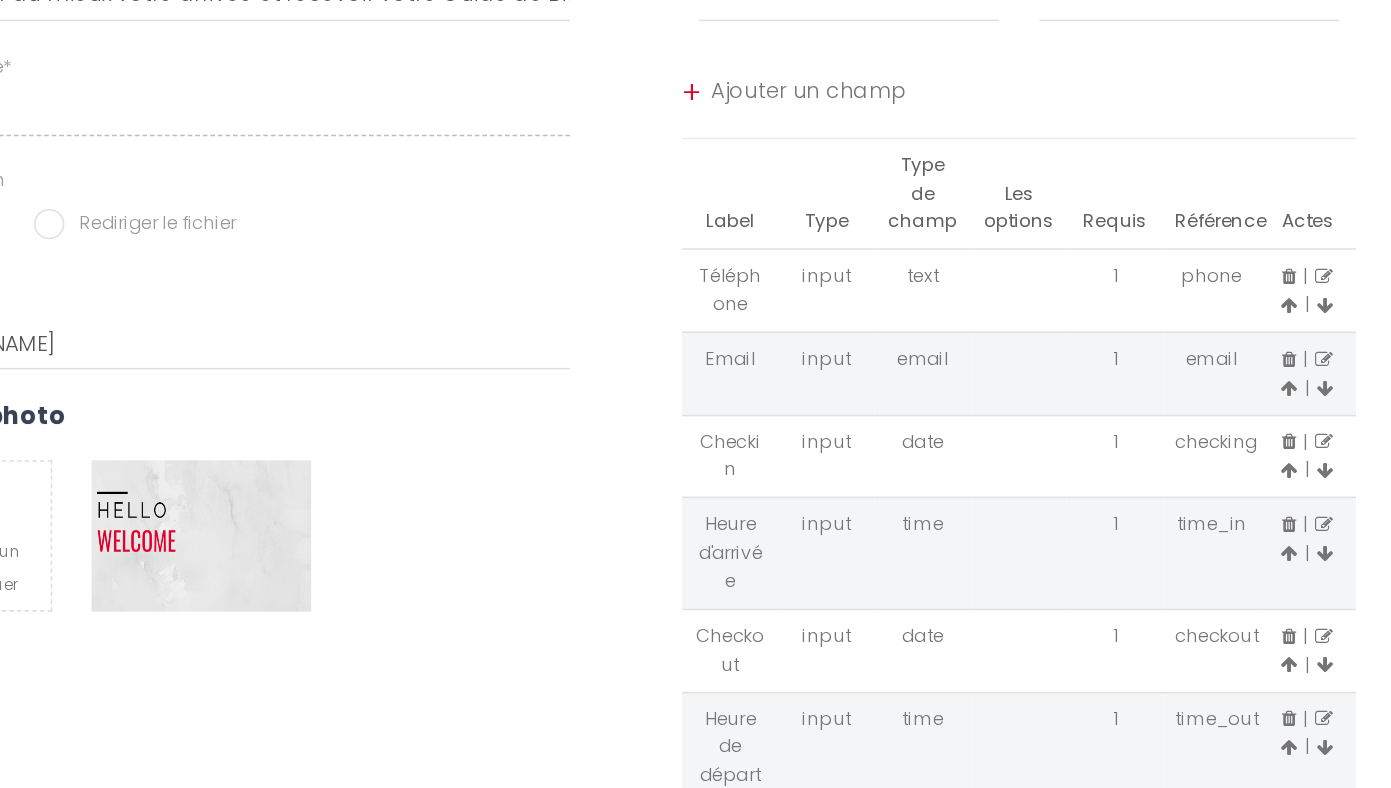 click at bounding box center [1144, 467] 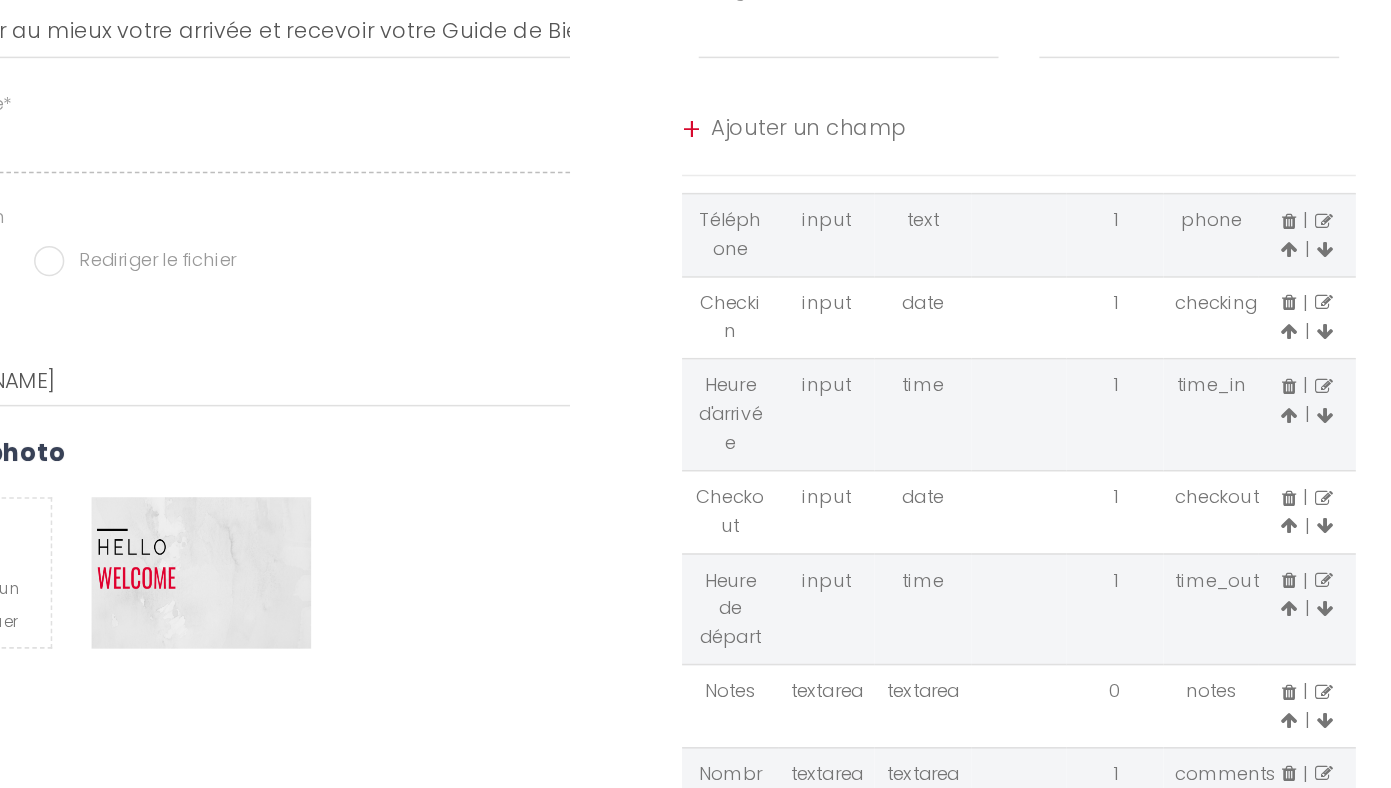 scroll, scrollTop: 124, scrollLeft: 0, axis: vertical 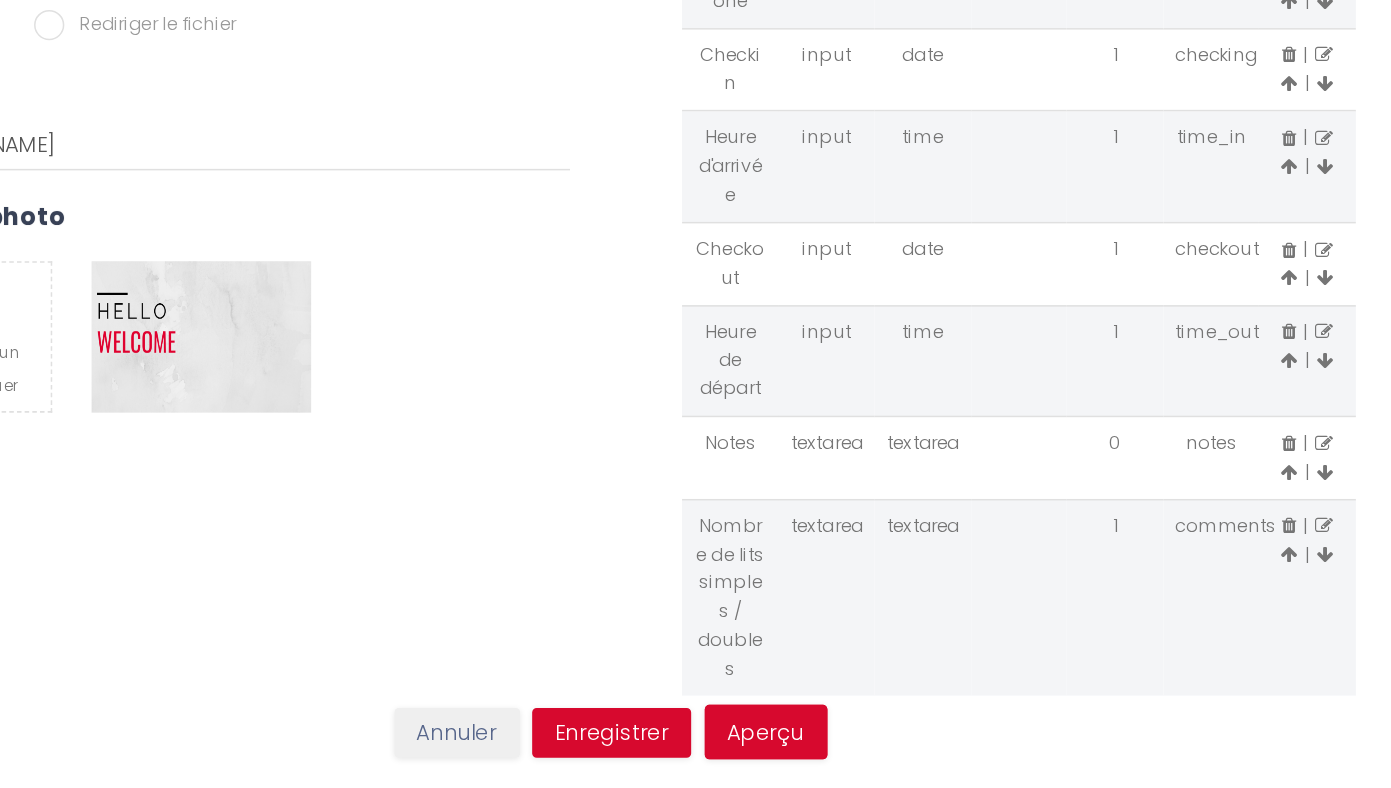 click at bounding box center (1168, 580) 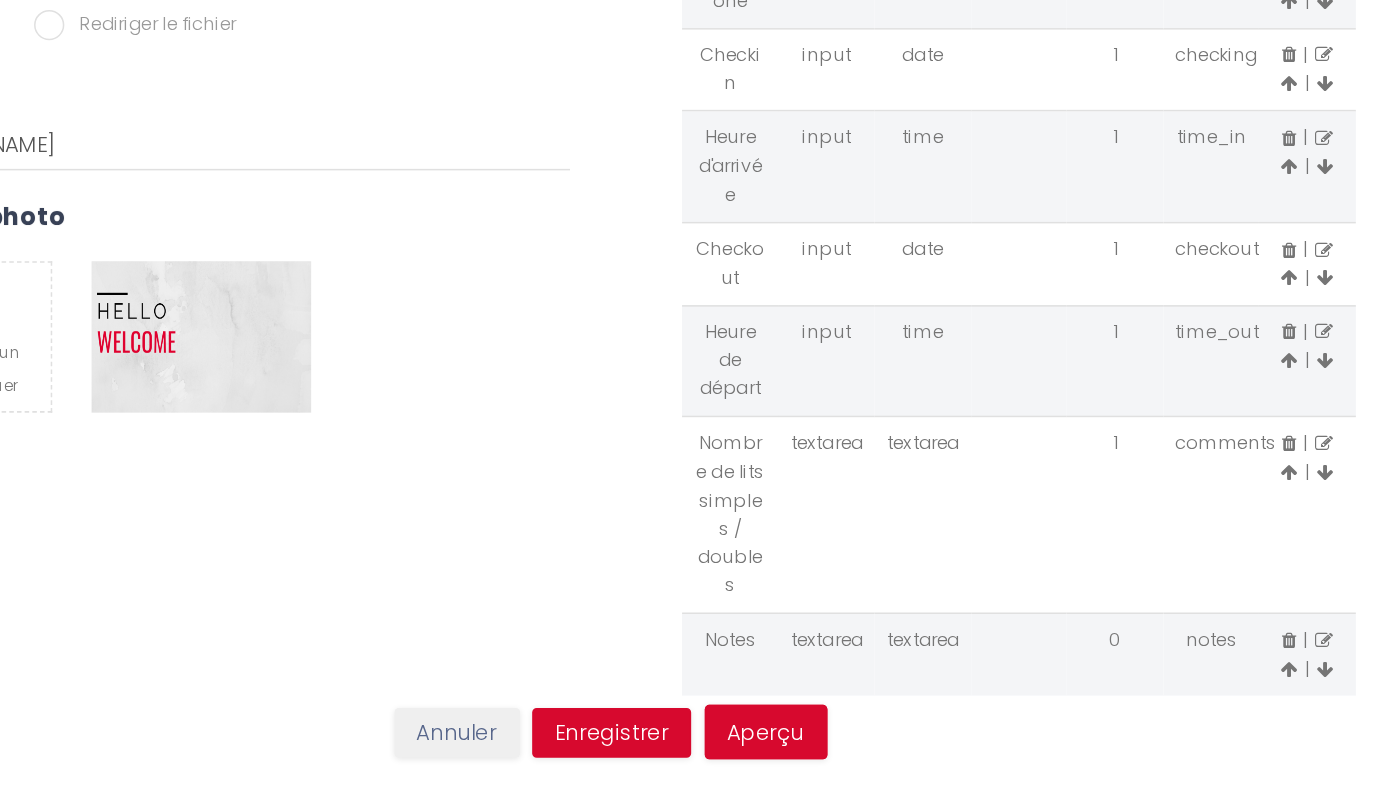 click at bounding box center [1167, 691] 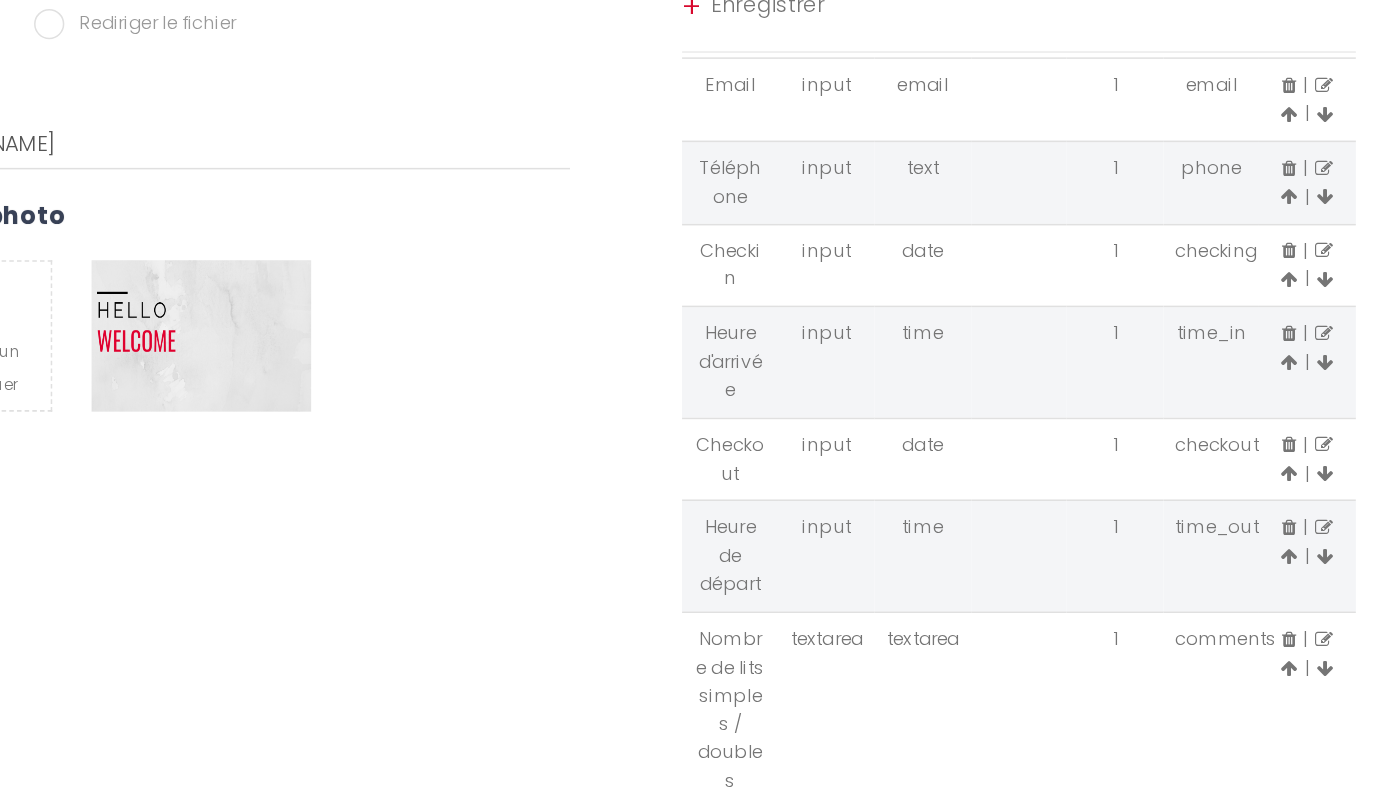 scroll, scrollTop: 69, scrollLeft: 0, axis: vertical 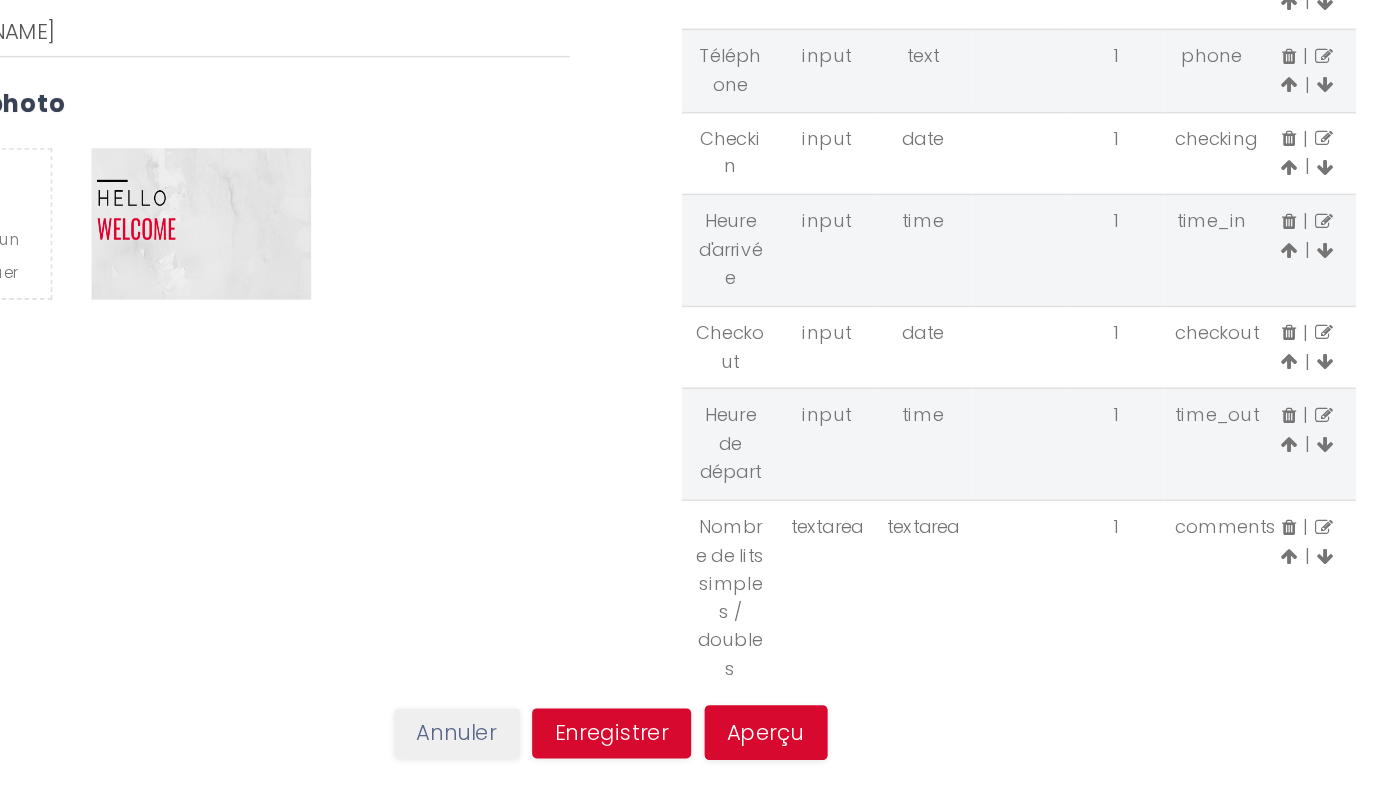 click at bounding box center (1168, 635) 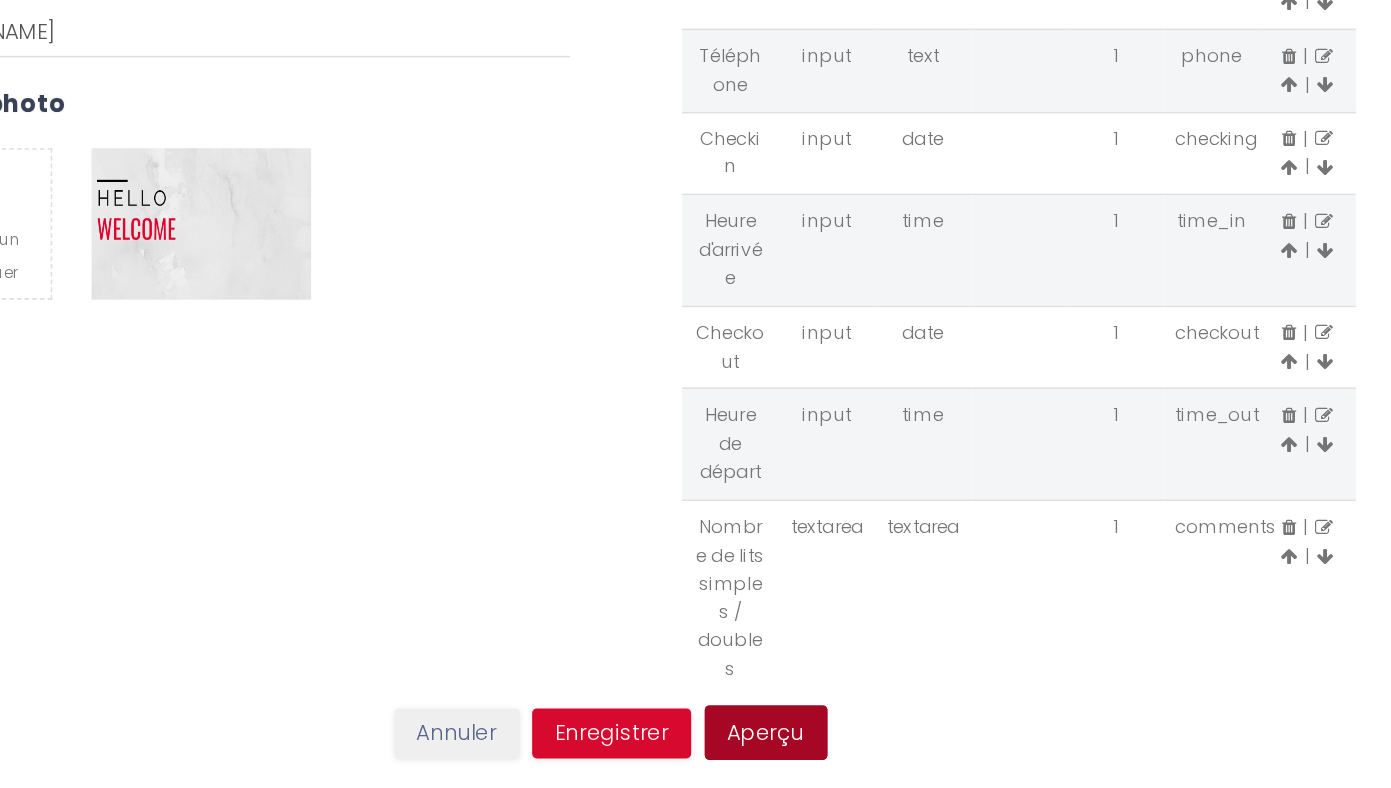 click on "Aperçu" at bounding box center [798, 751] 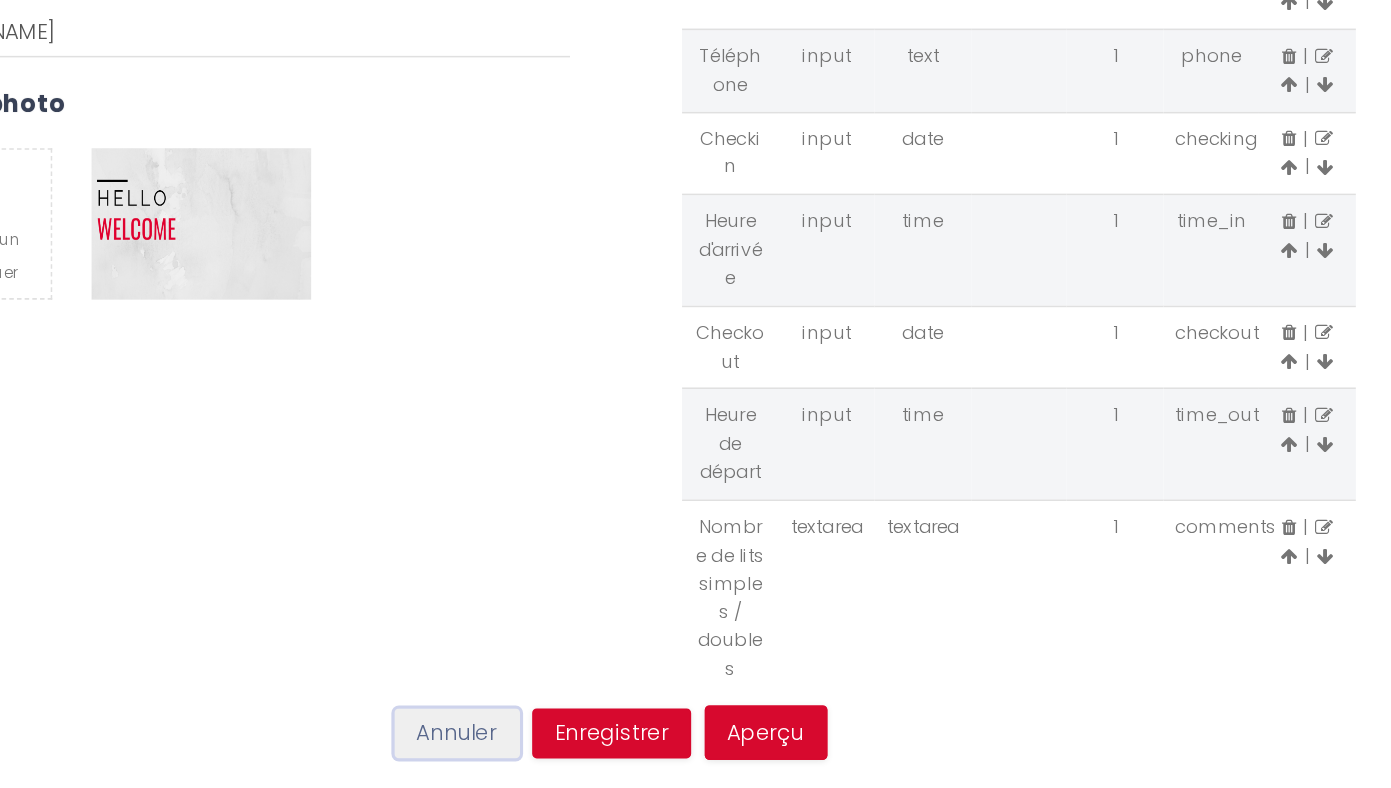 click on "Annuler" at bounding box center (594, 752) 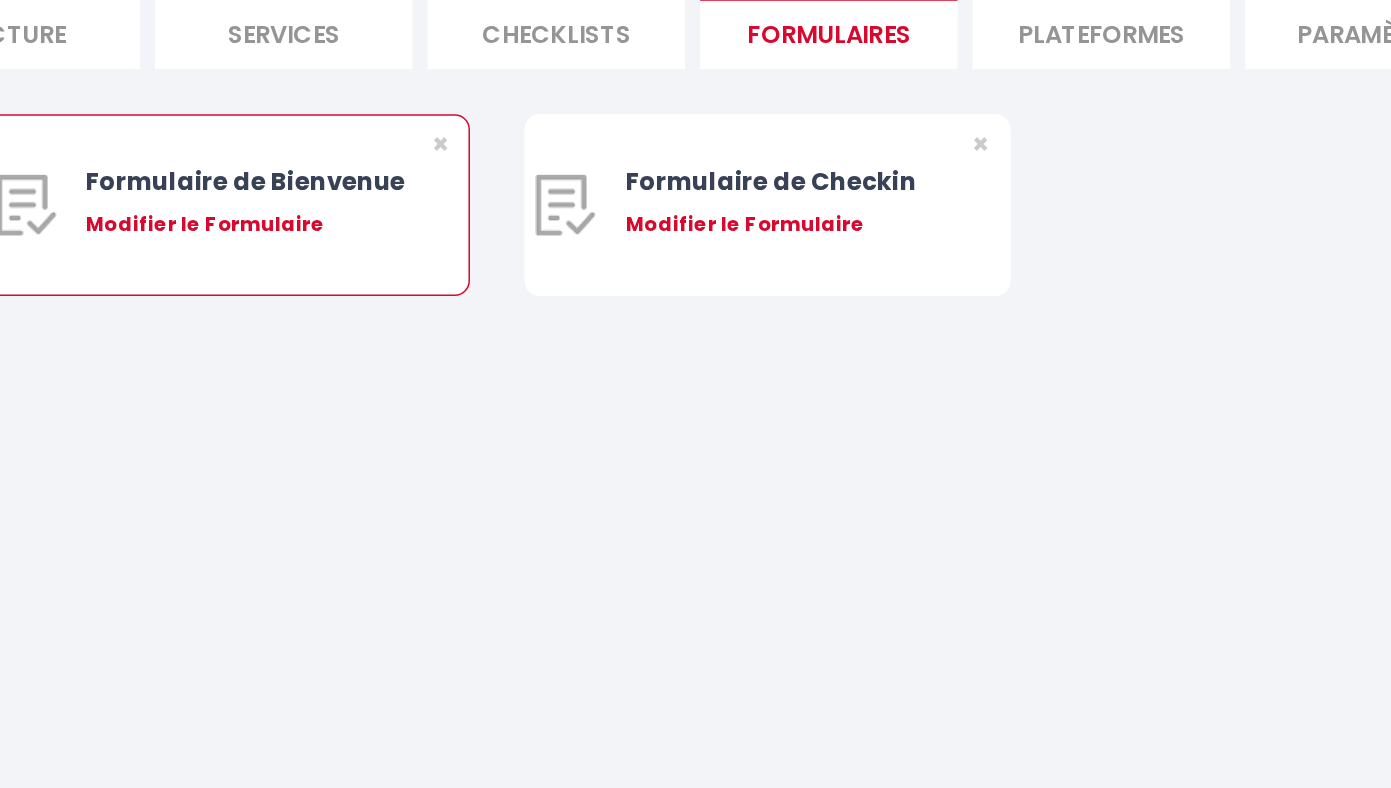 click on "Modifier le Formulaire" at bounding box center [455, 416] 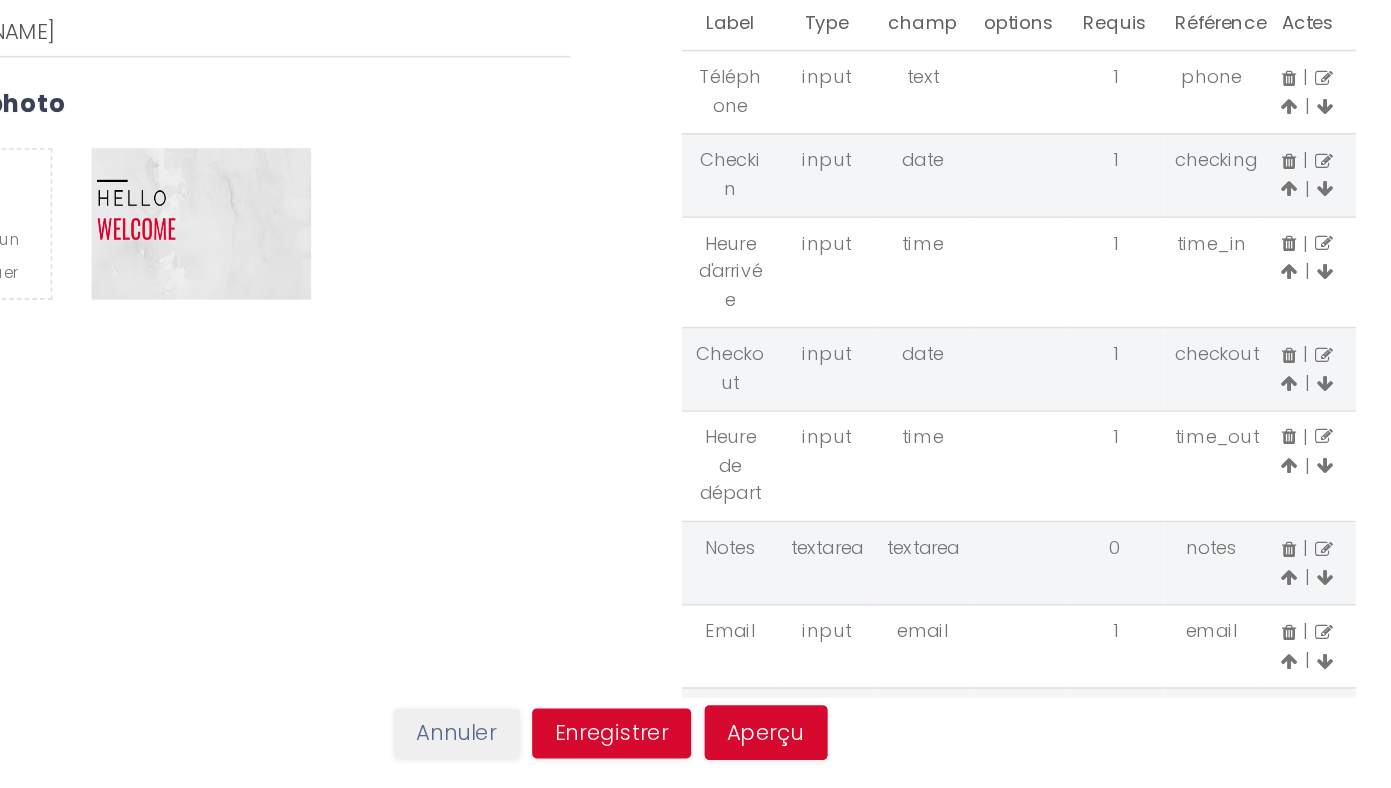 scroll, scrollTop: 69, scrollLeft: 0, axis: vertical 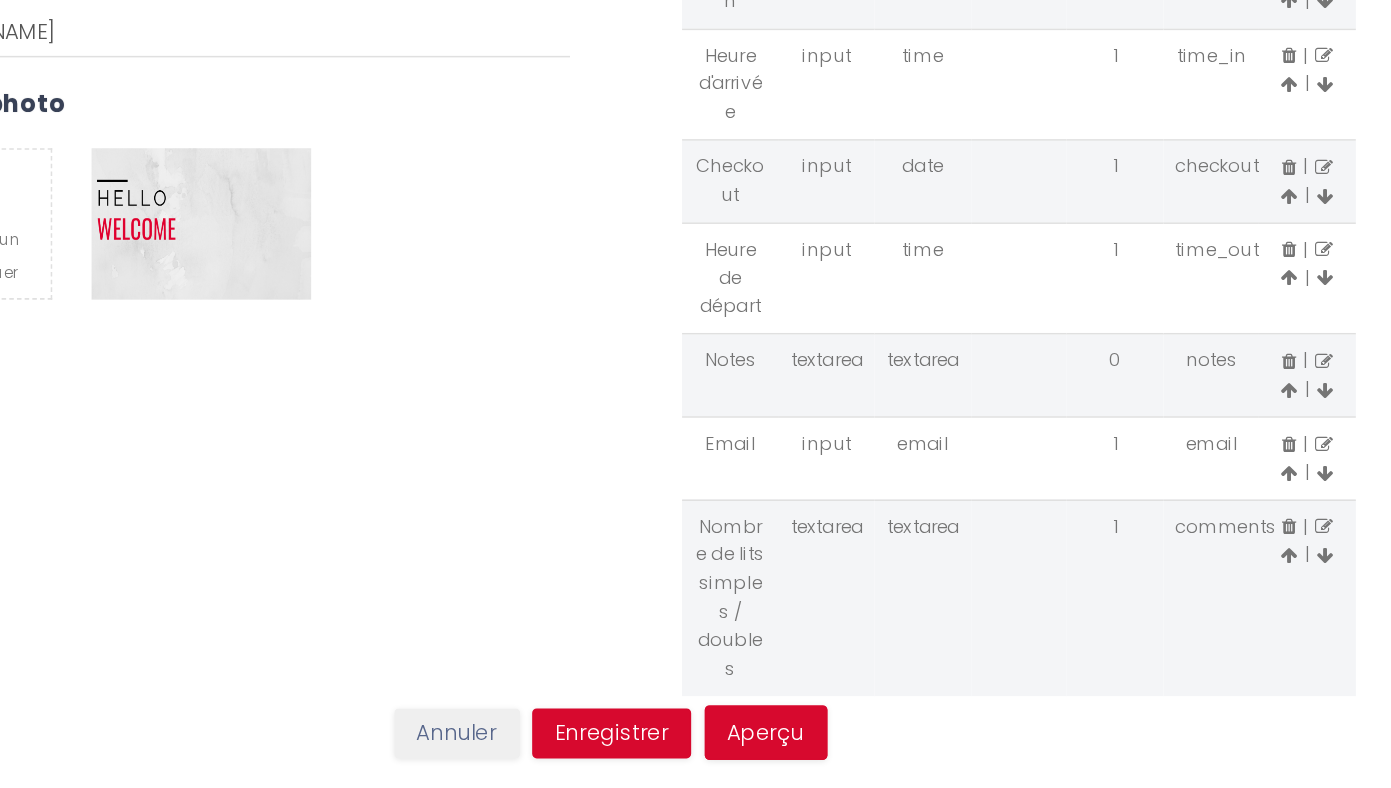 click at bounding box center [1167, 506] 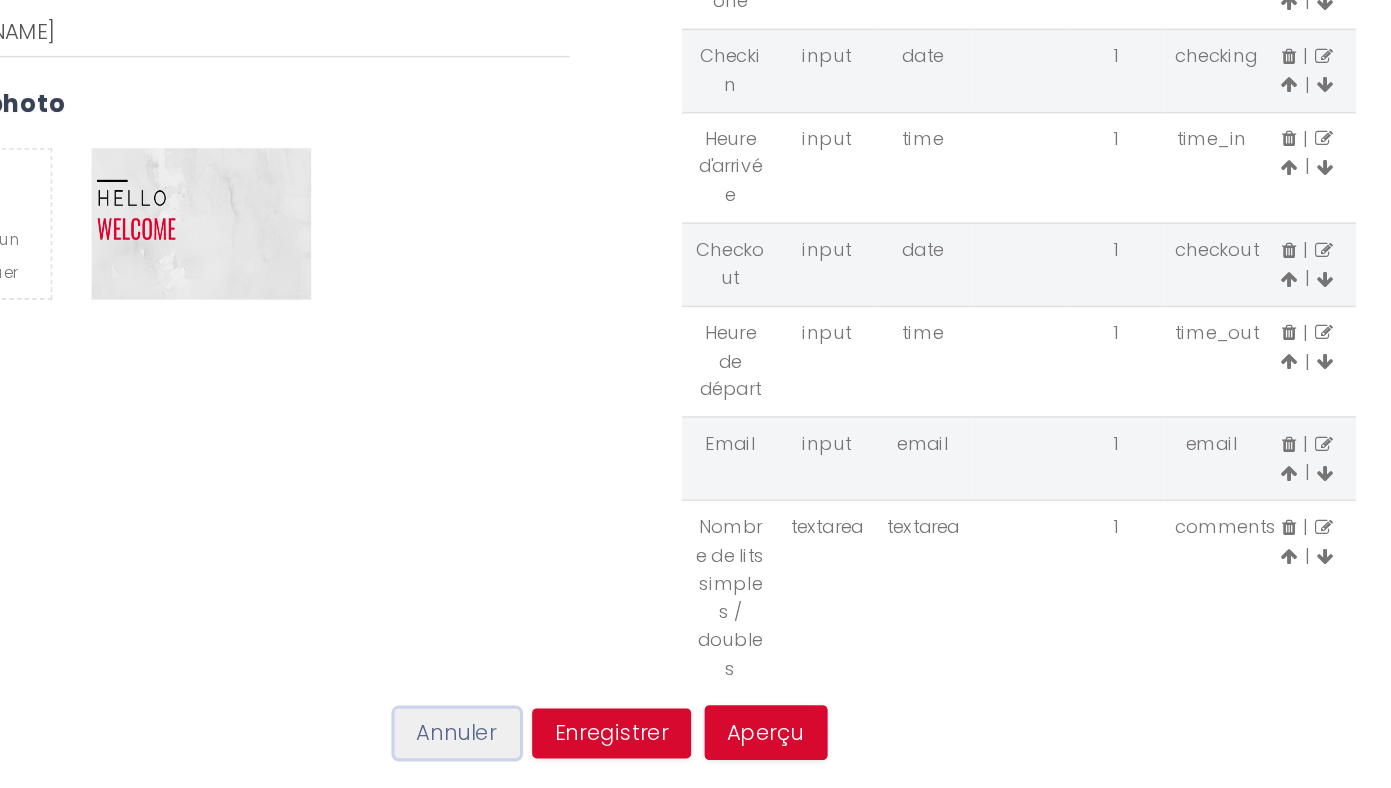 click on "Annuler" at bounding box center (594, 752) 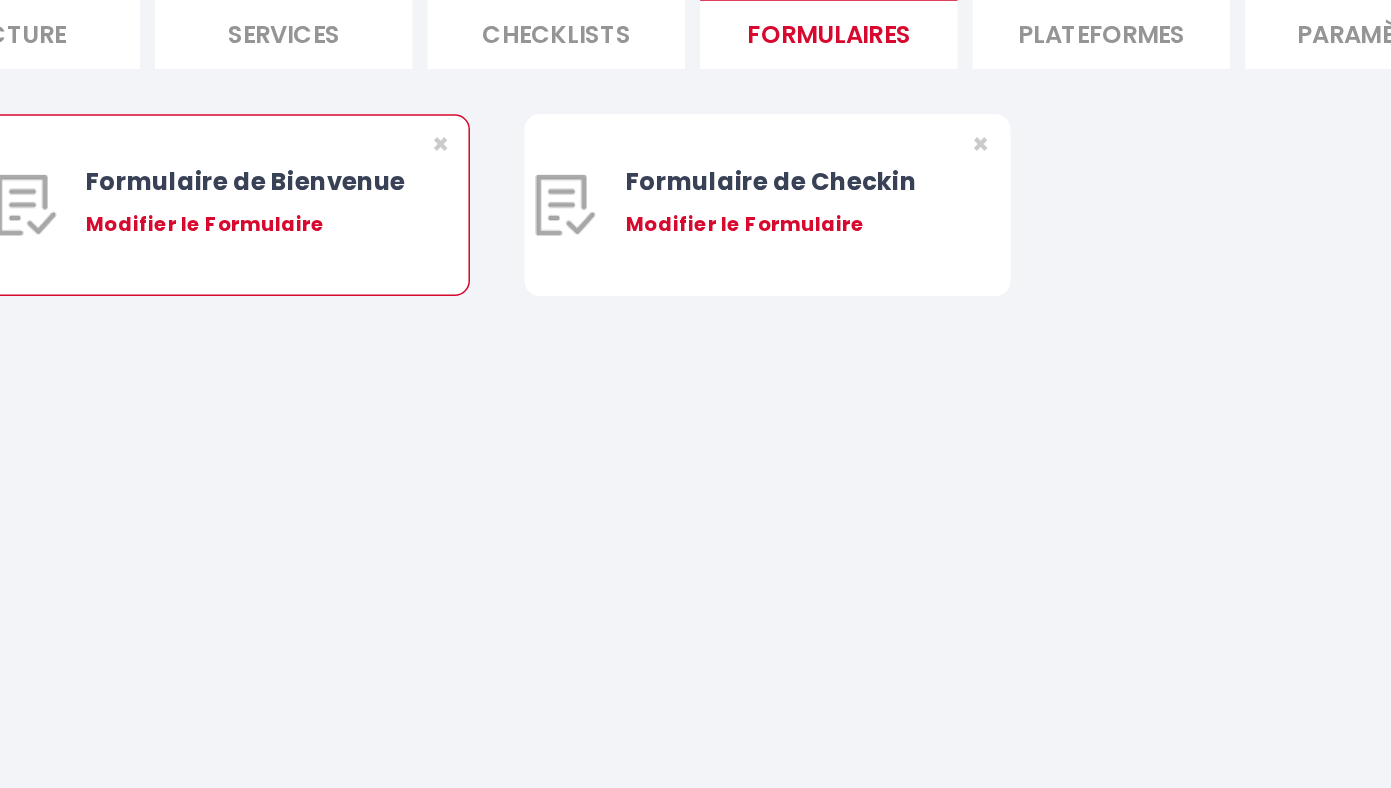 click on "Modifier le Formulaire" at bounding box center (455, 416) 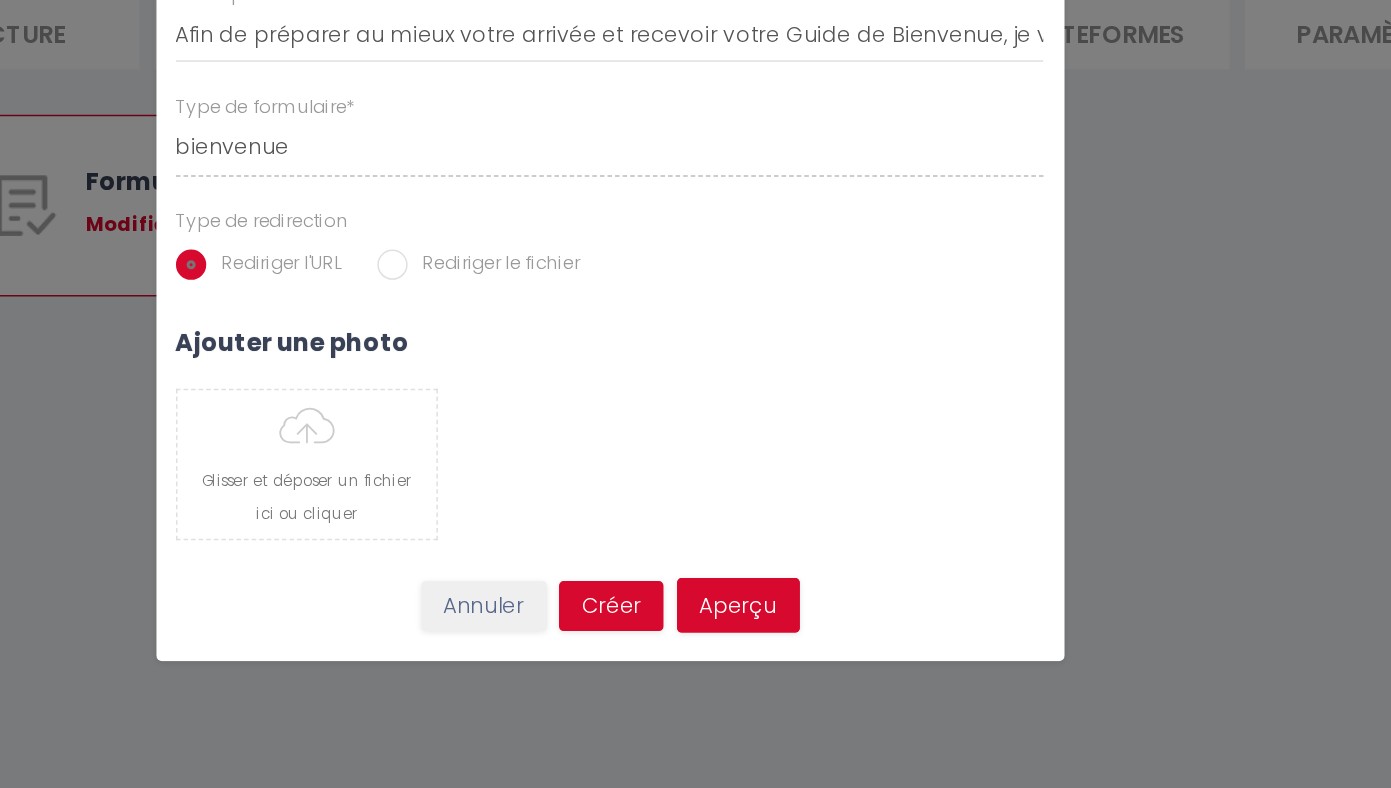 scroll, scrollTop: 150, scrollLeft: 0, axis: vertical 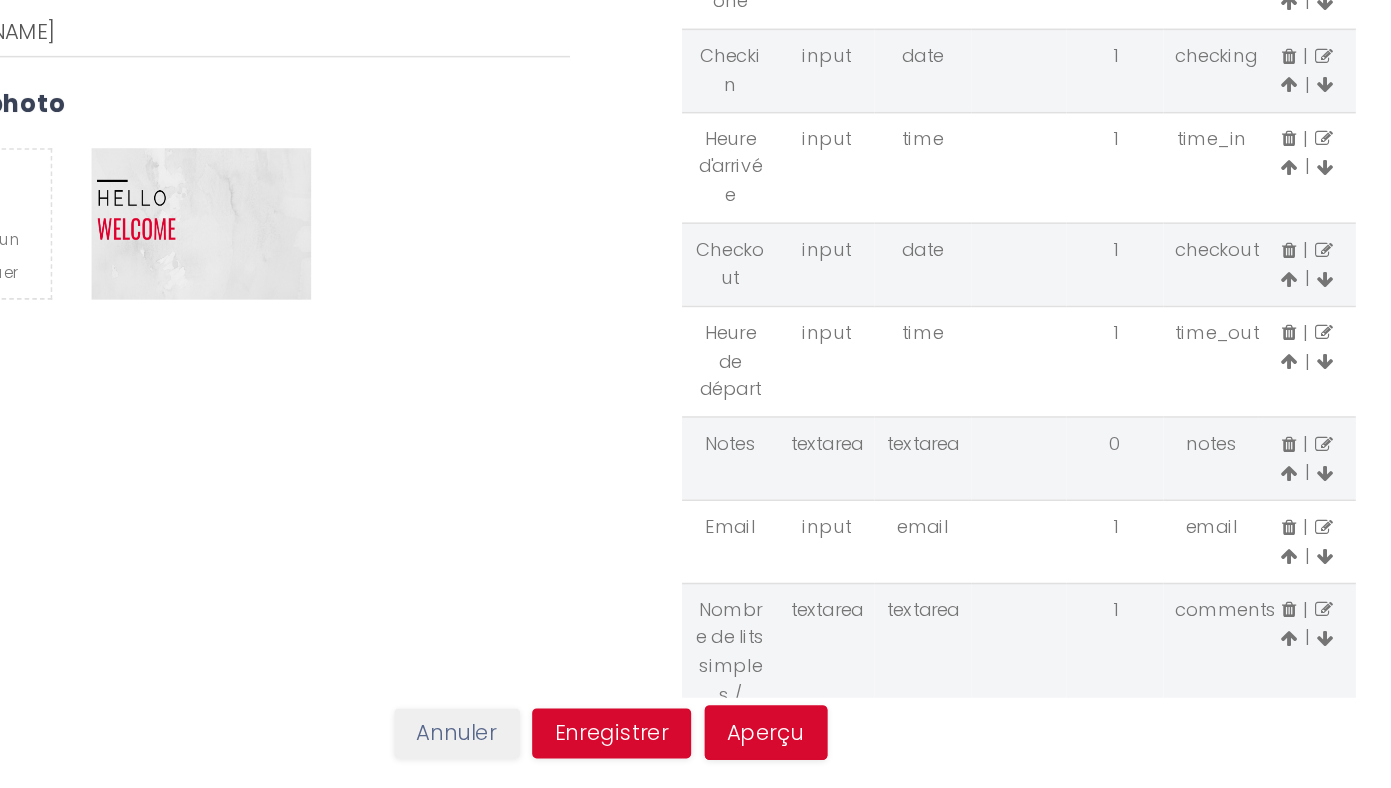 click at bounding box center (1167, 561) 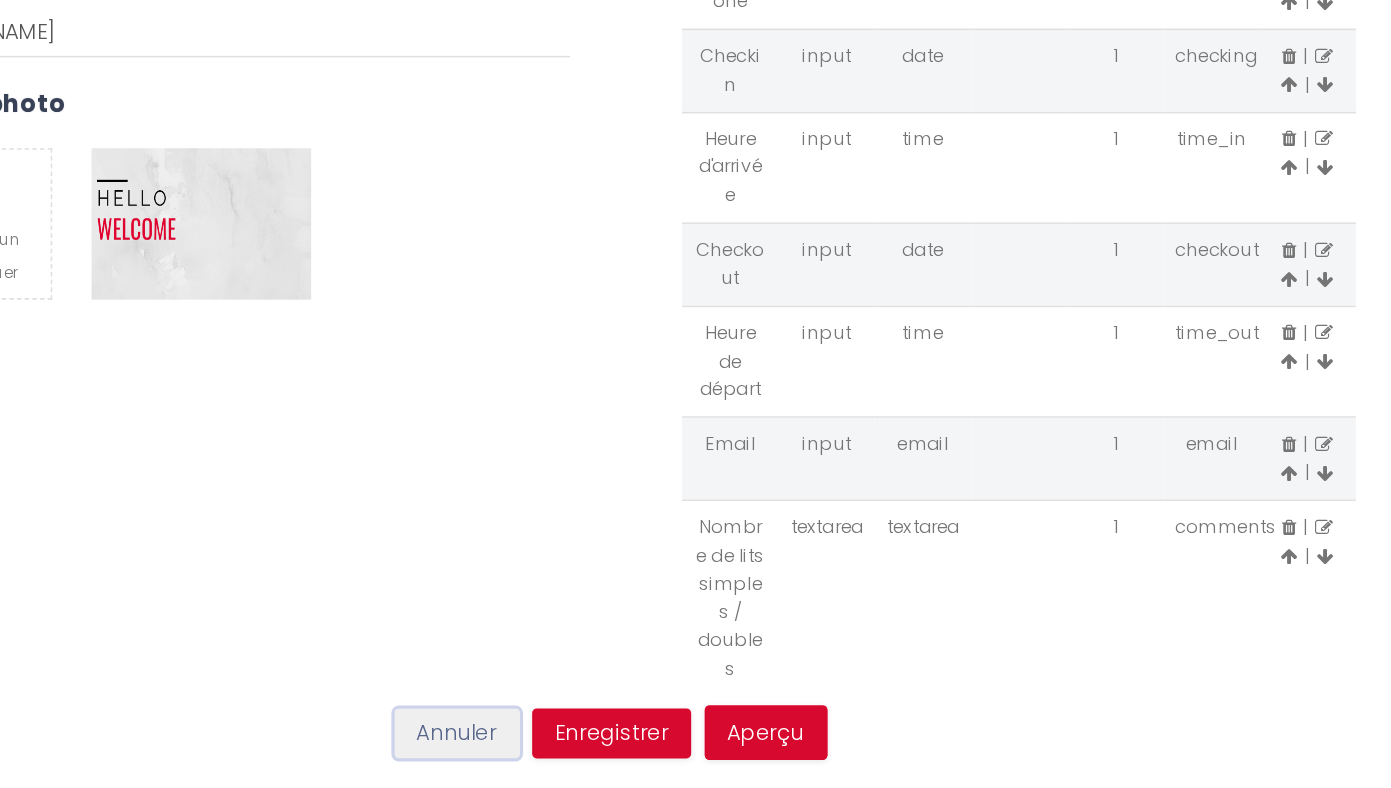 click on "Annuler" at bounding box center [594, 752] 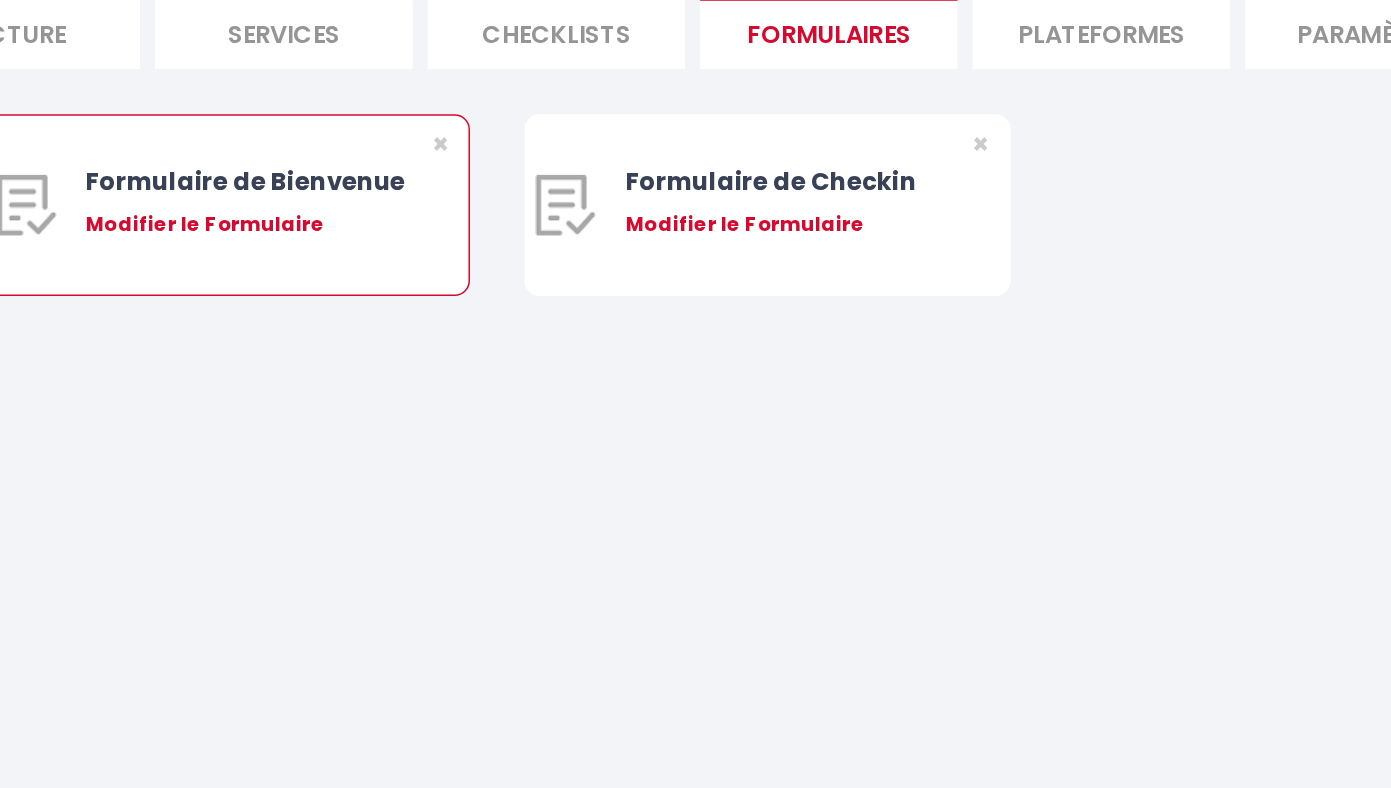 click on "Formulaire de Bienvenue" at bounding box center [455, 387] 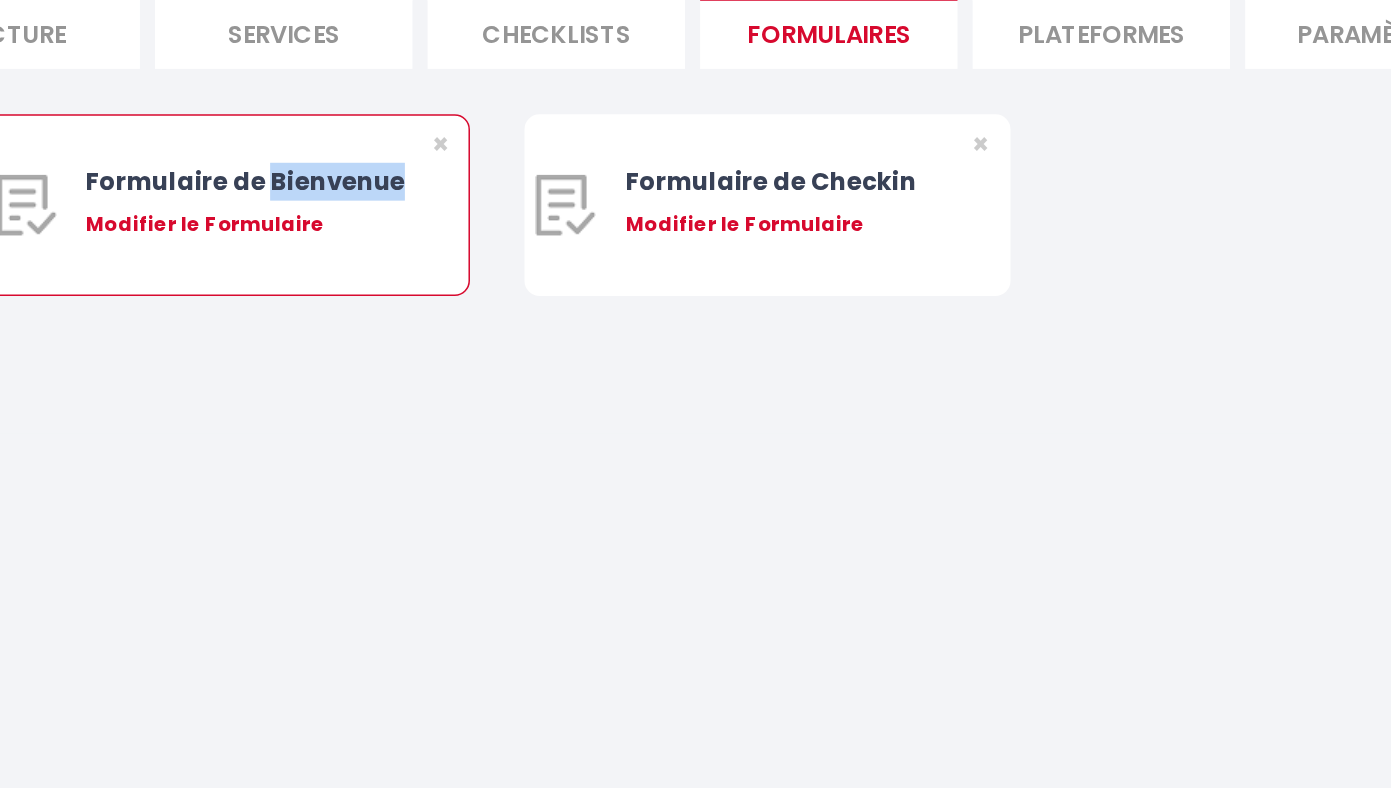 click on "Formulaire de Bienvenue" at bounding box center (455, 387) 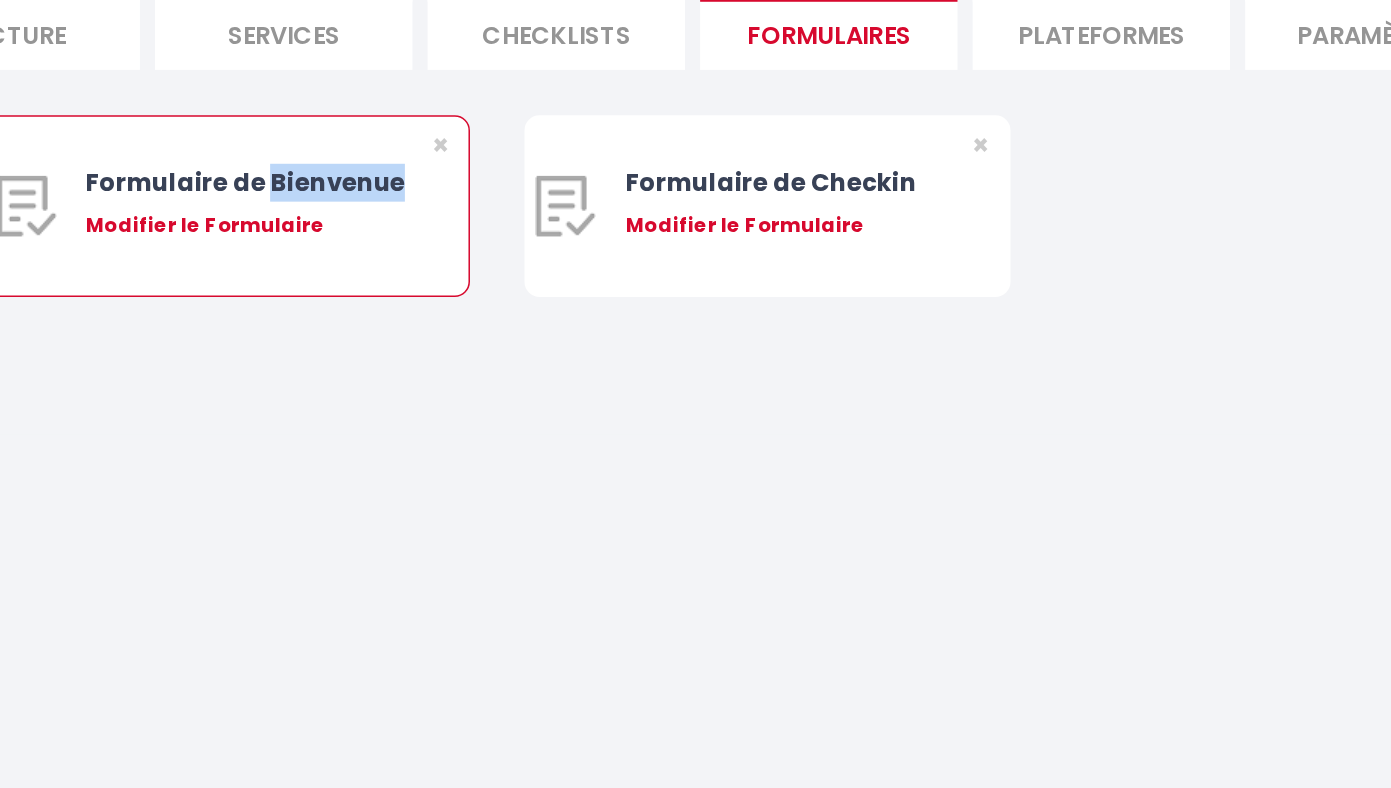 scroll, scrollTop: 0, scrollLeft: 425, axis: horizontal 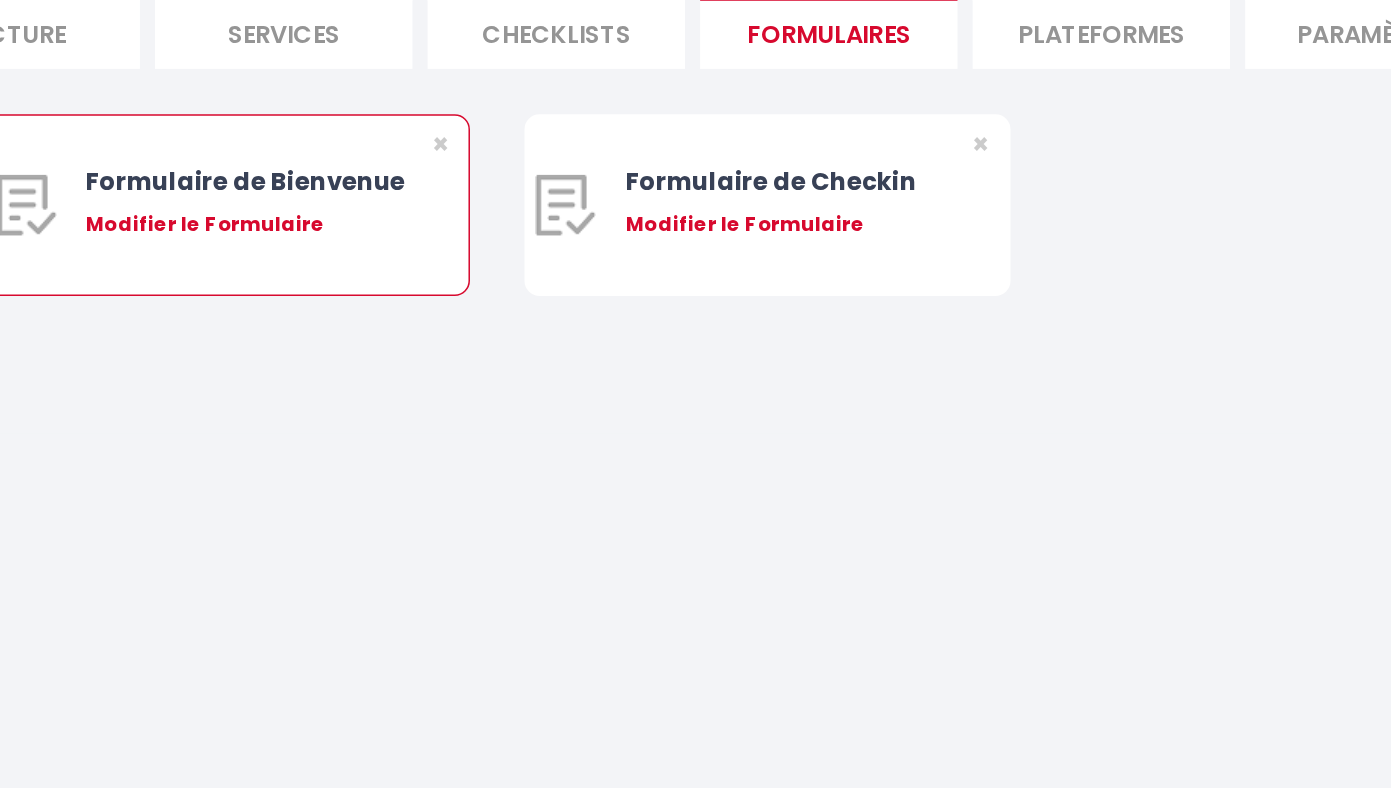 click on "Modifier le Formulaire" at bounding box center (455, 416) 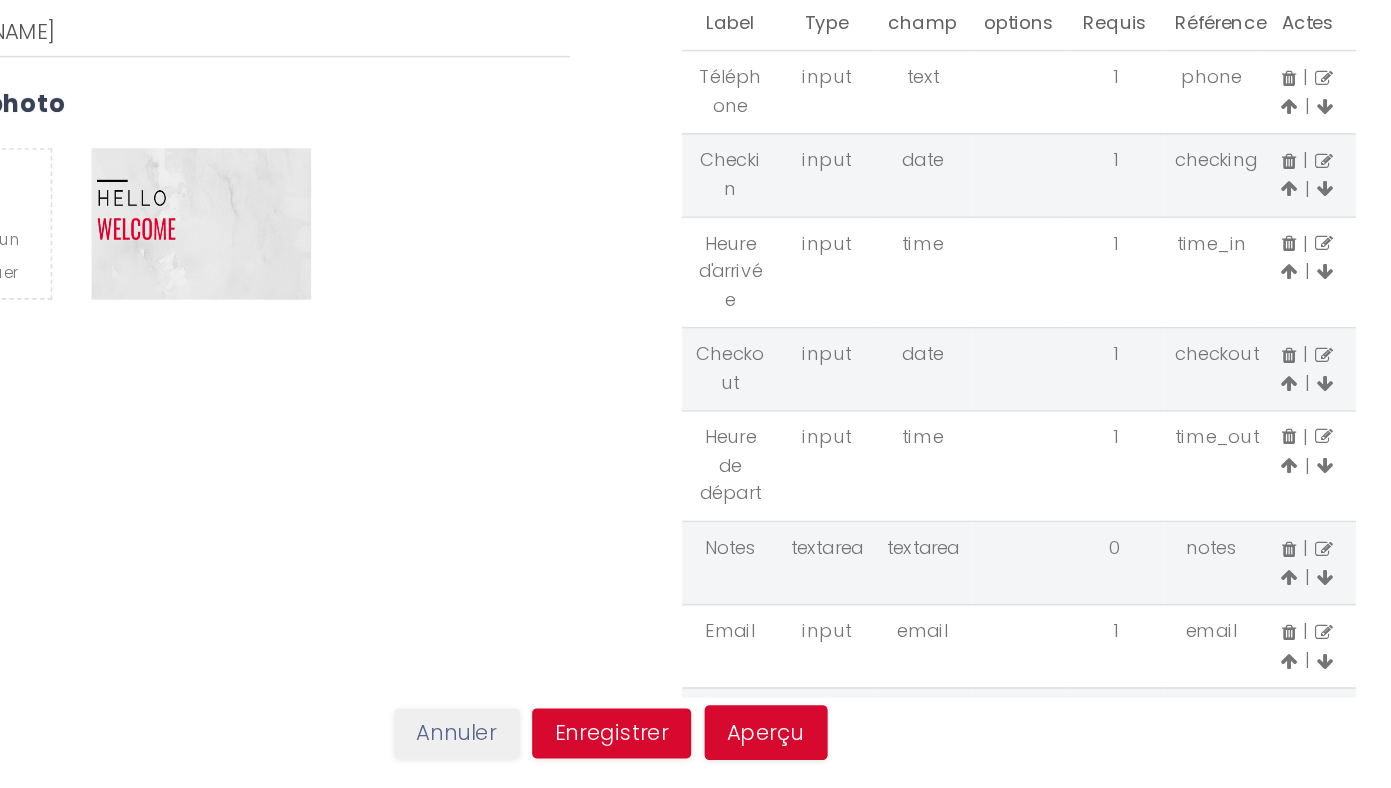 scroll, scrollTop: 69, scrollLeft: 0, axis: vertical 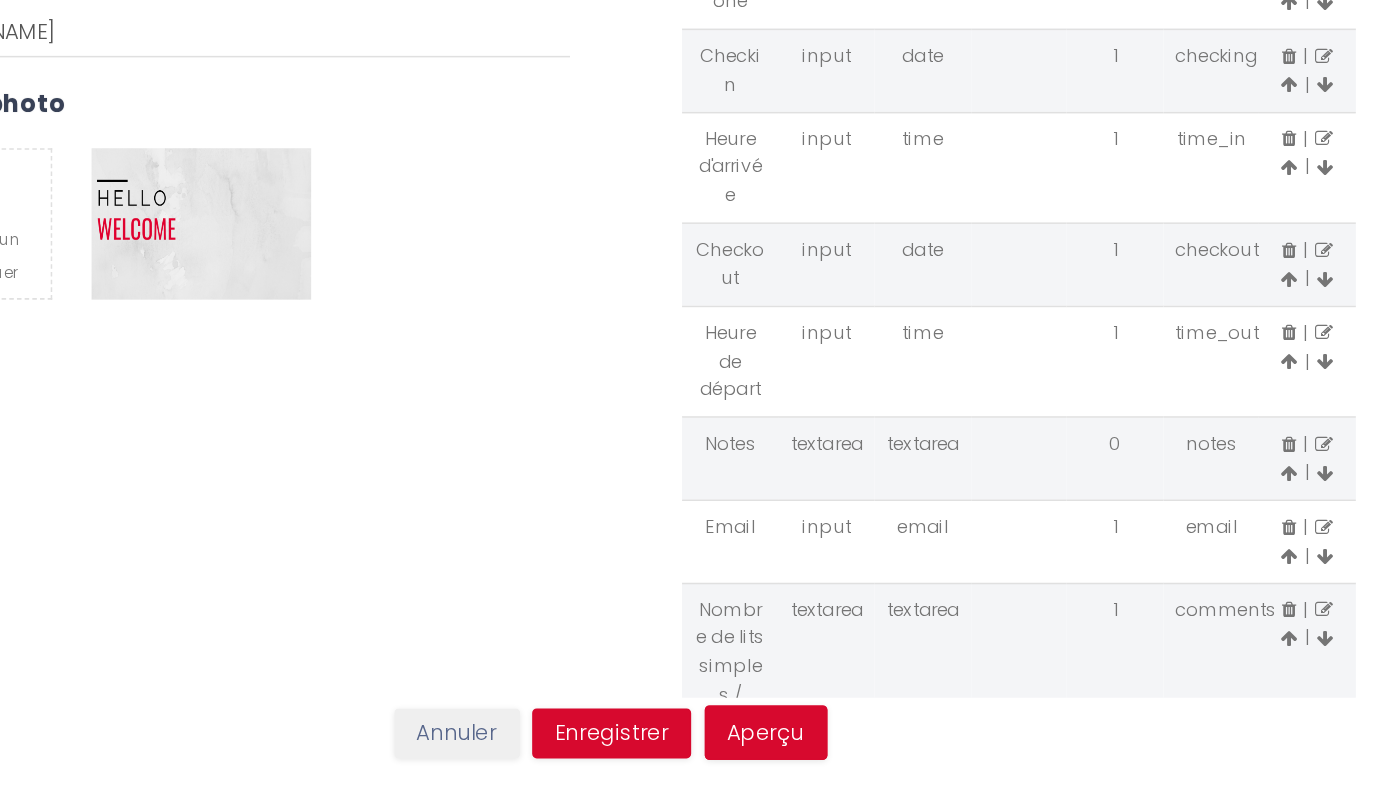 click at bounding box center (1143, 561) 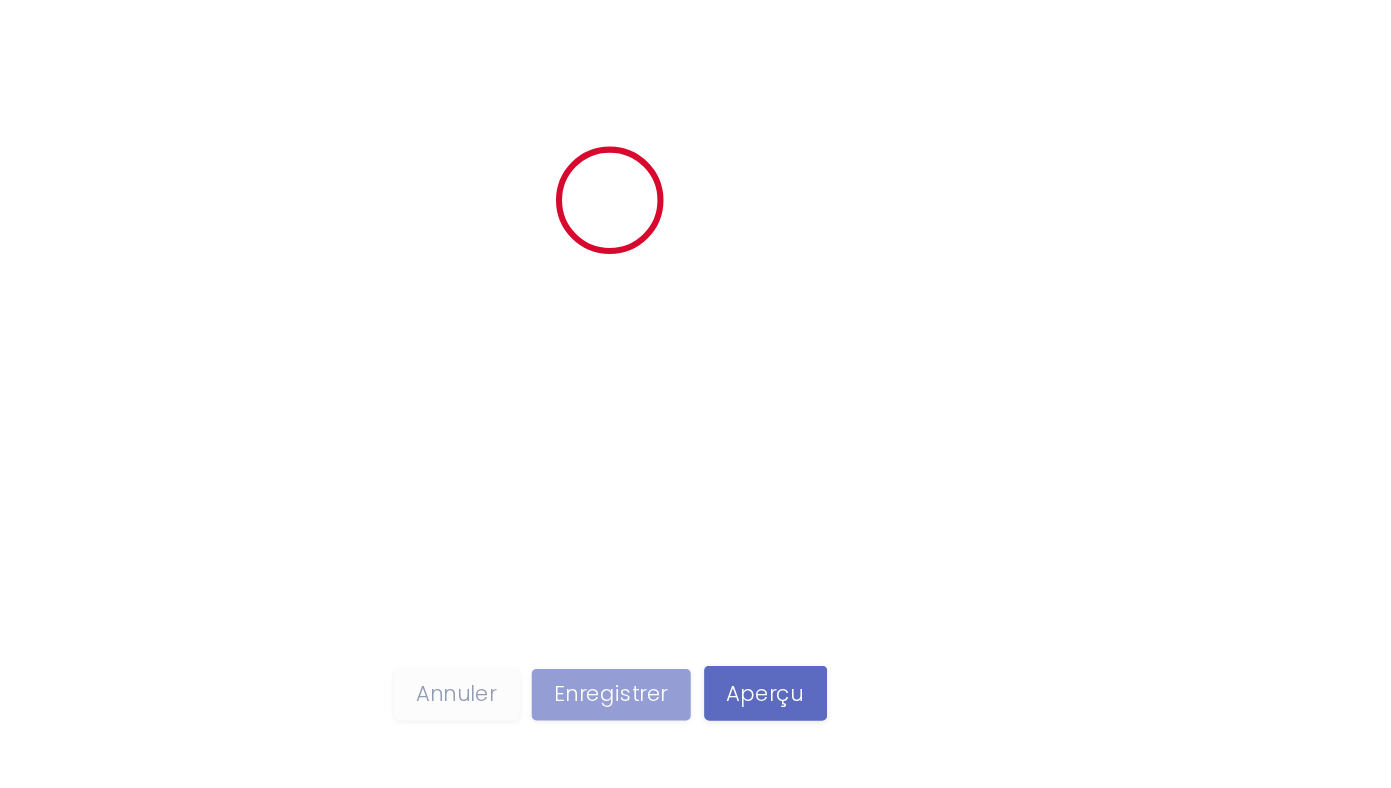 scroll, scrollTop: 0, scrollLeft: 0, axis: both 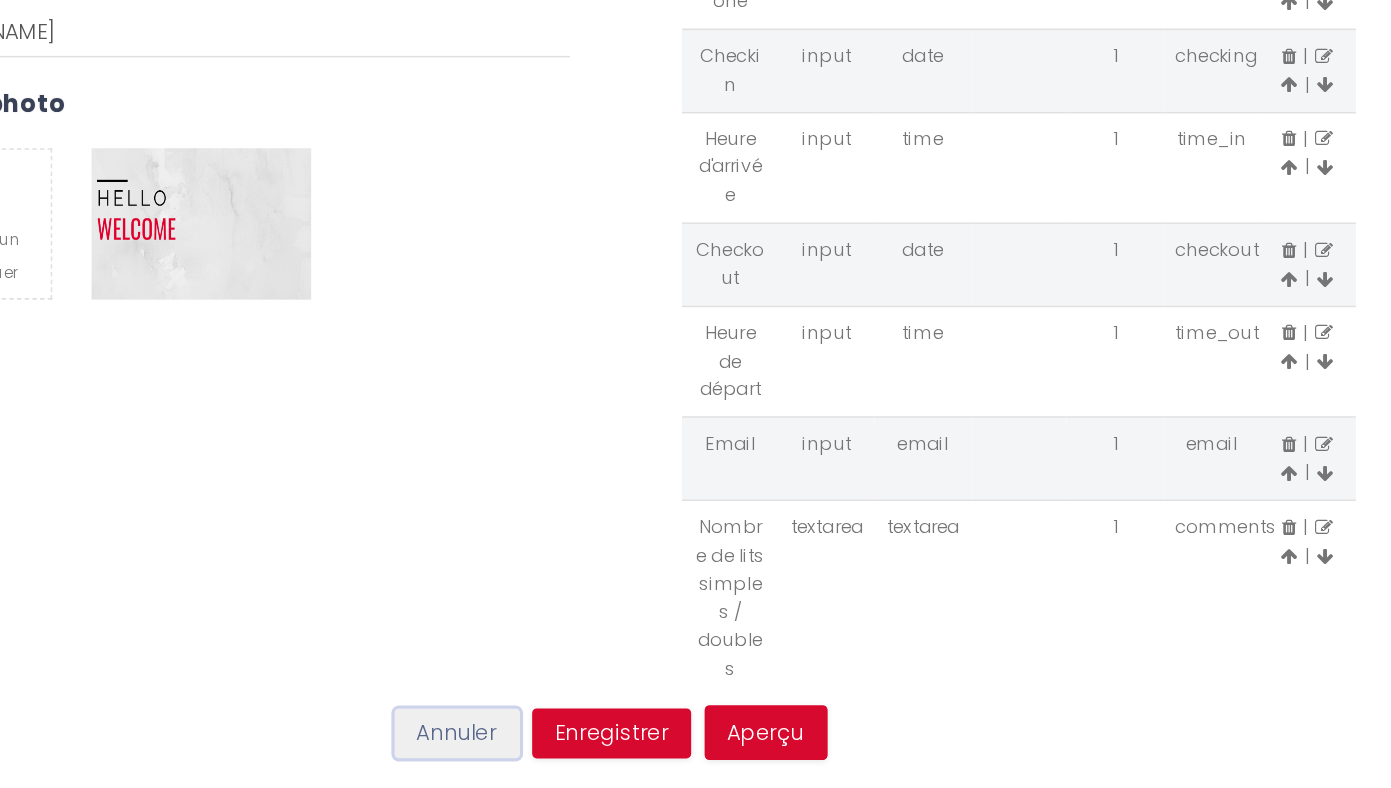 click on "Annuler" at bounding box center (594, 752) 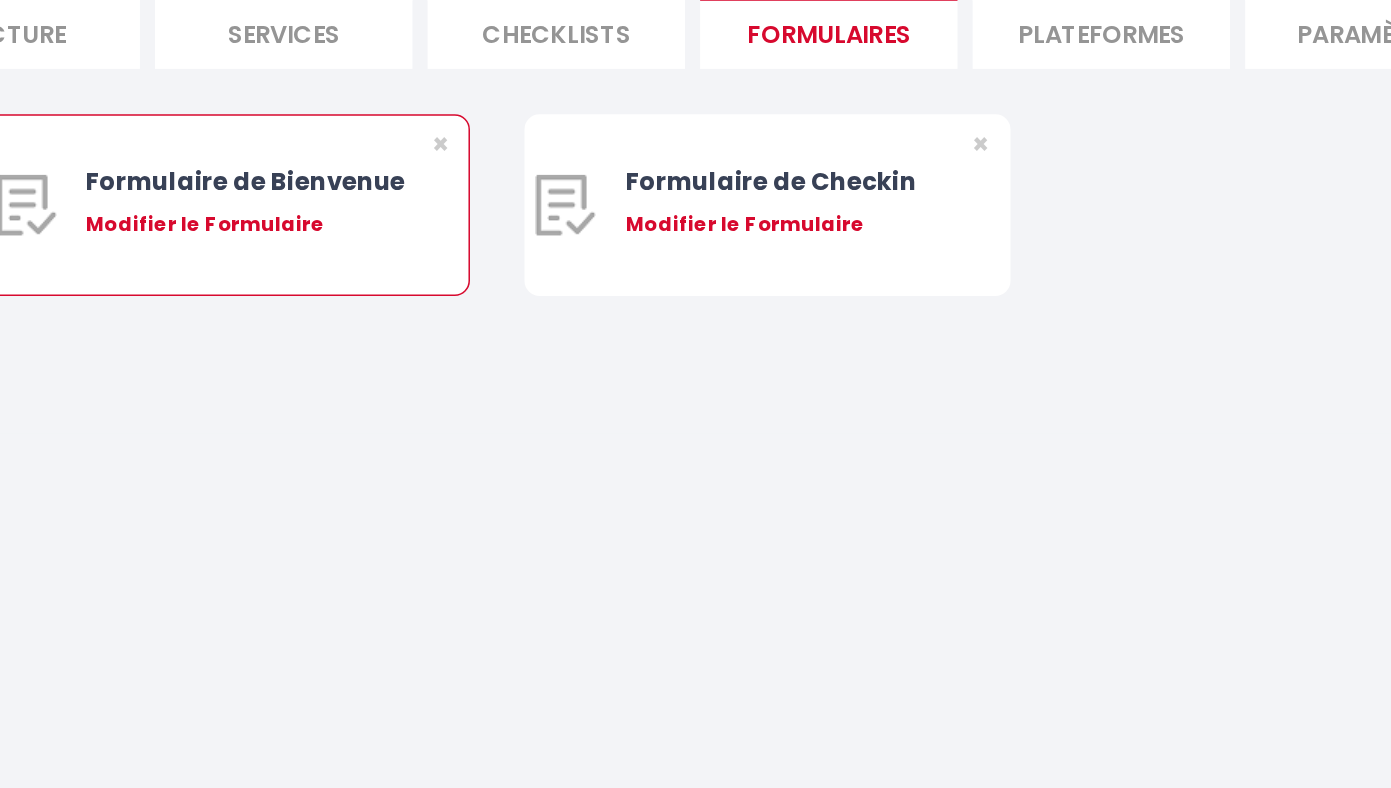 click on "Formulaire de Bienvenue" at bounding box center [455, 387] 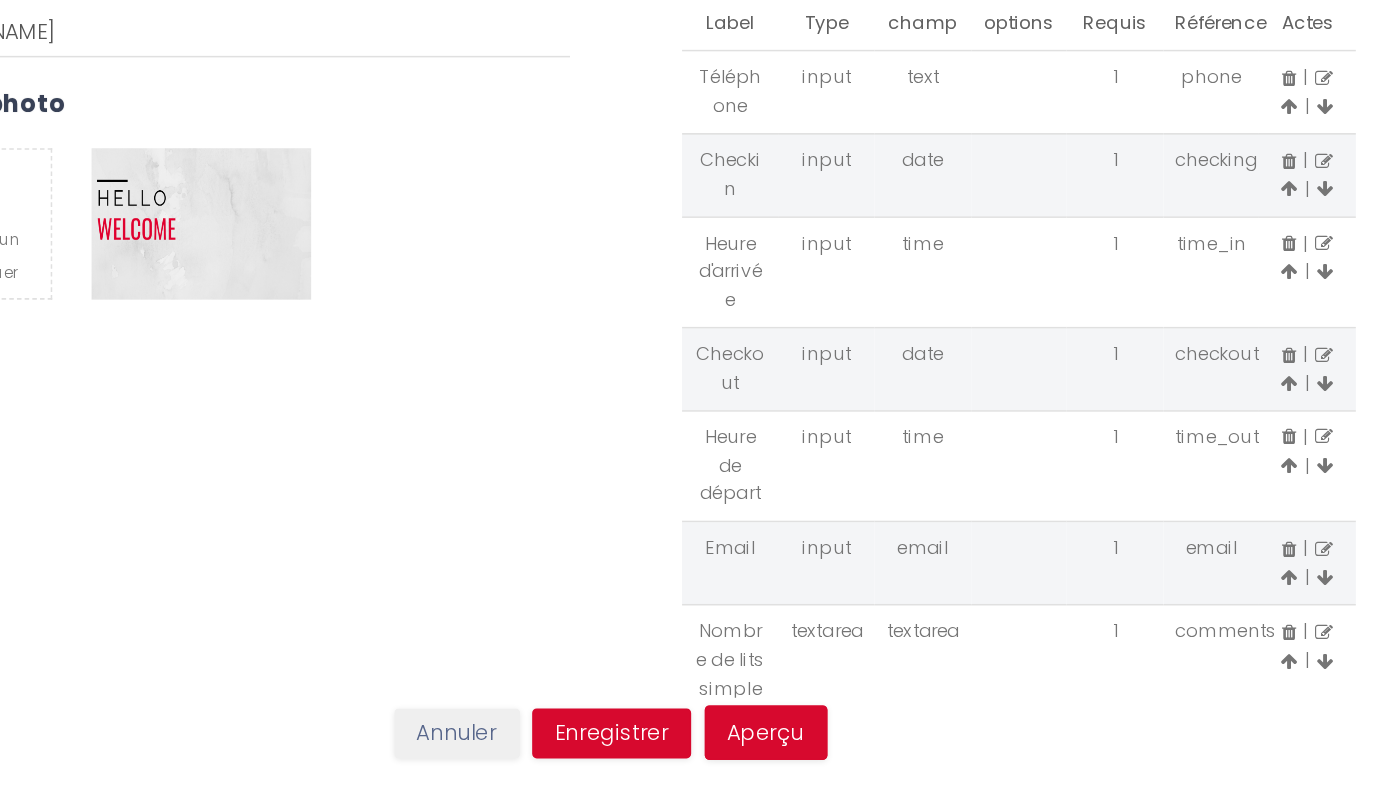 scroll, scrollTop: 150, scrollLeft: 0, axis: vertical 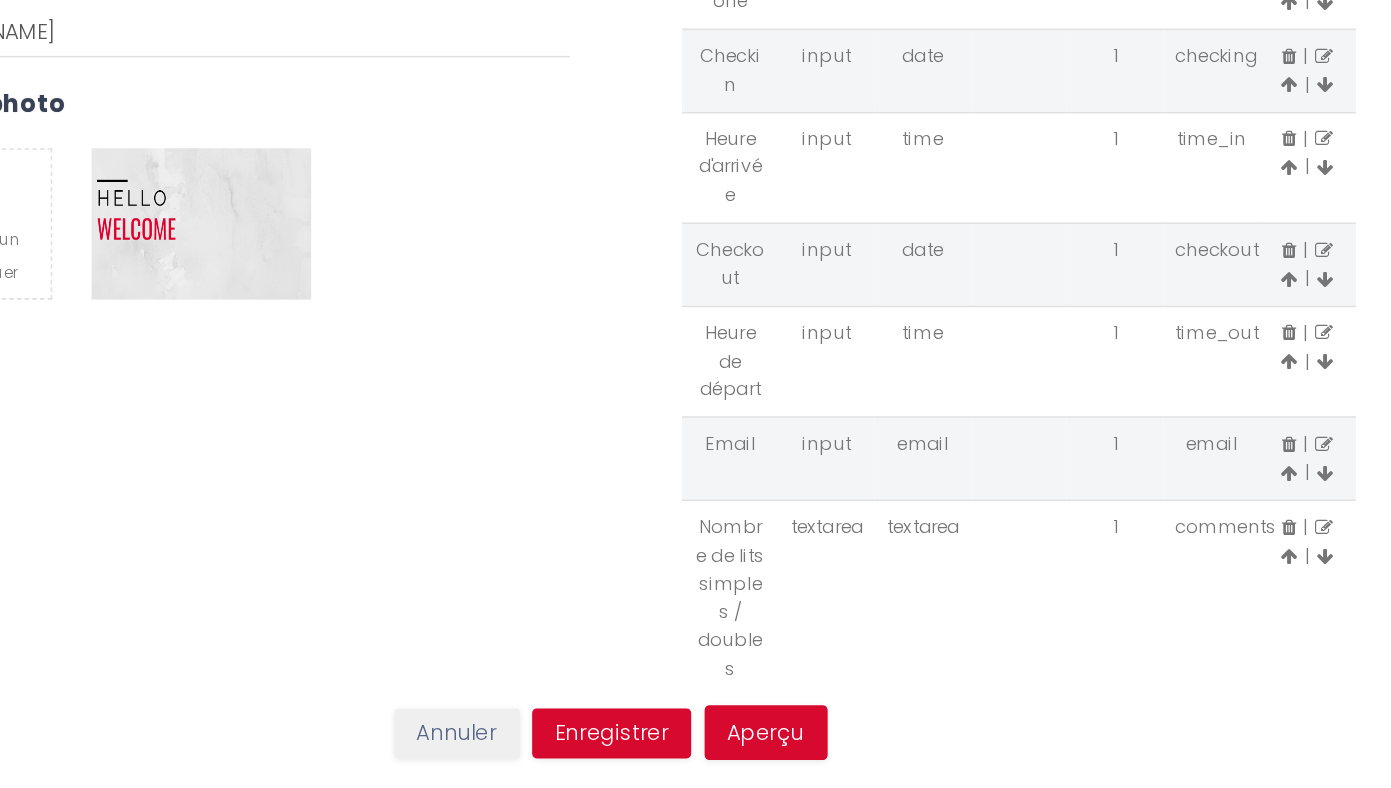 click at bounding box center (1144, 580) 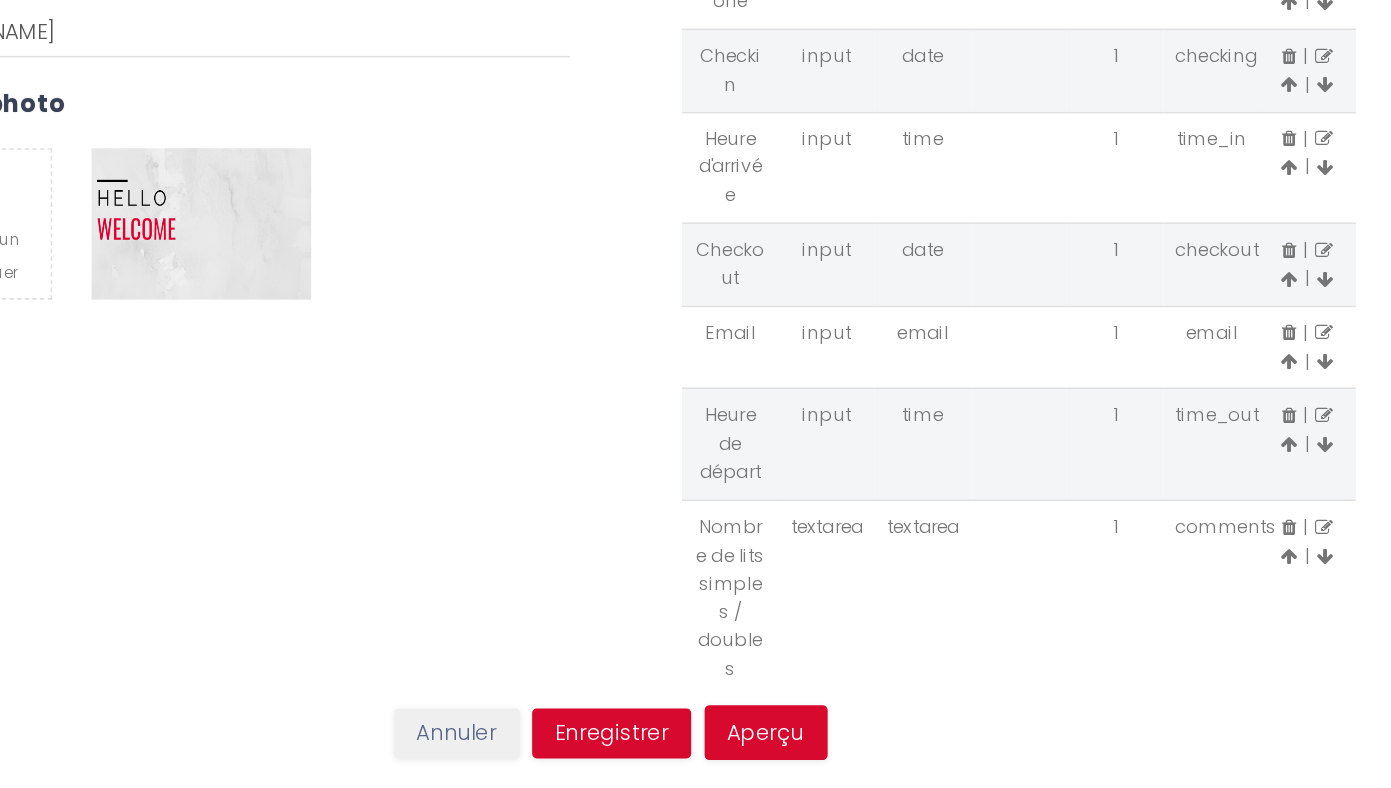 click at bounding box center [1144, 506] 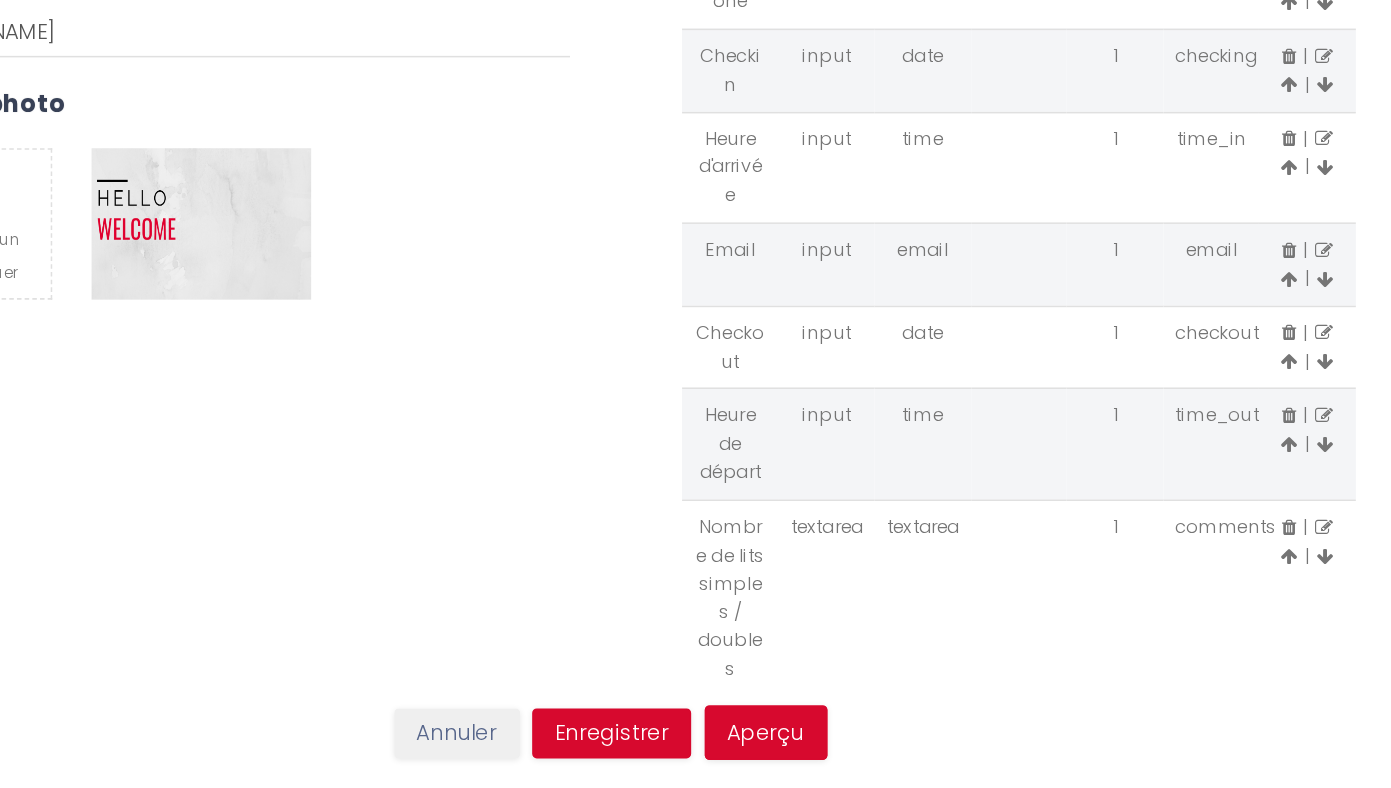 click at bounding box center [1144, 452] 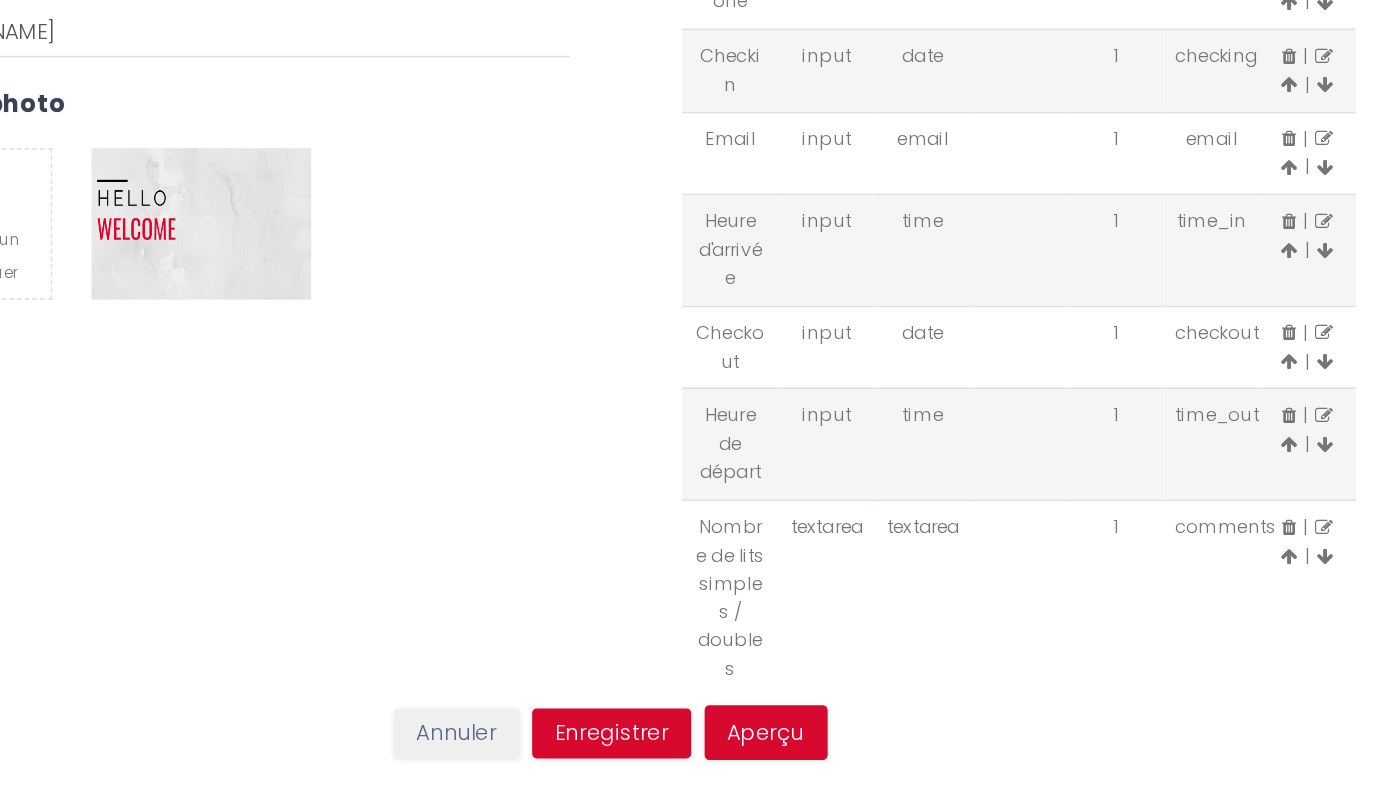 click at bounding box center [1144, 378] 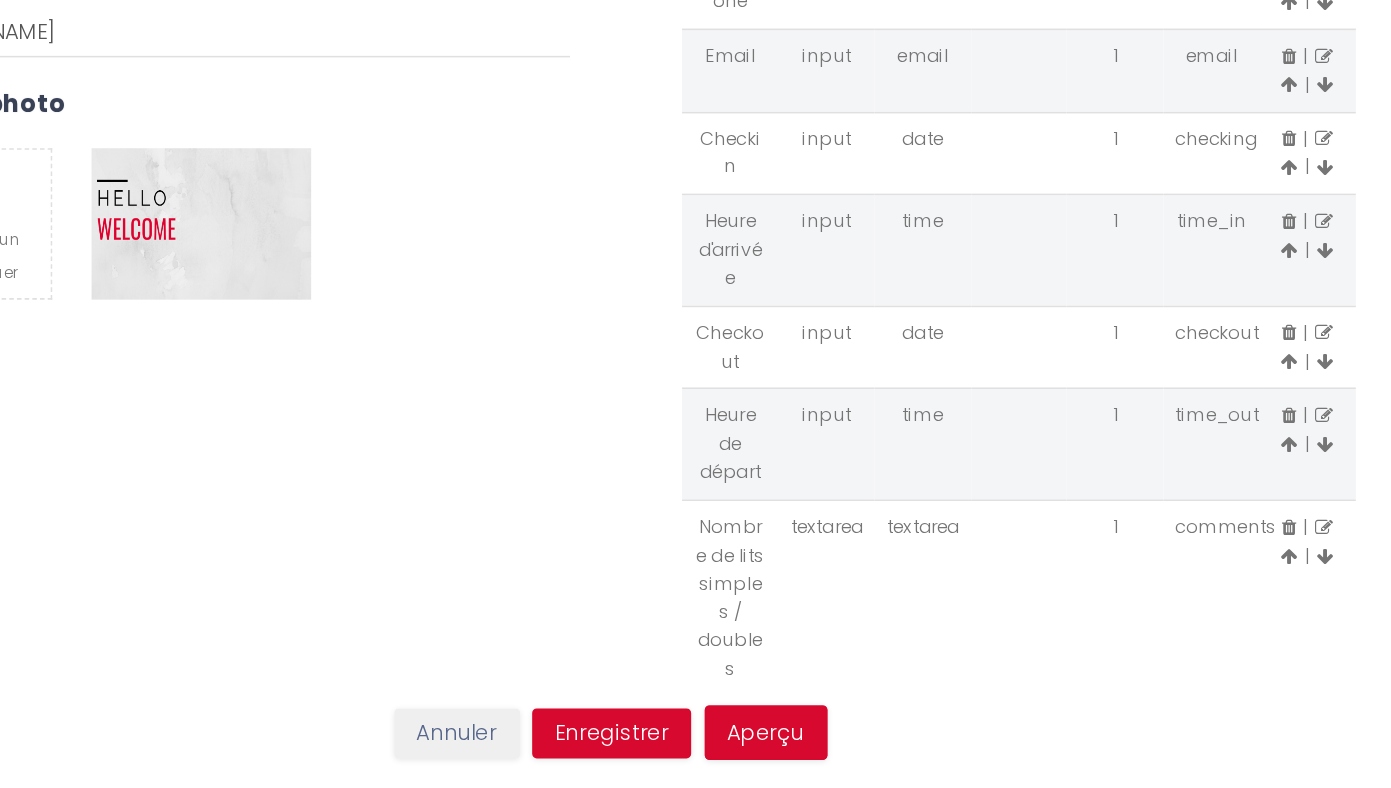 scroll, scrollTop: 0, scrollLeft: 0, axis: both 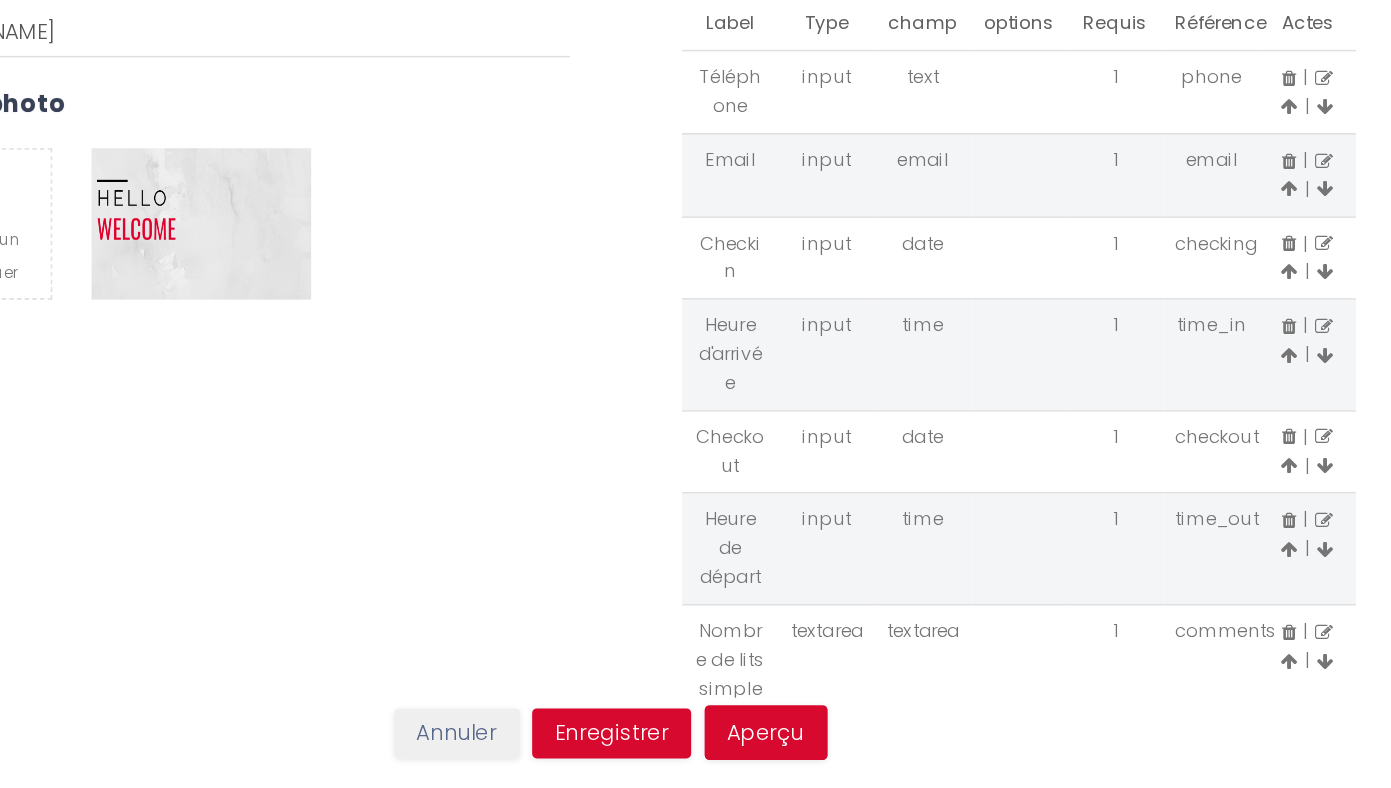 click at bounding box center [1144, 392] 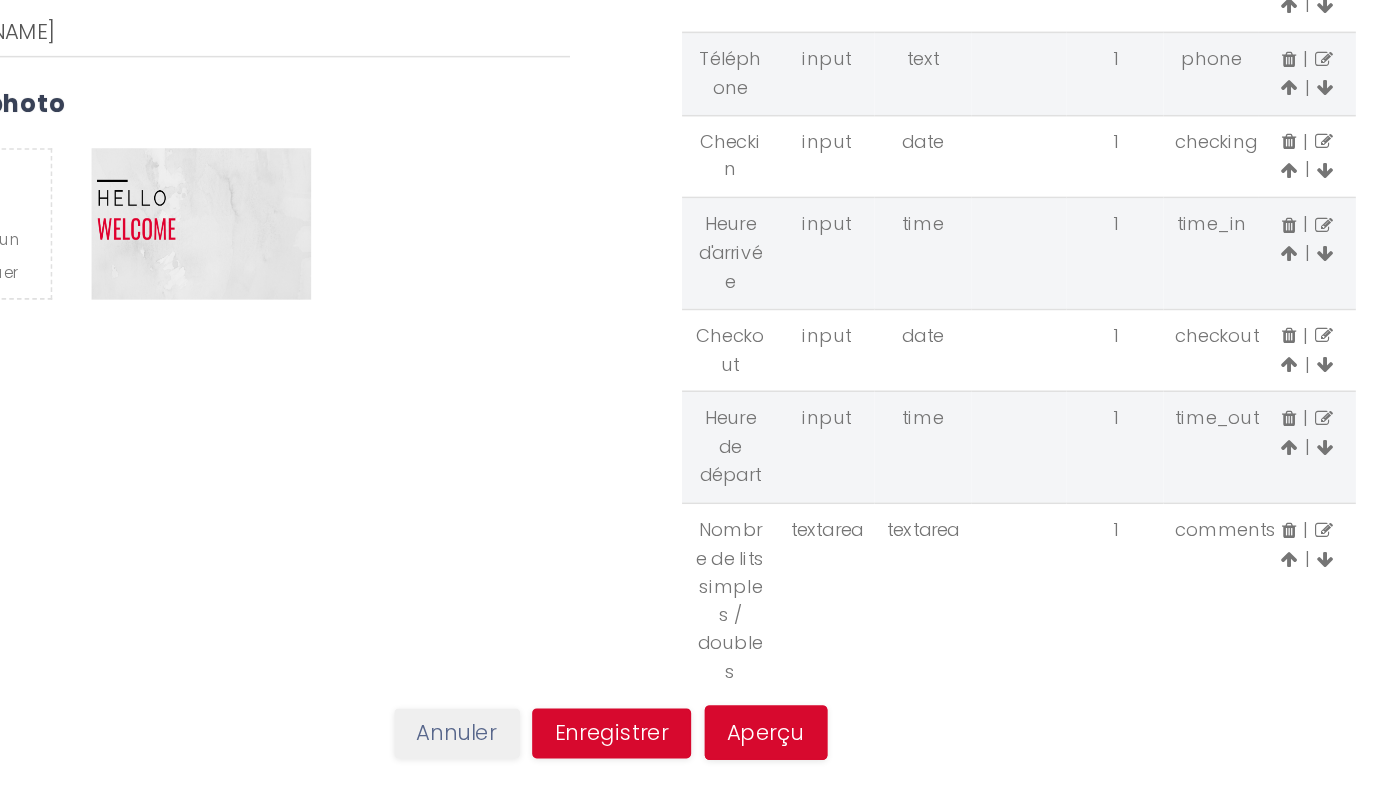 scroll, scrollTop: 69, scrollLeft: 0, axis: vertical 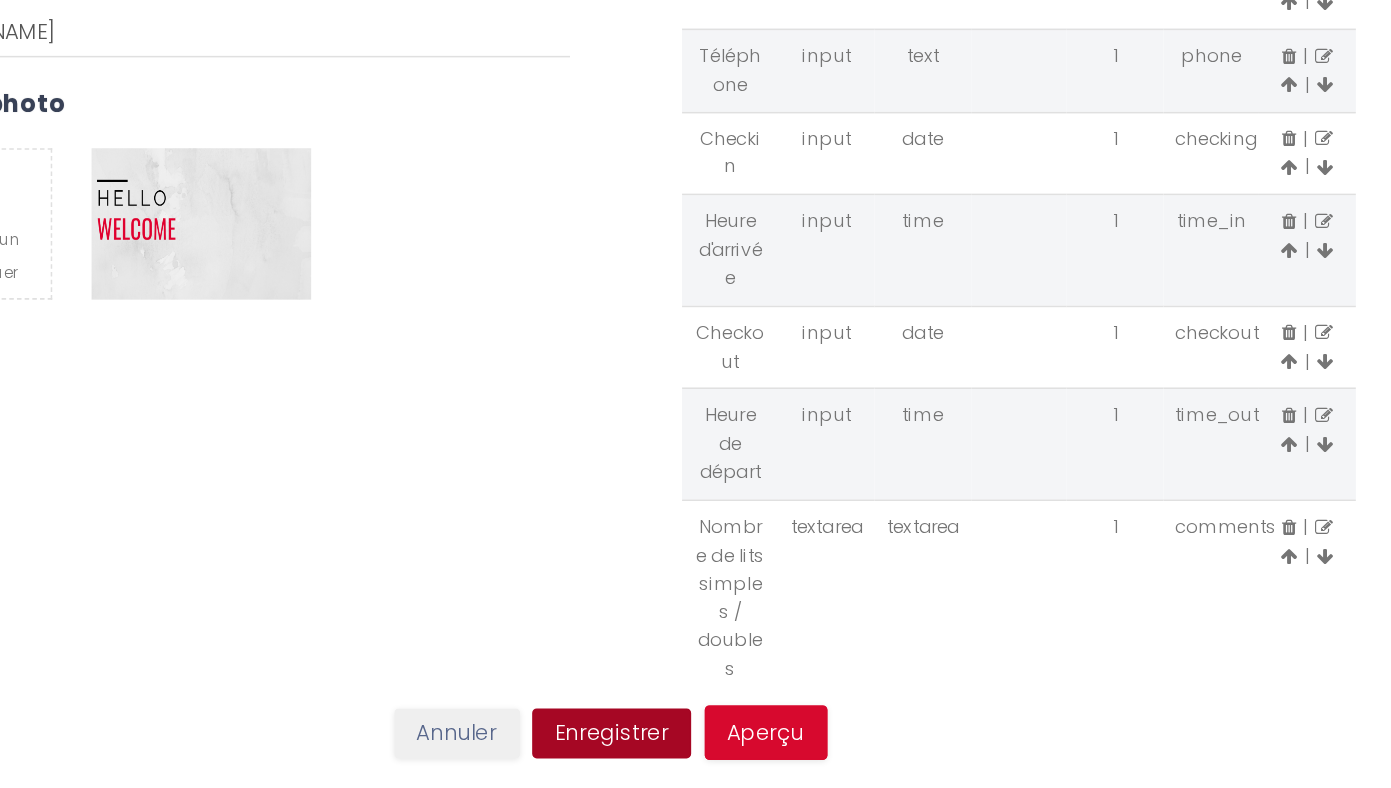 click on "Enregistrer" at bounding box center [696, 752] 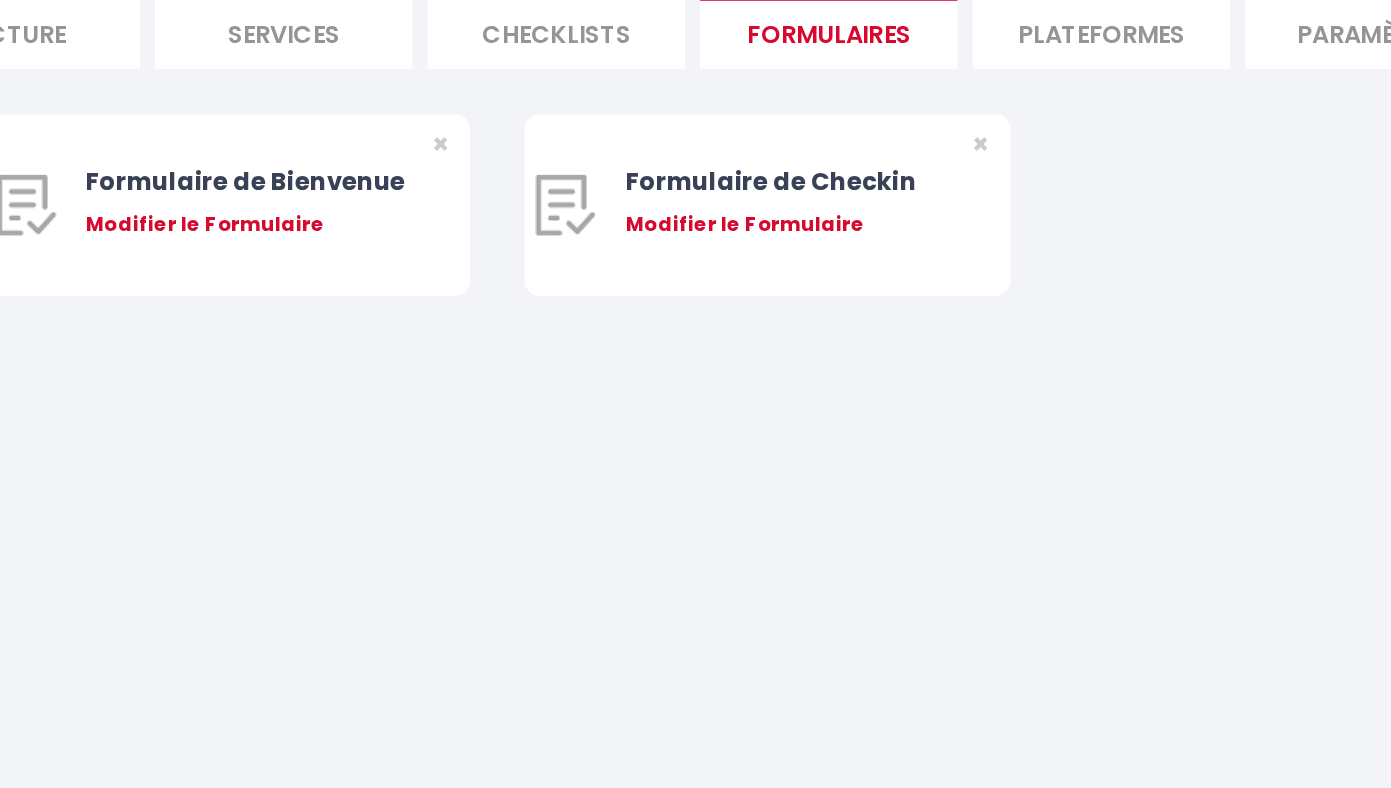 scroll, scrollTop: 0, scrollLeft: 0, axis: both 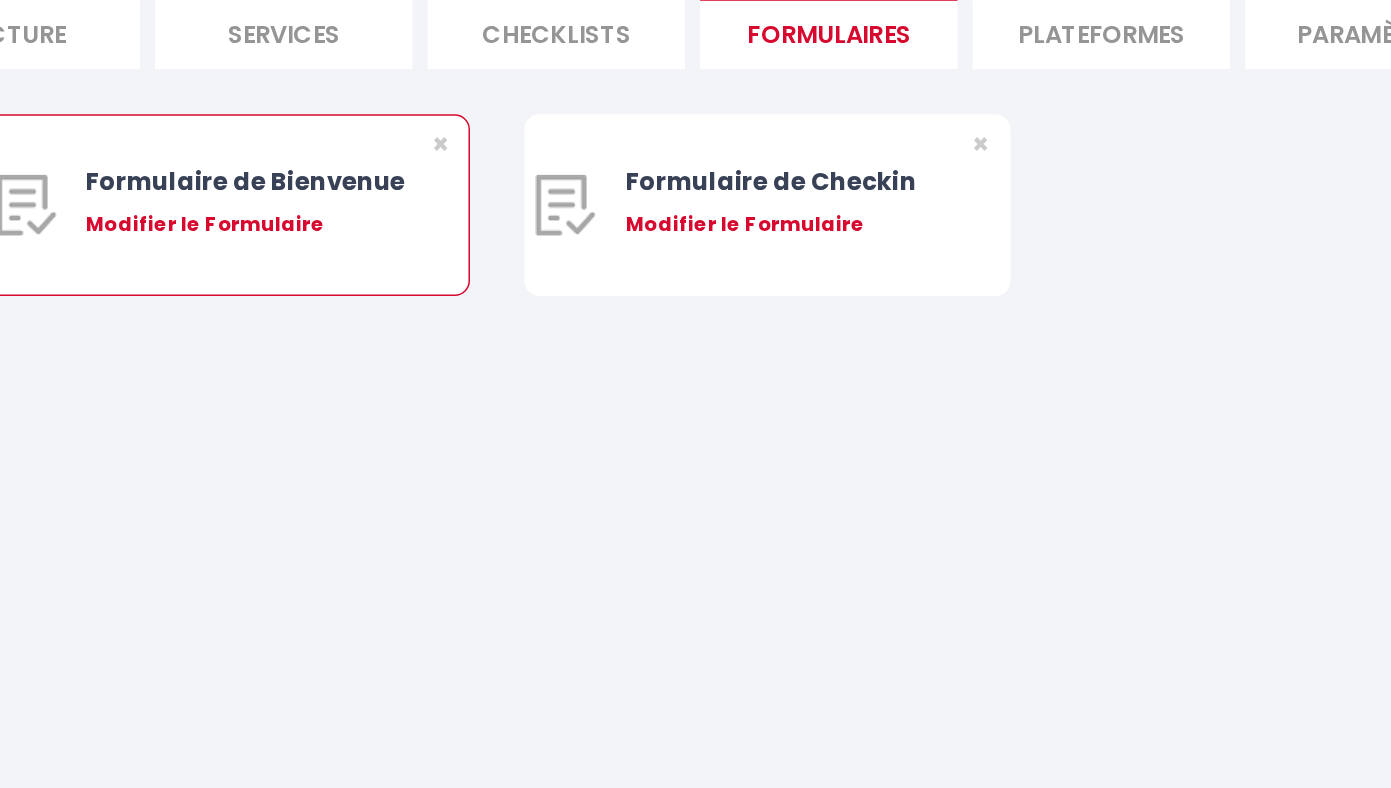 click on "Formulaire de Bienvenue
Modifier le Formulaire" at bounding box center [455, 403] 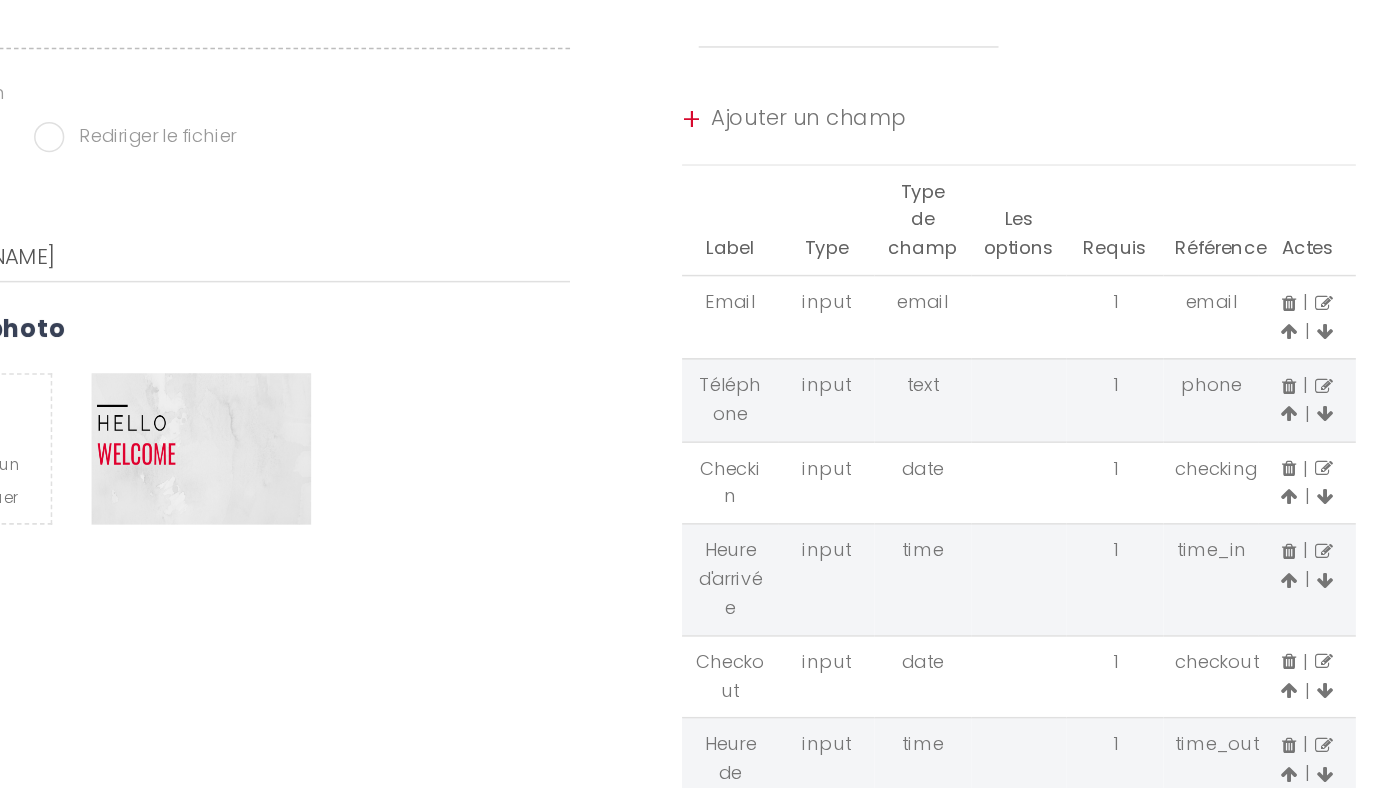 click on "URL de redirection
*   https://superhote.com/confirmation" at bounding box center (426, 427) 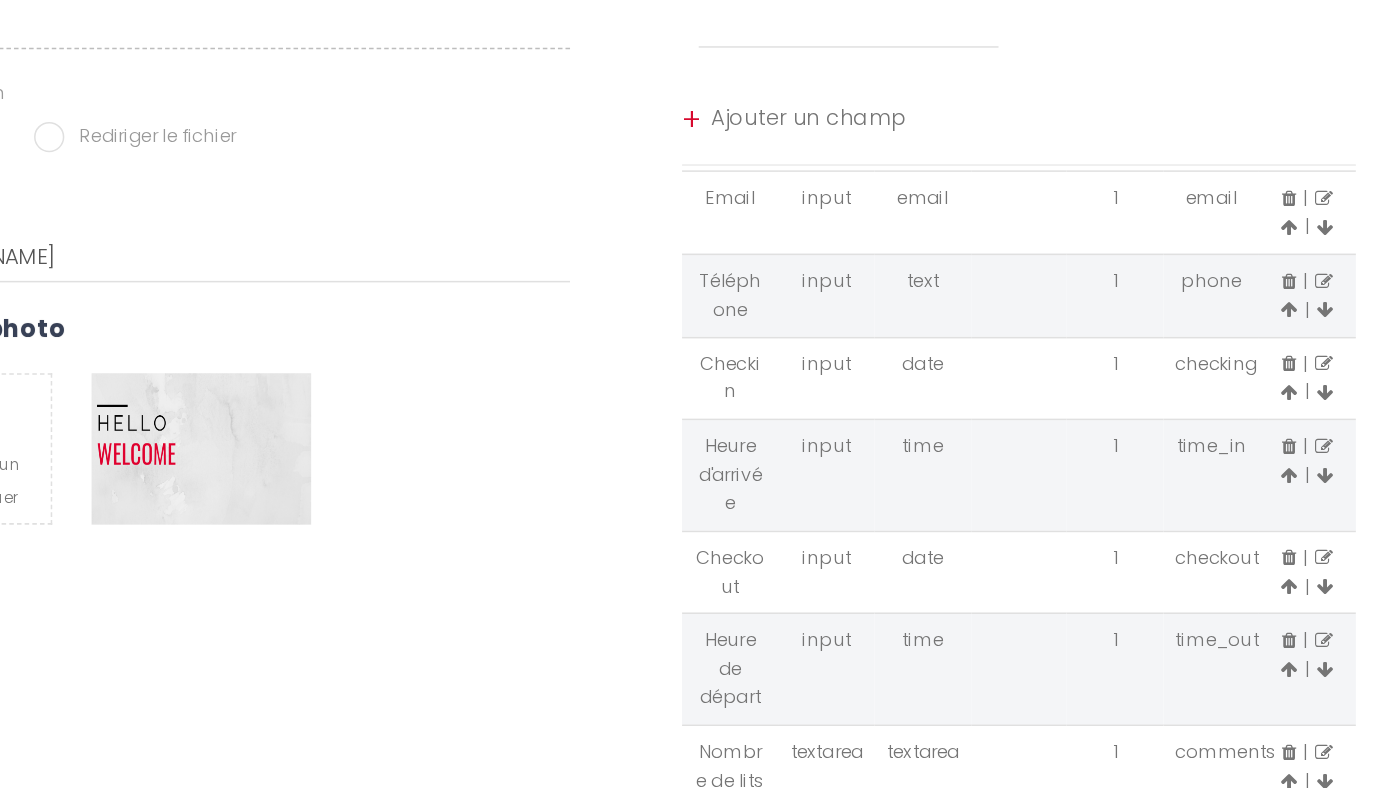 scroll, scrollTop: 0, scrollLeft: 425, axis: horizontal 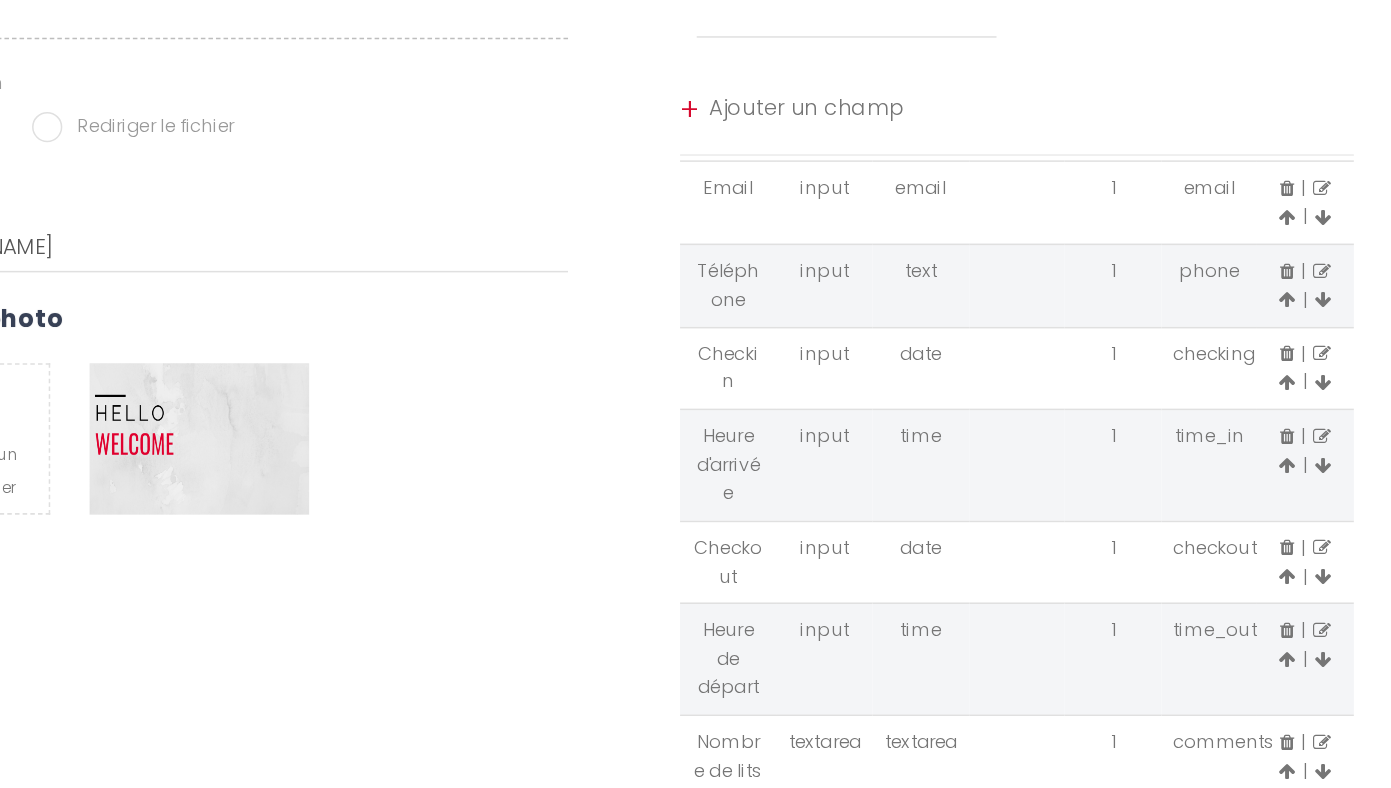 click at bounding box center (1166, 556) 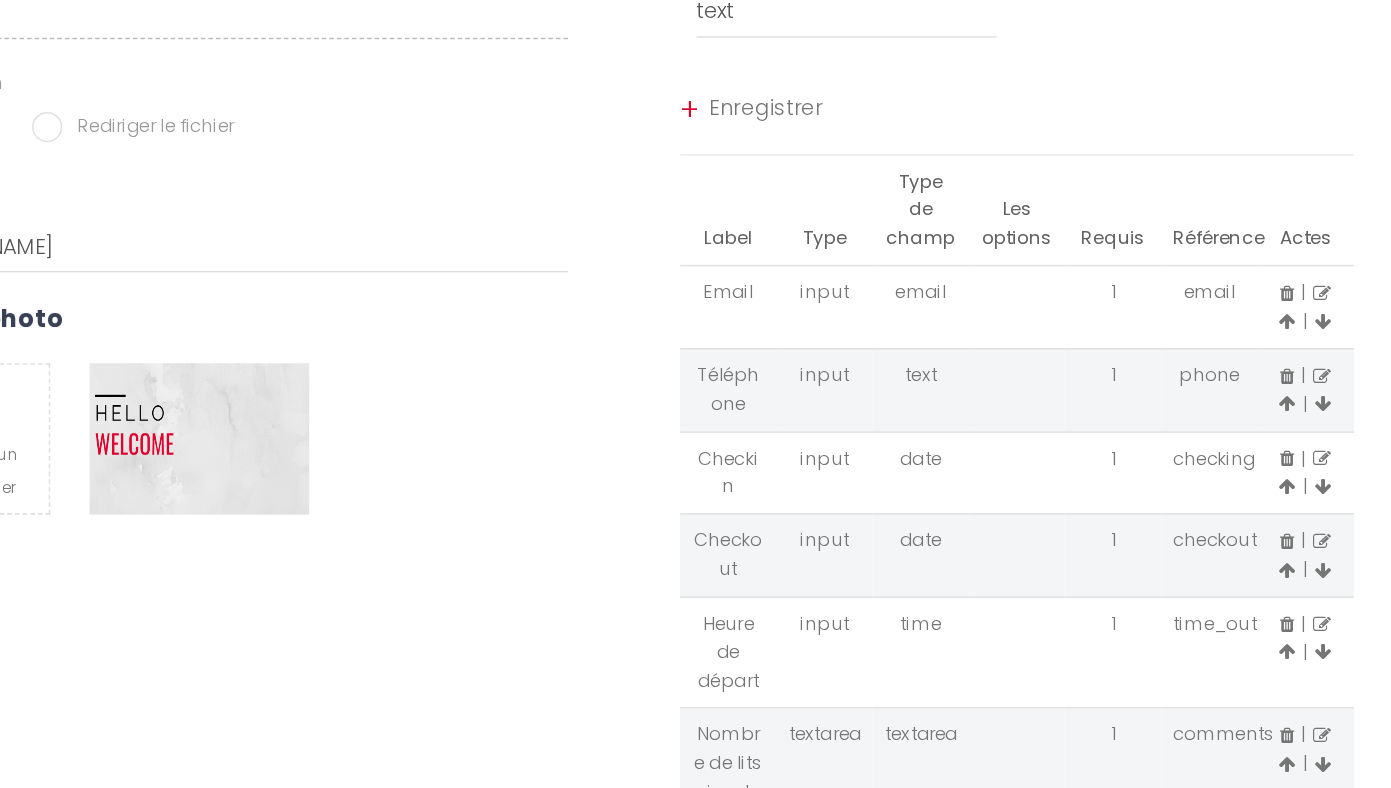 scroll, scrollTop: 0, scrollLeft: 0, axis: both 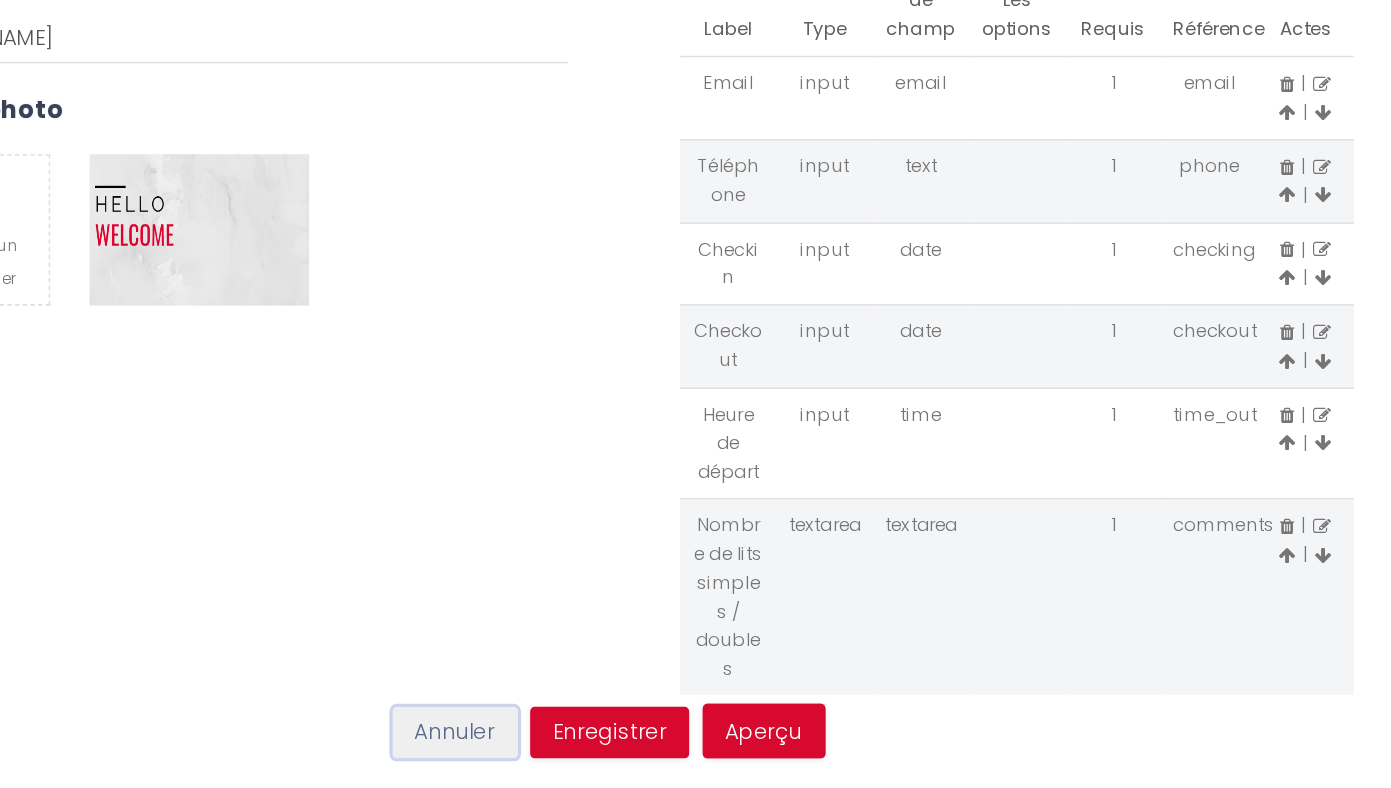 click on "Annuler" at bounding box center (593, 751) 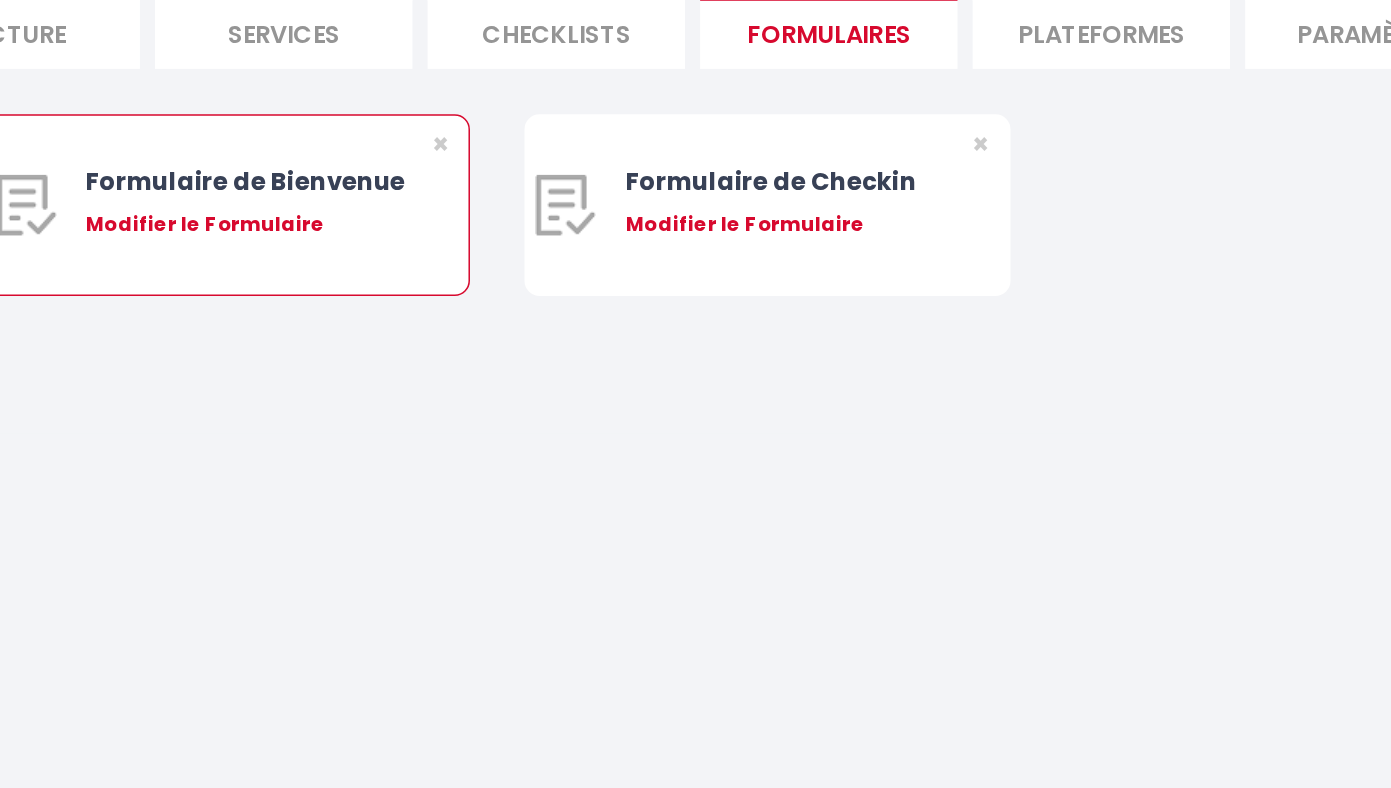 click on "Formulaire de Bienvenue
Modifier le Formulaire" at bounding box center [455, 403] 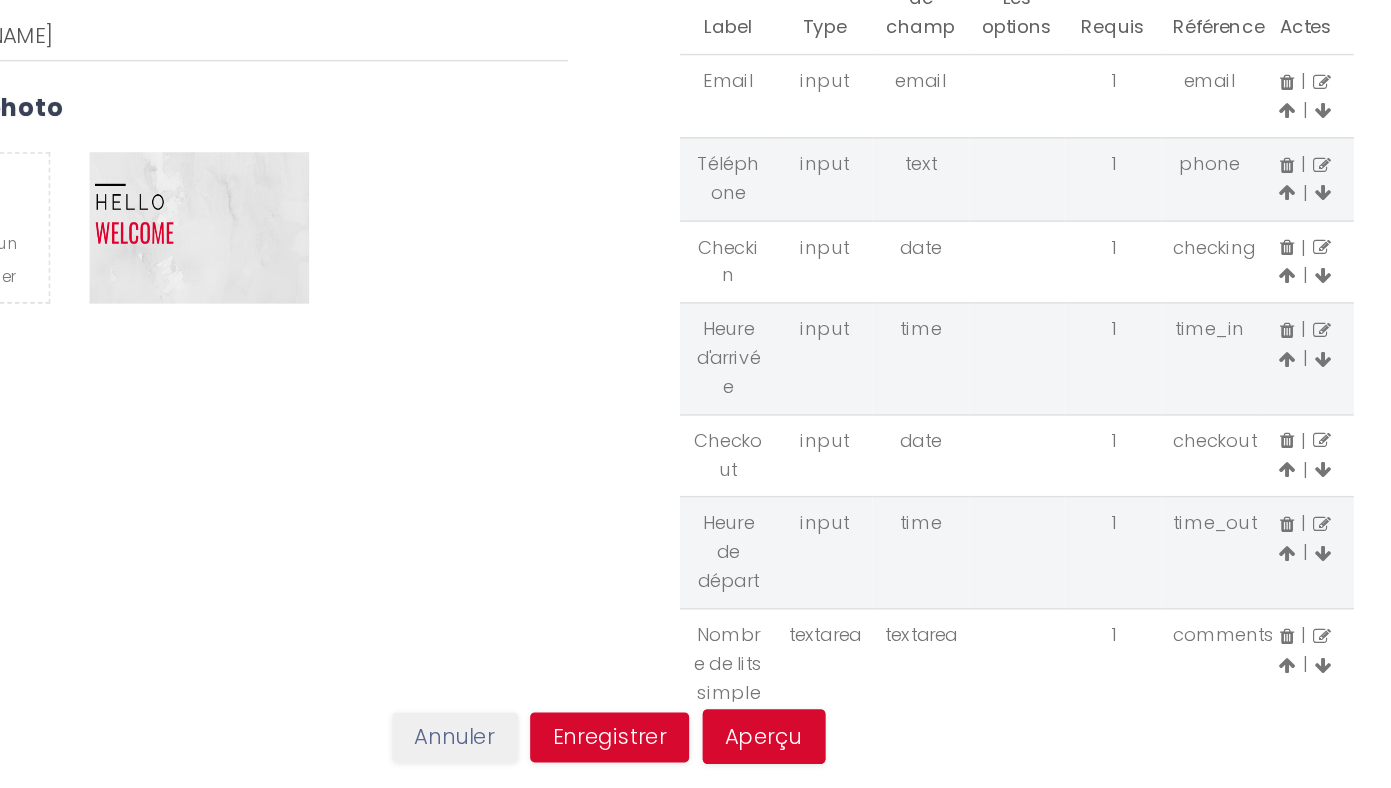 scroll, scrollTop: 0, scrollLeft: 1, axis: horizontal 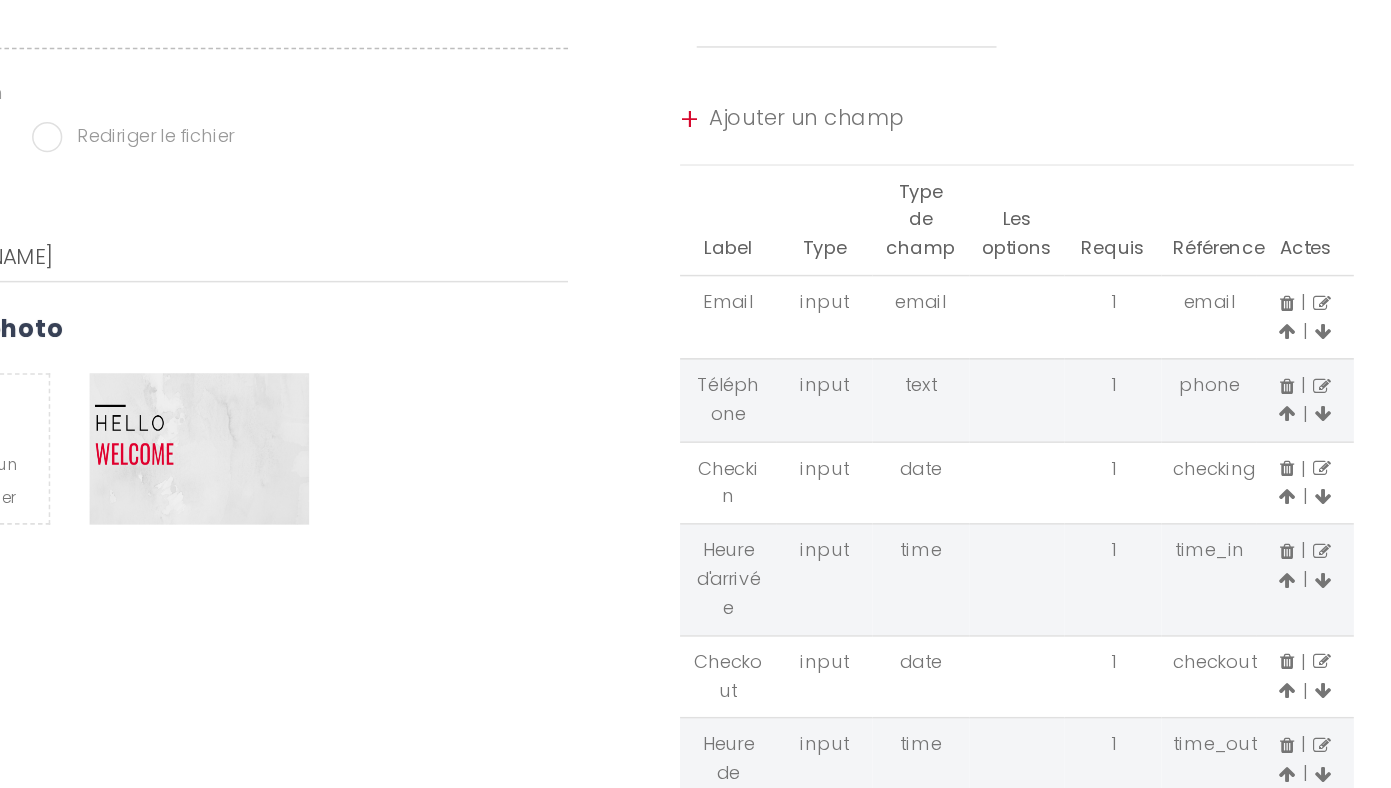 click on "Téléphone" at bounding box center [774, 531] 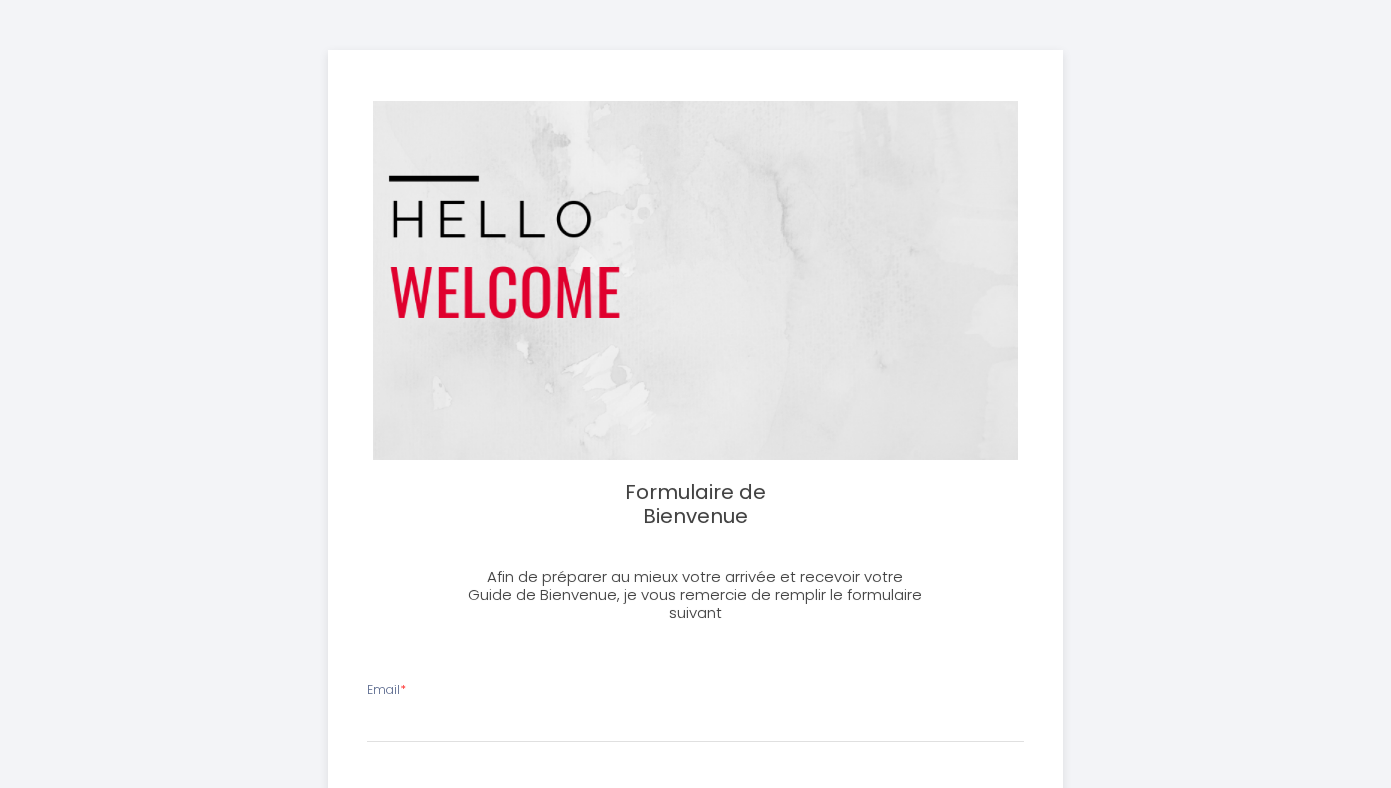 select 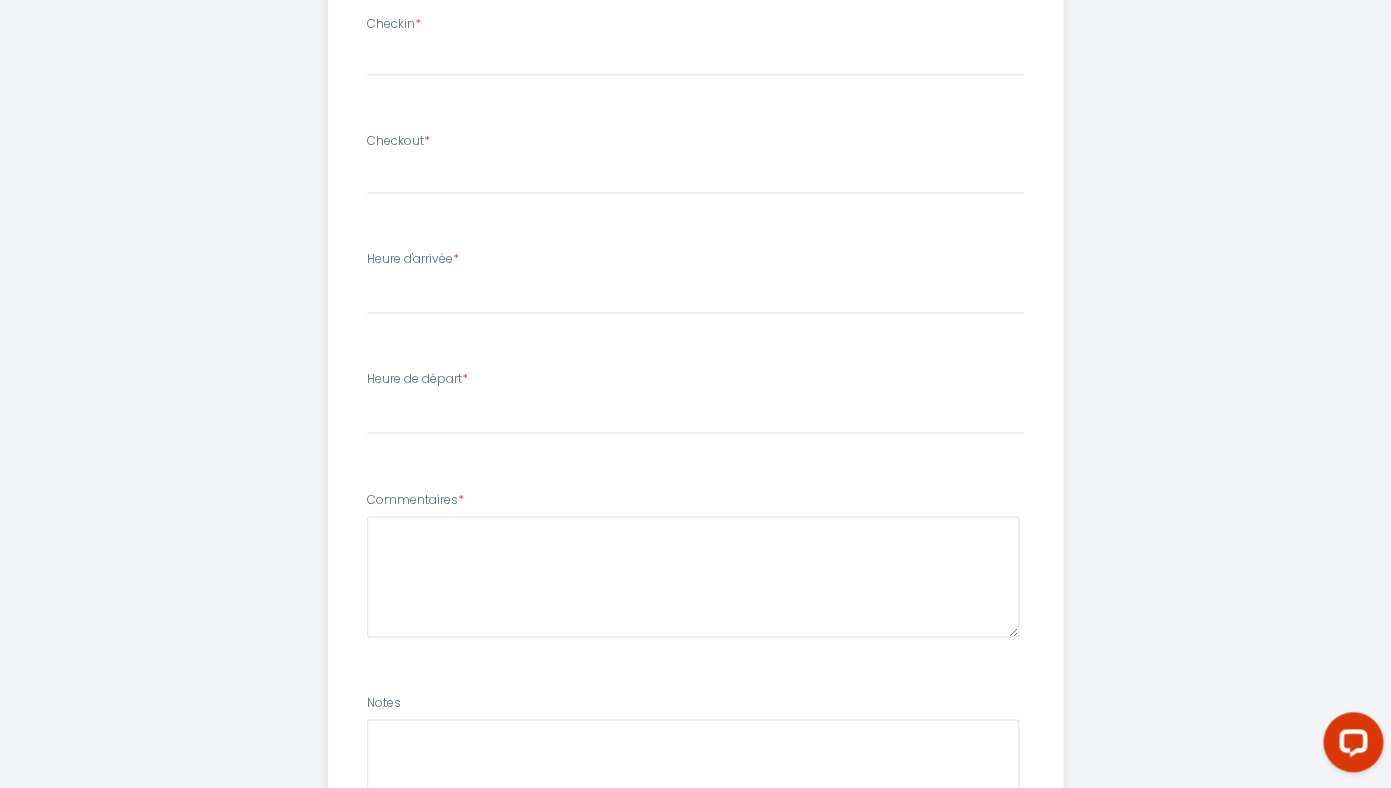 scroll, scrollTop: 904, scrollLeft: 0, axis: vertical 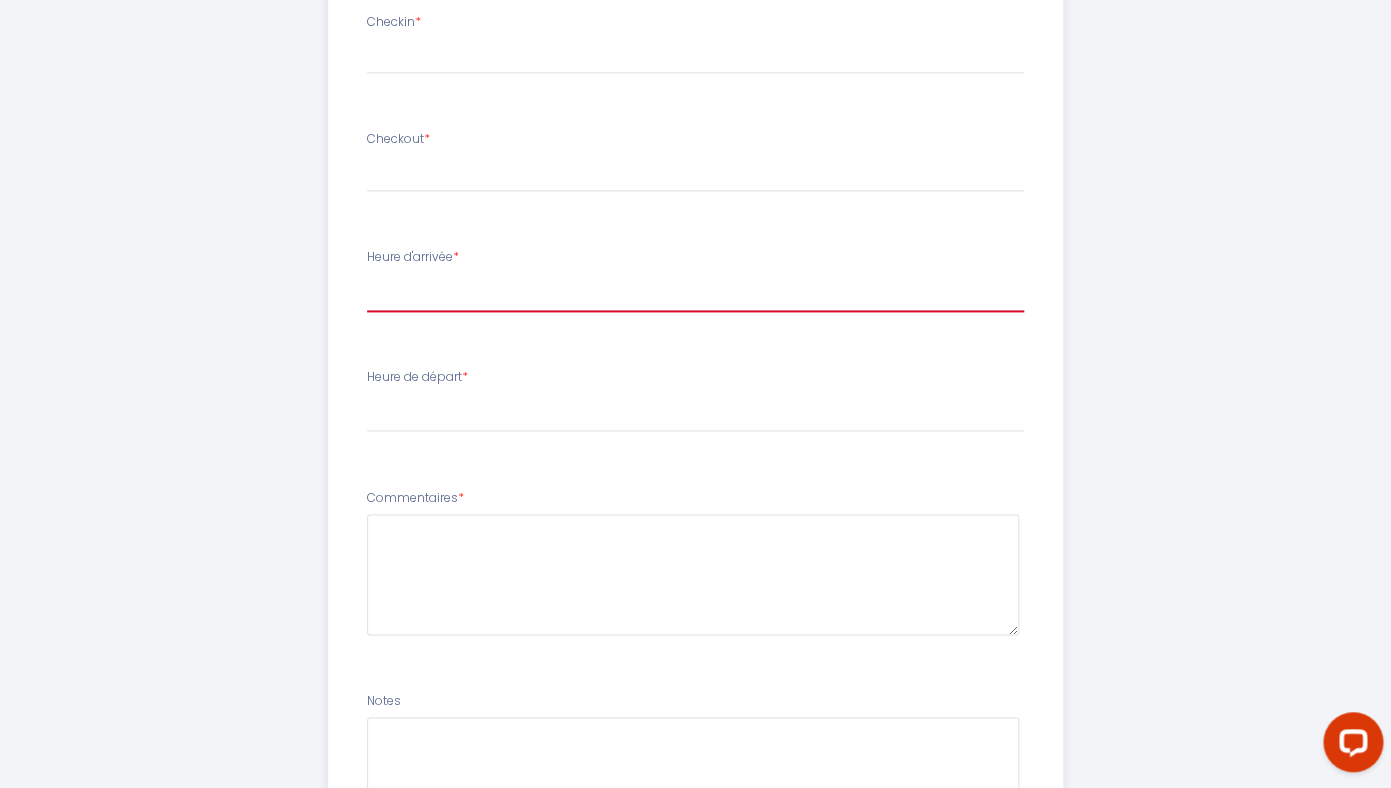 click on "16:00 16:15 16:30 16:45 17:00 17:15 17:30 17:45 18:00 18:15 18:30 18:45 19:00 19:15 19:30 19:45 20:00 20:15 20:30 20:45 21:00 21:15 21:30 21:45 22:00 22:15 22:30 22:45 23:00 23:15 23:30 23:45" at bounding box center (695, 293) 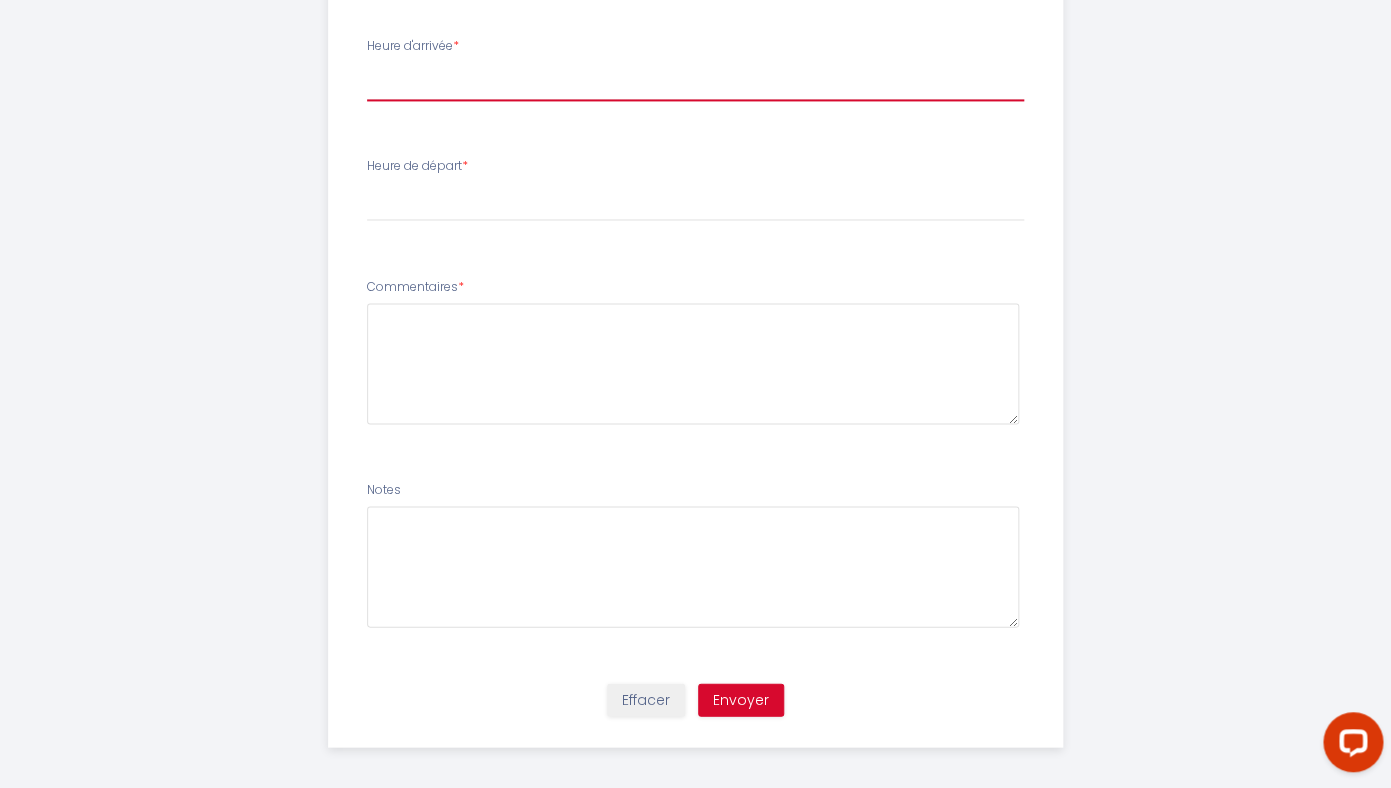 scroll, scrollTop: 1125, scrollLeft: 0, axis: vertical 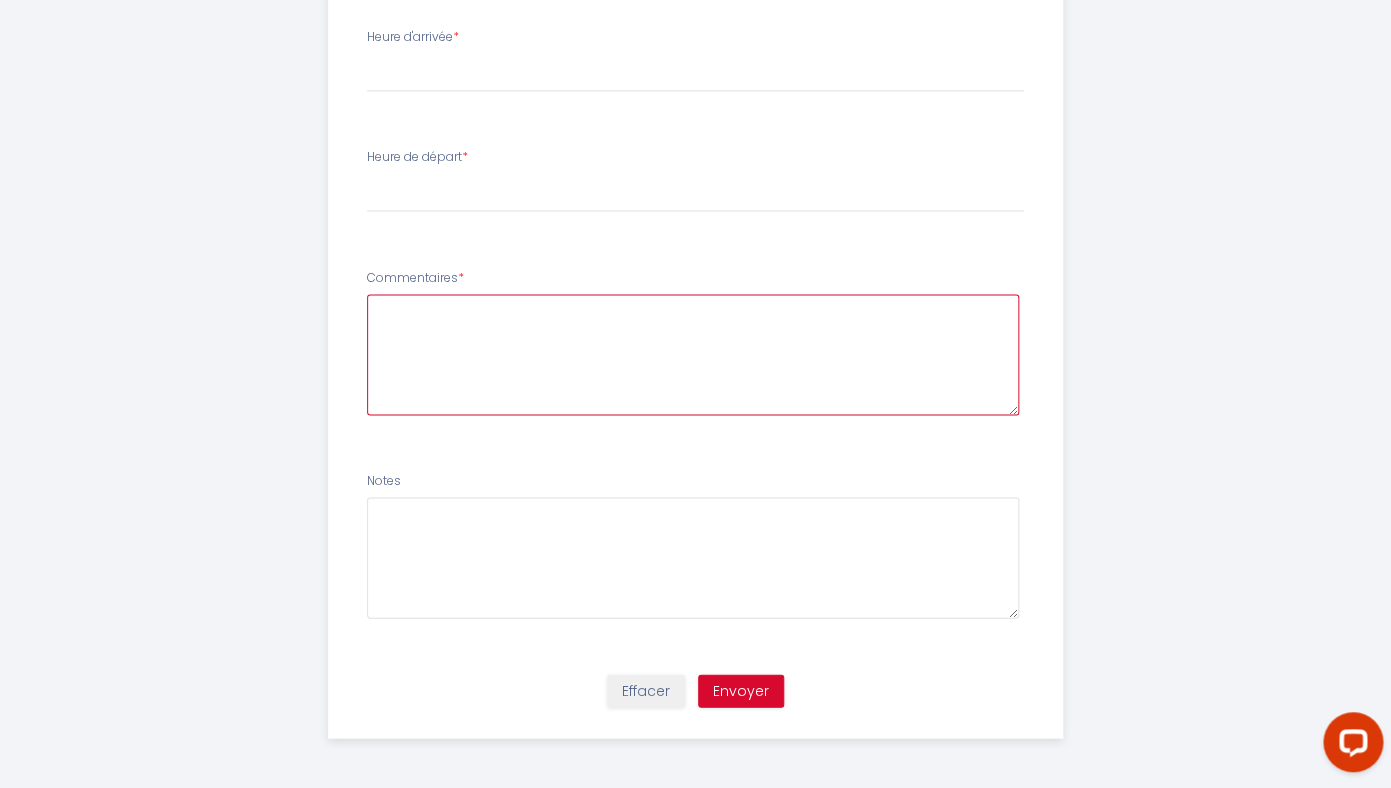 click at bounding box center [693, 354] 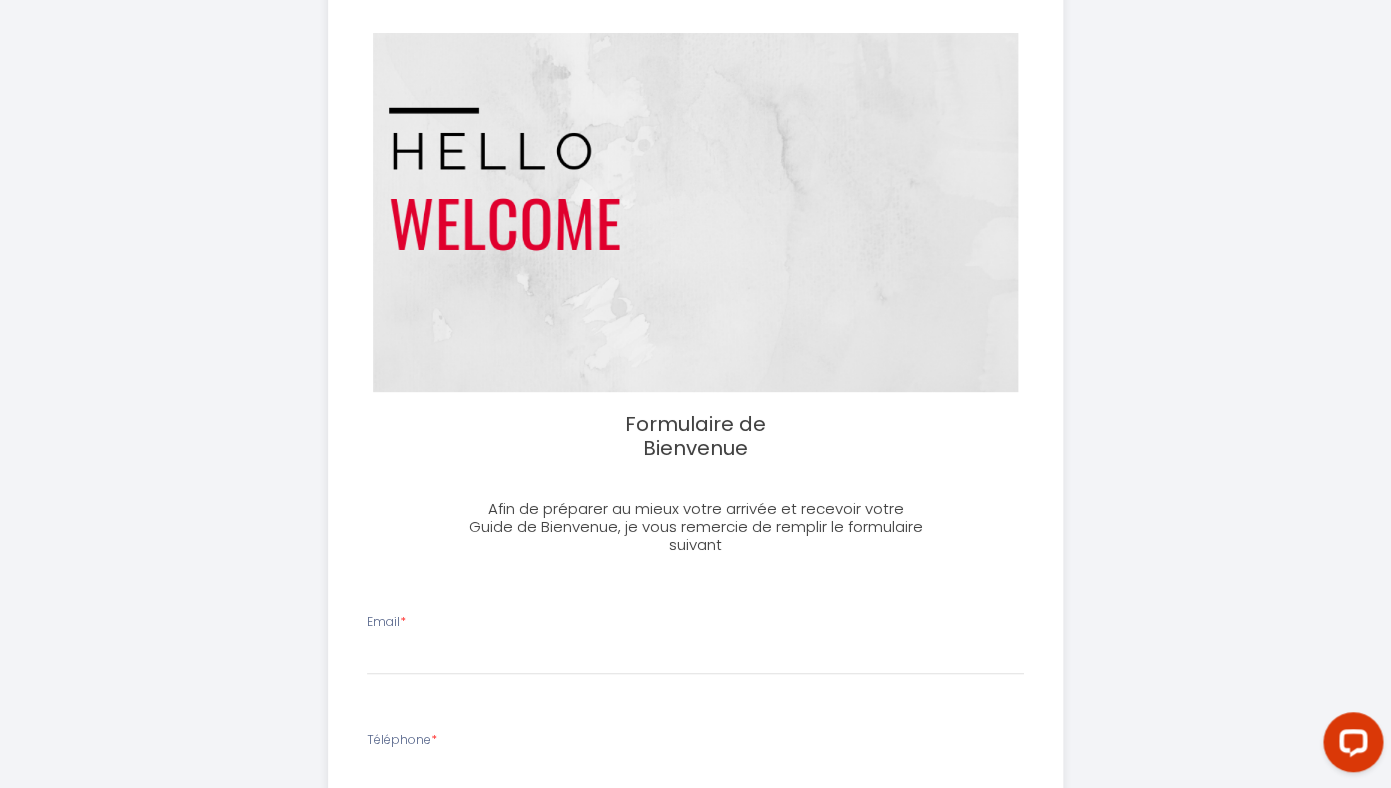 scroll, scrollTop: 0, scrollLeft: 0, axis: both 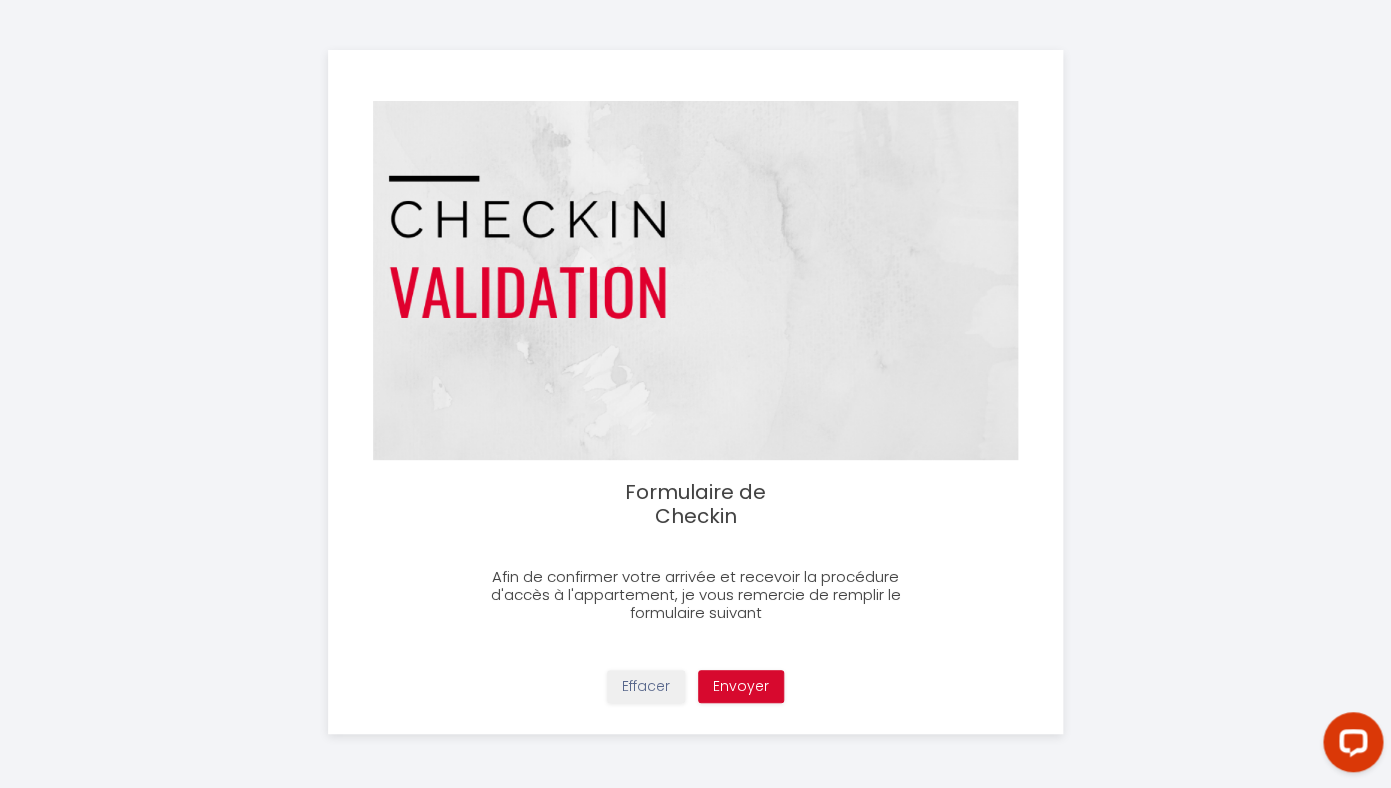 click on "Formulaire de Checkin   Afin de confirmer votre arrivée et recevoir la procédure d'accès à l'appartement, je vous remercie de remplir le formulaire suivant
Effacer
Envoyer" at bounding box center [695, 392] 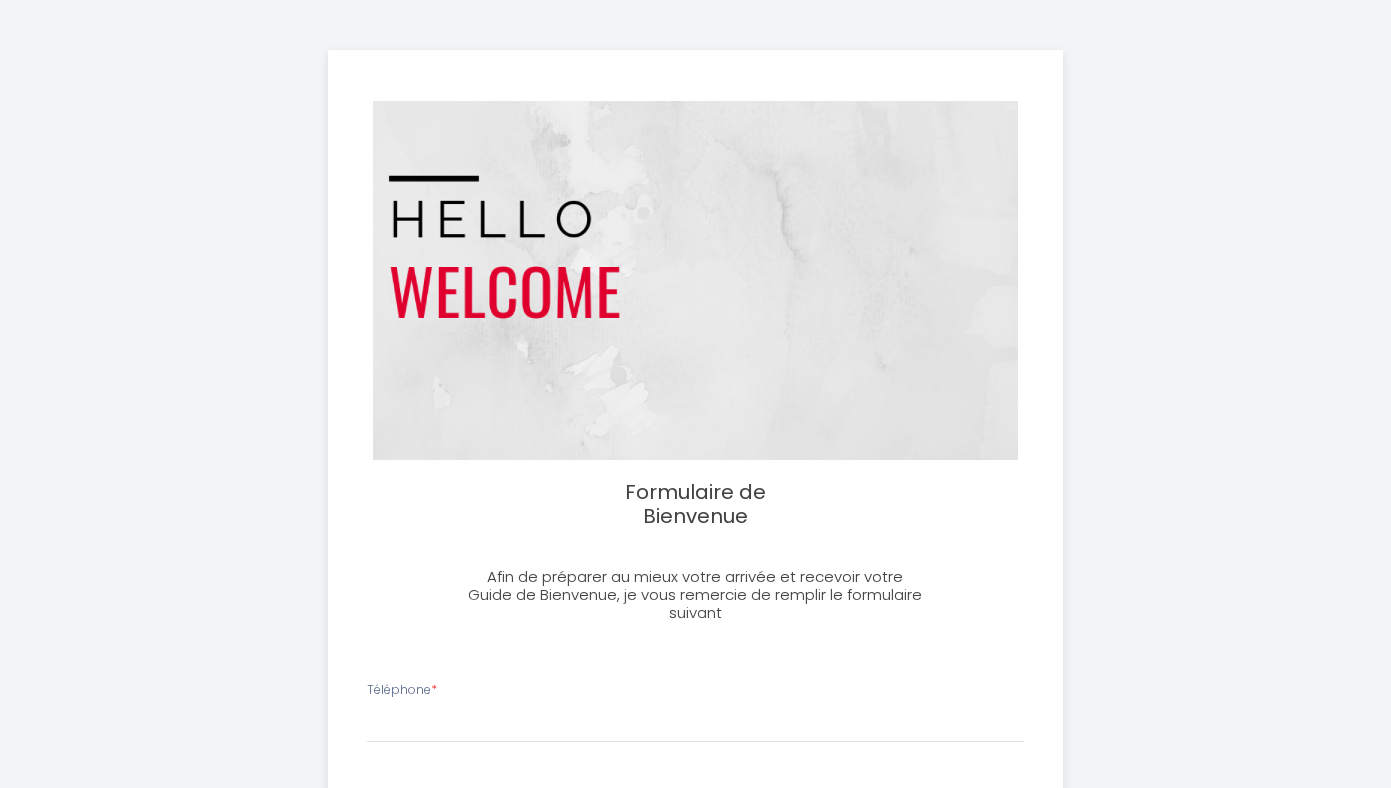 select 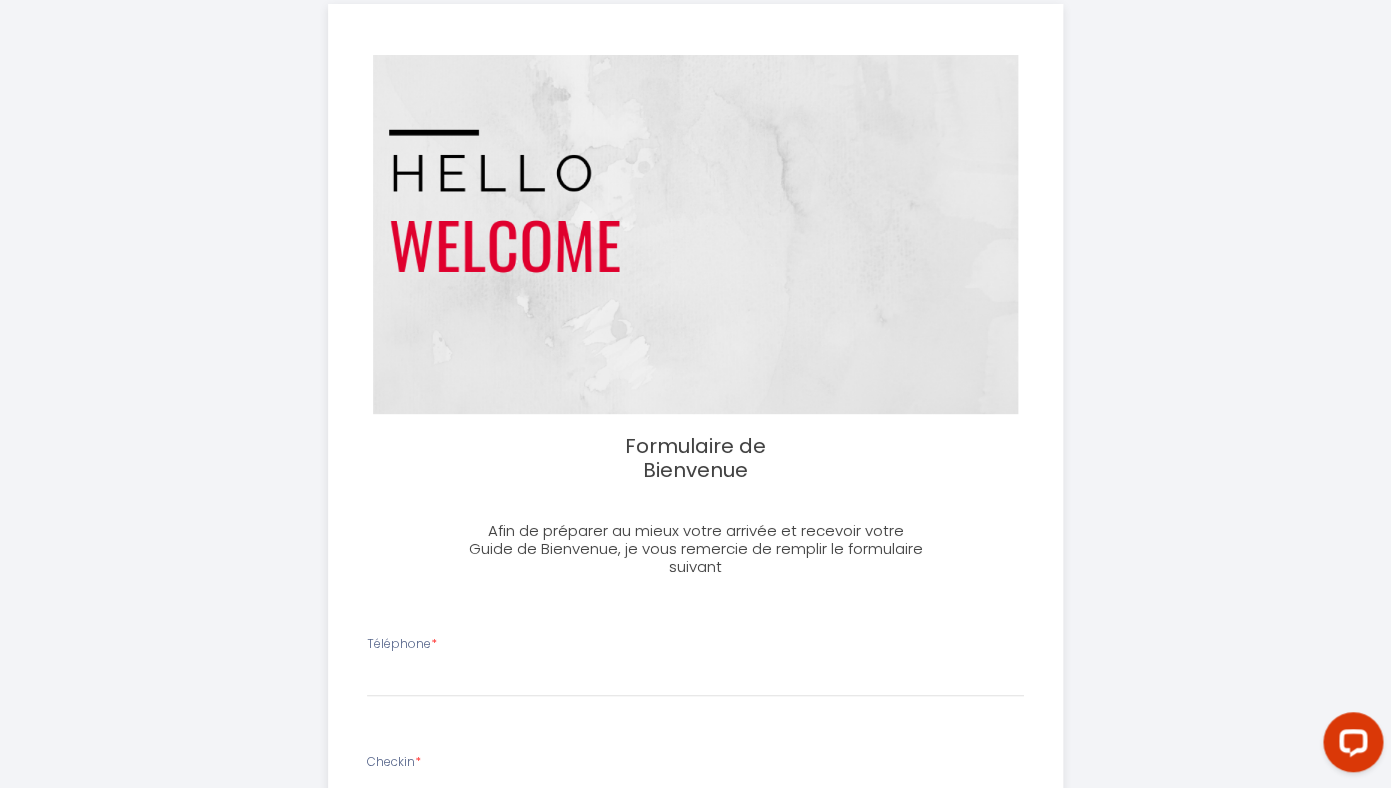 scroll, scrollTop: 0, scrollLeft: 0, axis: both 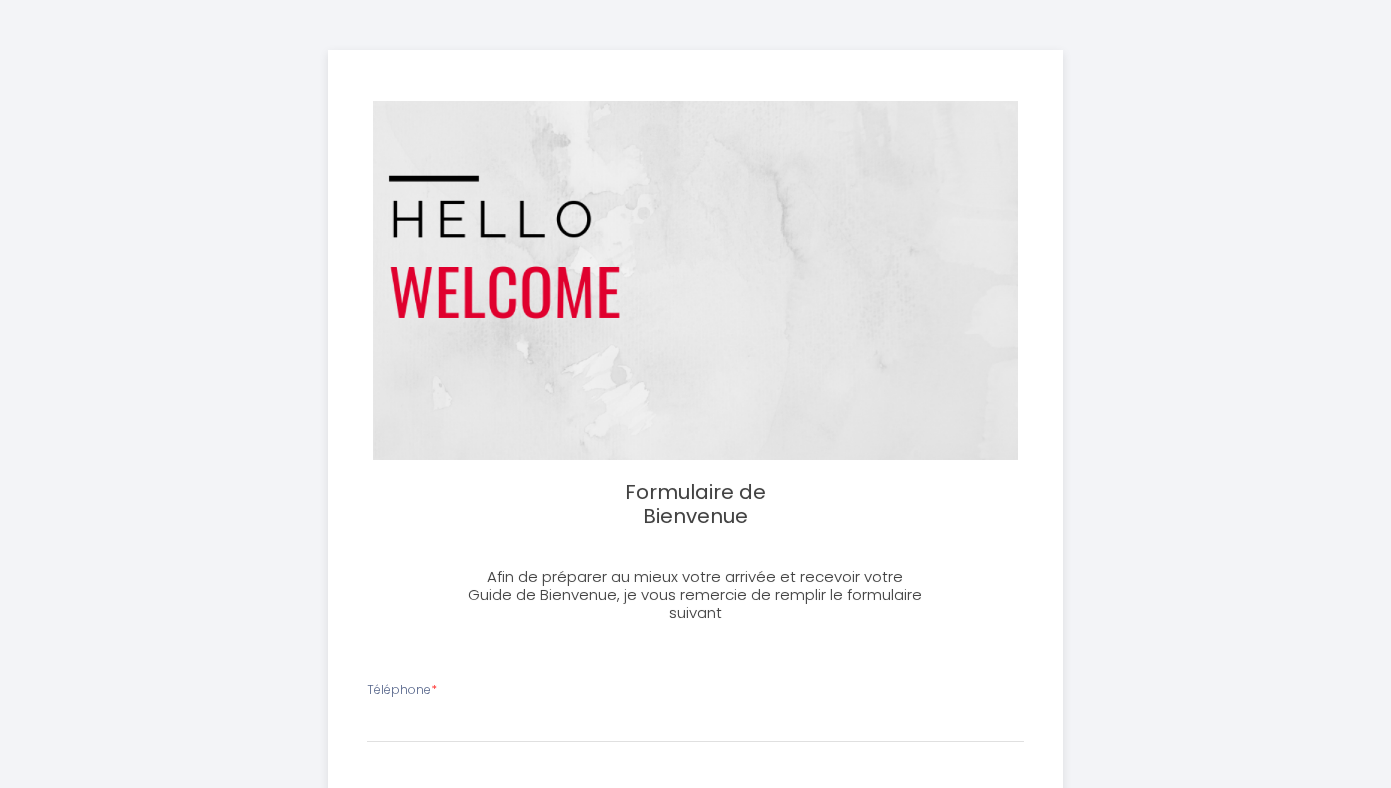 select 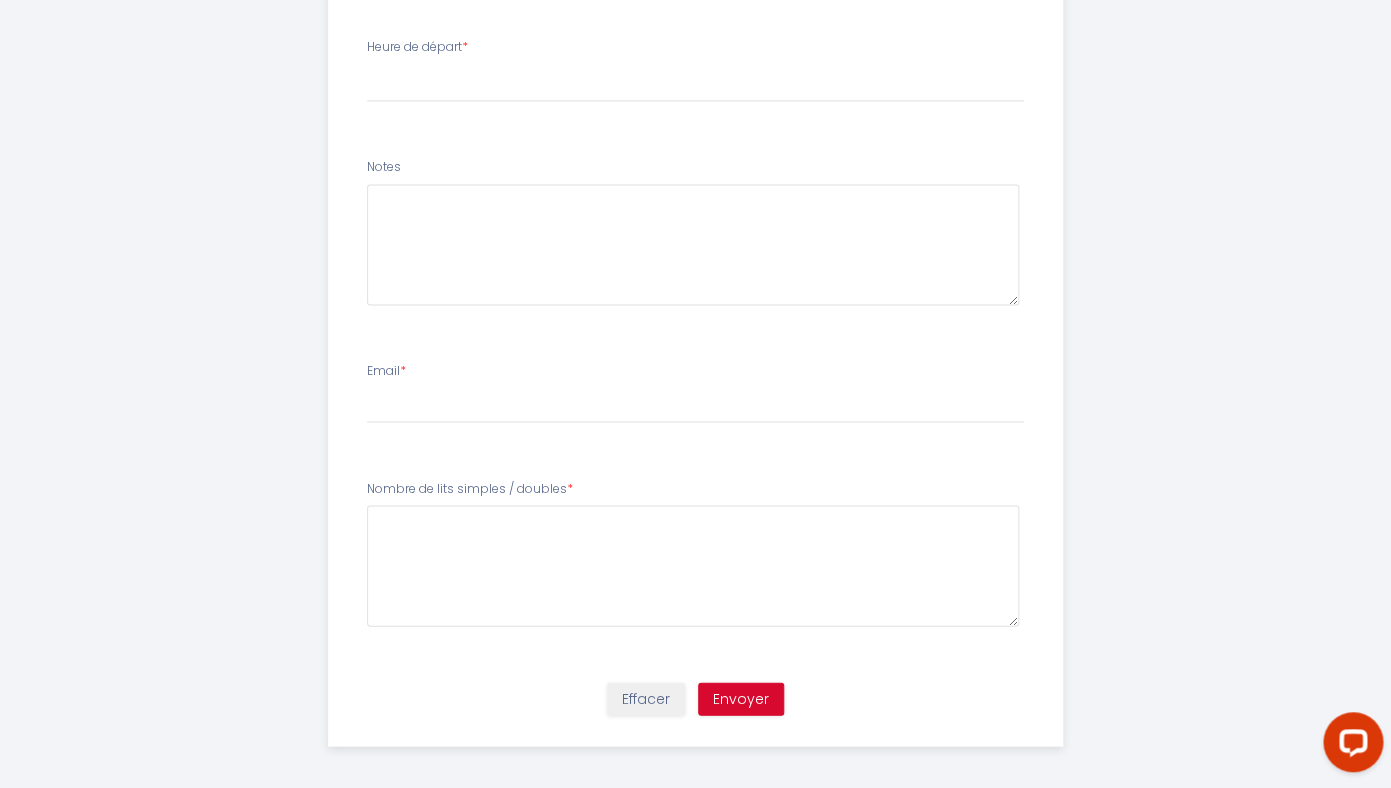 scroll, scrollTop: 0, scrollLeft: 0, axis: both 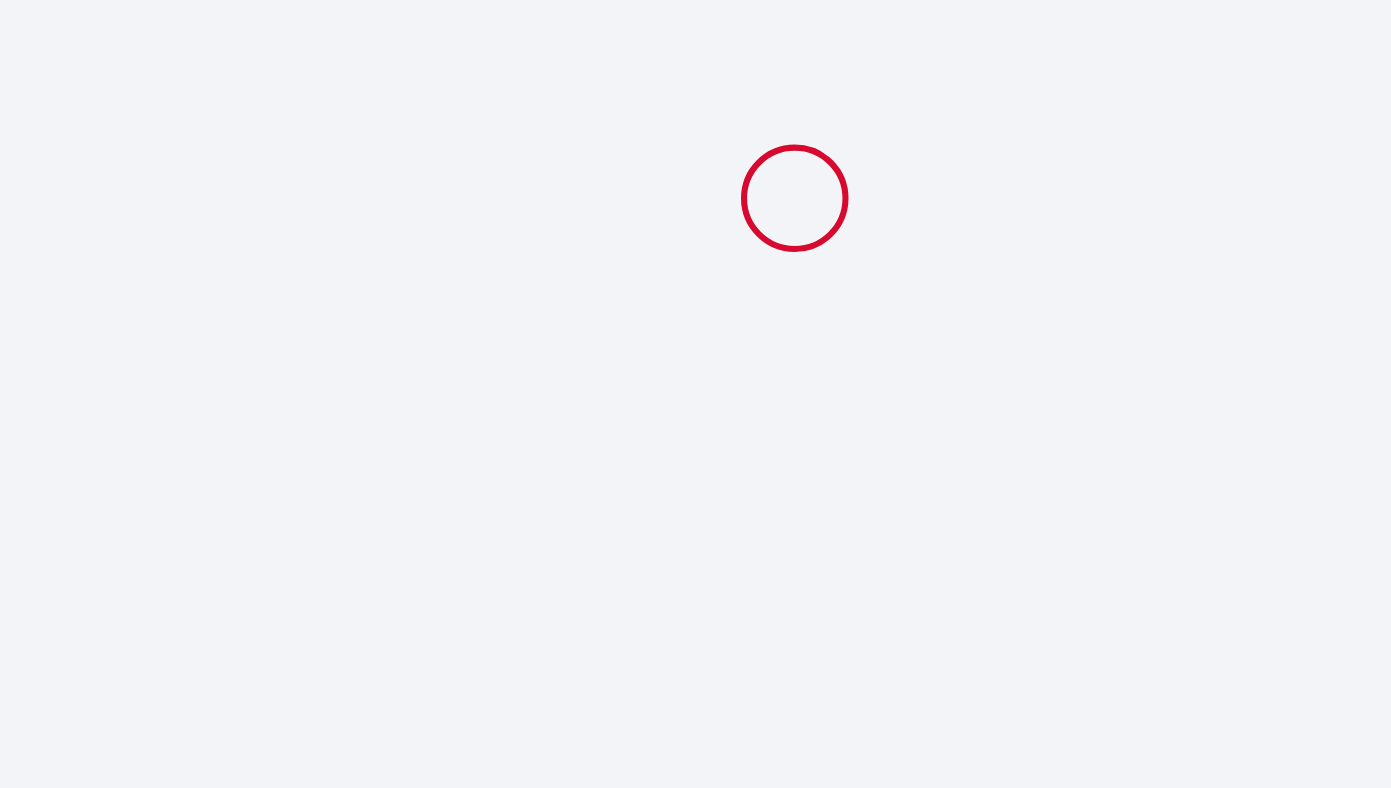 select 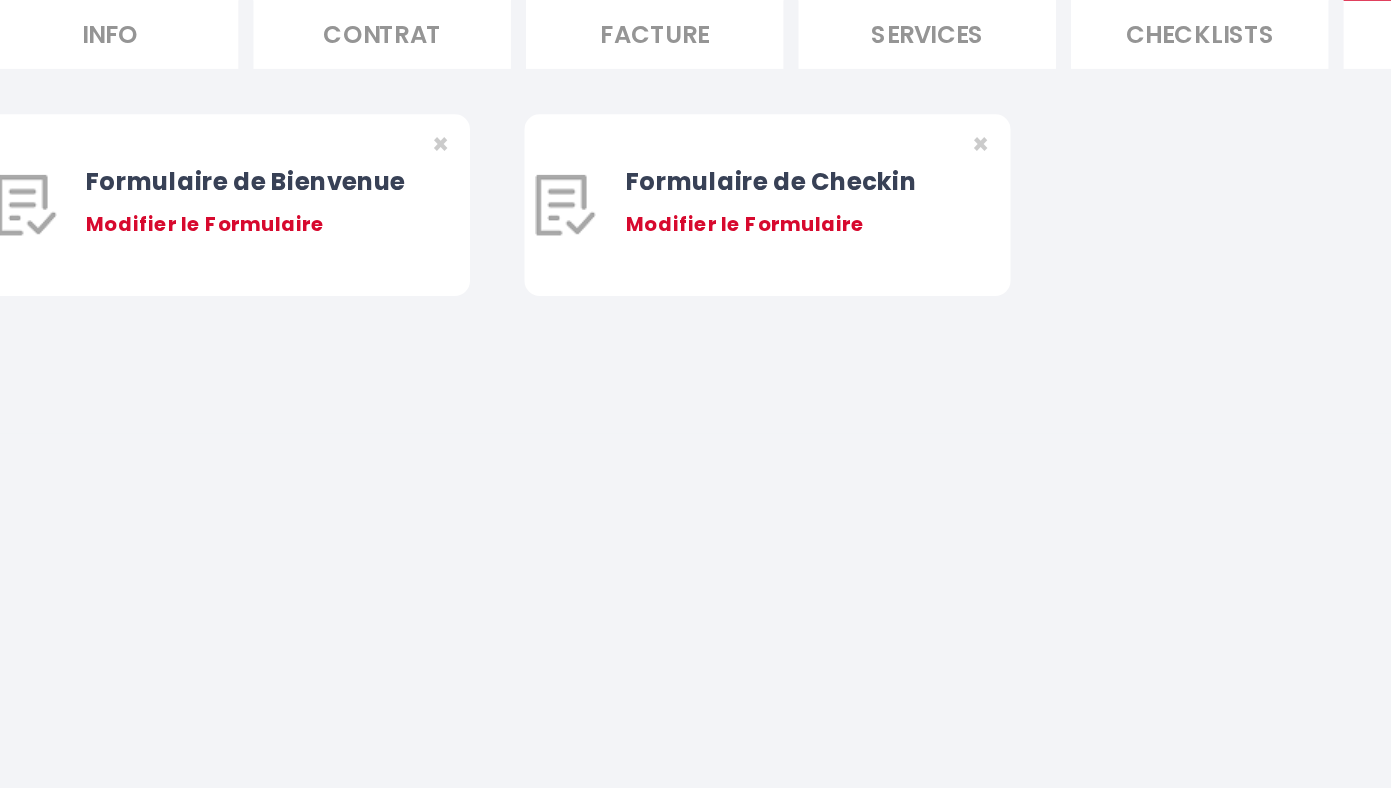 scroll, scrollTop: 0, scrollLeft: 425, axis: horizontal 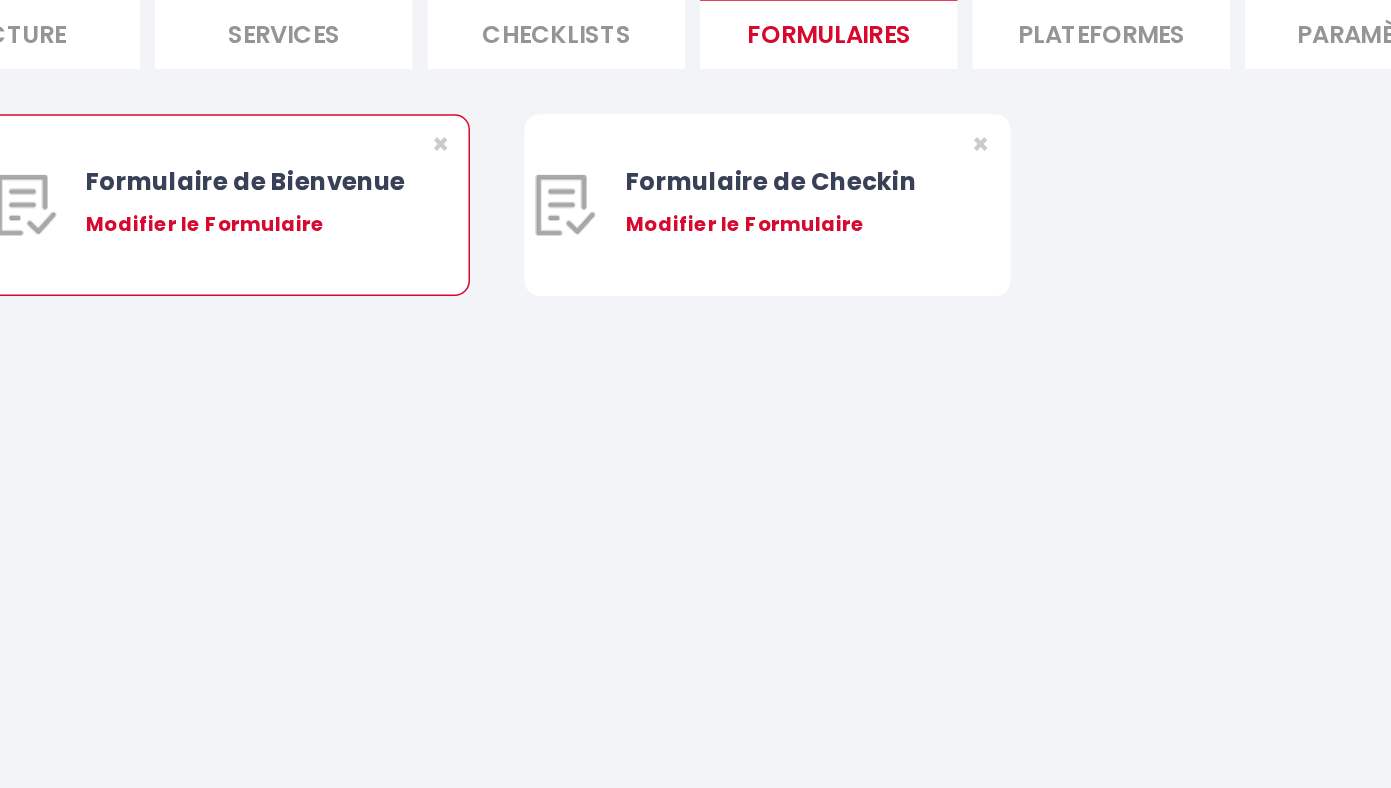 click on "Modifier le Formulaire" at bounding box center [455, 416] 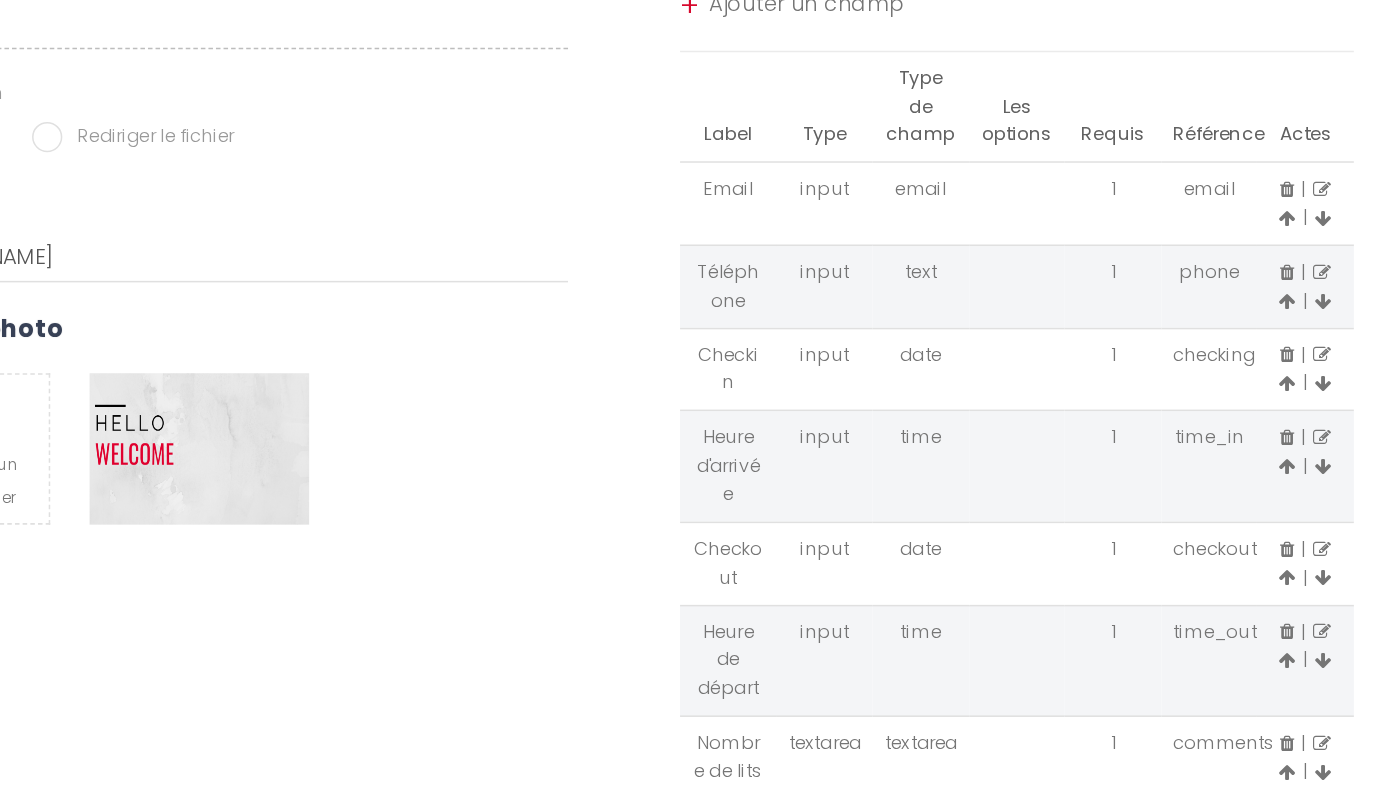 click at bounding box center [1166, 393] 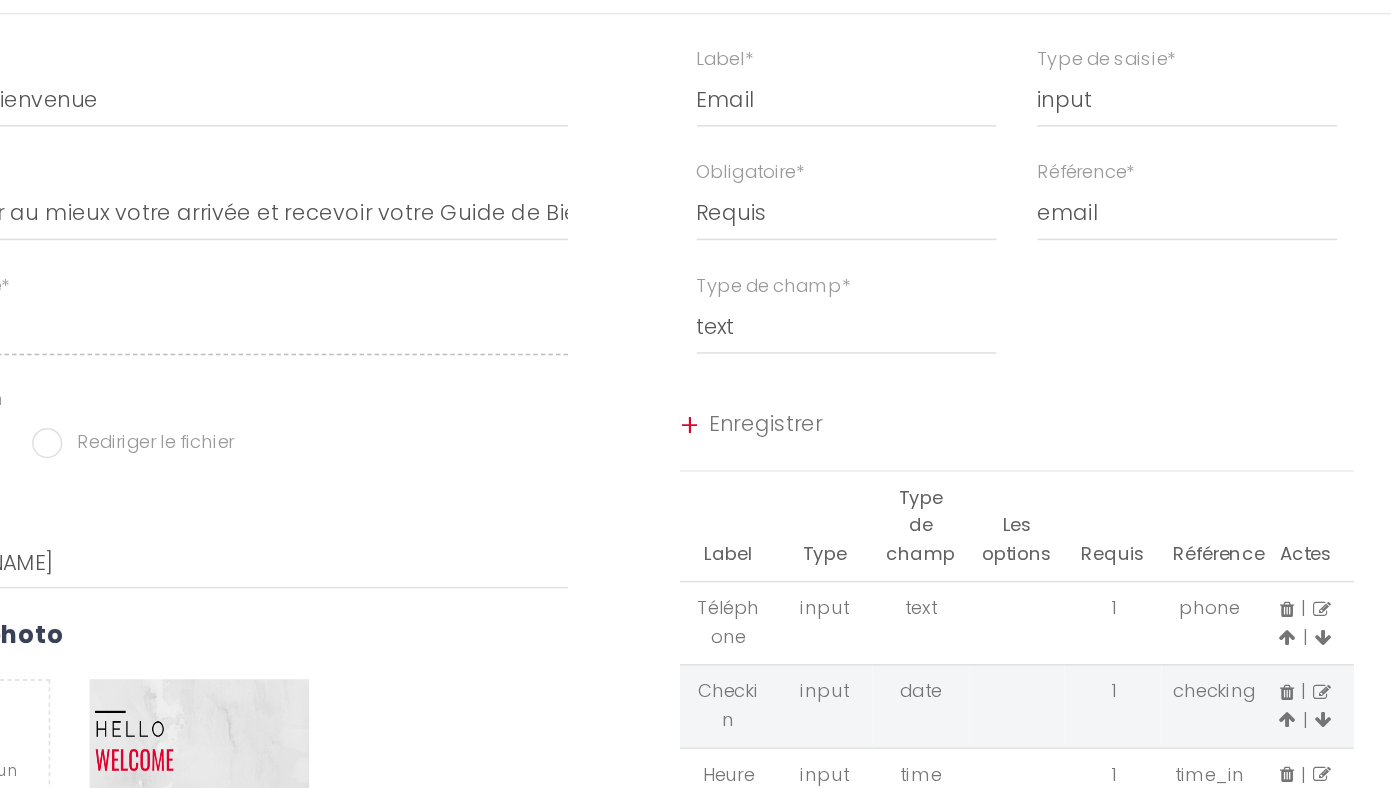 scroll, scrollTop: 150, scrollLeft: 1, axis: both 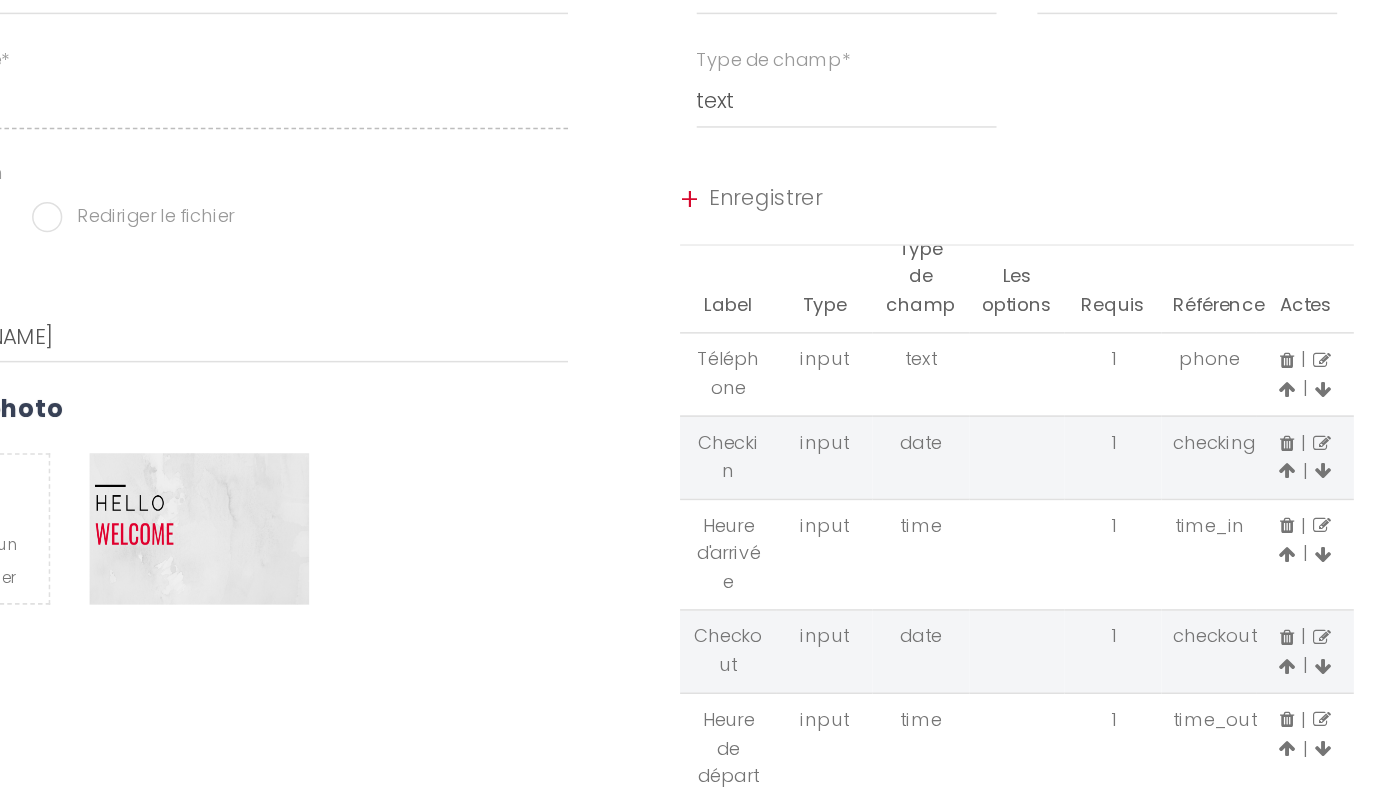 click on "Enregistrer" at bounding box center (974, 199) 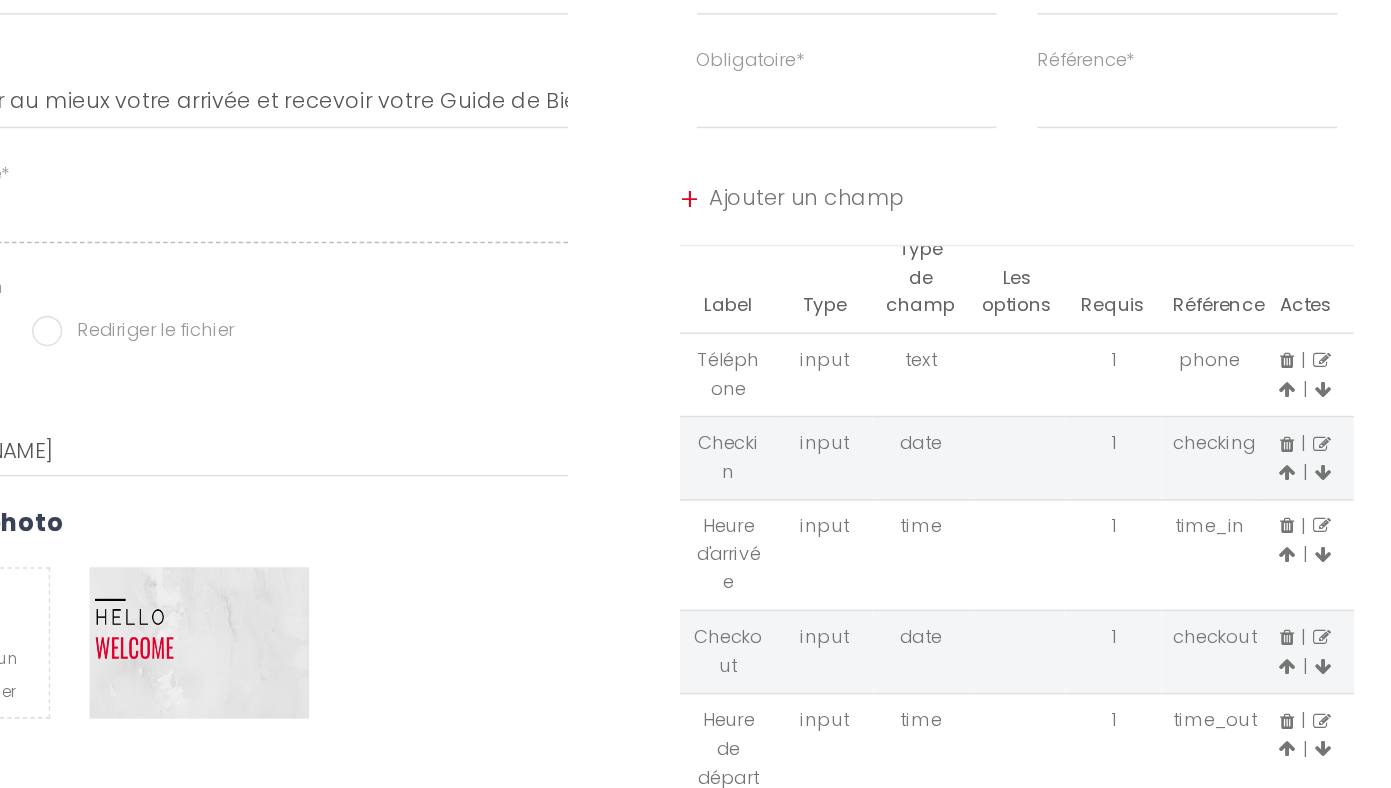 scroll, scrollTop: 75, scrollLeft: 1, axis: both 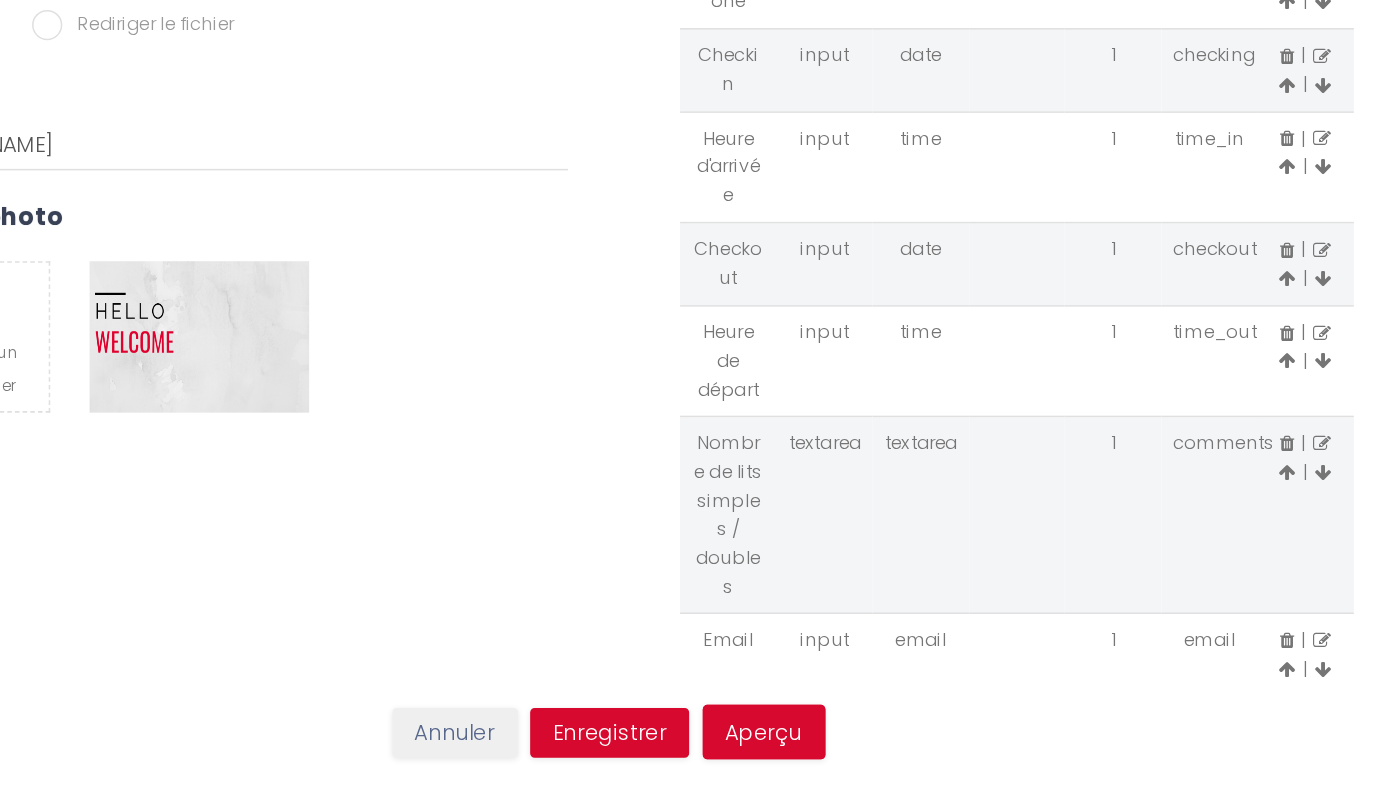 click at bounding box center (1167, 710) 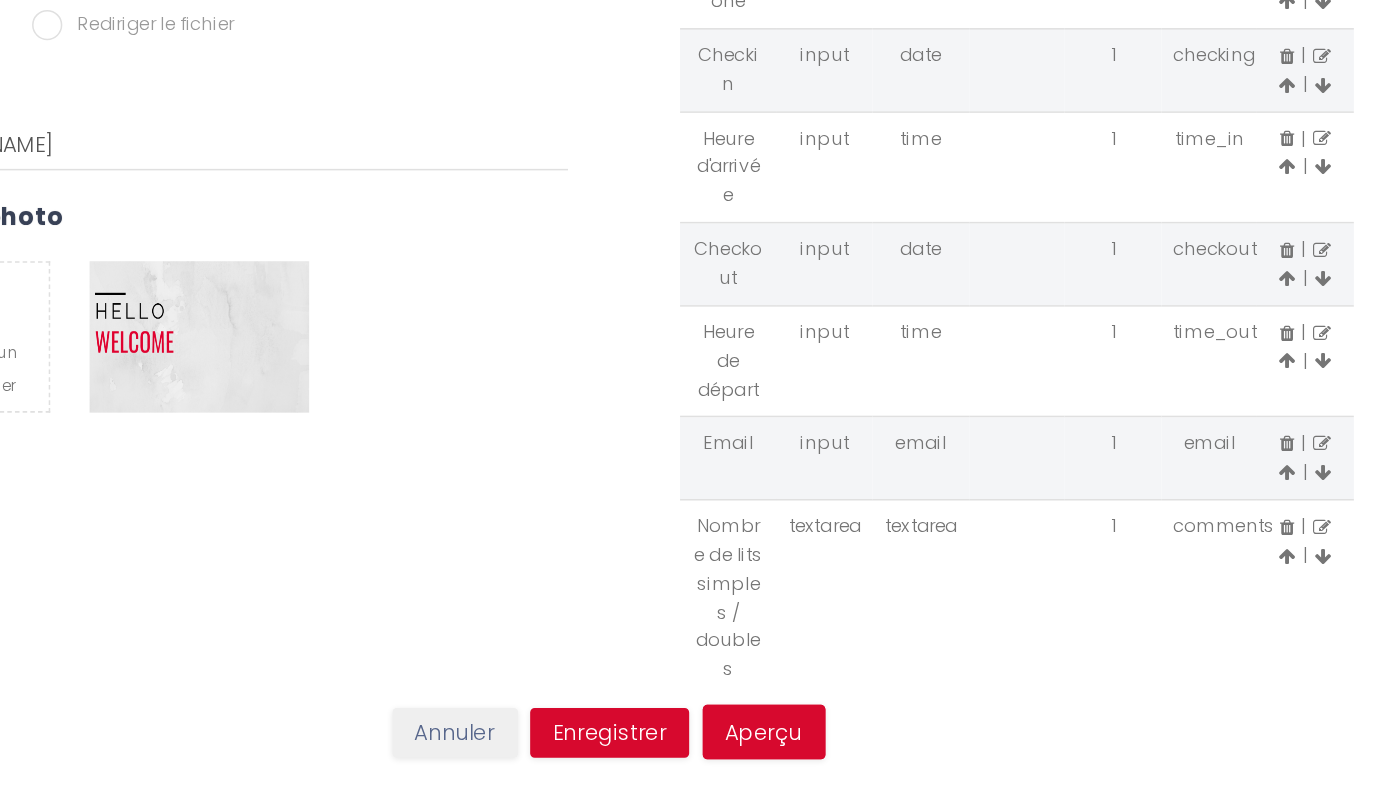 click at bounding box center (1166, 561) 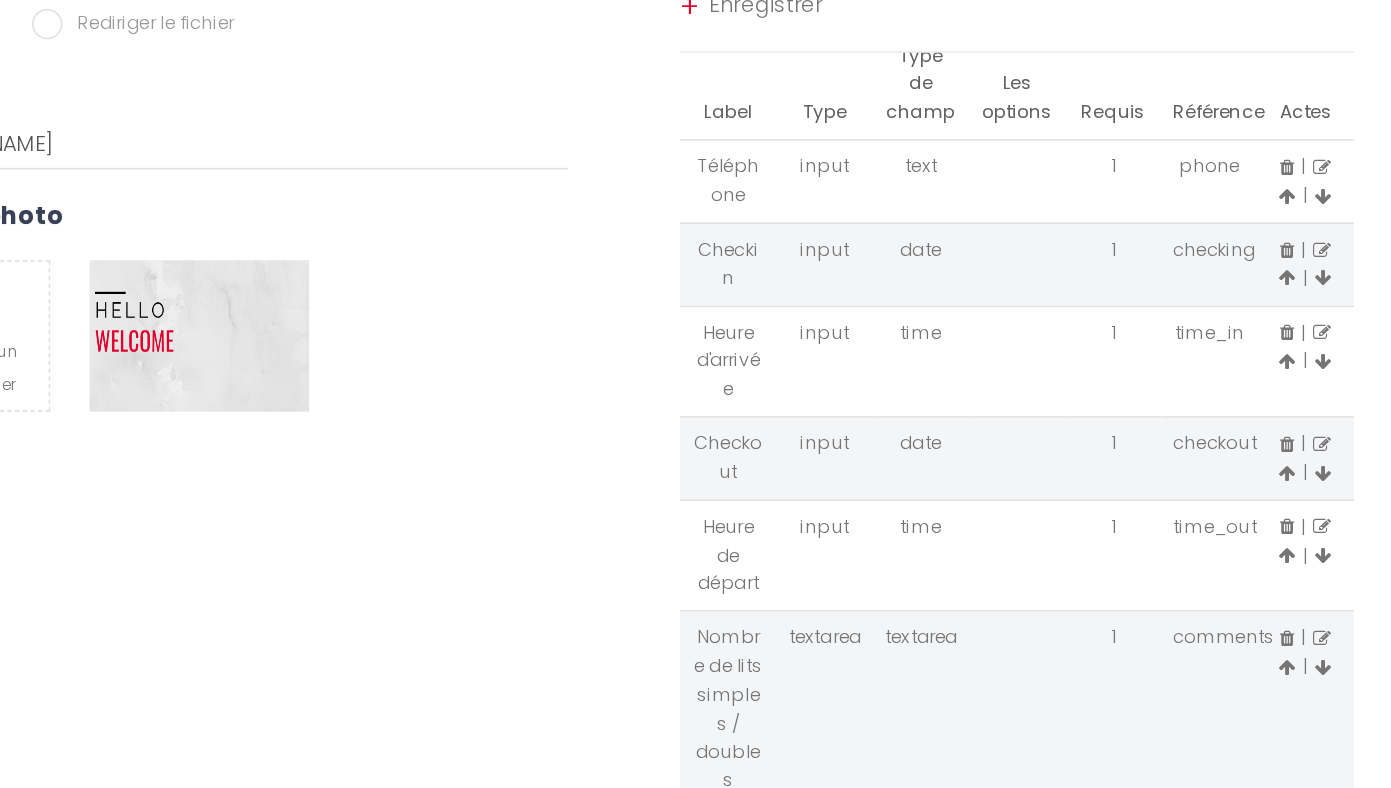 scroll, scrollTop: 0, scrollLeft: 0, axis: both 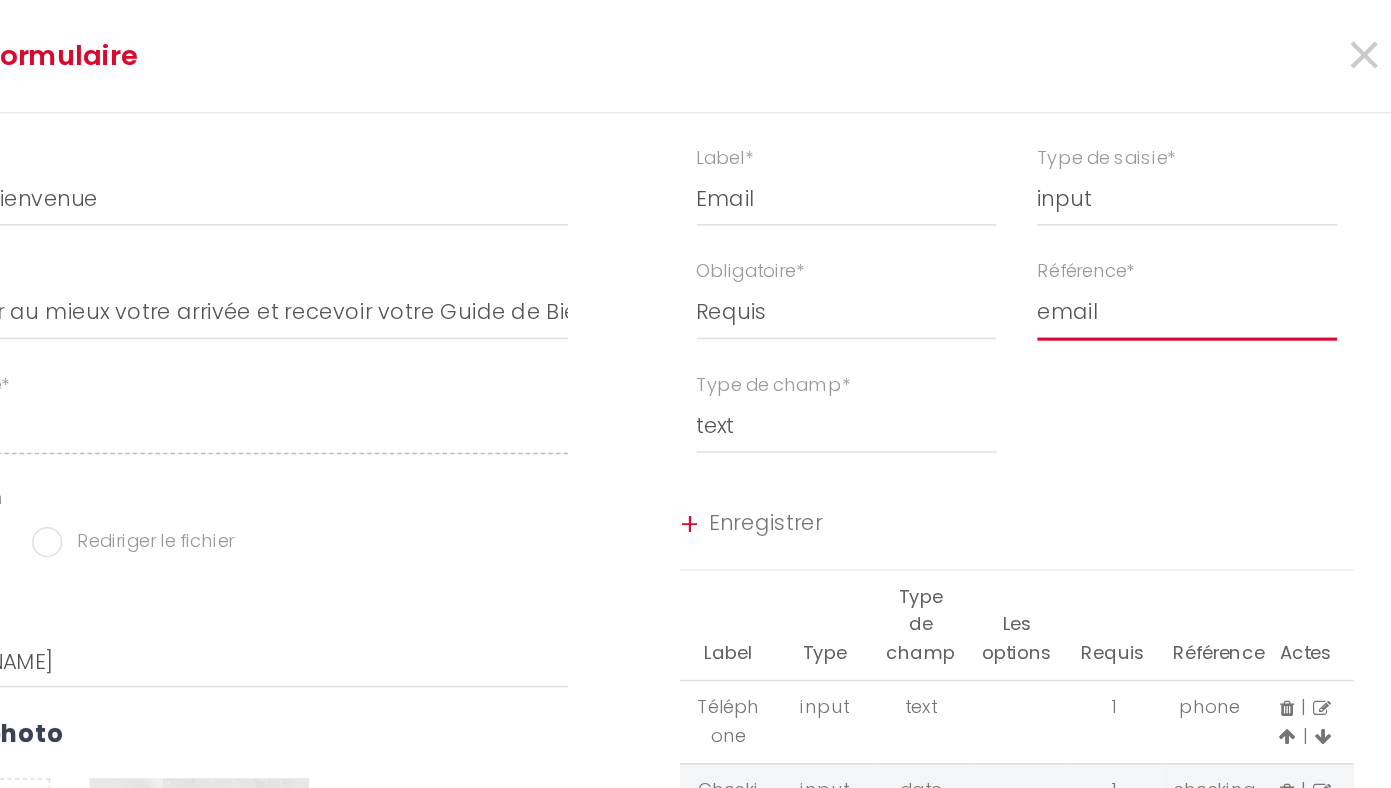 click on "first_name
last_name
notes
email" at bounding box center (1077, 207) 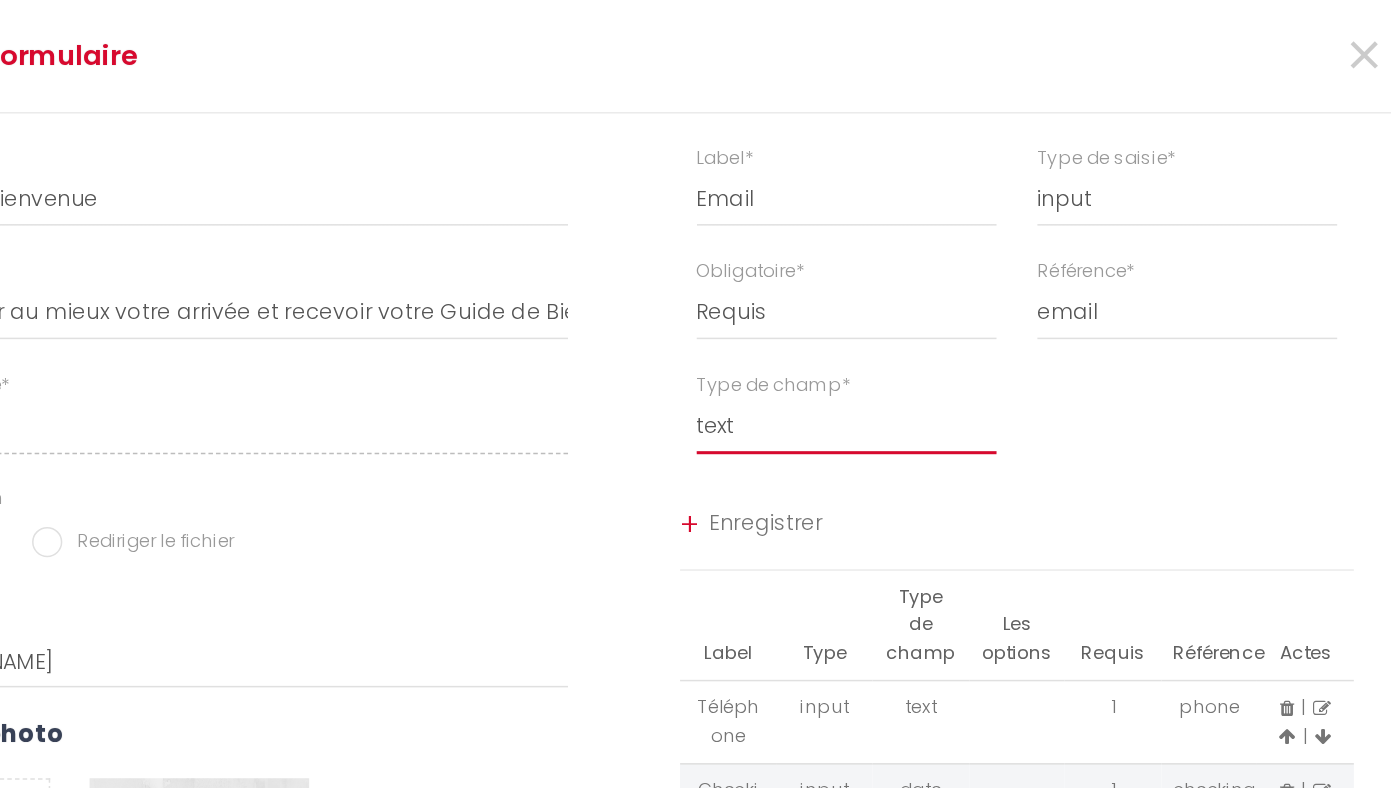 scroll, scrollTop: 150, scrollLeft: 1, axis: both 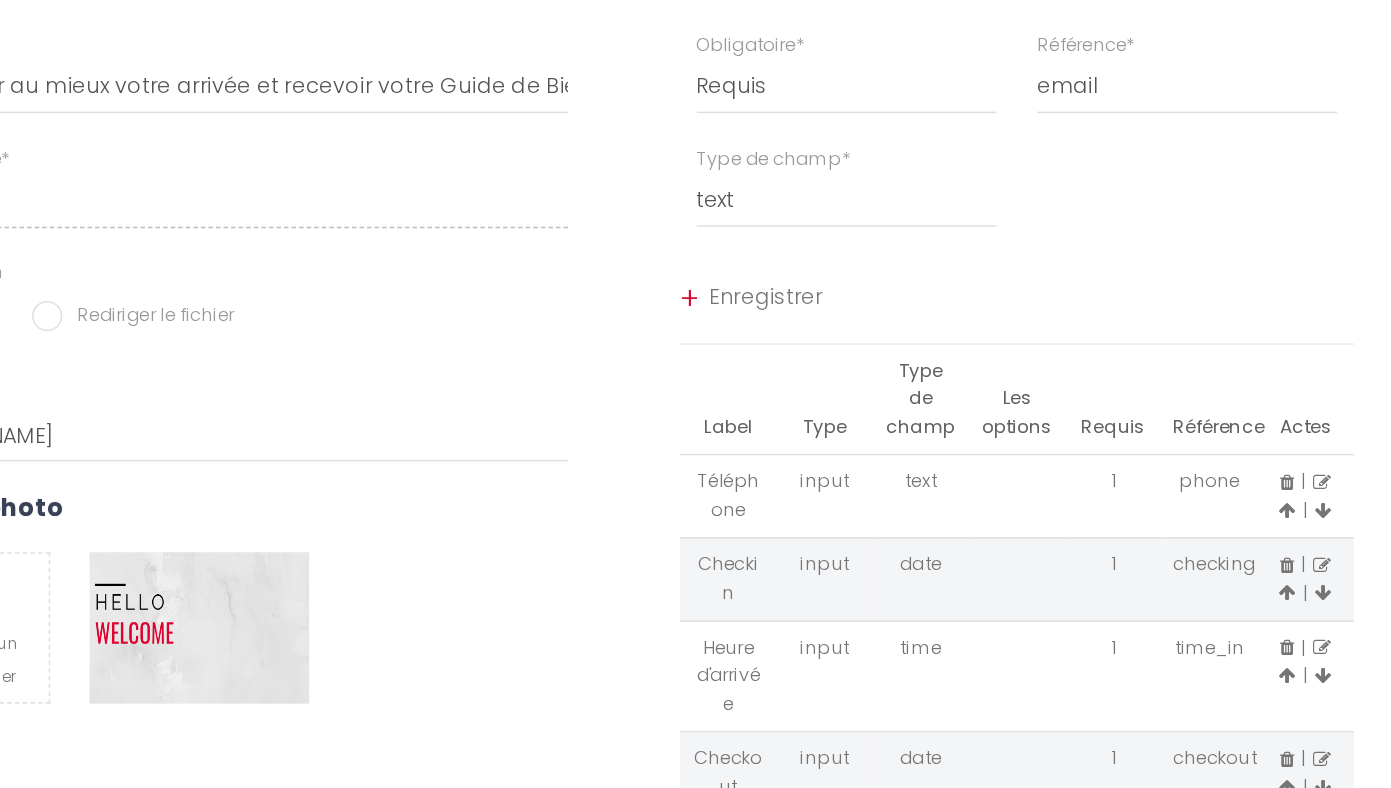 click on "Enregistrer" at bounding box center (974, 199) 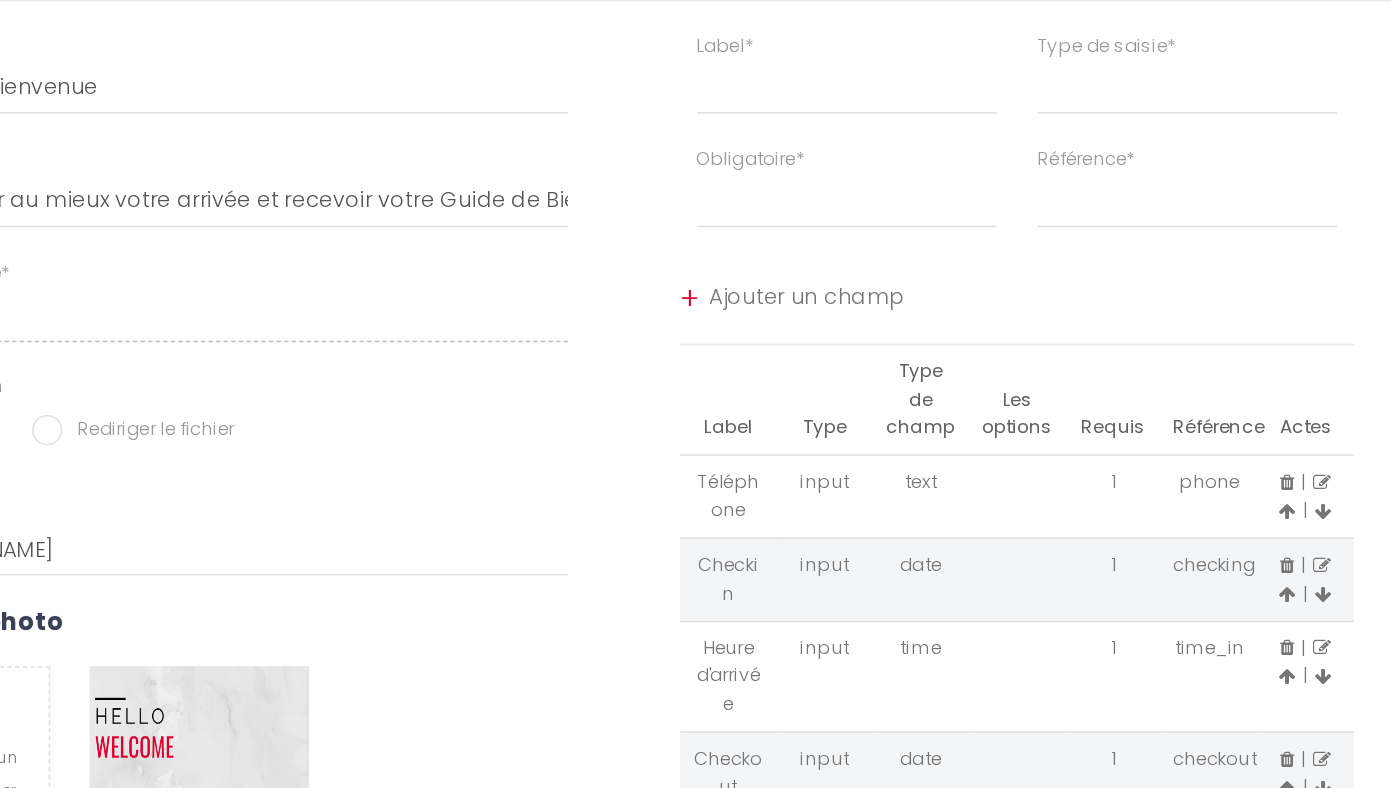scroll, scrollTop: 75, scrollLeft: 1, axis: both 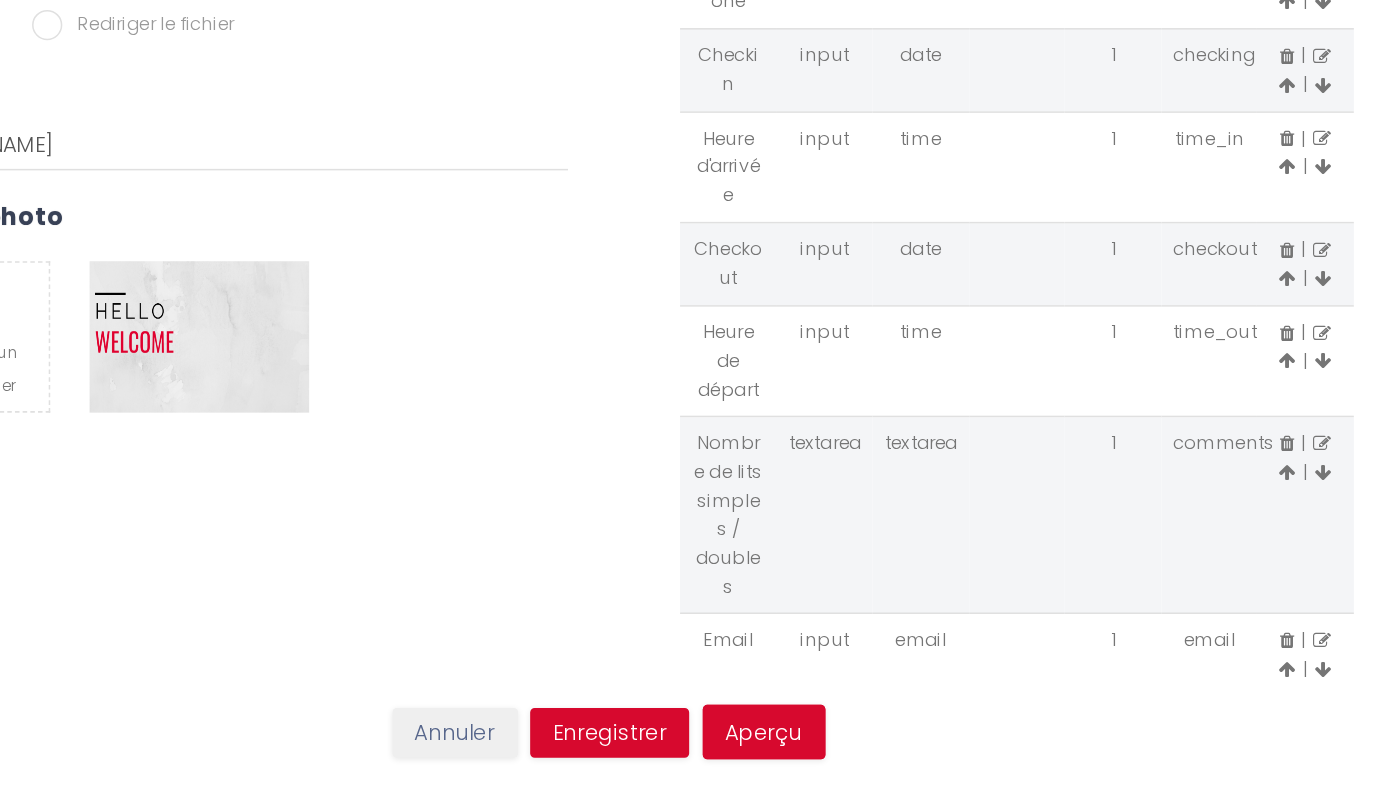 click at bounding box center (1143, 710) 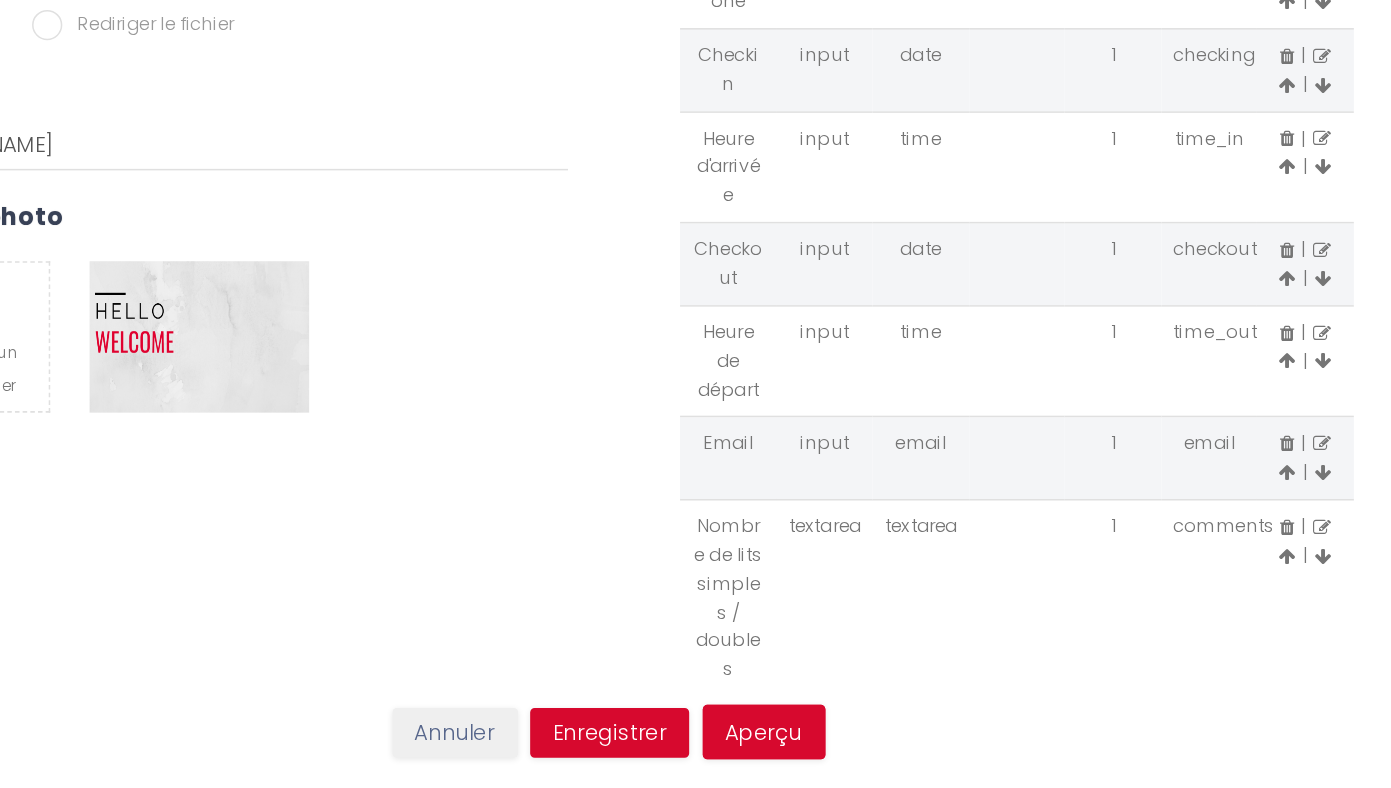 click at bounding box center (1143, 580) 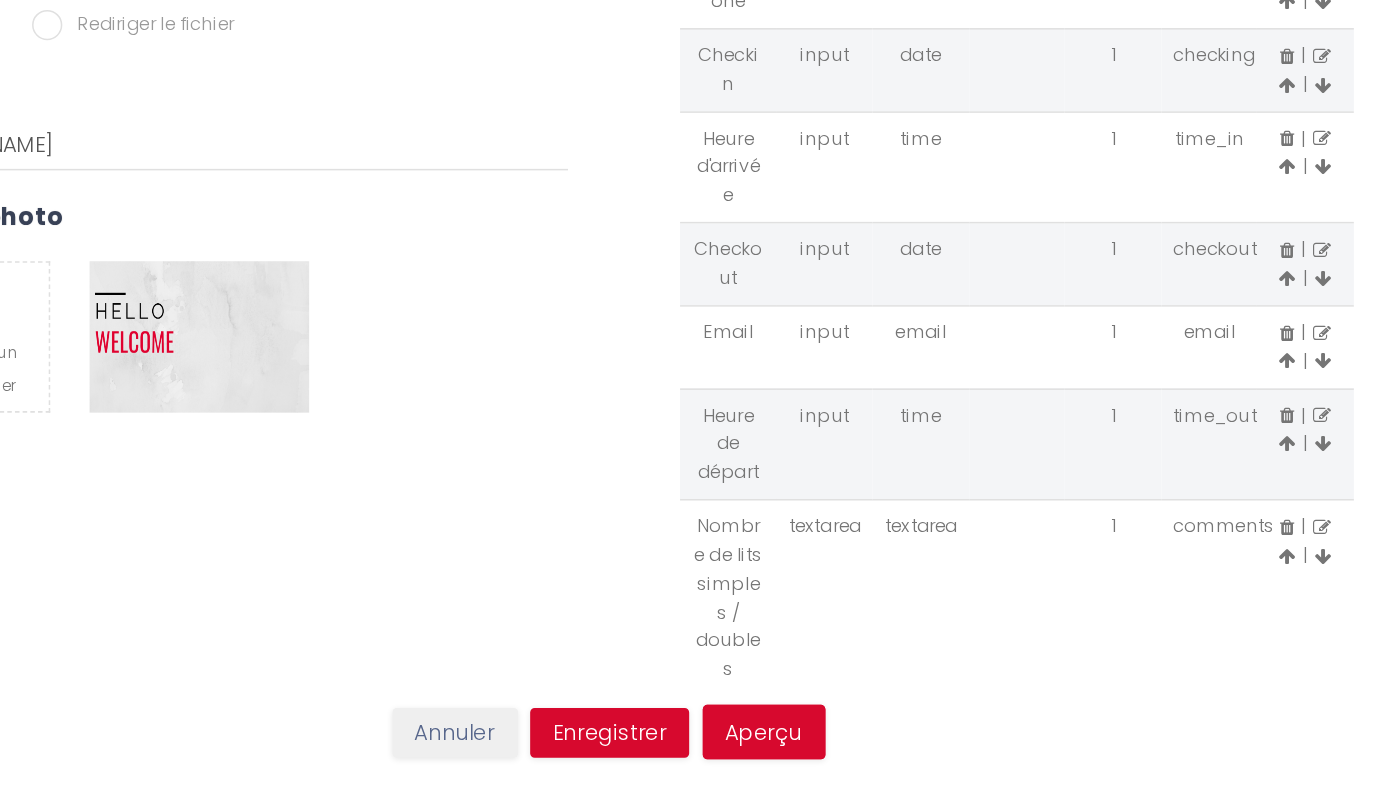 click at bounding box center (1143, 506) 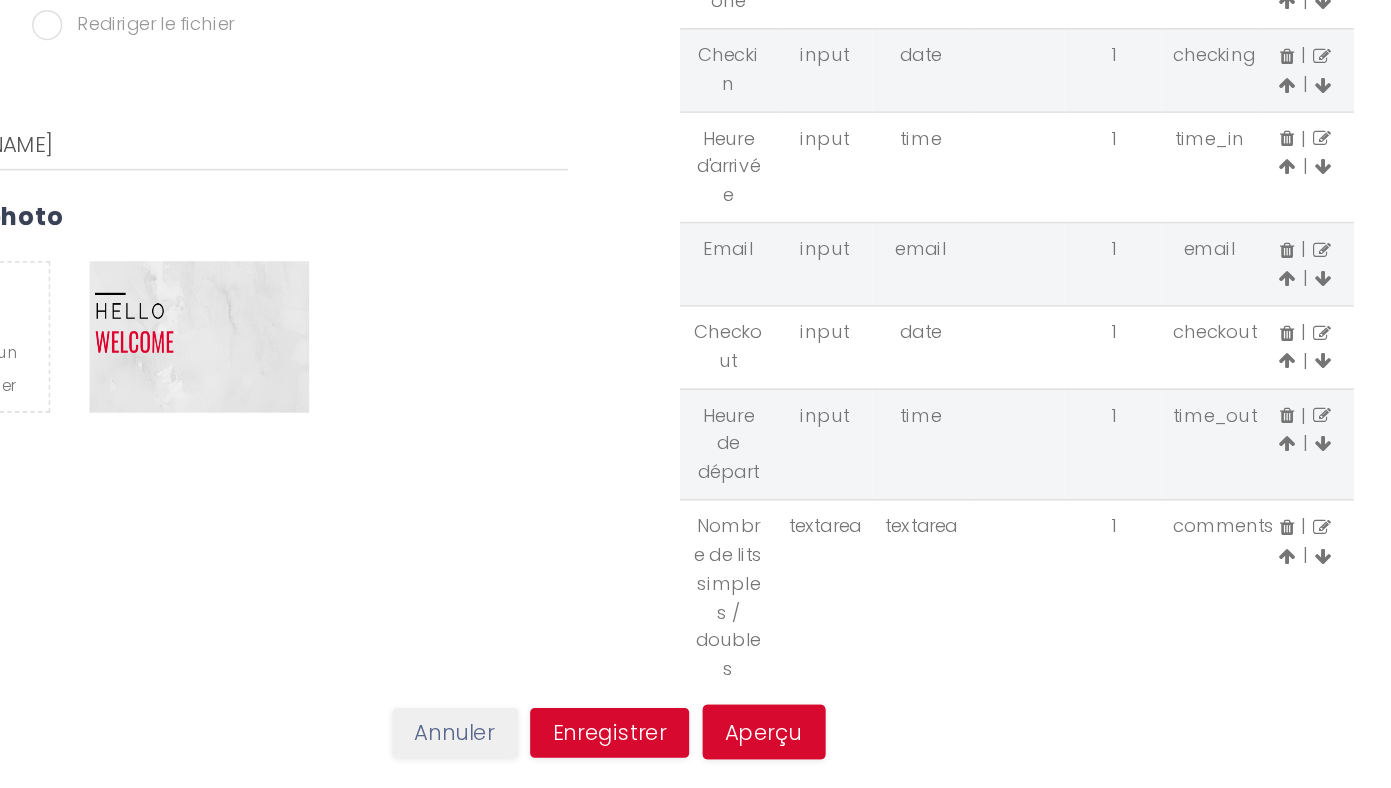 click at bounding box center [1143, 452] 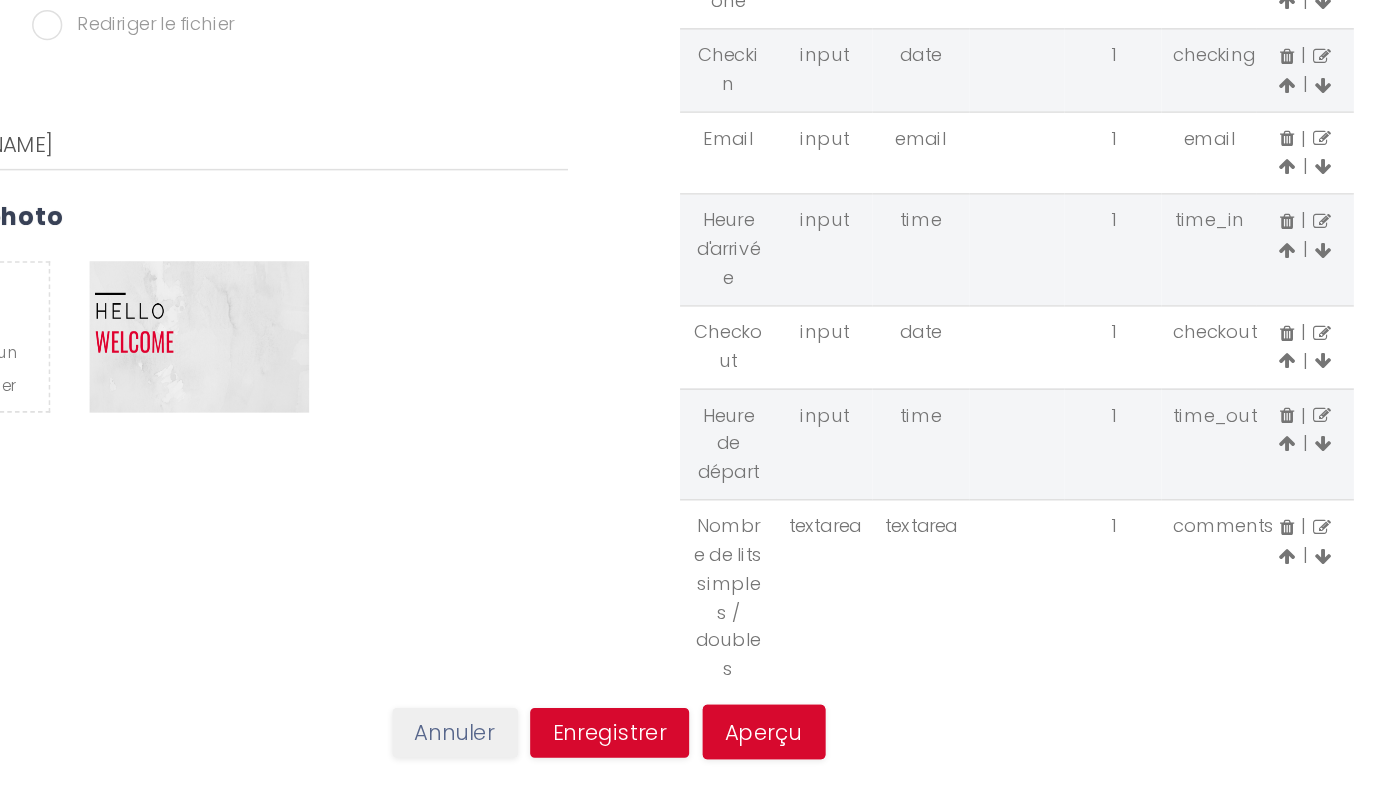 click at bounding box center [1143, 378] 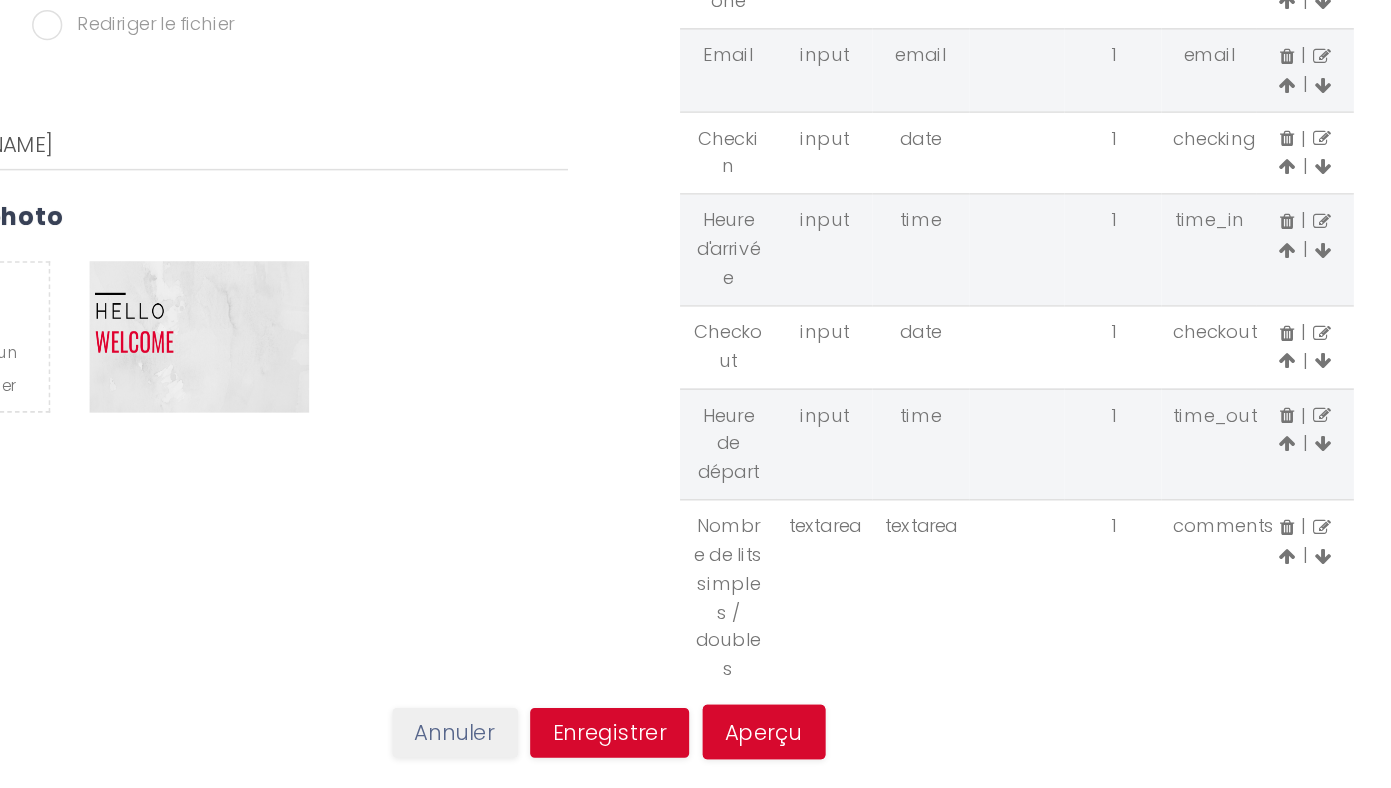 scroll, scrollTop: 0, scrollLeft: 0, axis: both 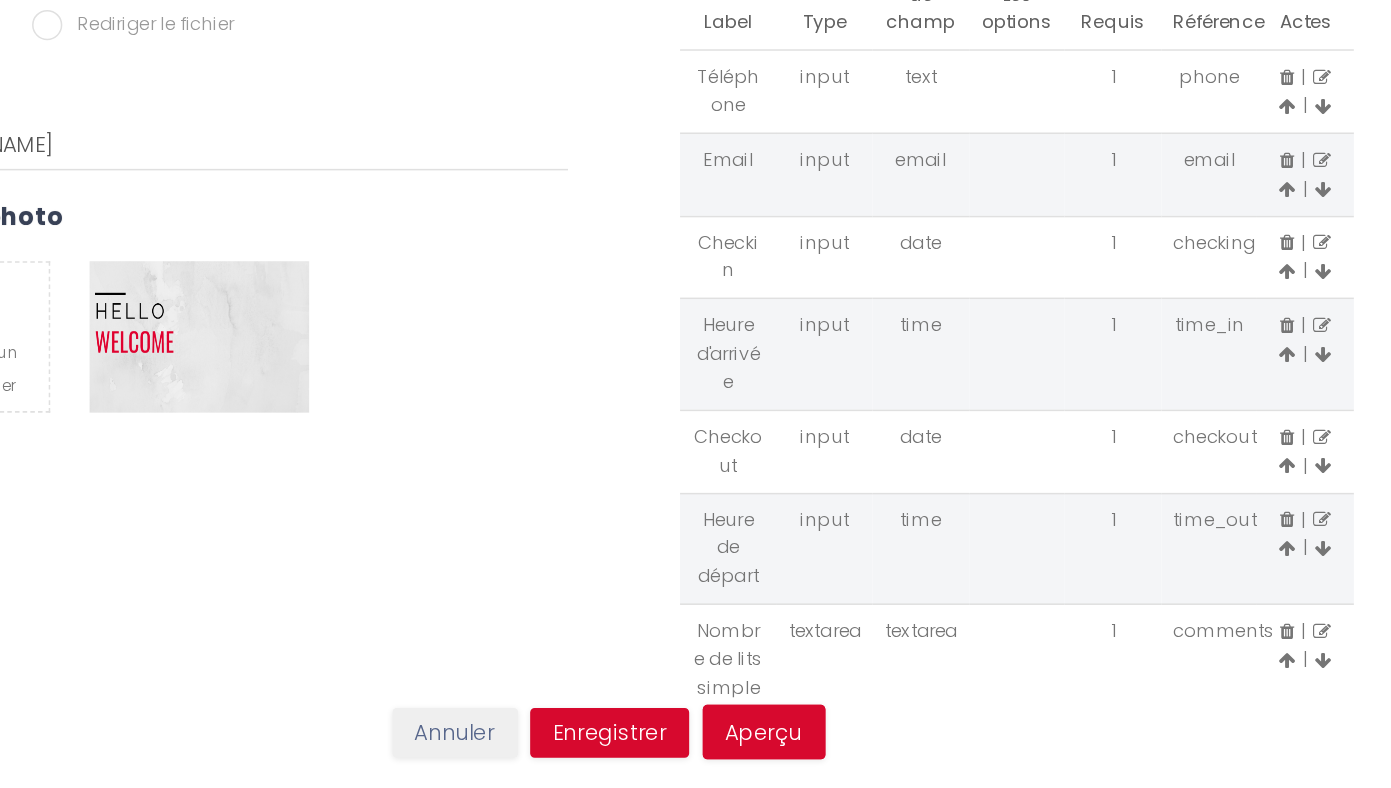 click at bounding box center (1143, 393) 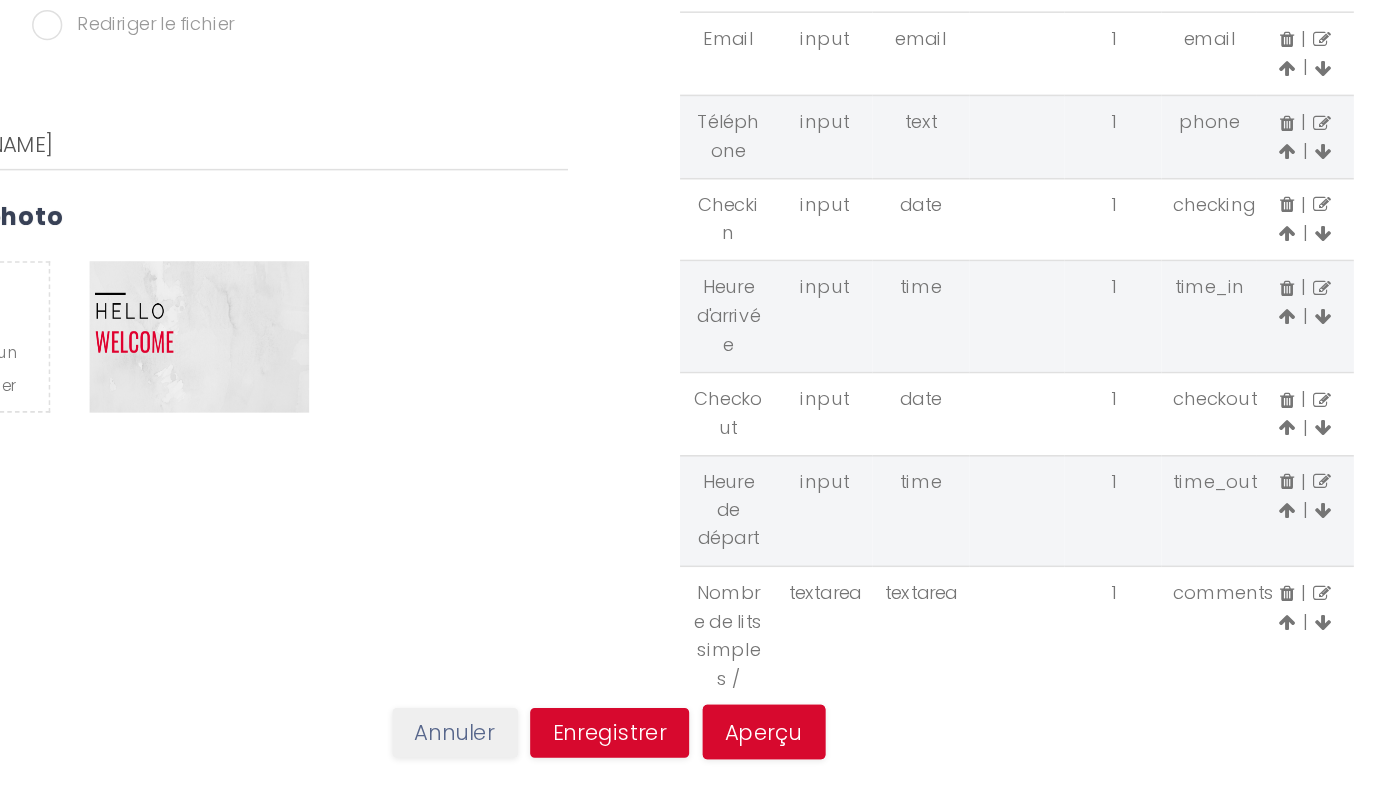 scroll, scrollTop: 0, scrollLeft: 0, axis: both 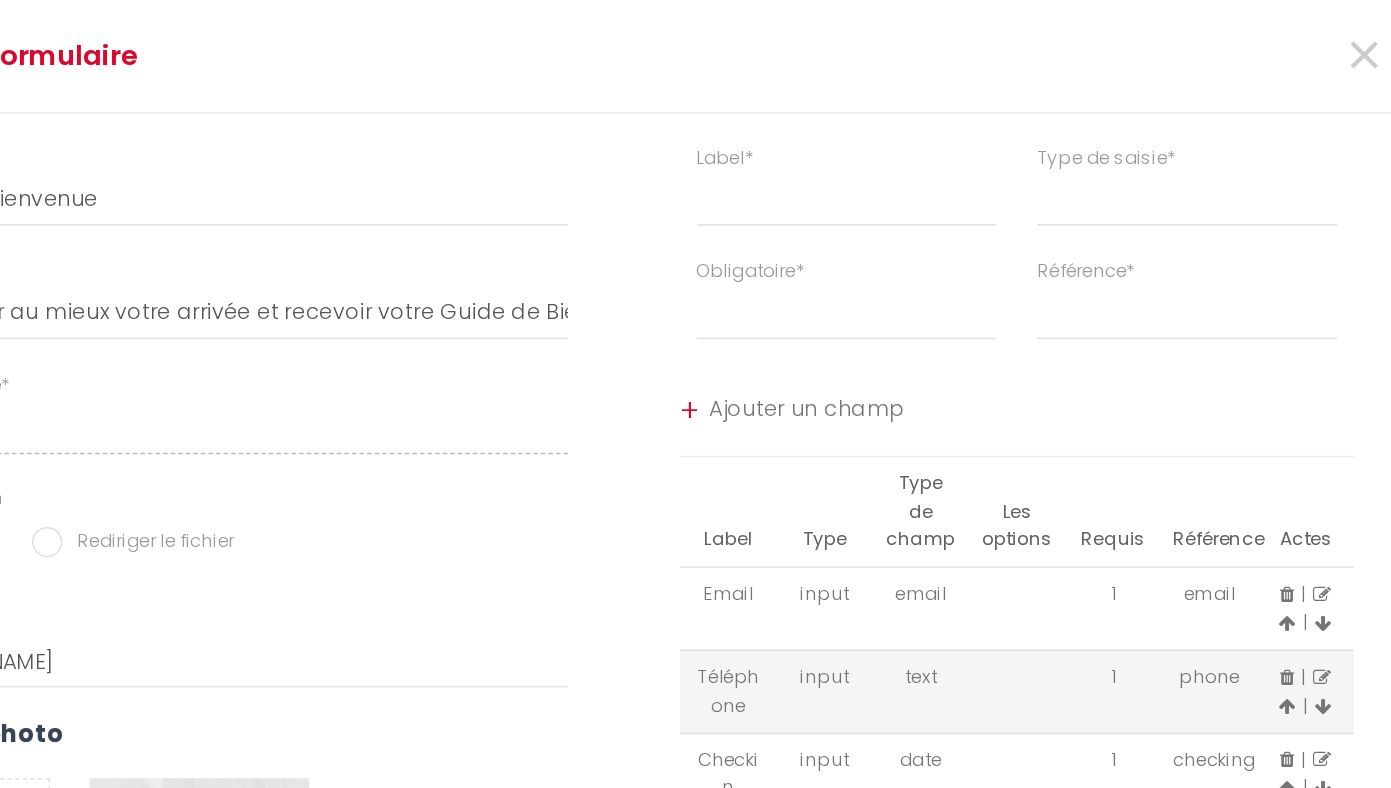 click on "Ajouter un champ" at bounding box center (974, 273) 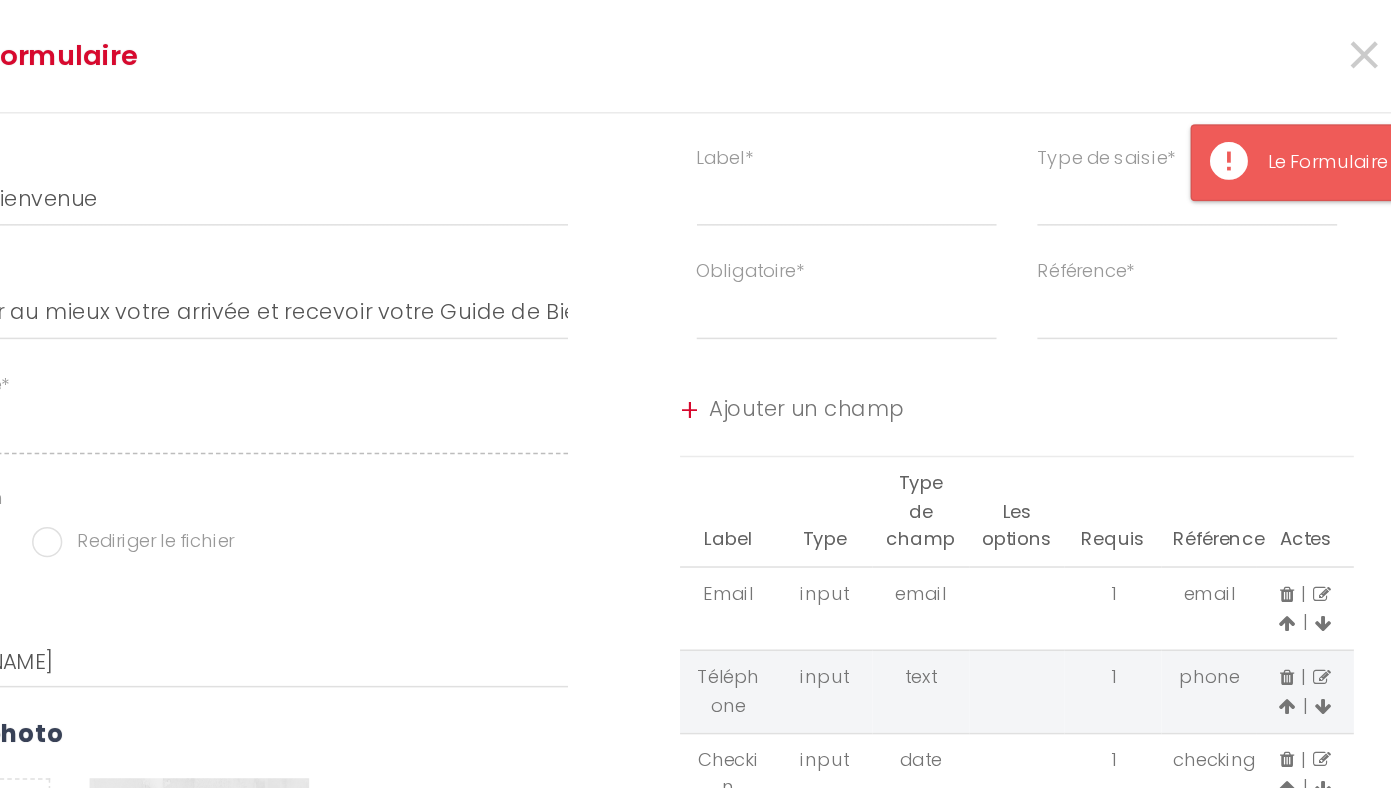 scroll, scrollTop: 75, scrollLeft: 1, axis: both 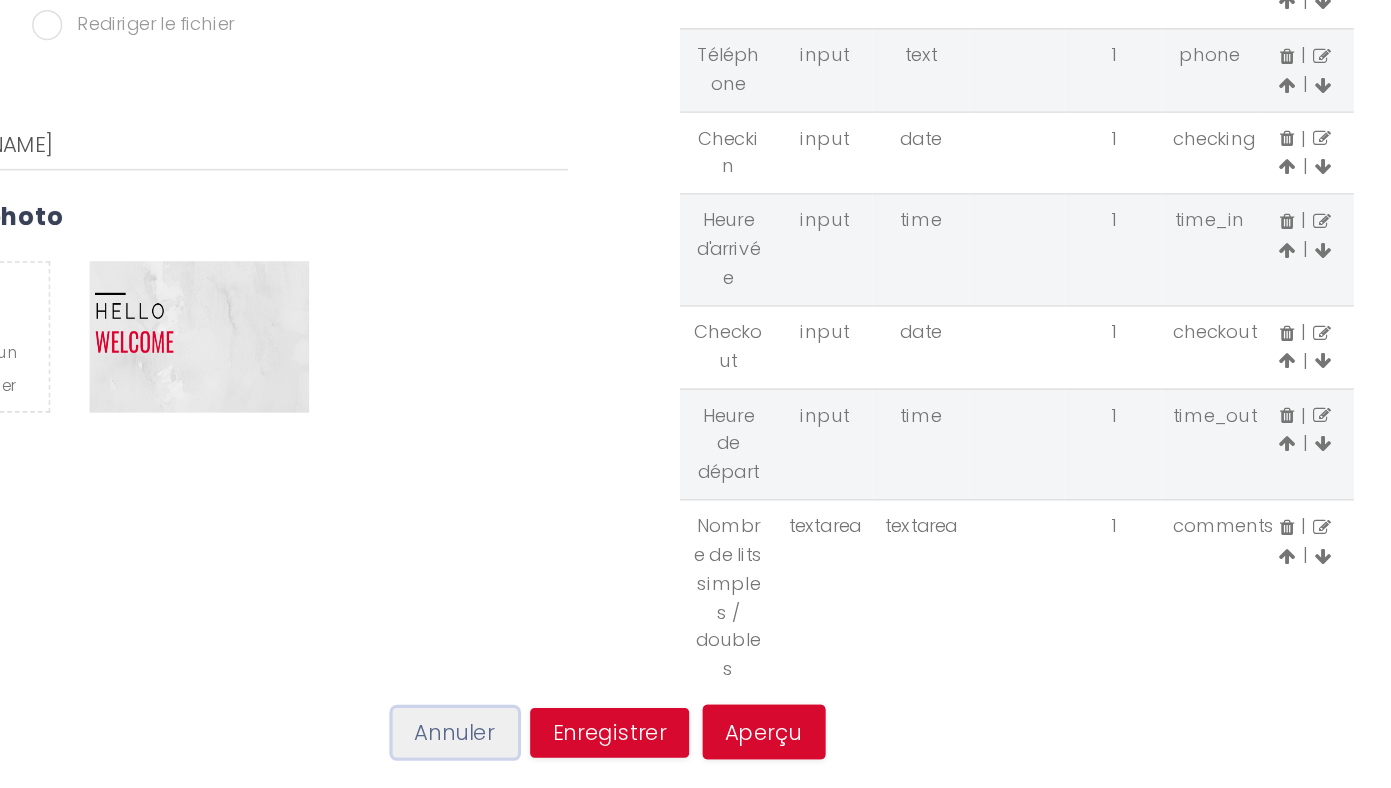 click on "Annuler" at bounding box center [593, 752] 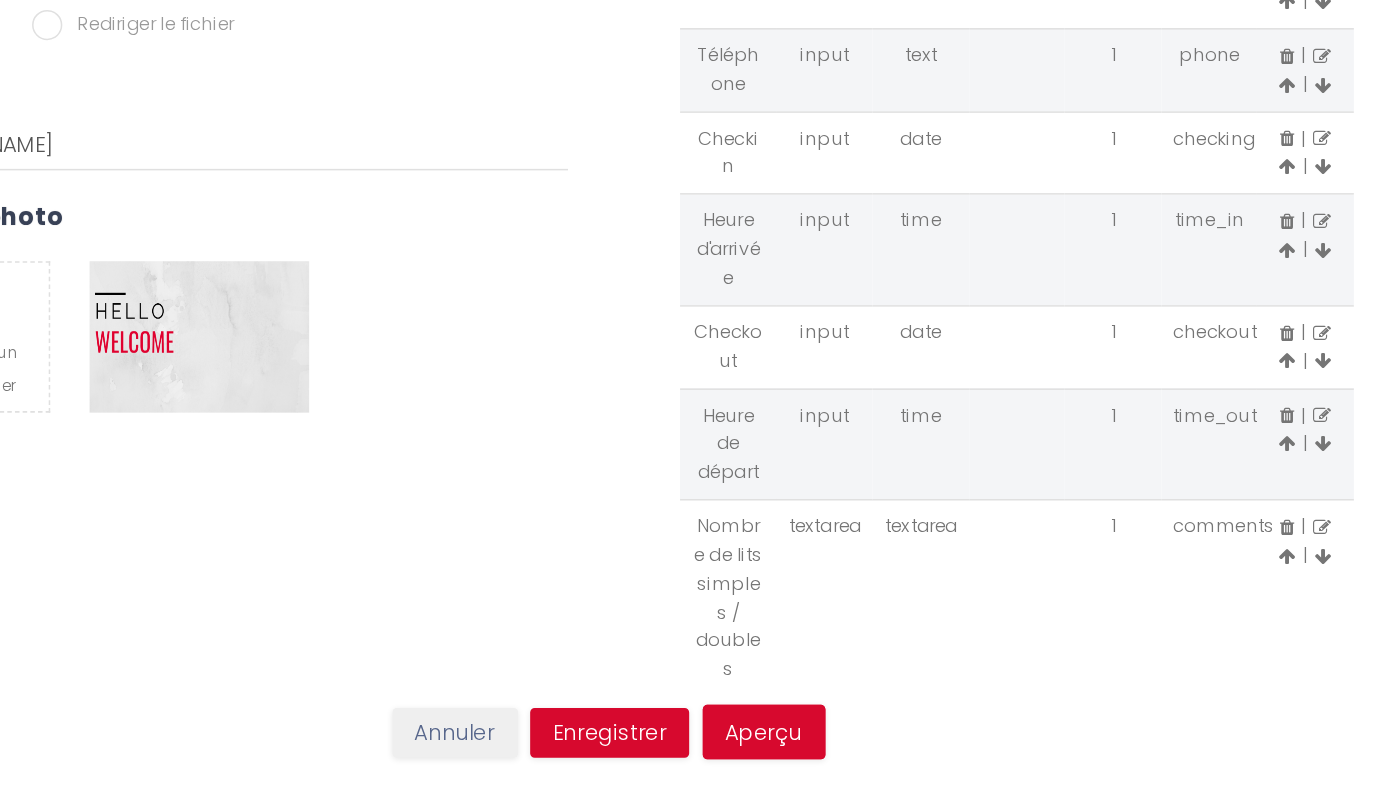 type 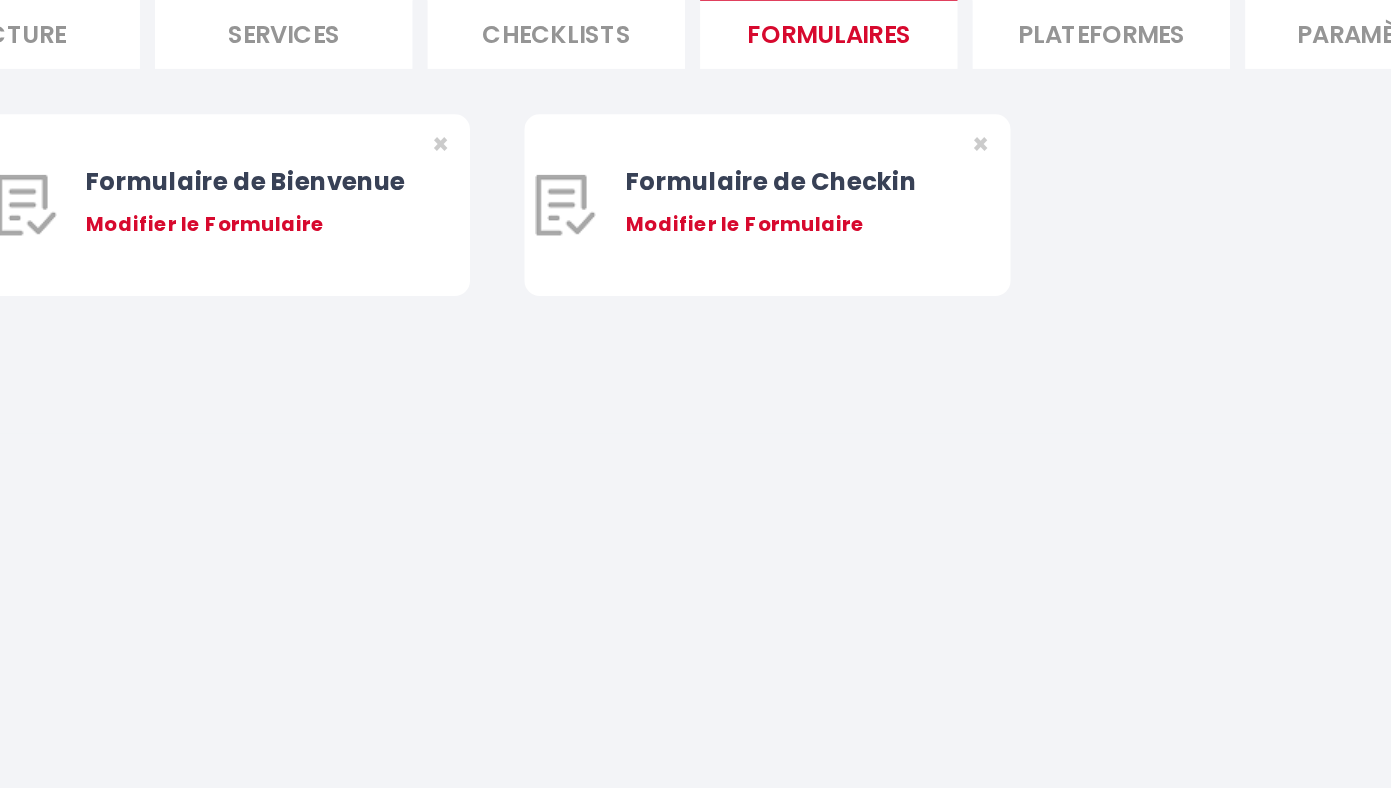 select 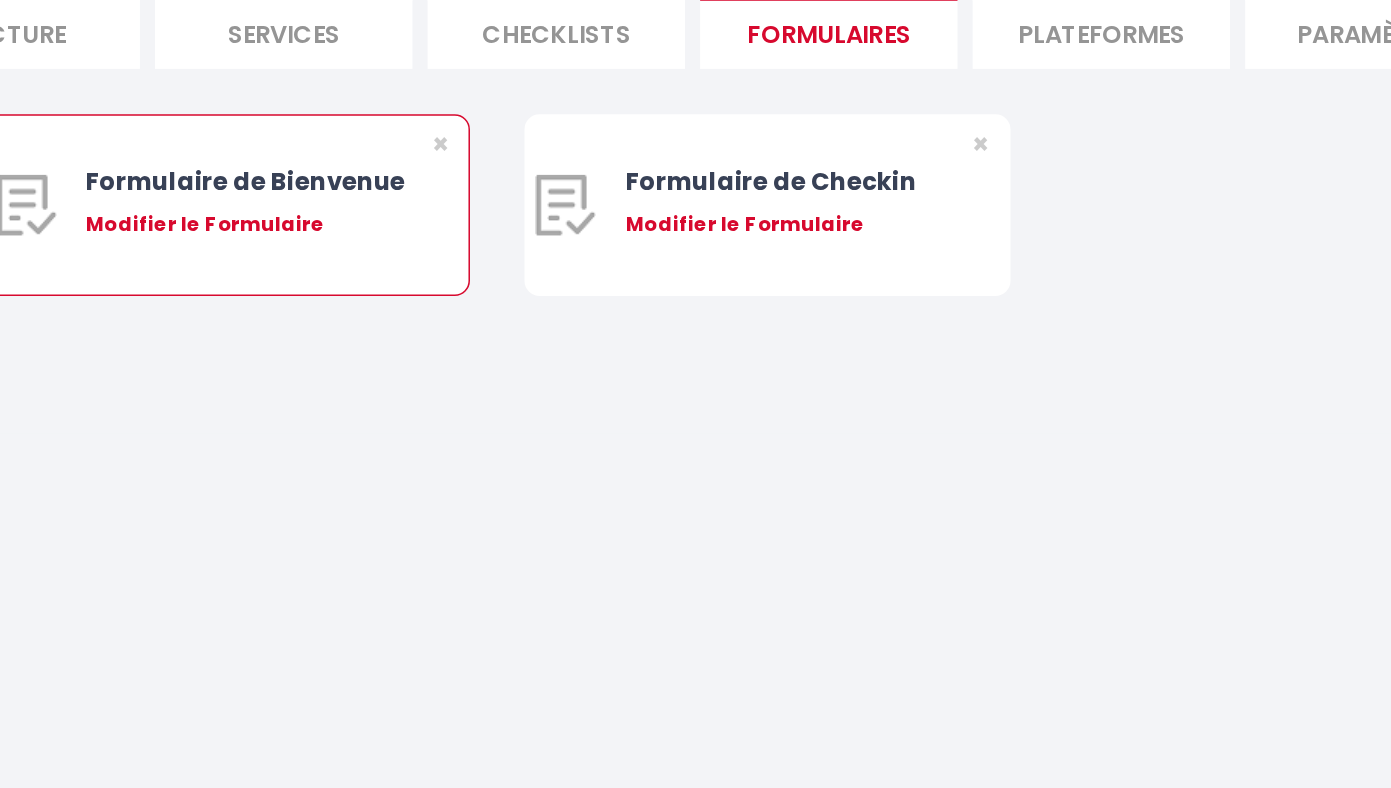 click on "Modifier le Formulaire" at bounding box center (455, 416) 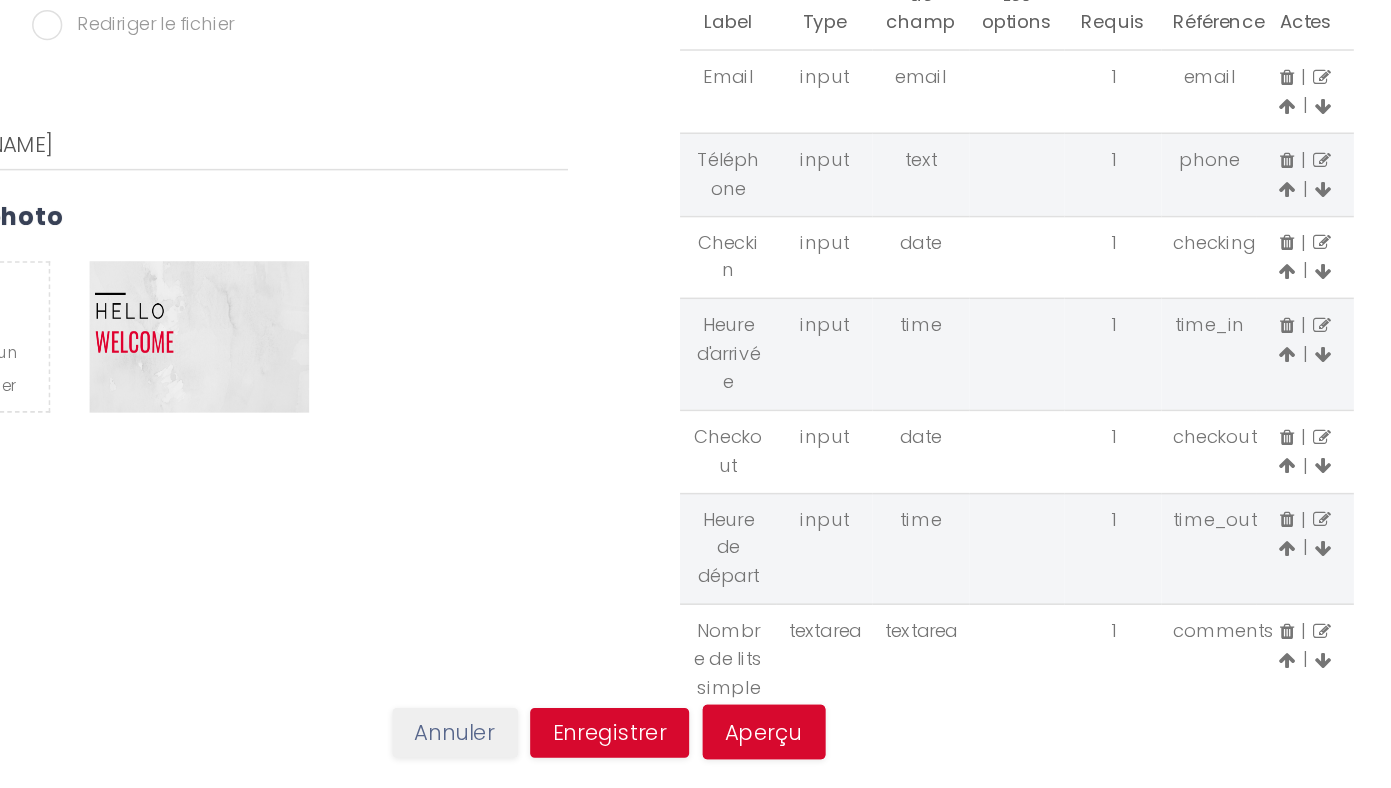 scroll, scrollTop: 75, scrollLeft: 1, axis: both 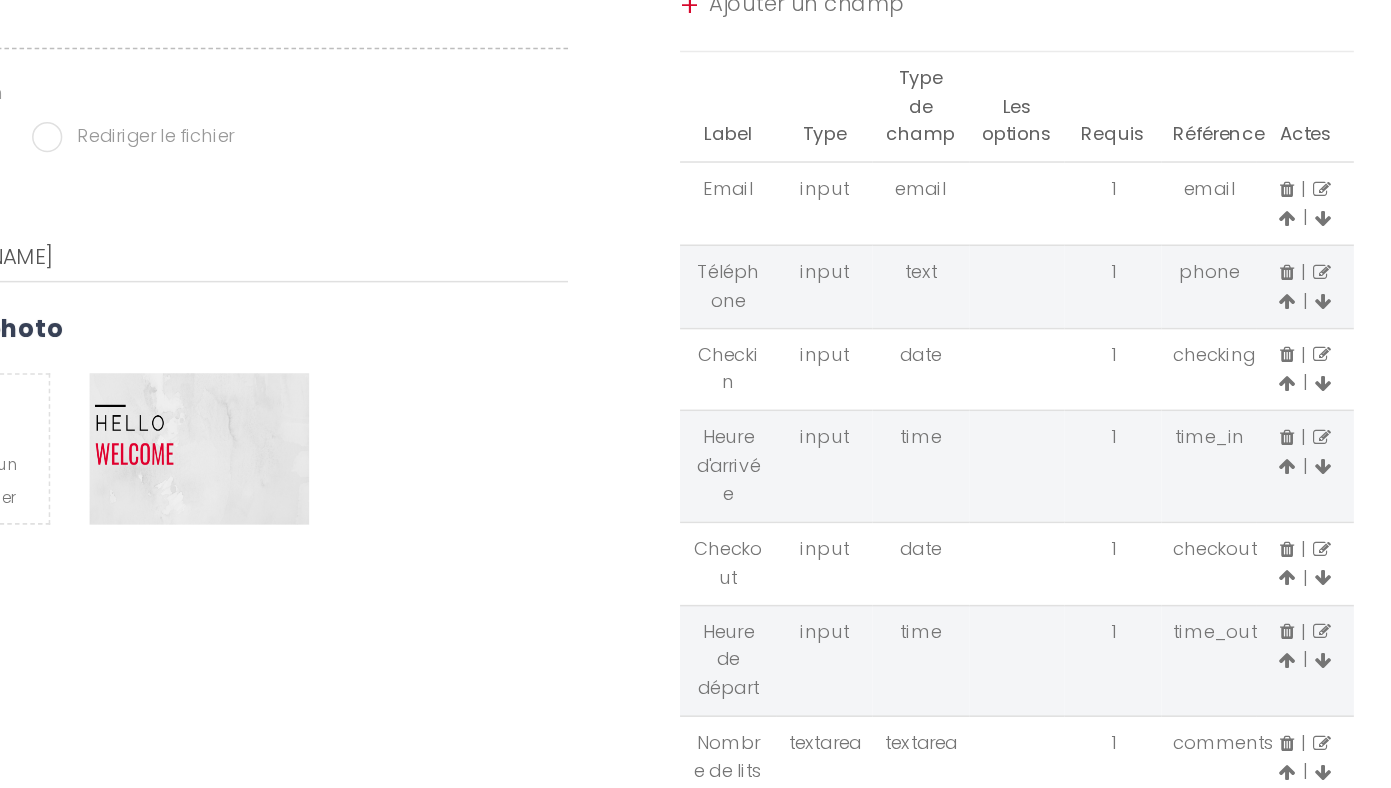 click on "Ajouter un champ" at bounding box center (974, 273) 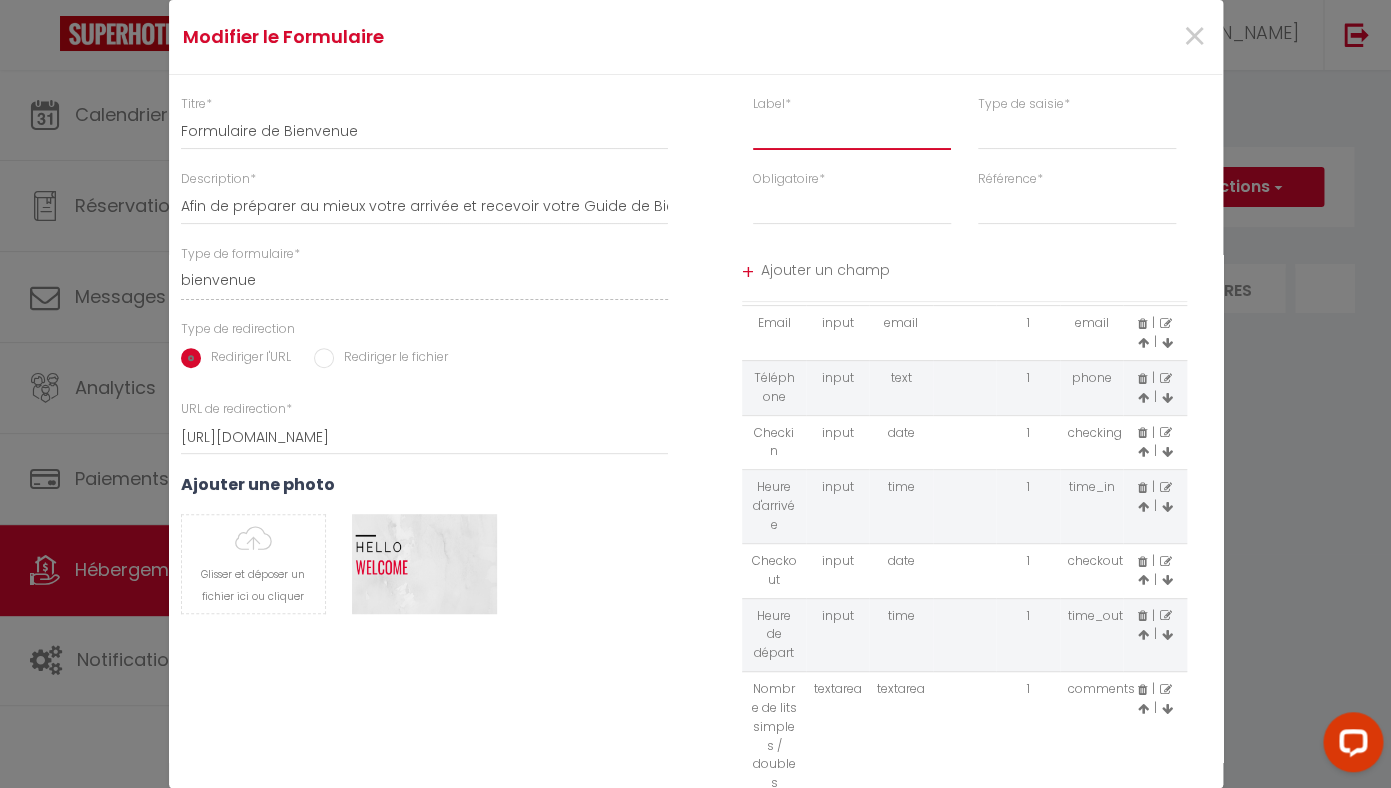 click at bounding box center (852, 132) 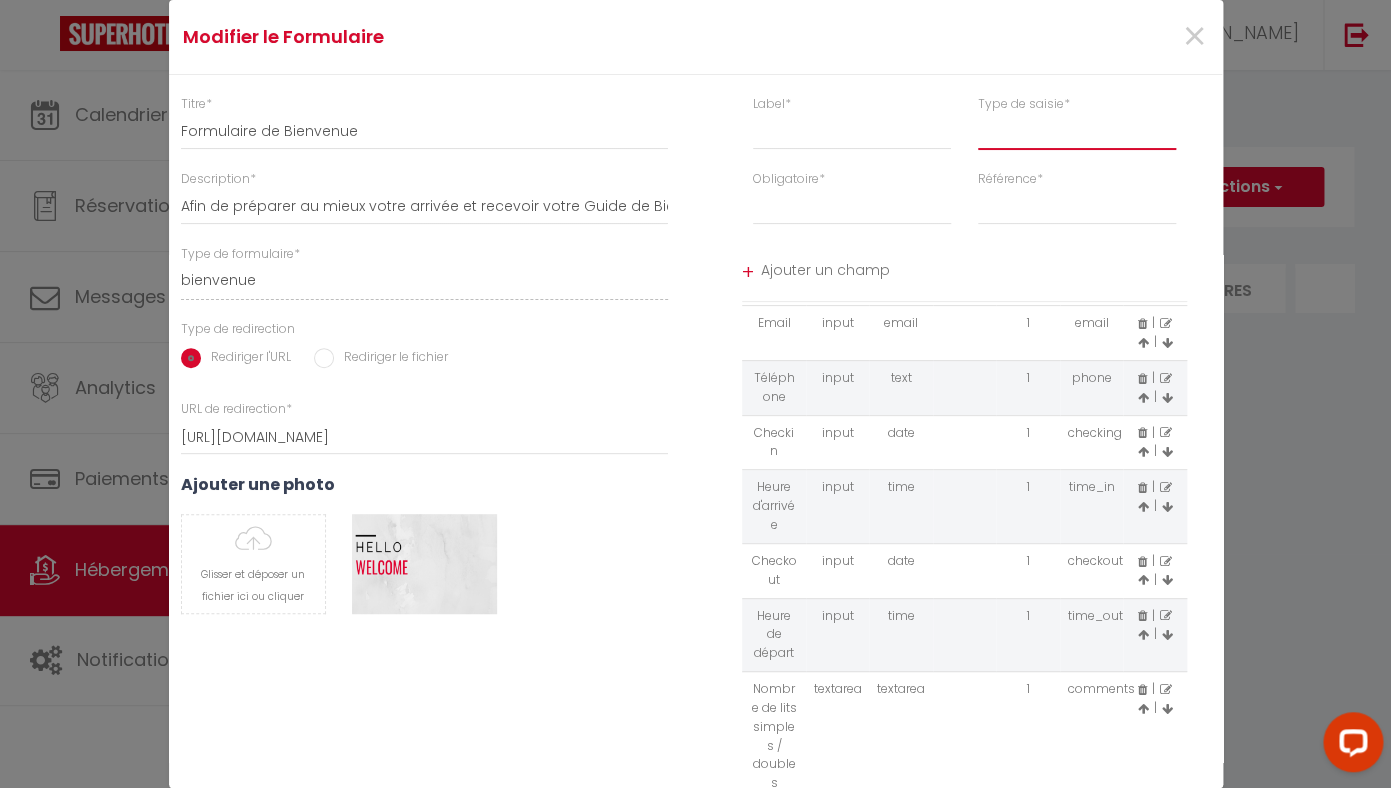 click on "input
select
textarea" at bounding box center [1077, 132] 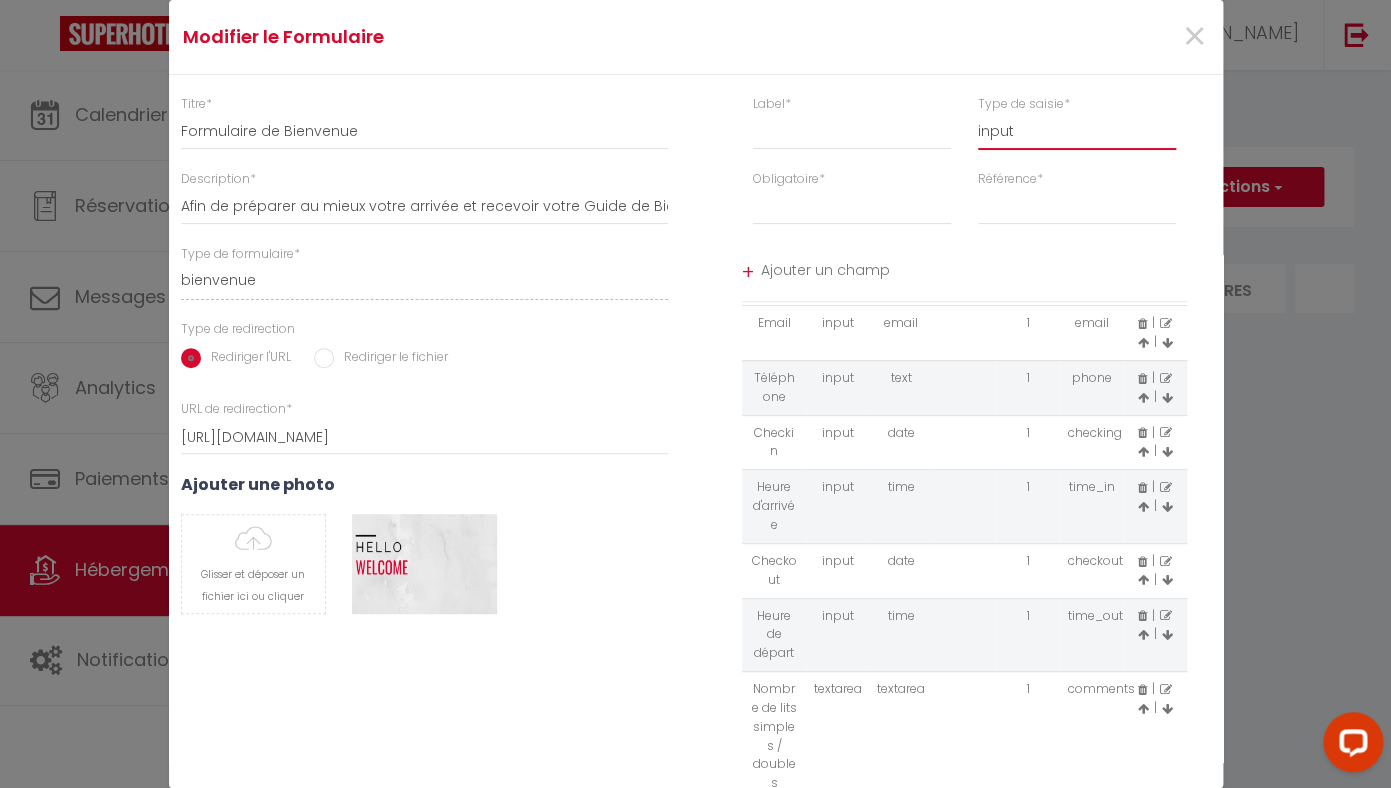 click on "textarea" at bounding box center (0, 0) 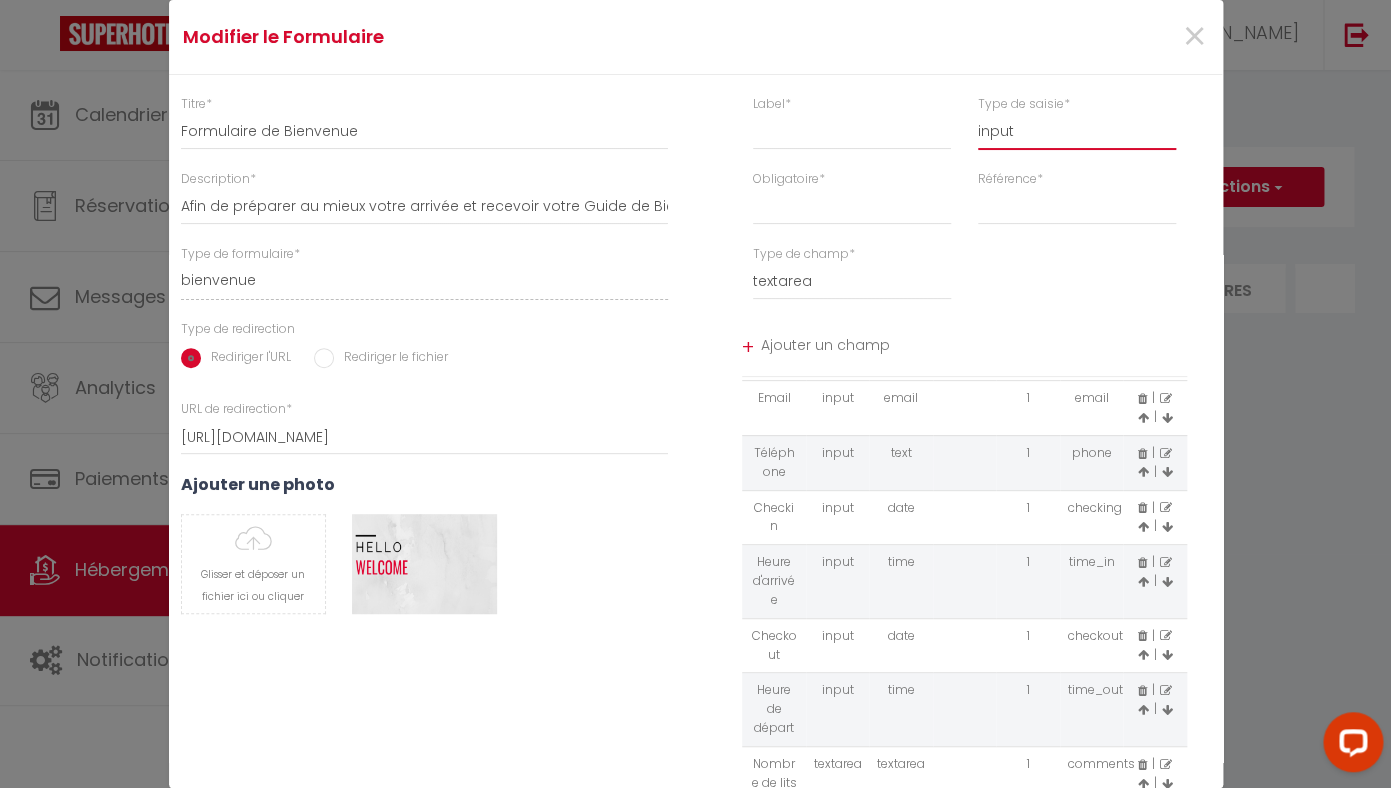 select 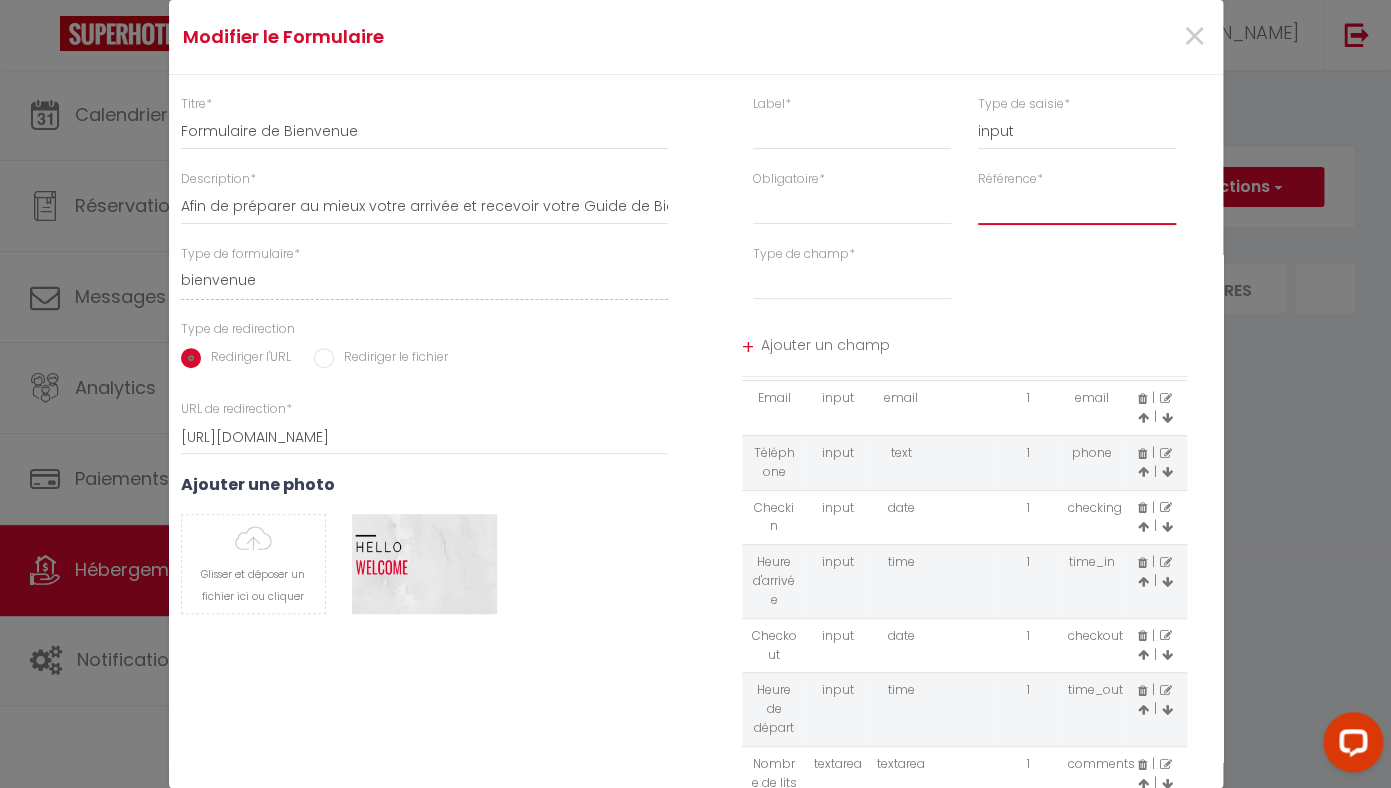 click on "first_name
last_name
notes" at bounding box center [1077, 207] 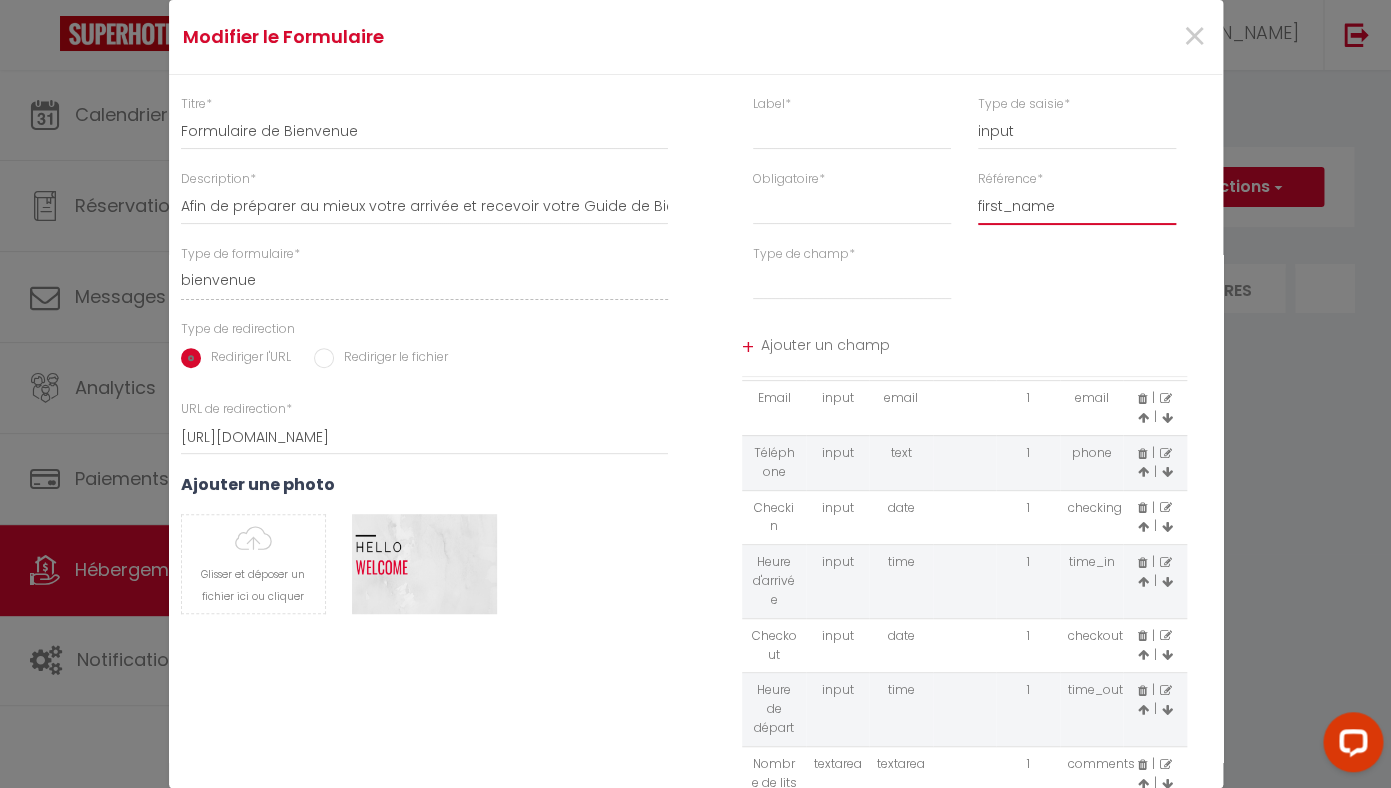 click on "notes" at bounding box center (0, 0) 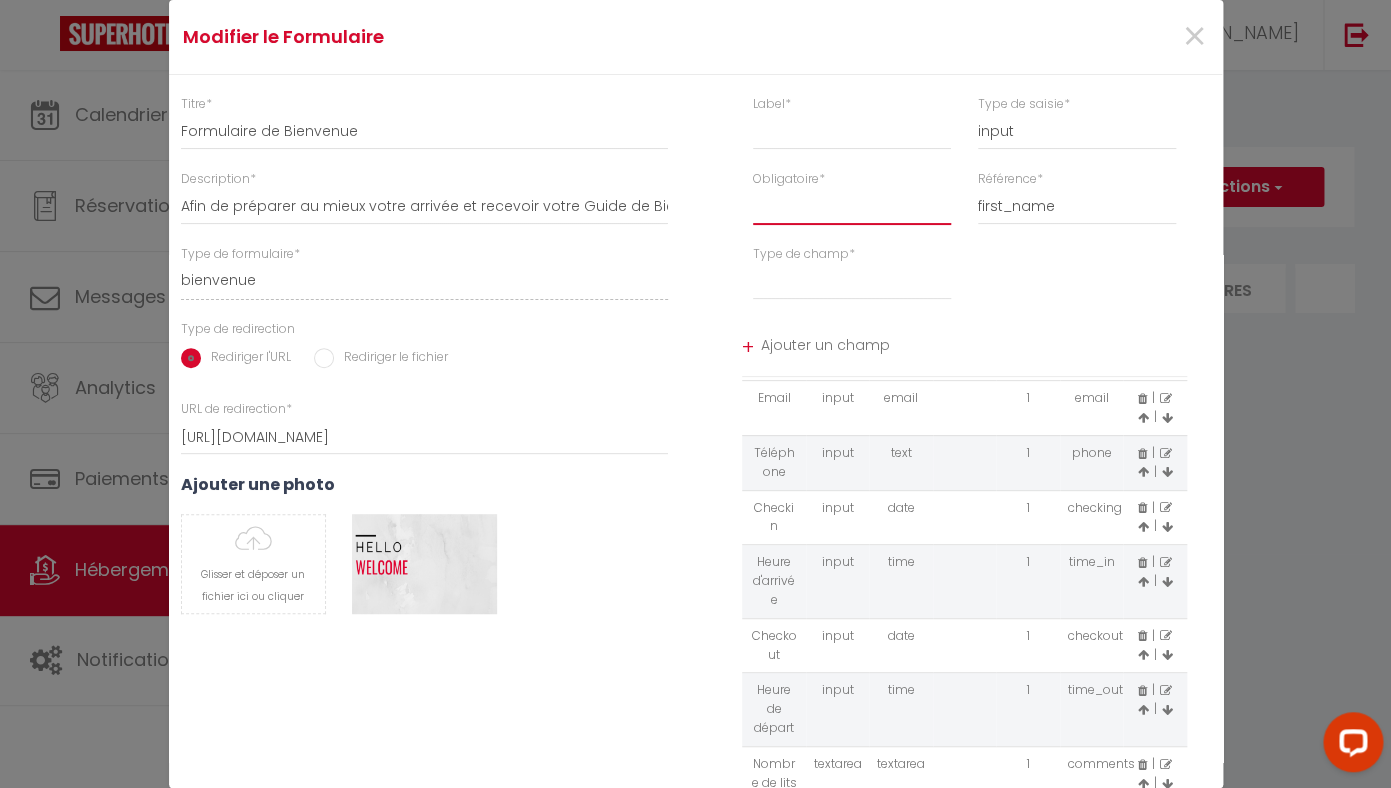click on "Requis
Optionnel" at bounding box center (852, 207) 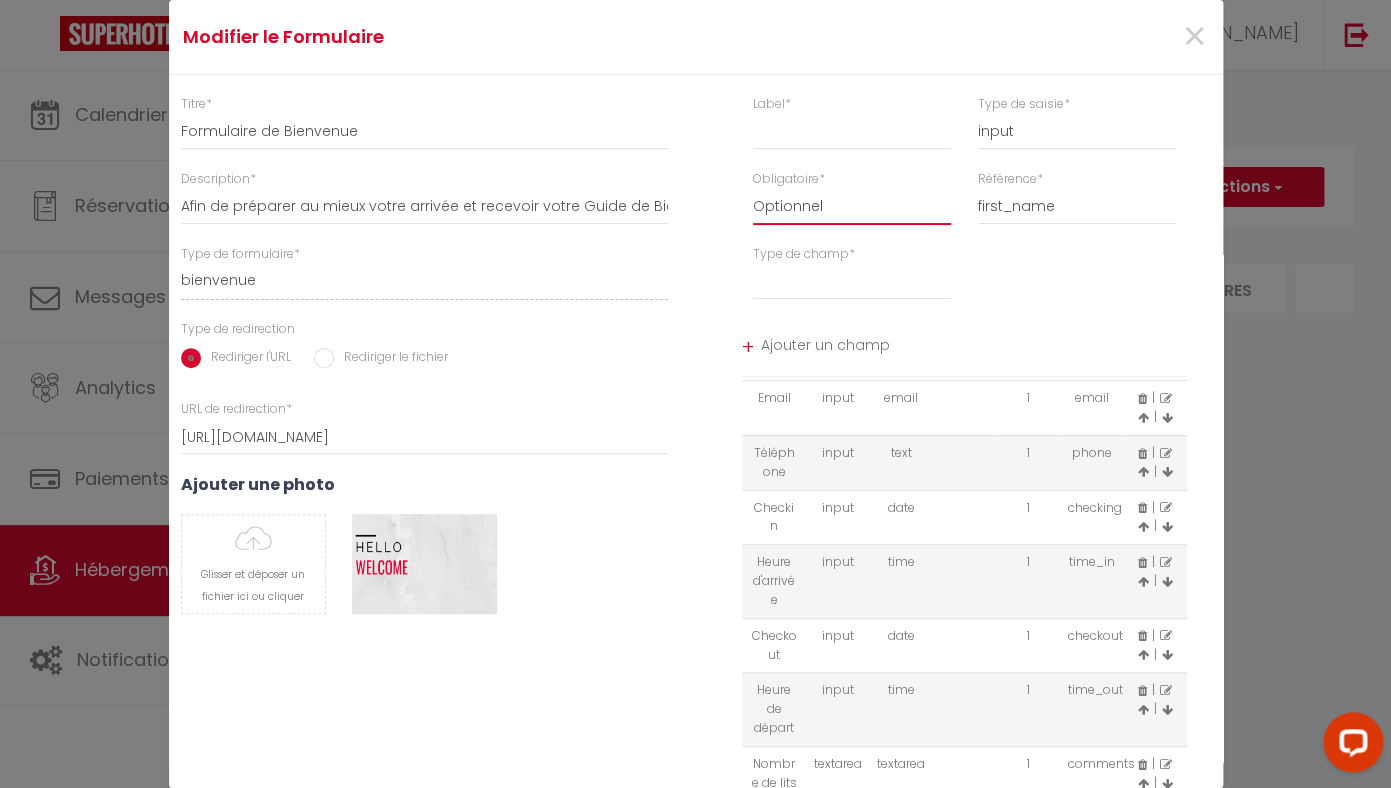 click on "Optionnel" at bounding box center (0, 0) 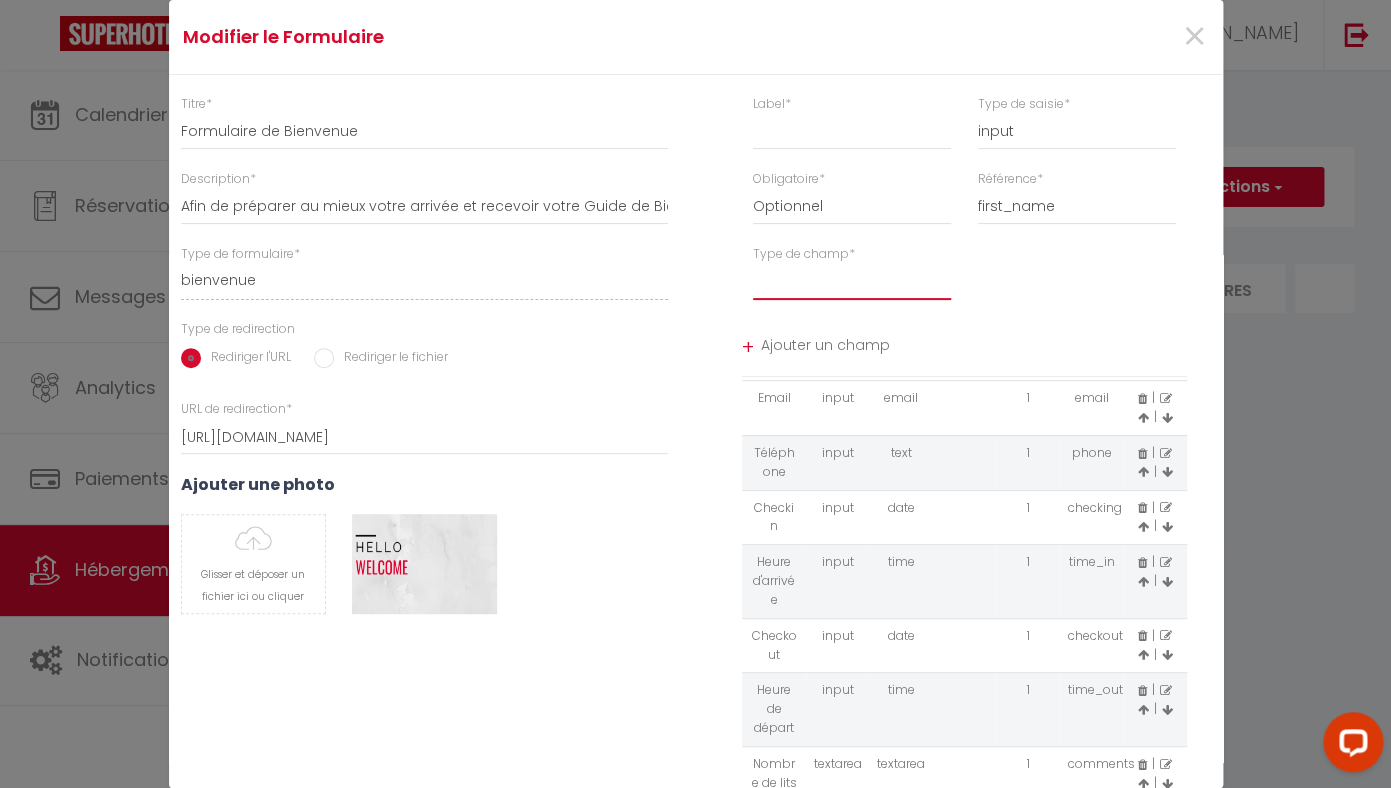 click on "textarea" at bounding box center [852, 282] 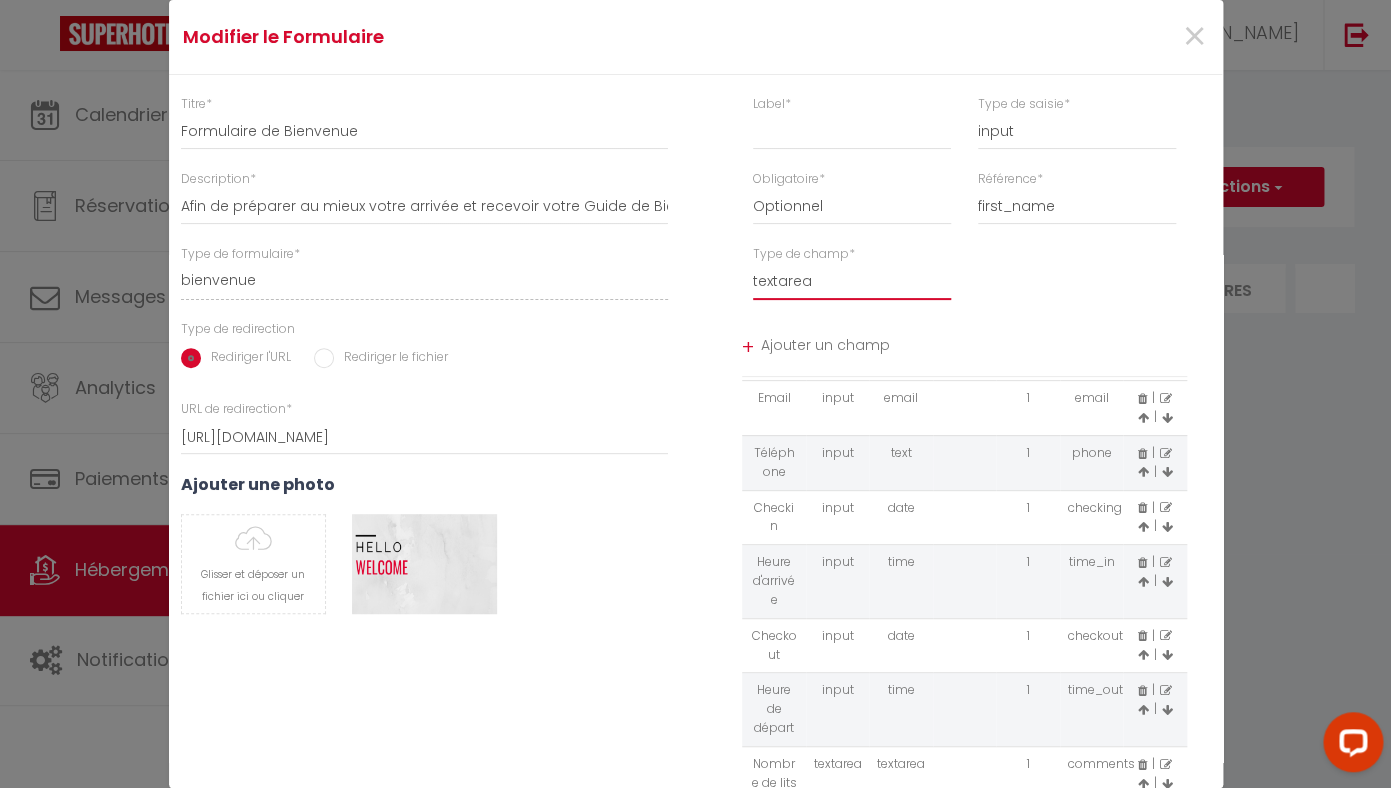 click on "textarea" at bounding box center (0, 0) 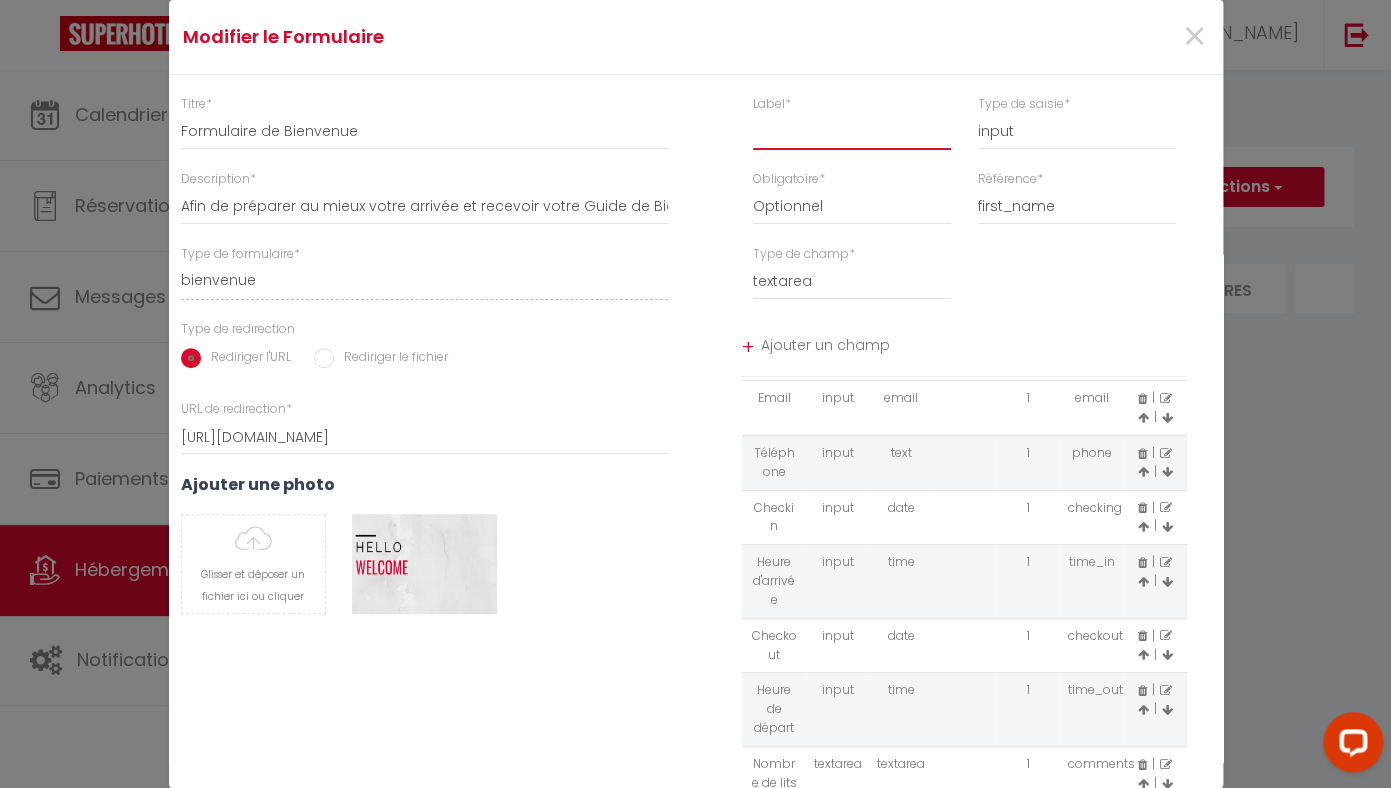 click at bounding box center [852, 132] 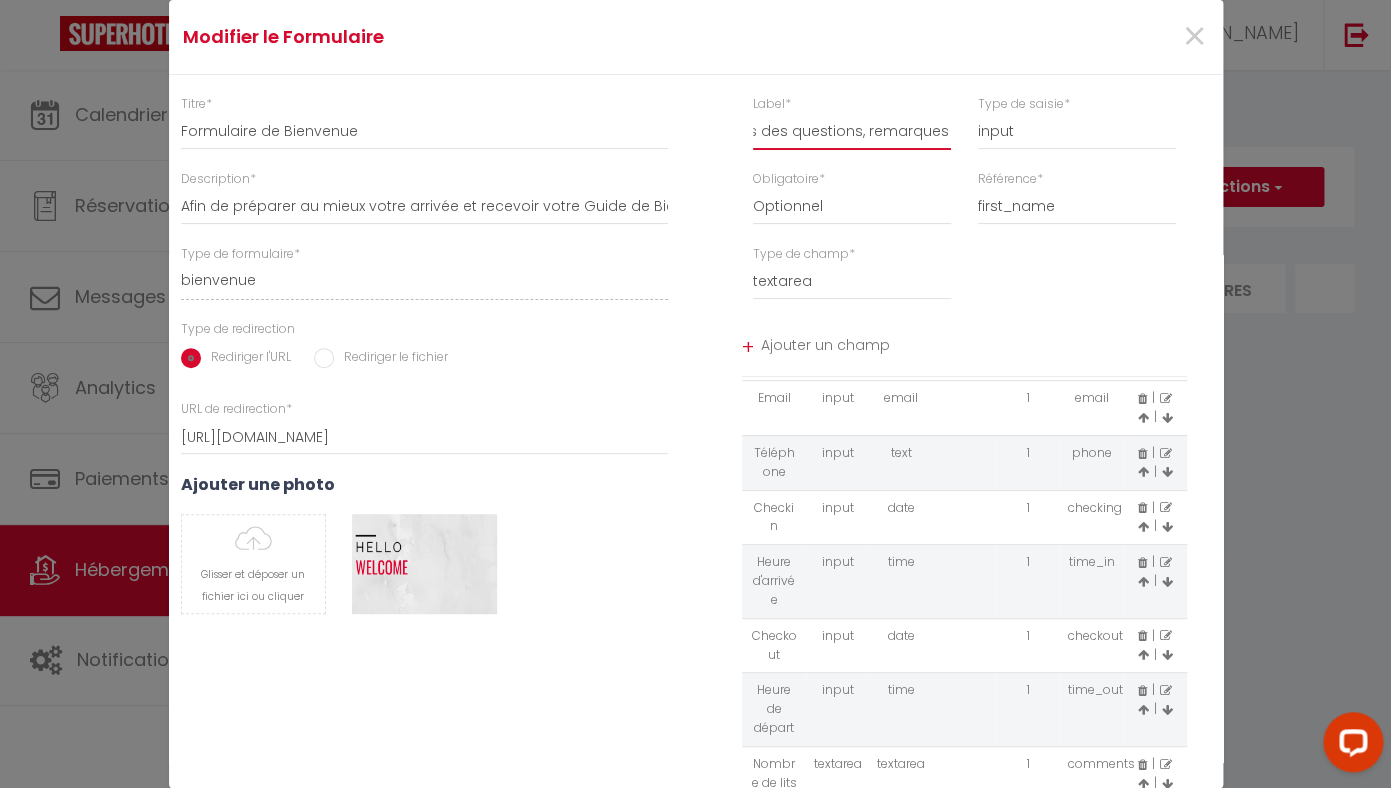 scroll, scrollTop: 0, scrollLeft: 73, axis: horizontal 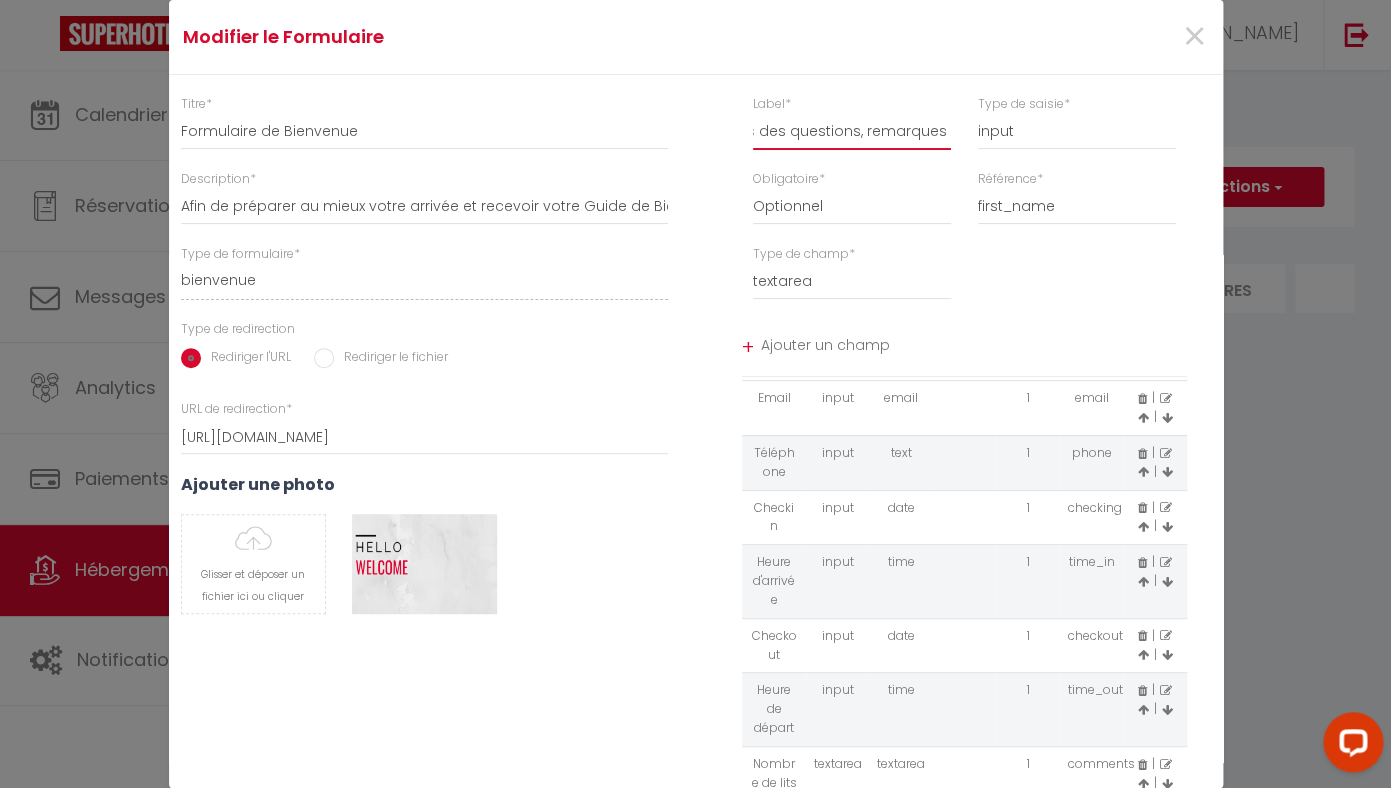 type on "Avez-vous des questions, remarques ? :" 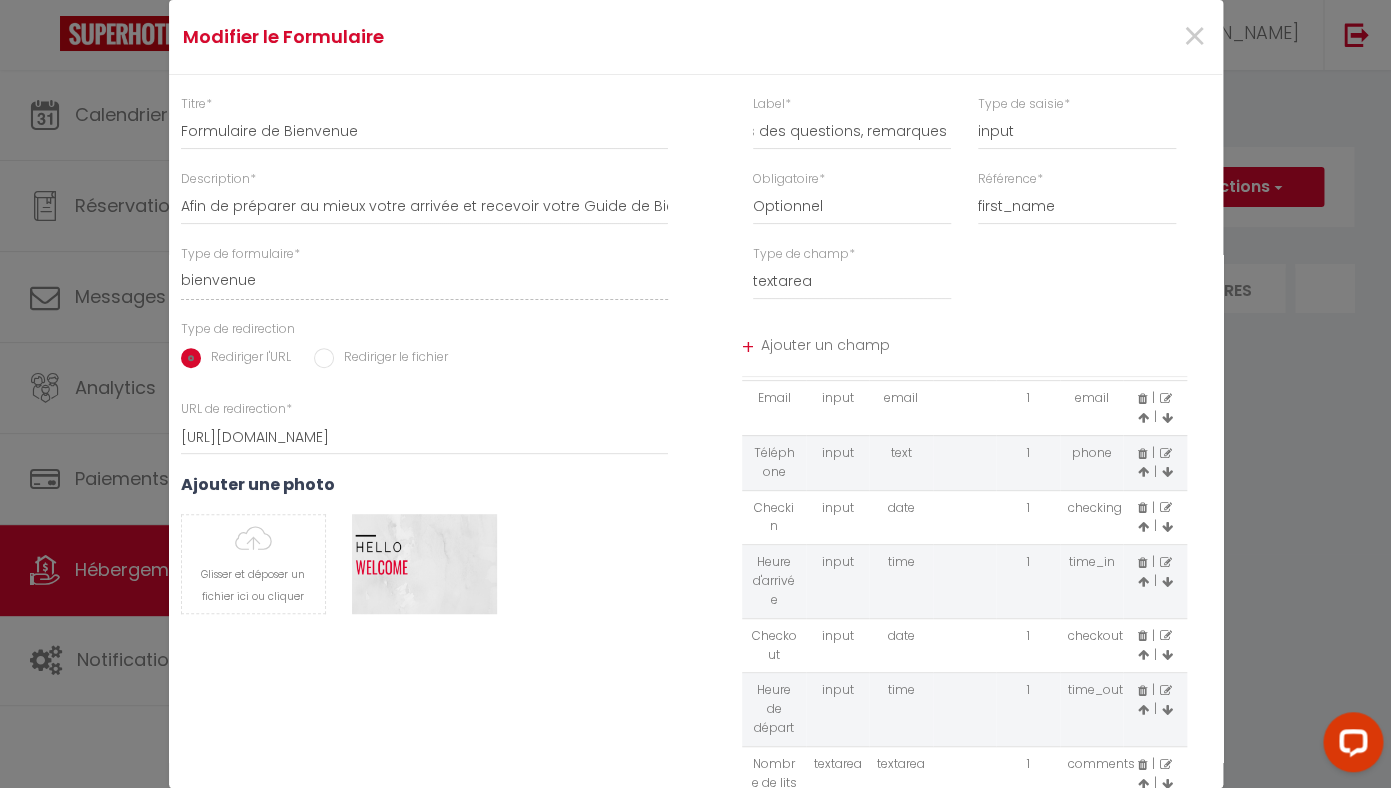 click on "Ajouter un champ" at bounding box center (974, 348) 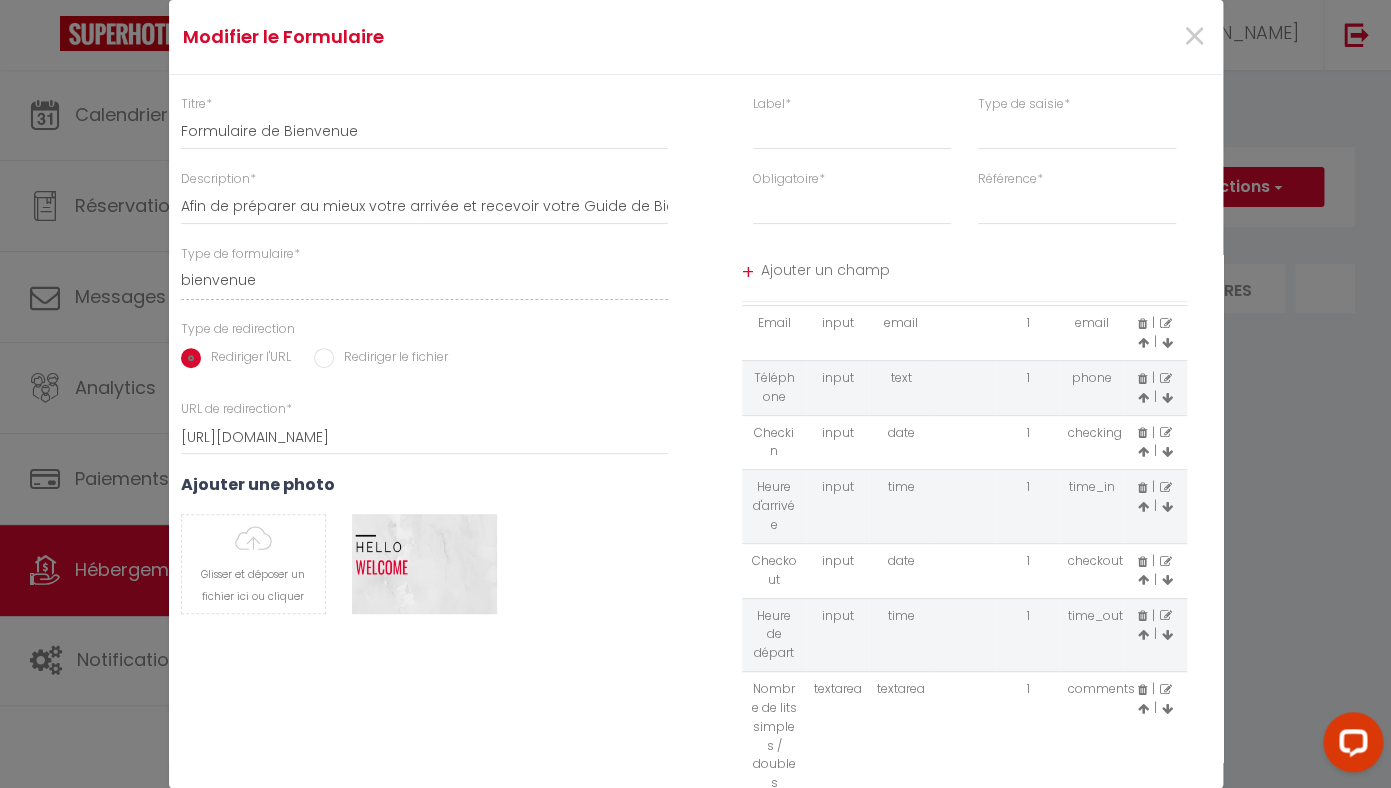 scroll, scrollTop: 0, scrollLeft: 0, axis: both 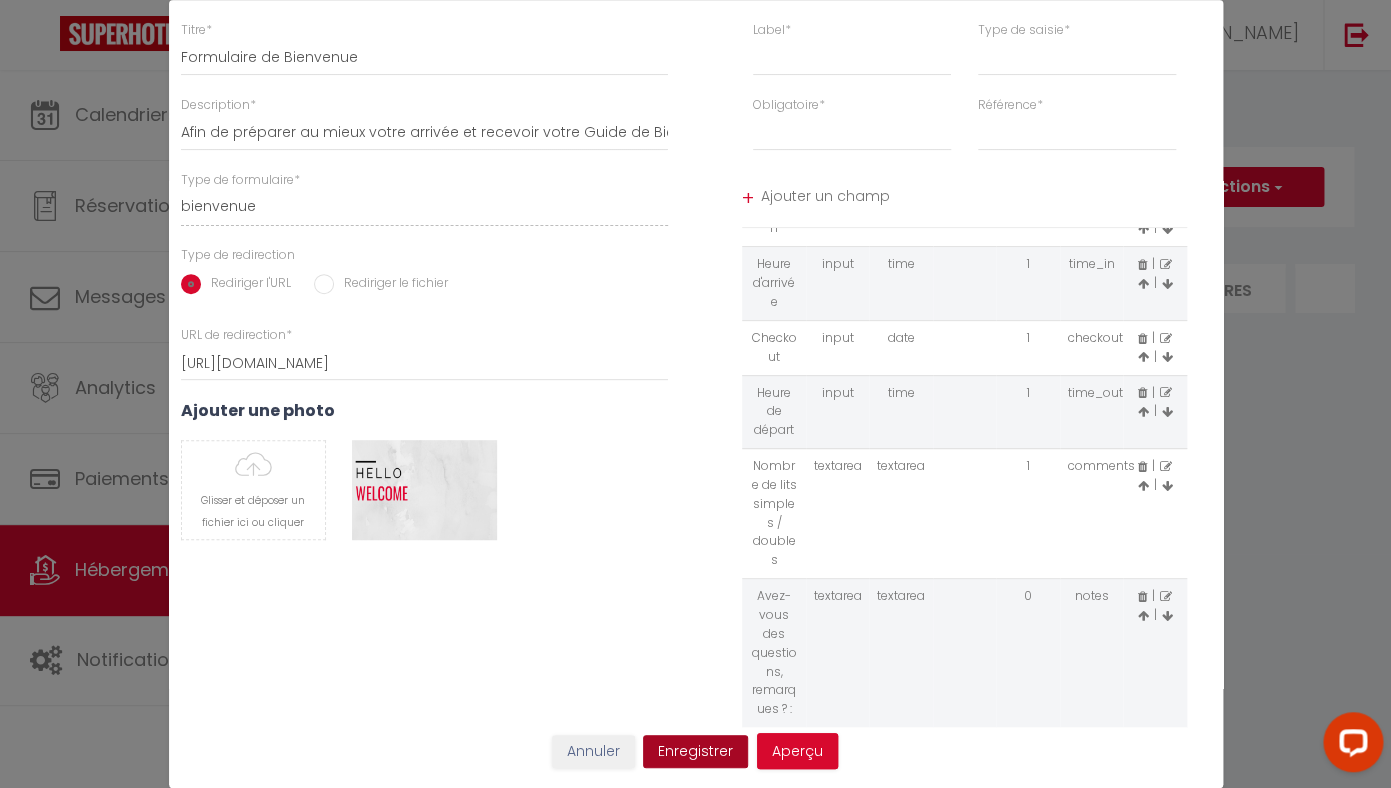 click on "Enregistrer" at bounding box center [695, 752] 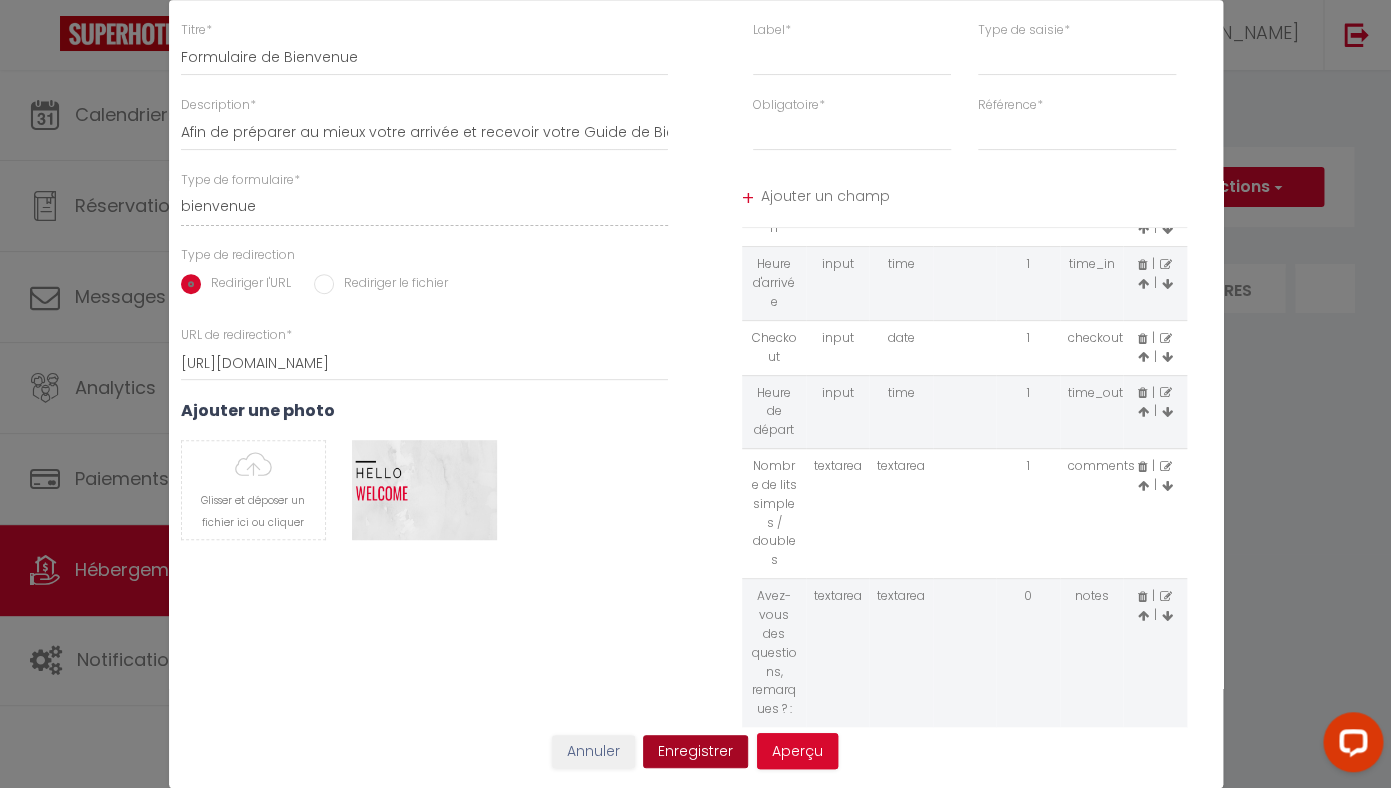 type 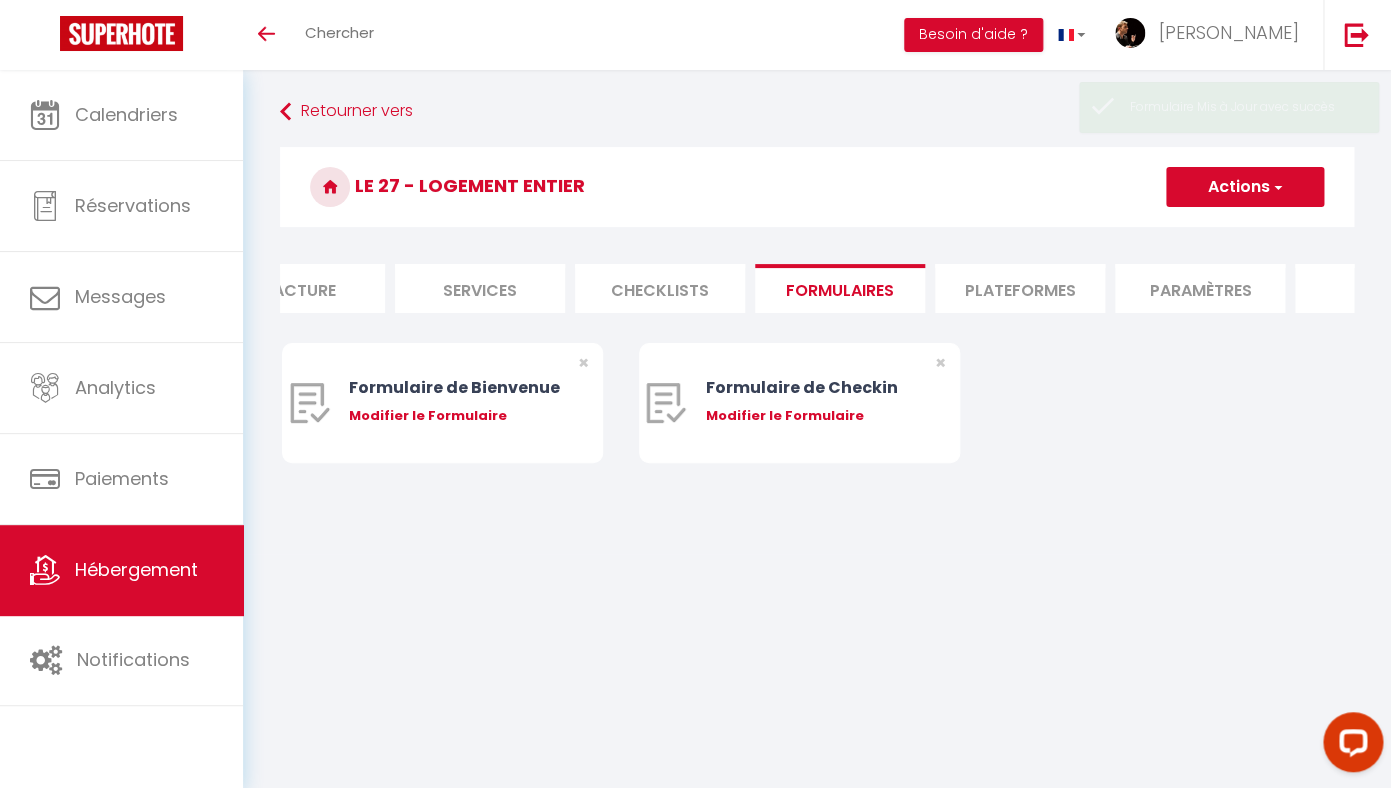 scroll, scrollTop: 0, scrollLeft: 0, axis: both 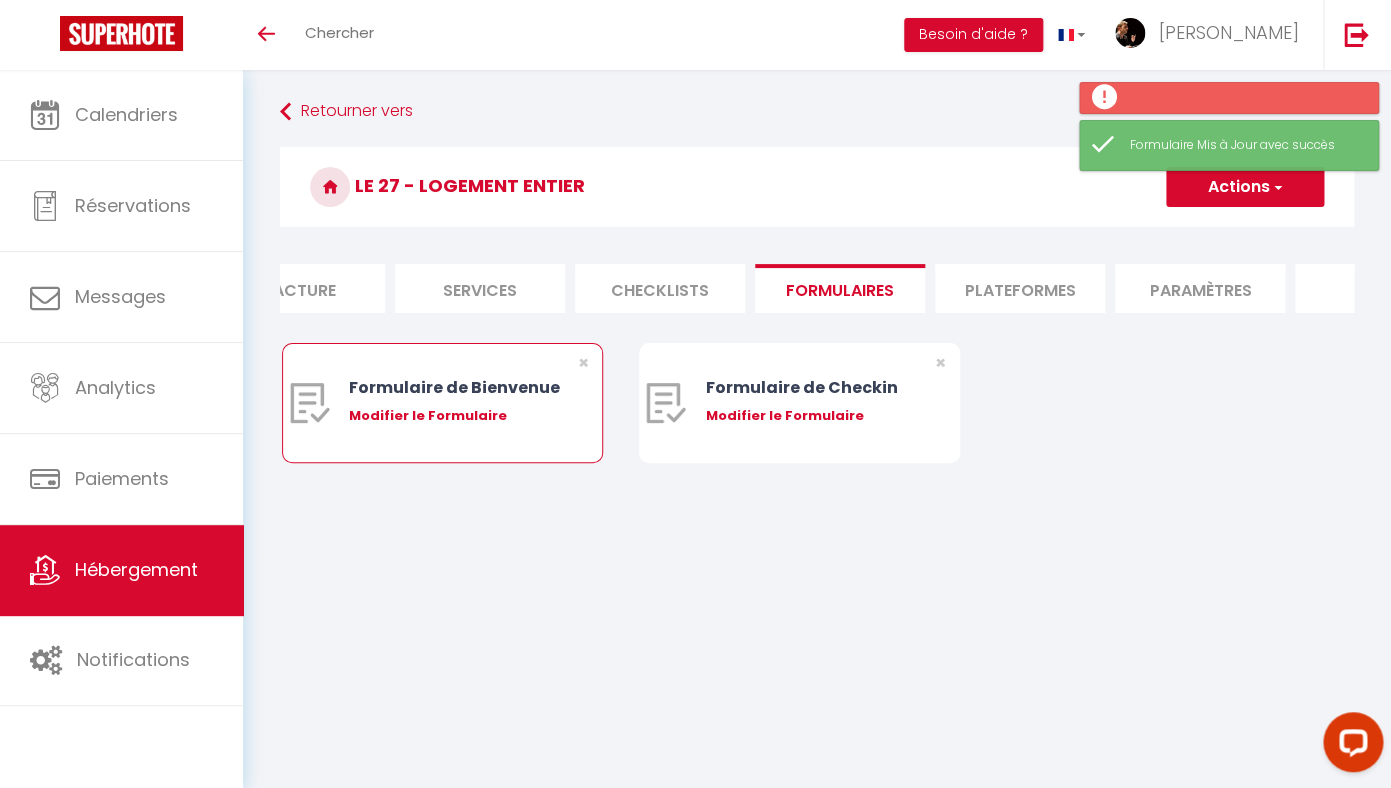 click on "Formulaire de Bienvenue
Modifier le Formulaire" at bounding box center [455, 403] 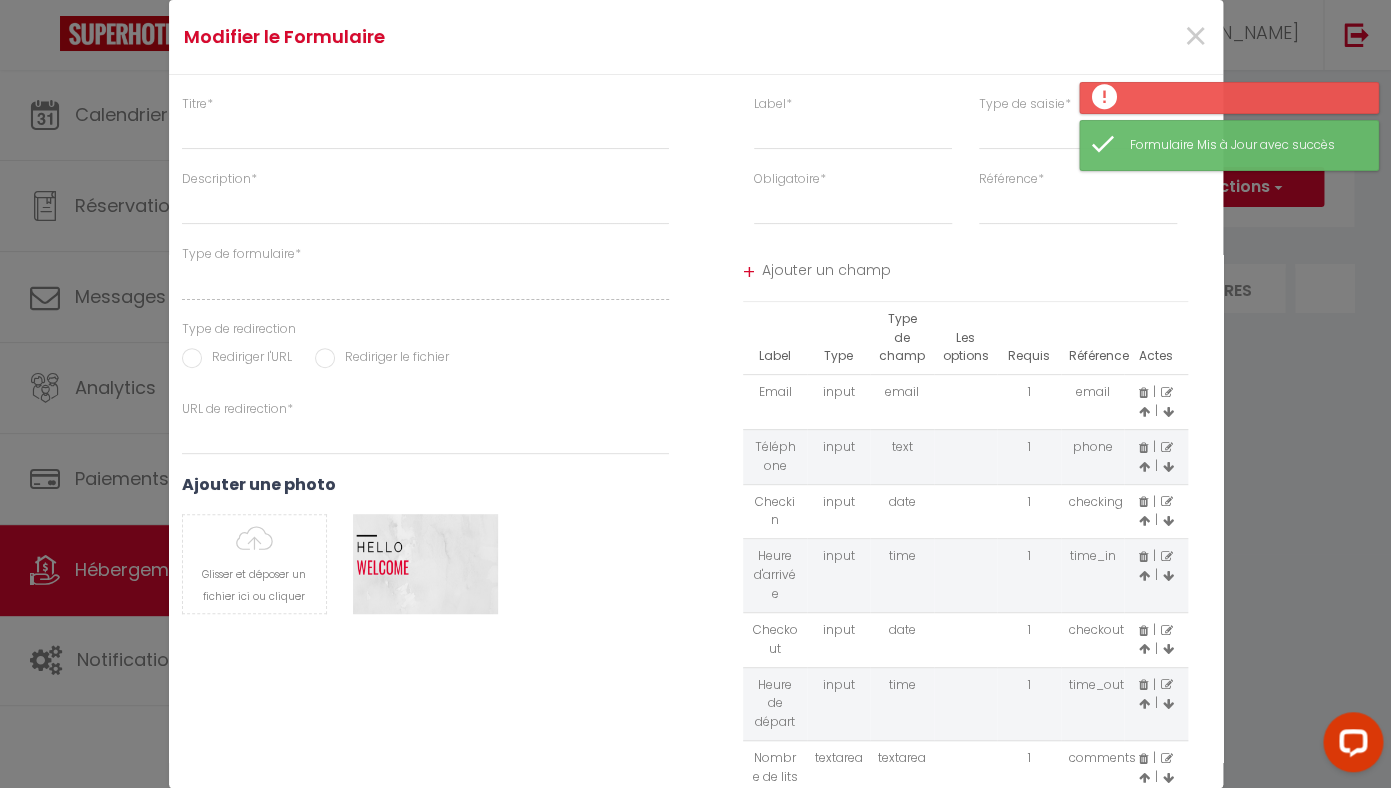 type on "Formulaire de Bienvenue" 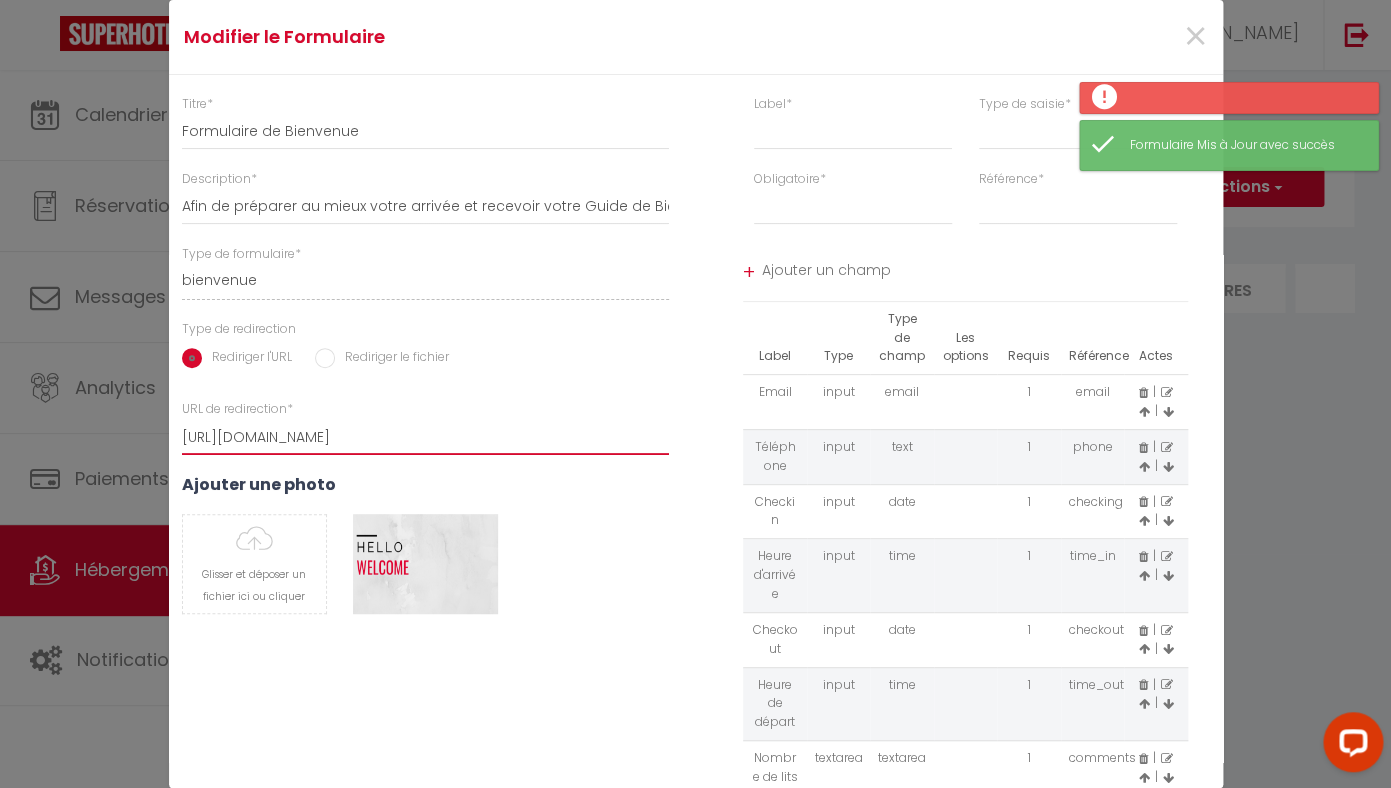 scroll, scrollTop: 219, scrollLeft: 0, axis: vertical 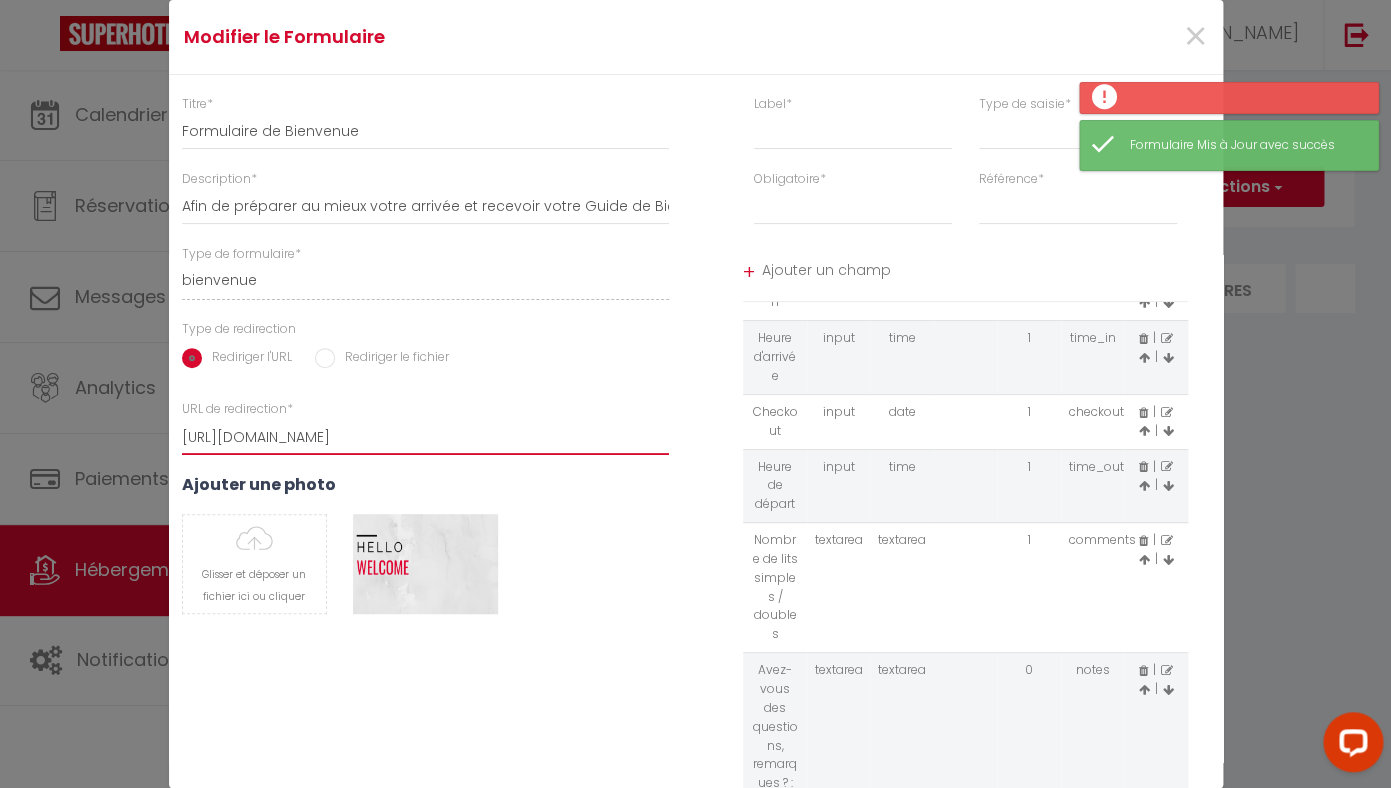 click on "https://superhote.com/confirmation" at bounding box center (426, 437) 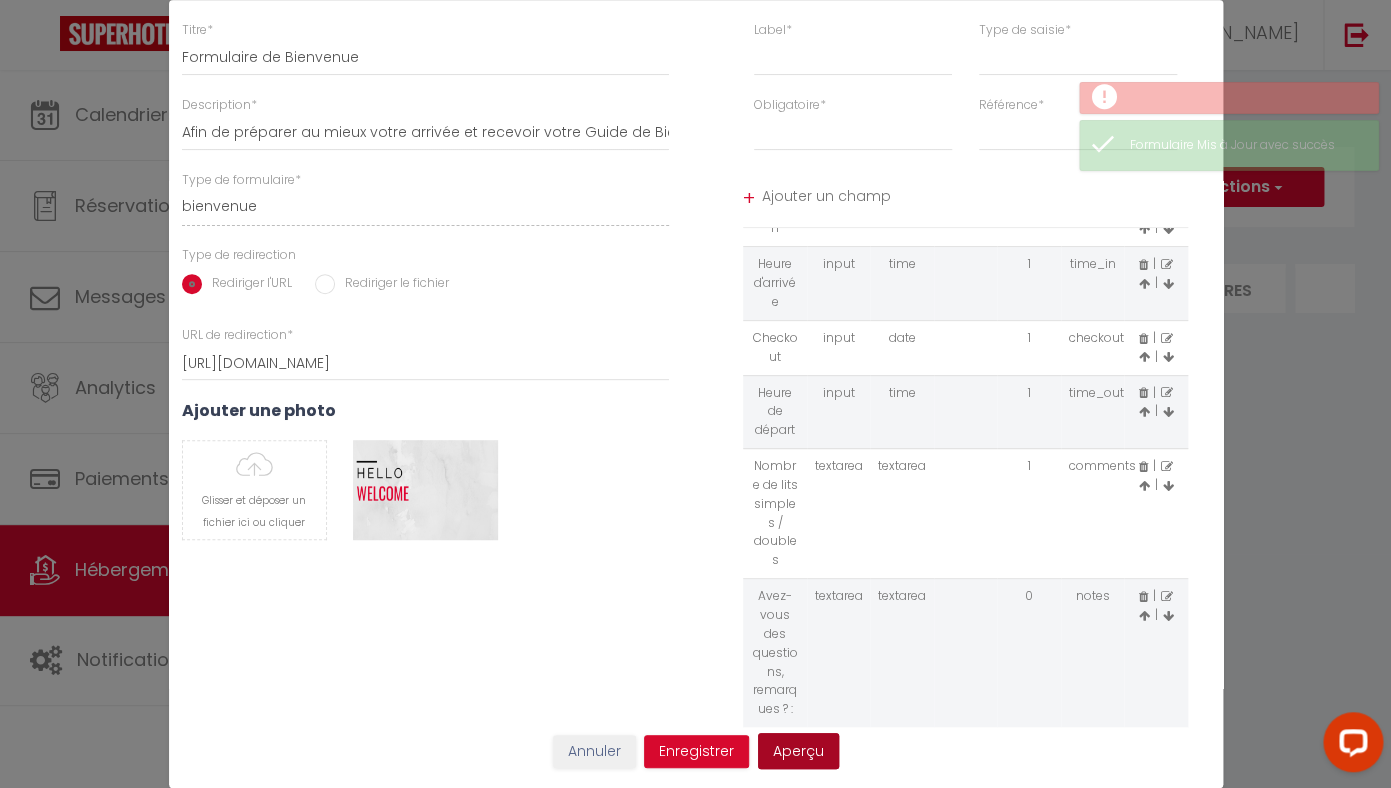 click on "Aperçu" at bounding box center [798, 751] 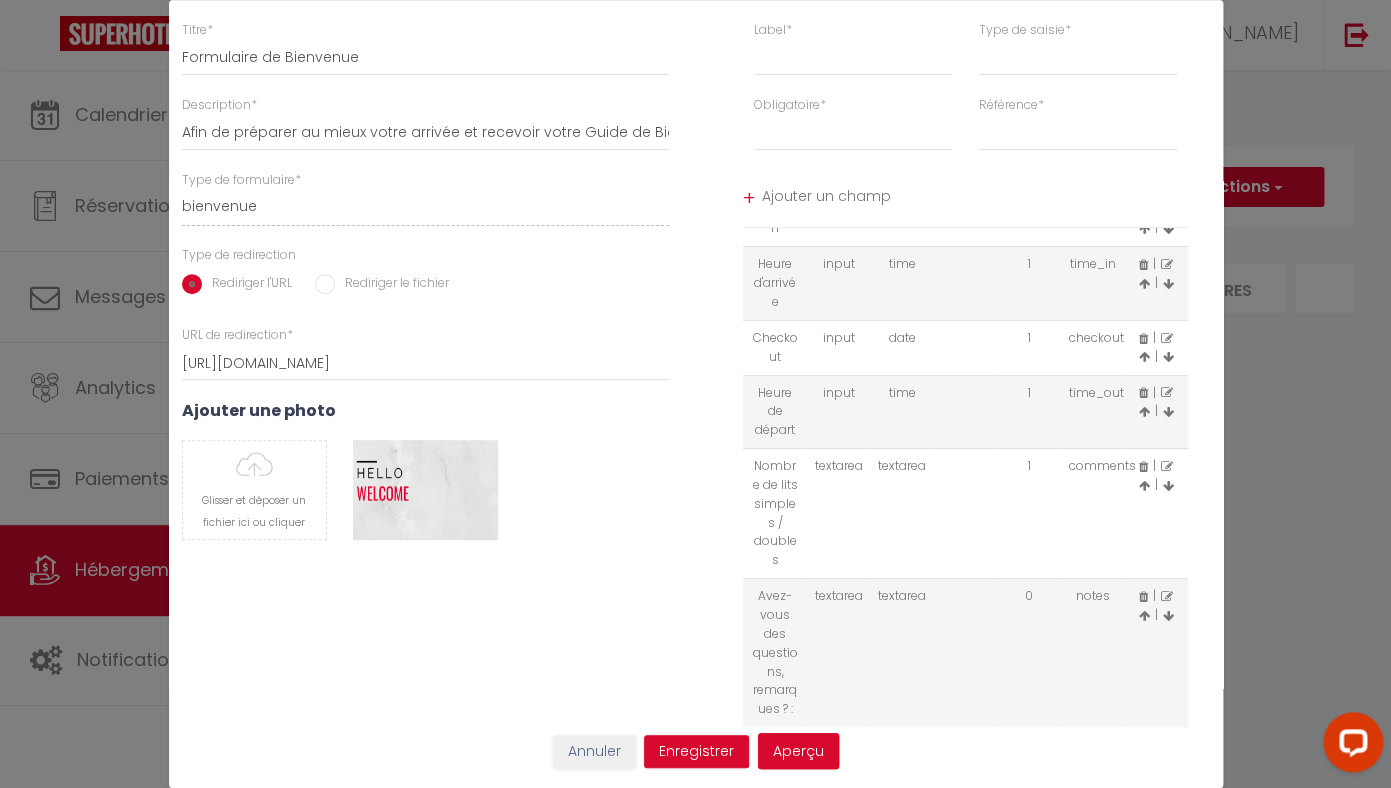 click on "Modifier le Formulaire
×
Titre
*   Formulaire de Bienvenue
Description
*   Afin de préparer au mieux votre arrivée et recevoir votre Guide de Bienvenue, je vous remercie de remplir le formulaire suivant
Type de formulaire
*
bienvenue
checkin
Type de redirection     Rediriger l'URL     Rediriger le fichier
URL de redirection
*   https://superhote.com/confirmation         Télécharger un fichier
Ajouter une photo" at bounding box center [695, 394] 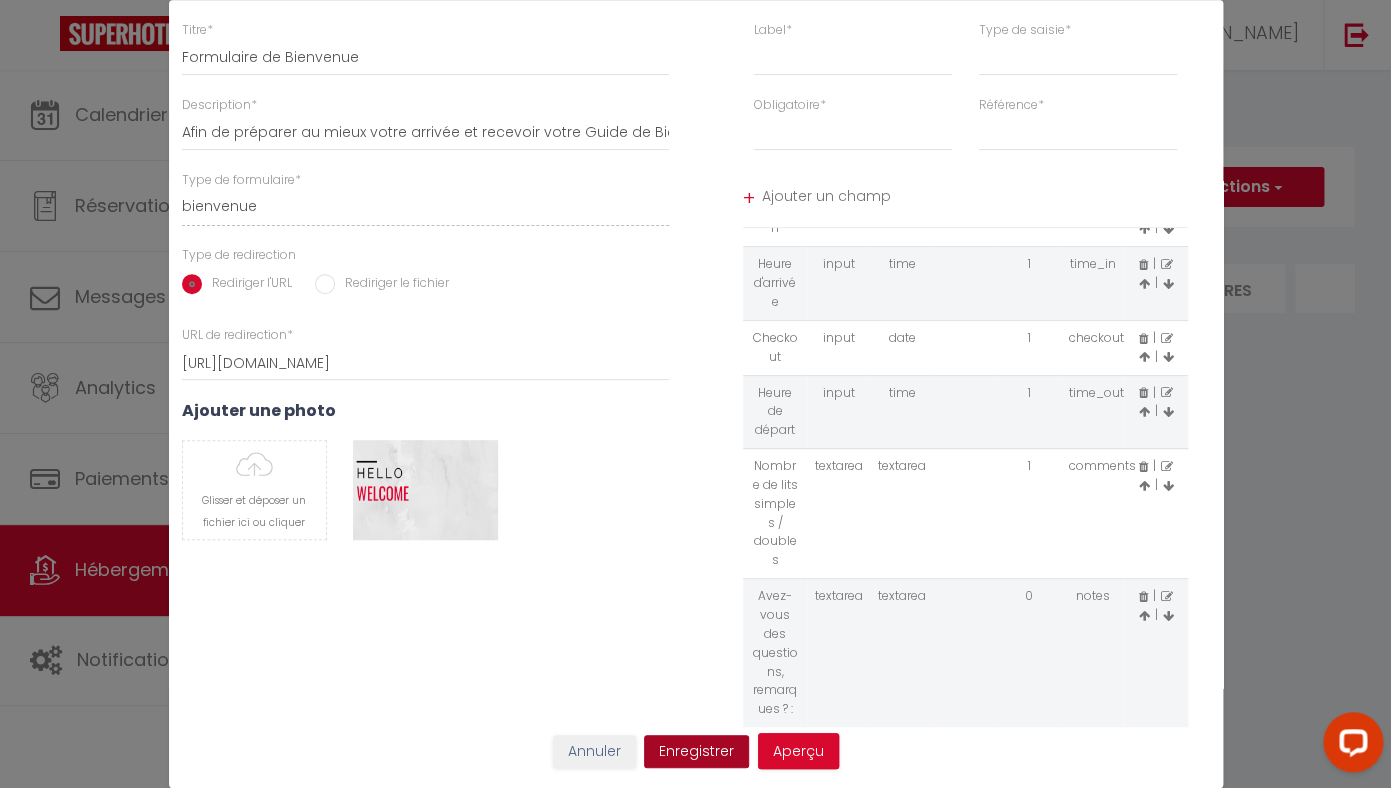 click on "Enregistrer" at bounding box center [696, 752] 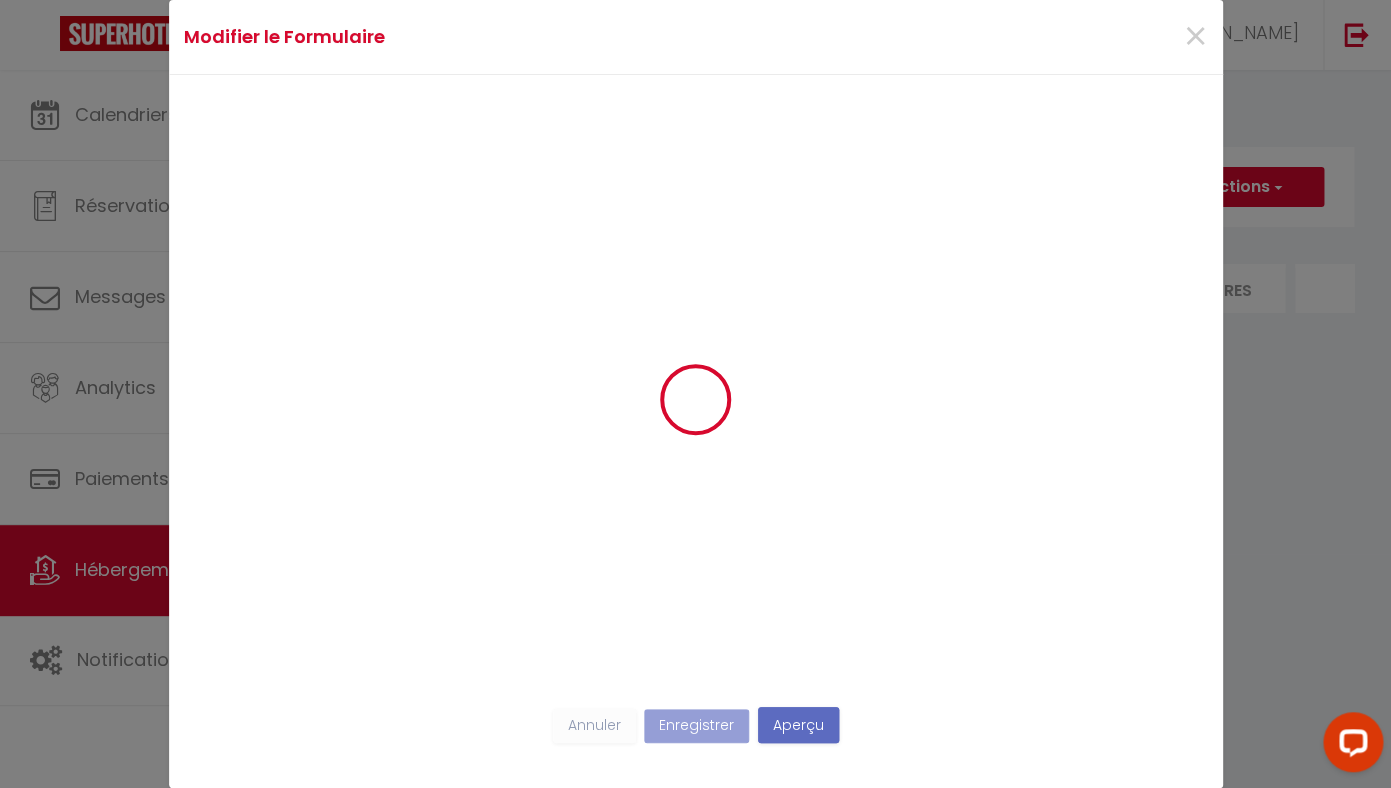 scroll, scrollTop: 0, scrollLeft: 0, axis: both 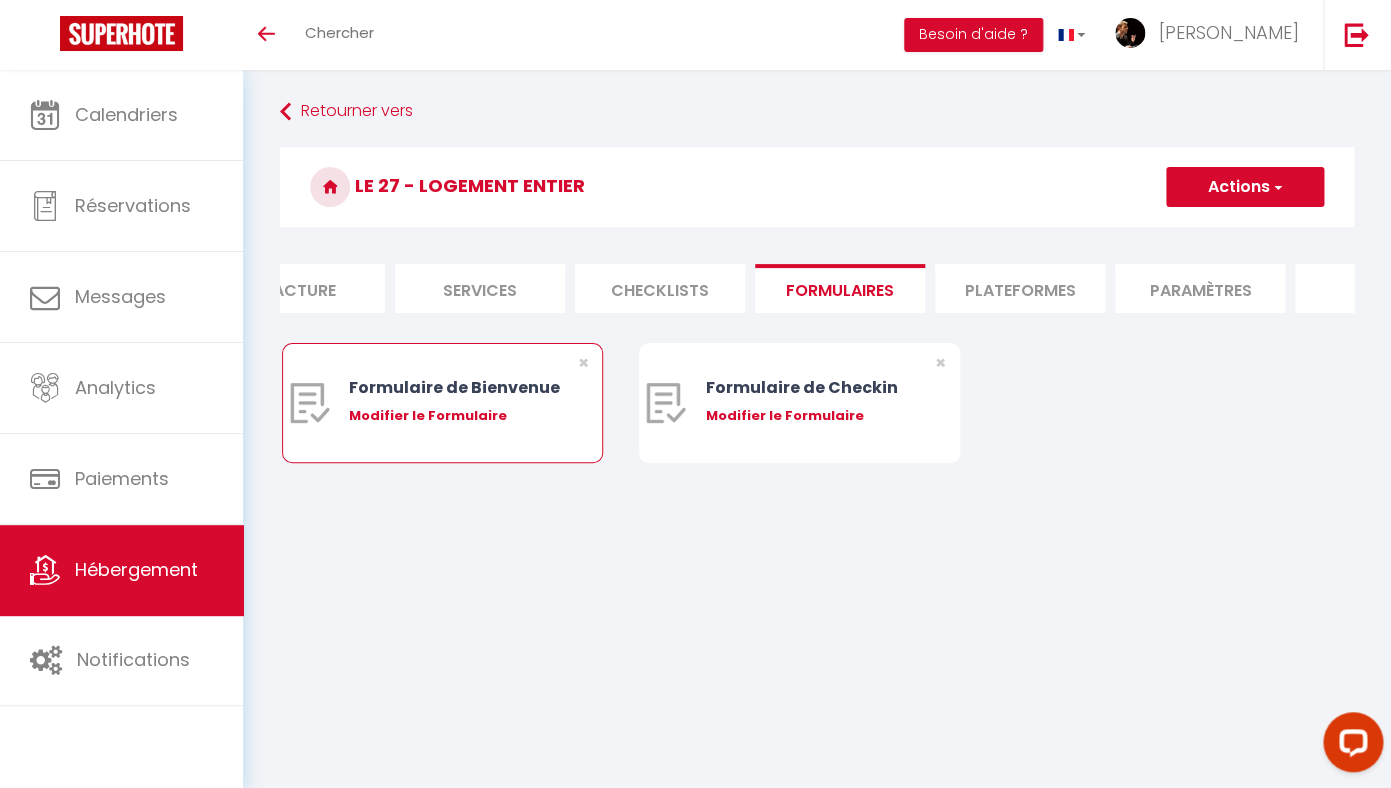 click on "Modifier le Formulaire" at bounding box center (455, 416) 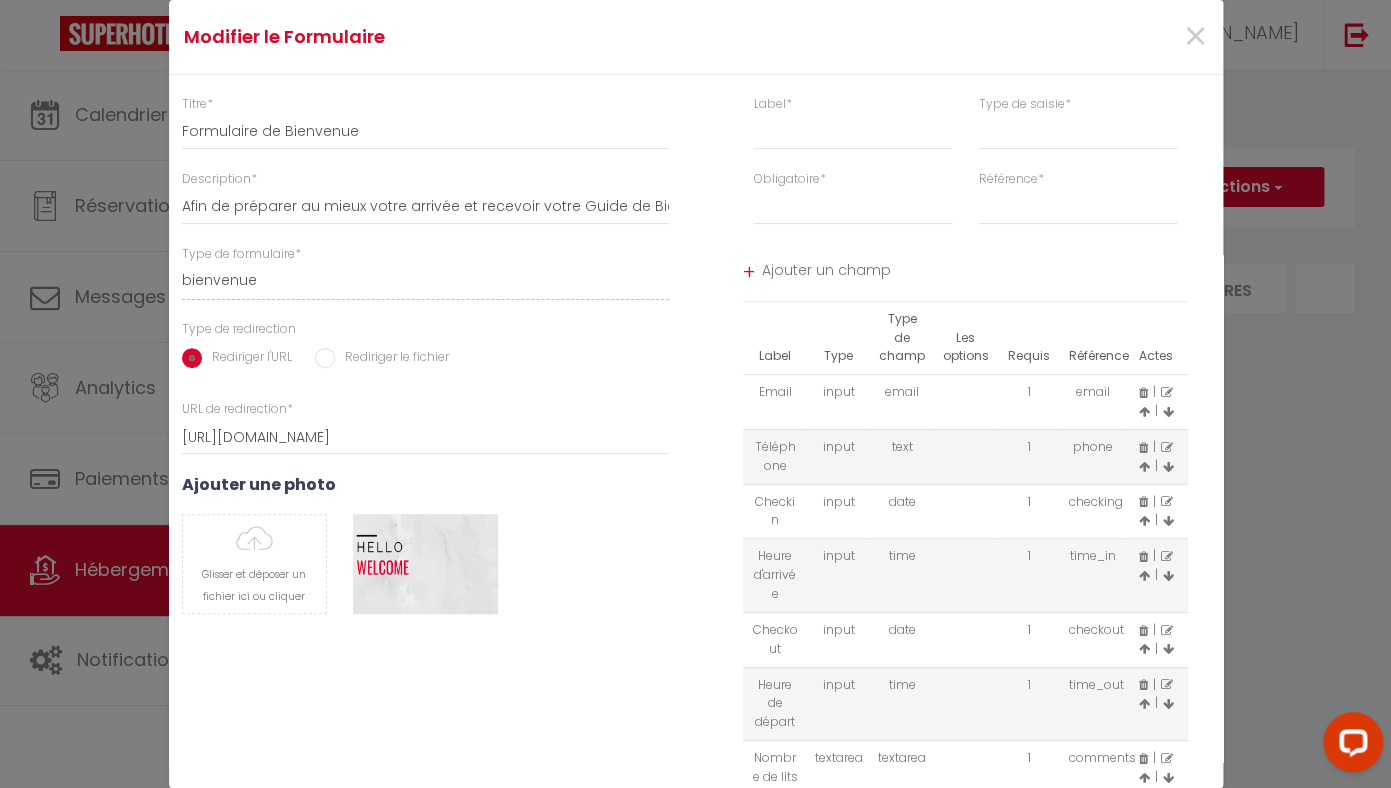 scroll, scrollTop: 219, scrollLeft: 0, axis: vertical 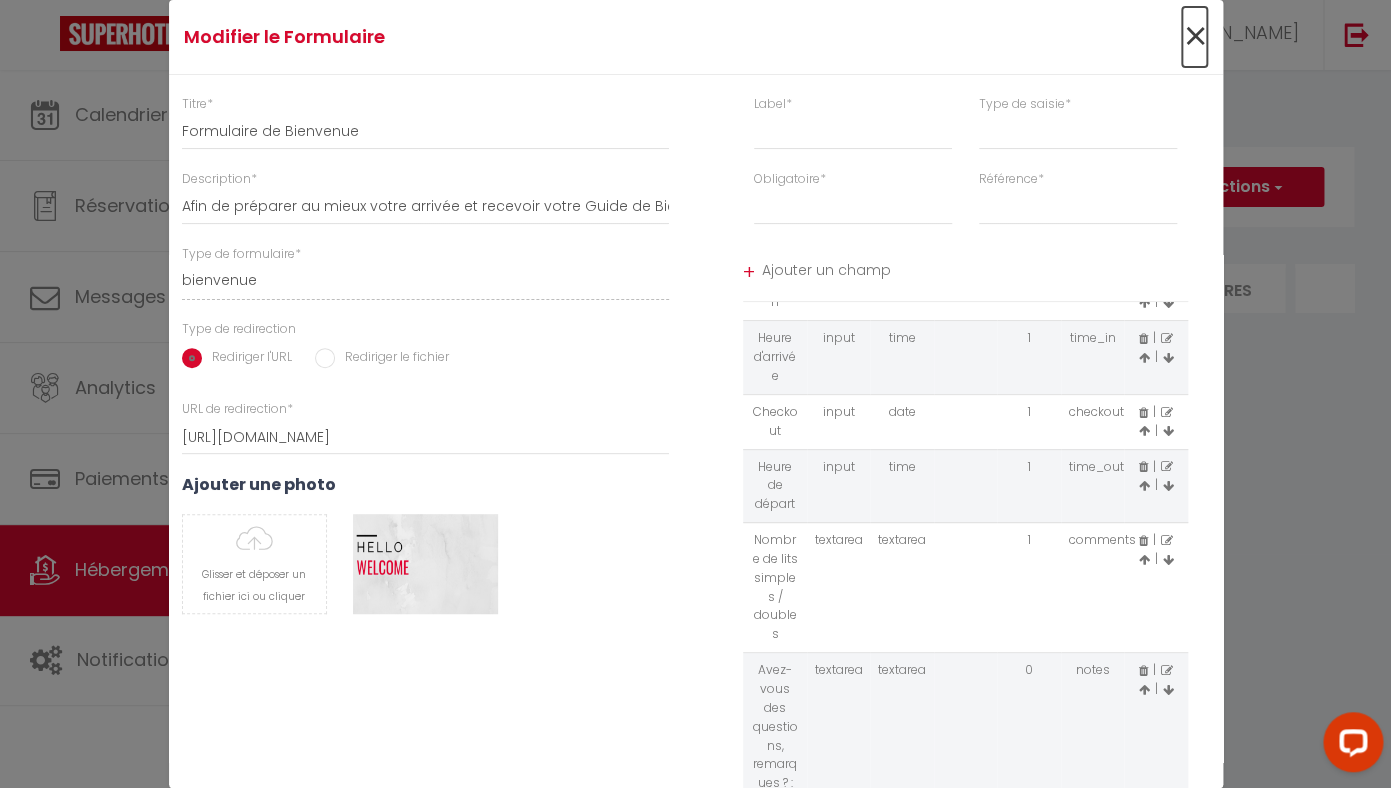 click on "×" at bounding box center [1194, 37] 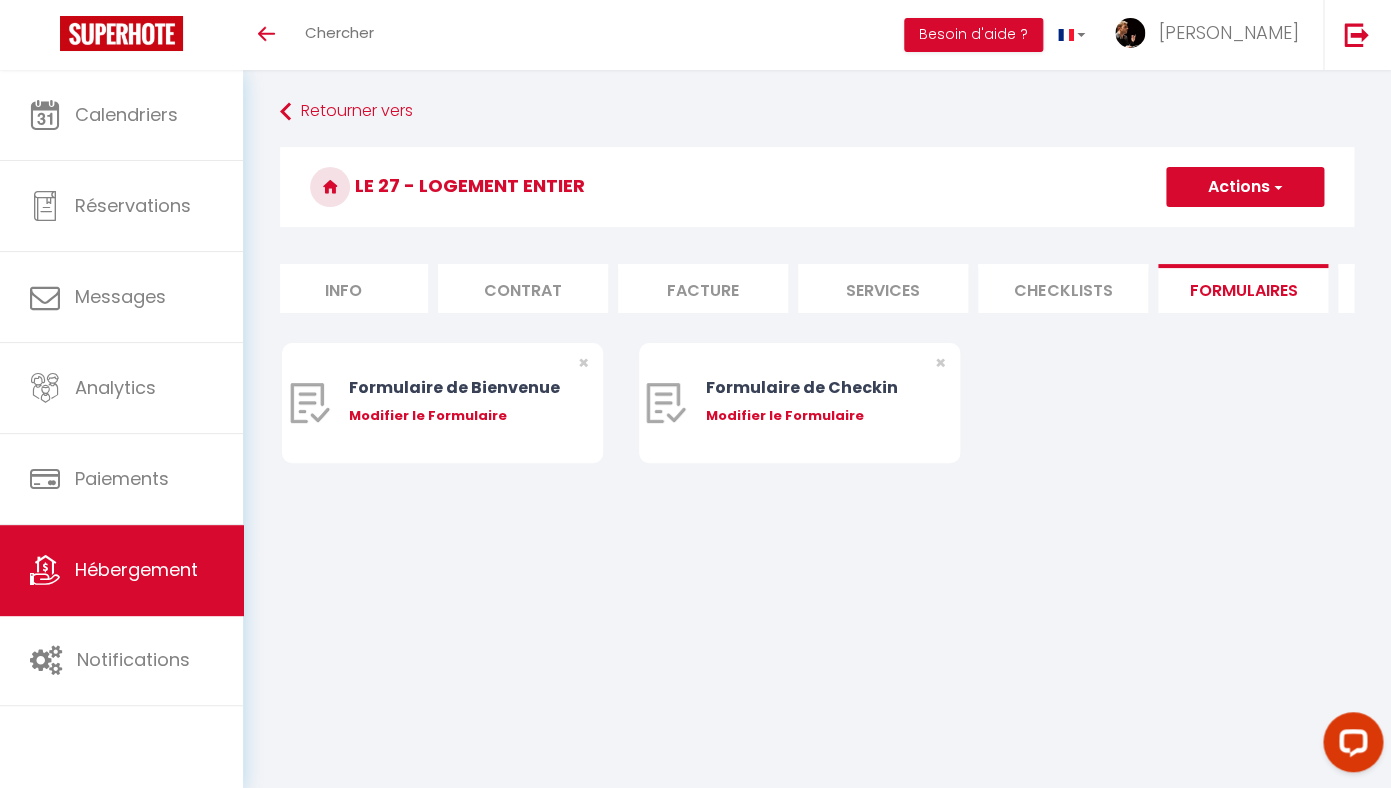 scroll, scrollTop: 0, scrollLeft: 24, axis: horizontal 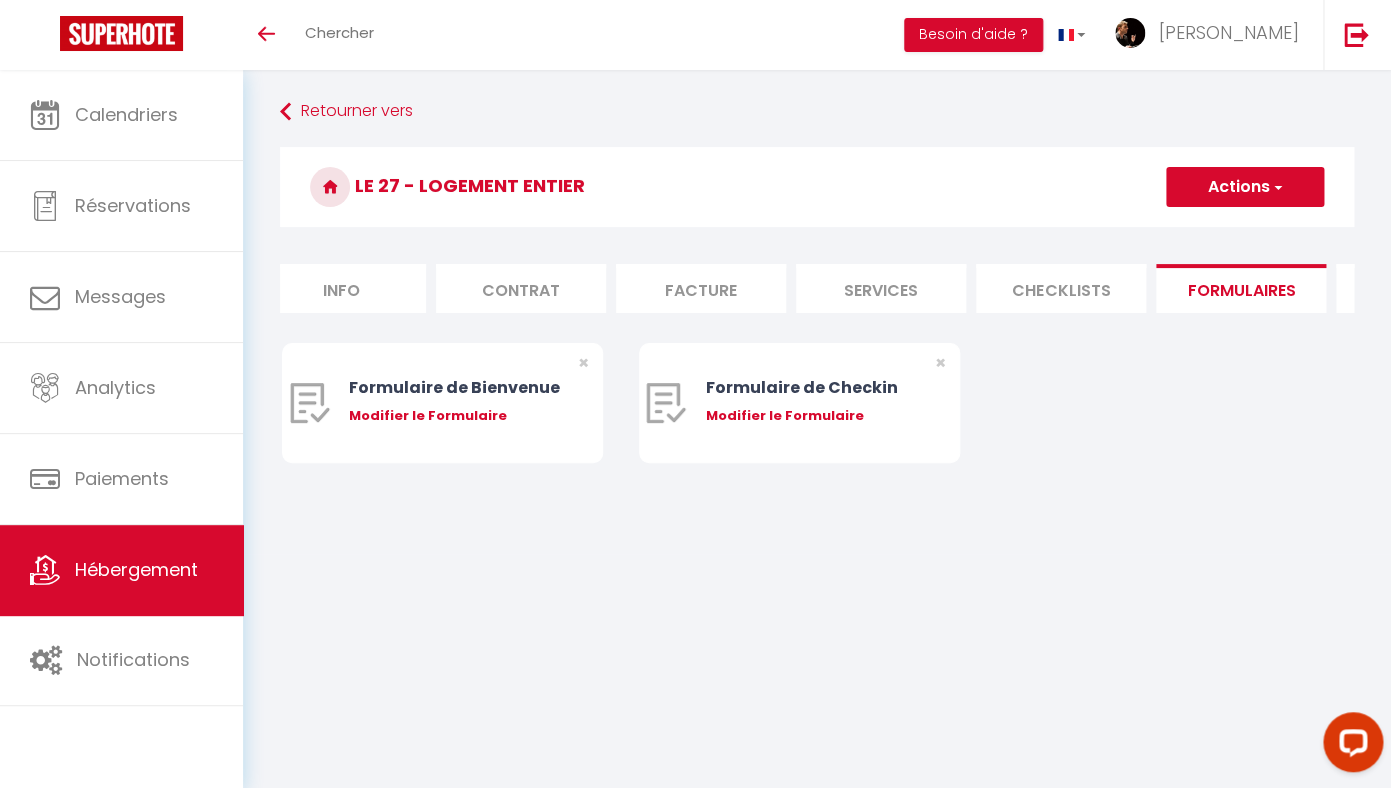 click on "Contrat" at bounding box center (521, 288) 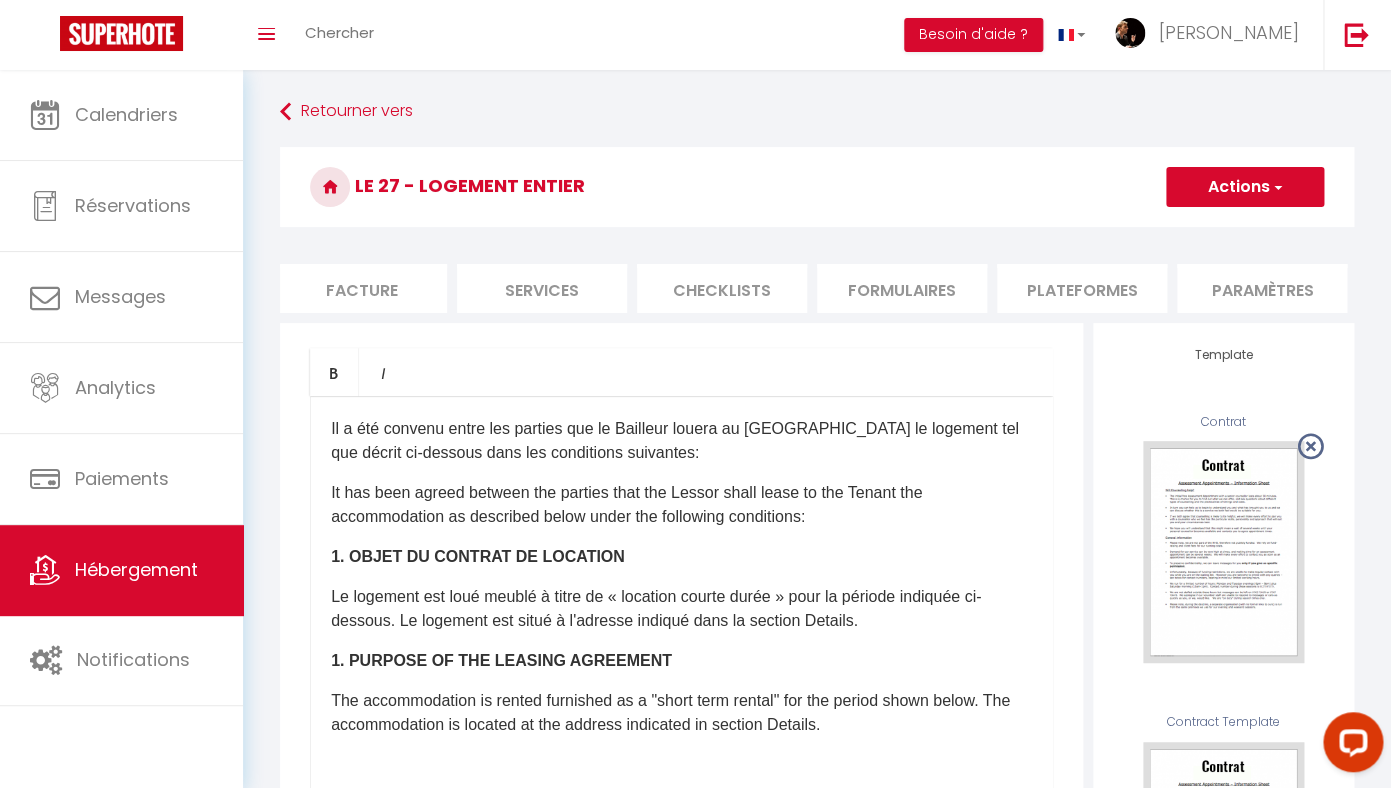 scroll, scrollTop: 0, scrollLeft: 380, axis: horizontal 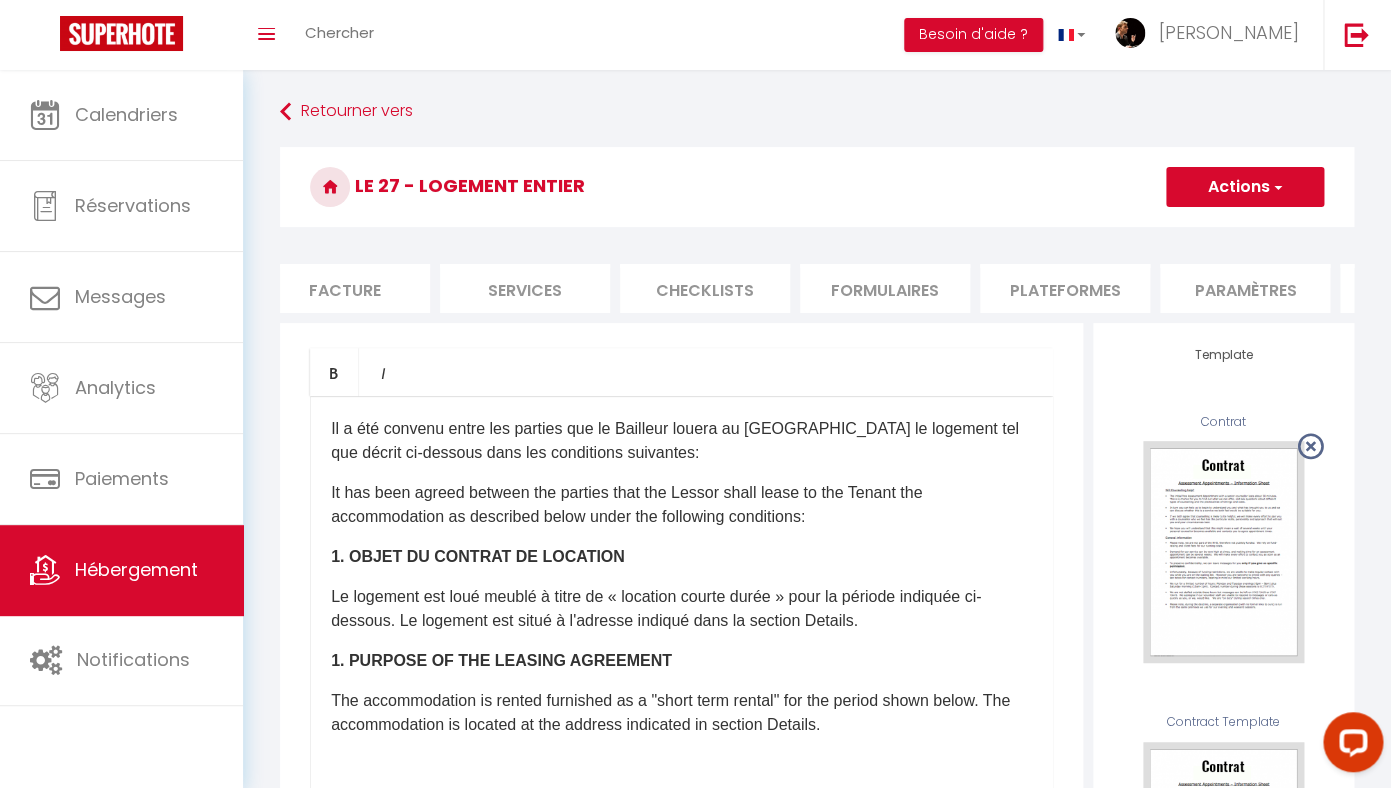 click on "Services" at bounding box center (525, 288) 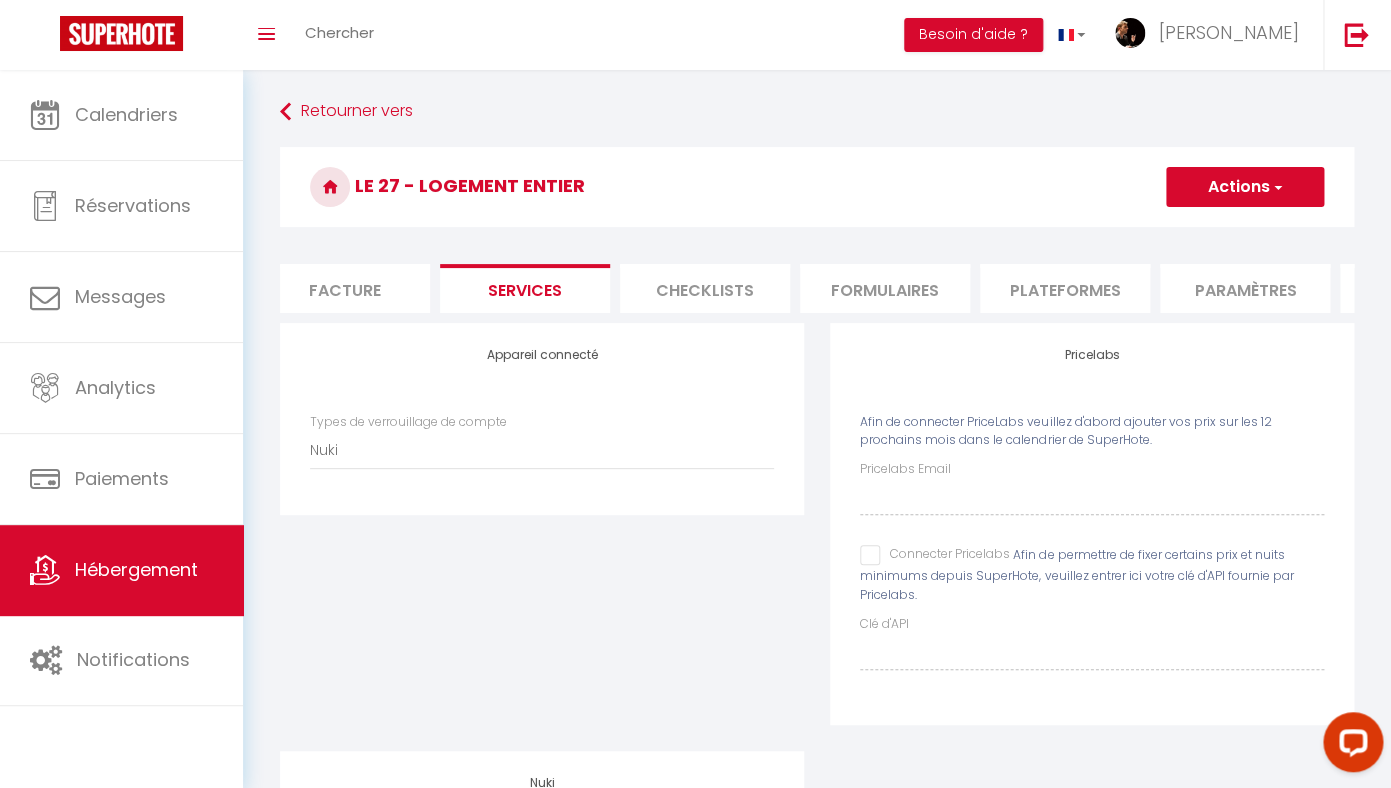 click on "Paramètres" at bounding box center (1245, 288) 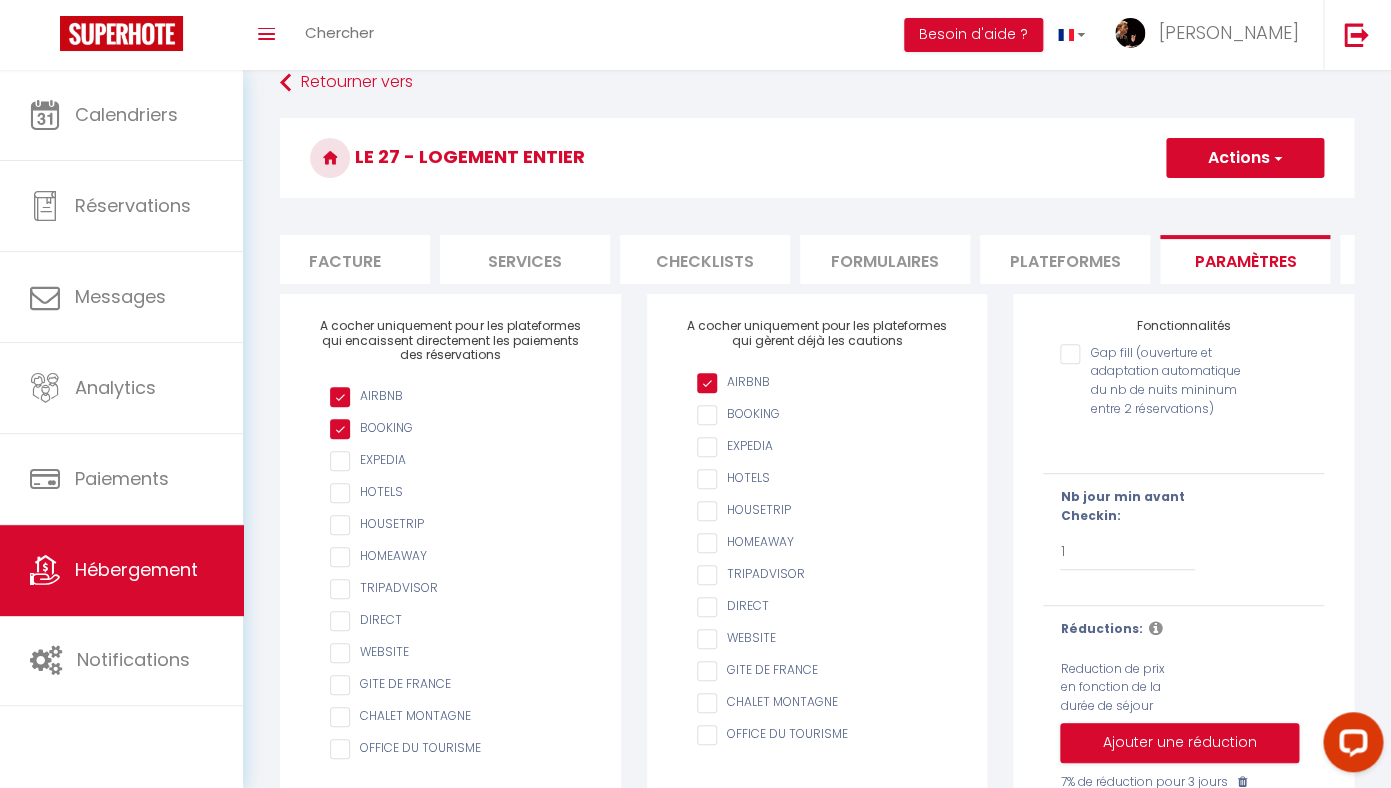 scroll, scrollTop: 30, scrollLeft: 0, axis: vertical 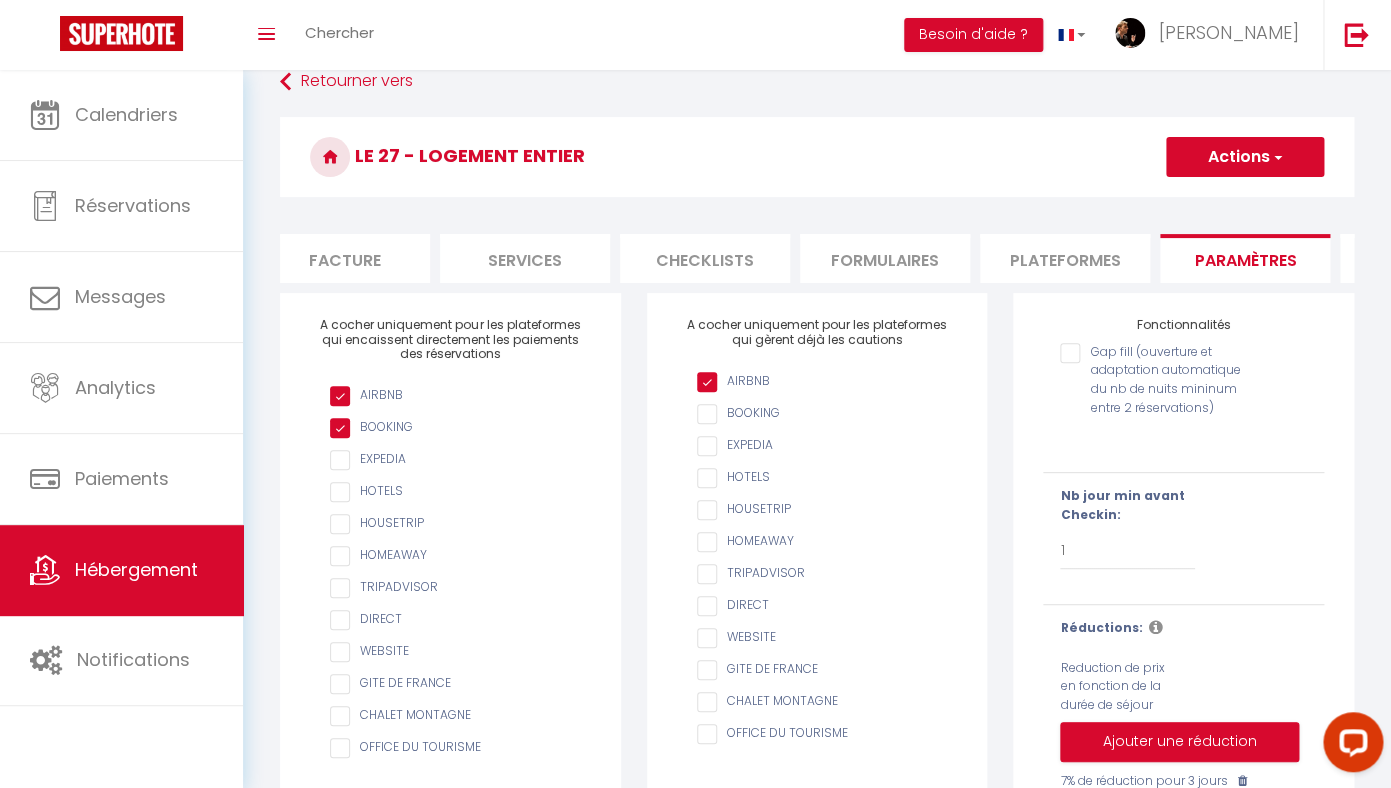 click on "AIRBNB" at bounding box center (827, 382) 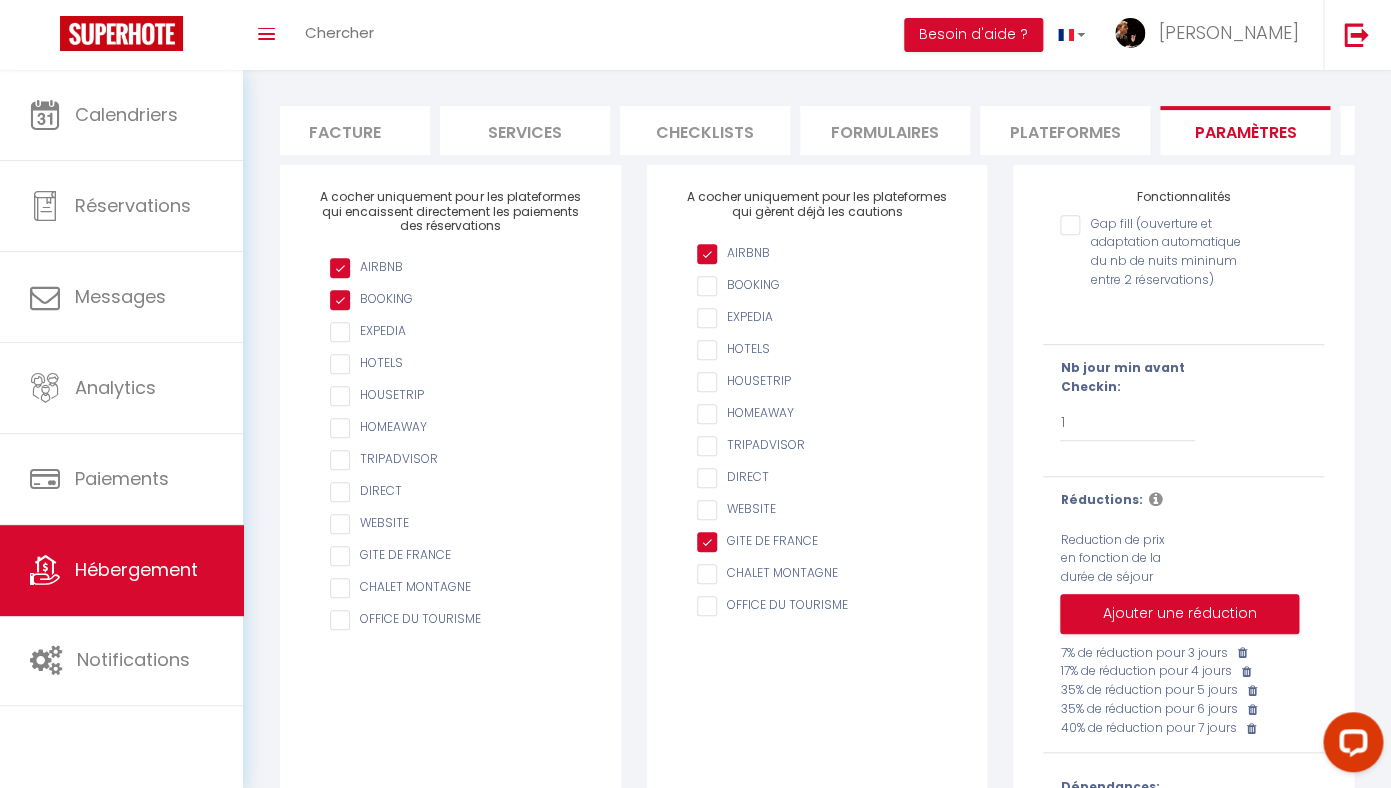 scroll, scrollTop: 0, scrollLeft: 0, axis: both 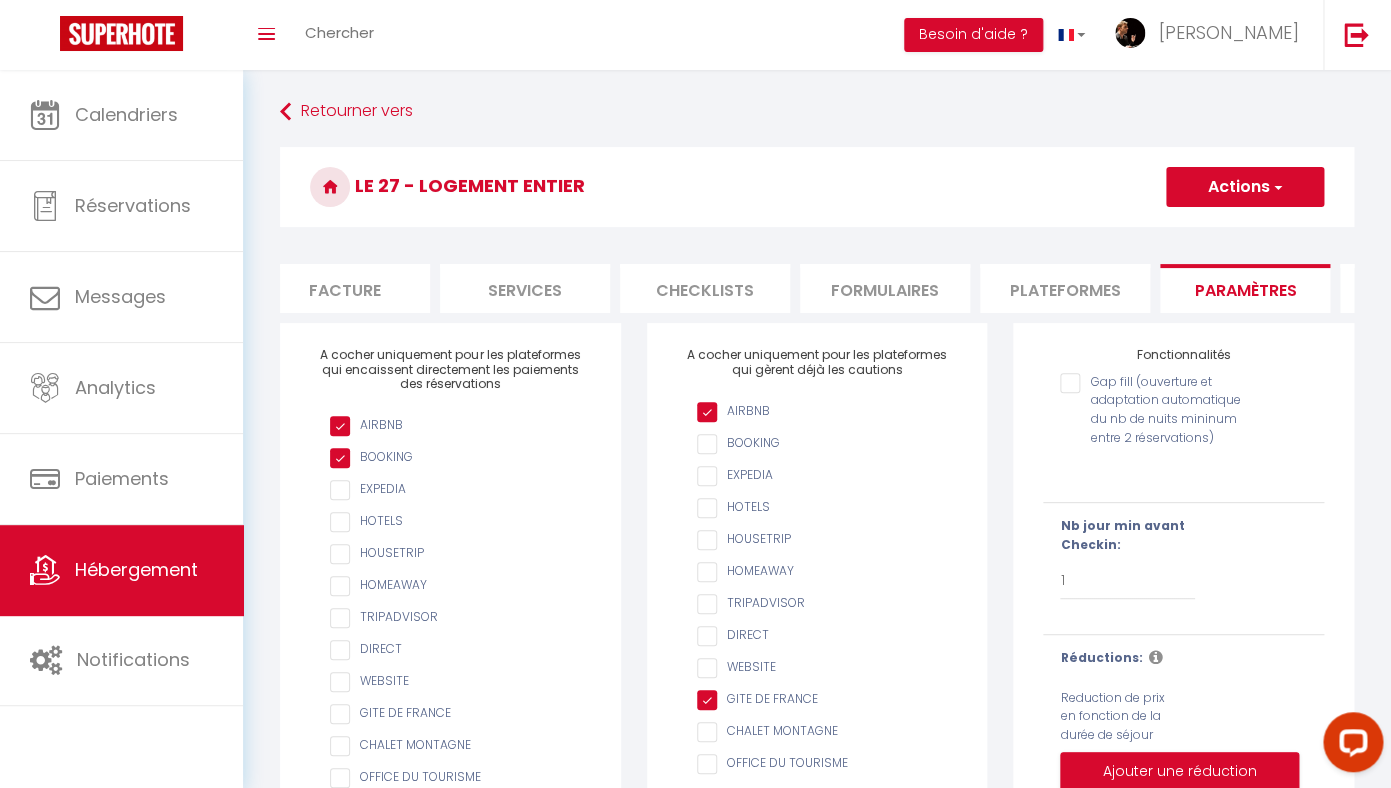 click on "Actions" at bounding box center (1245, 187) 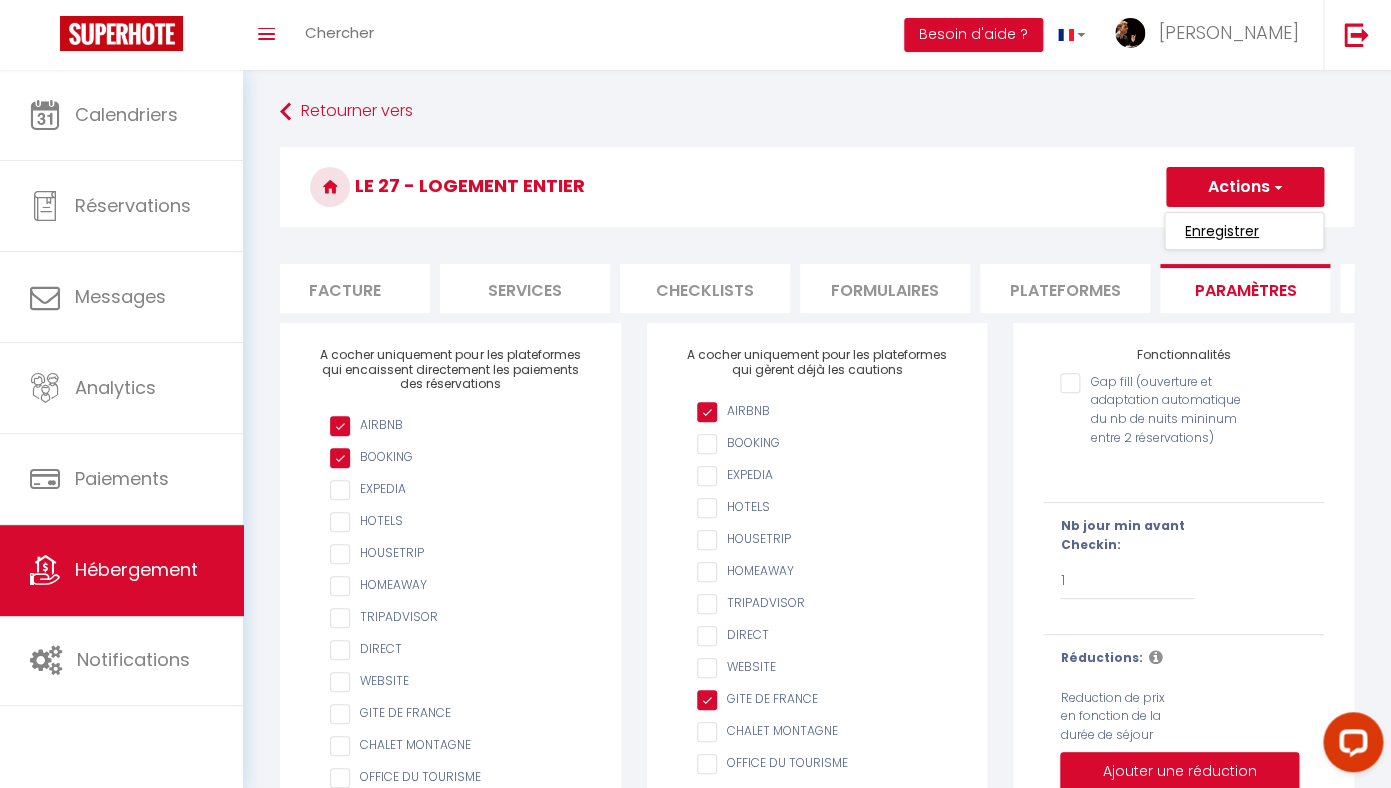 click on "Enregistrer" at bounding box center [1222, 231] 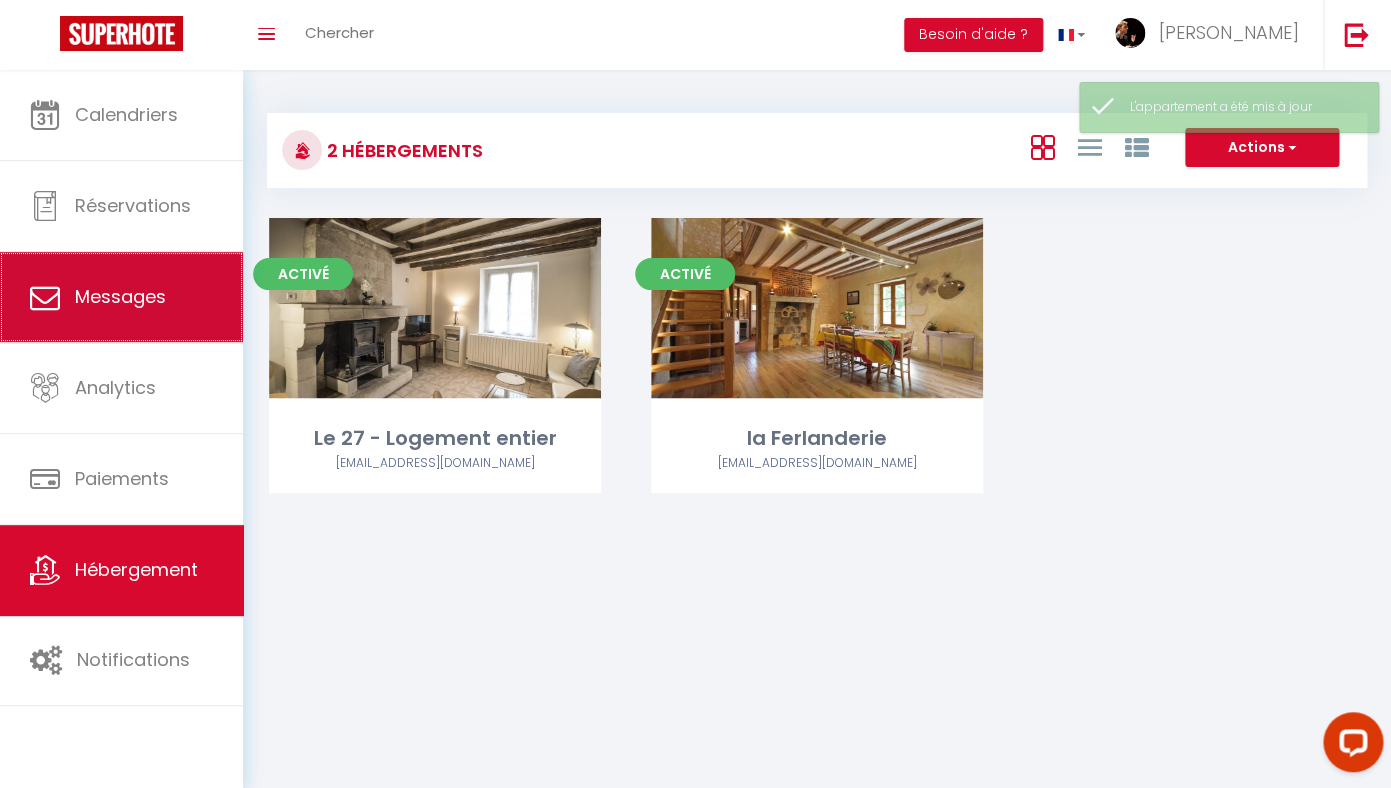 click on "Messages" at bounding box center [121, 297] 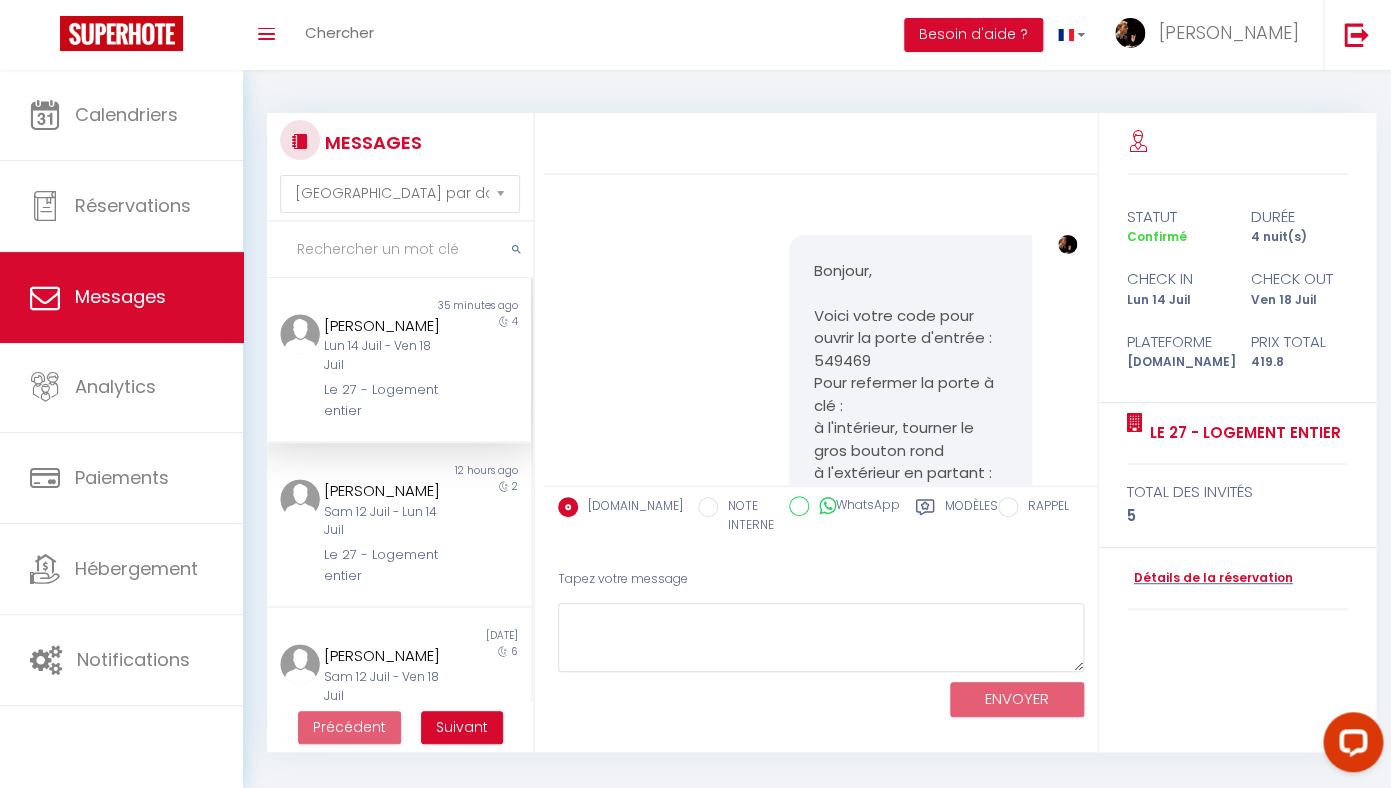 scroll, scrollTop: 419, scrollLeft: 0, axis: vertical 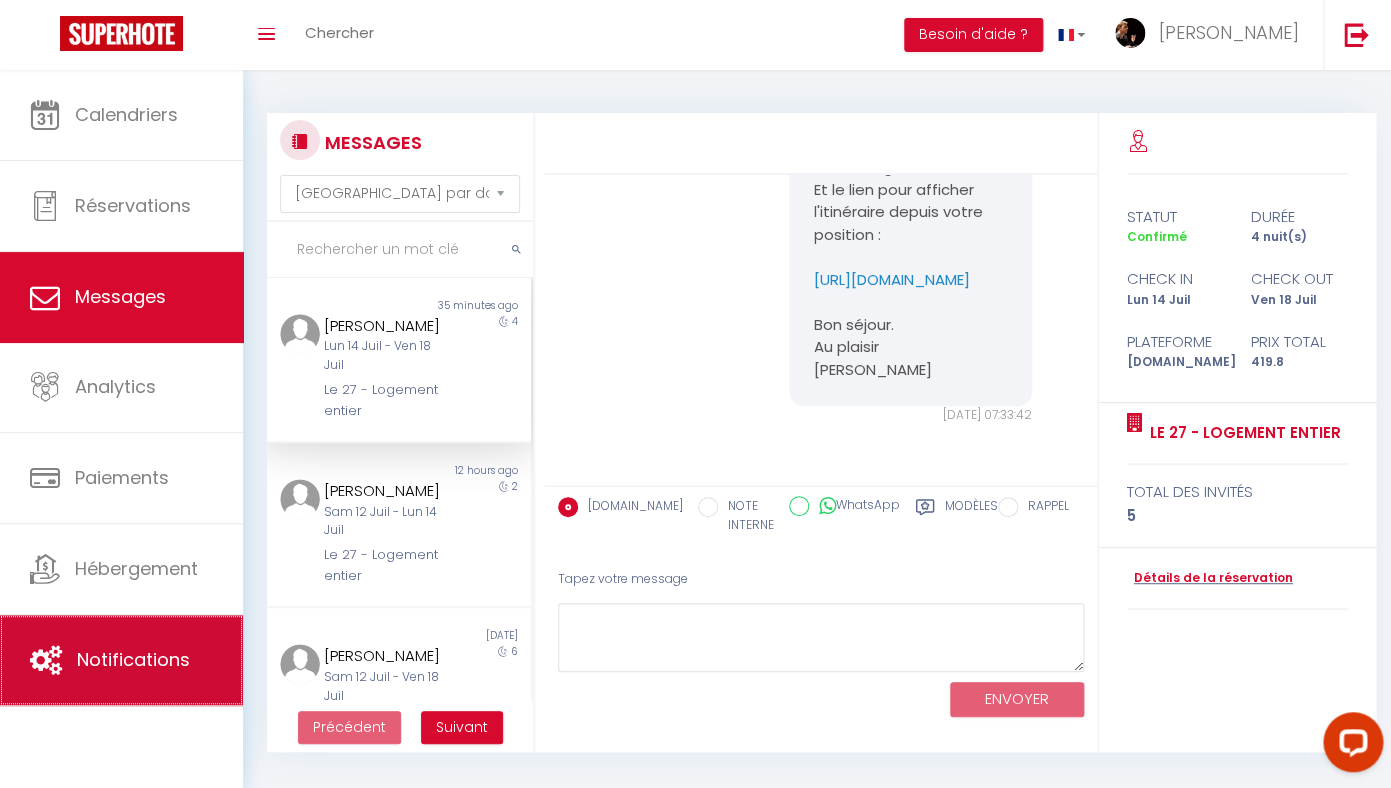 click on "Notifications" at bounding box center (133, 659) 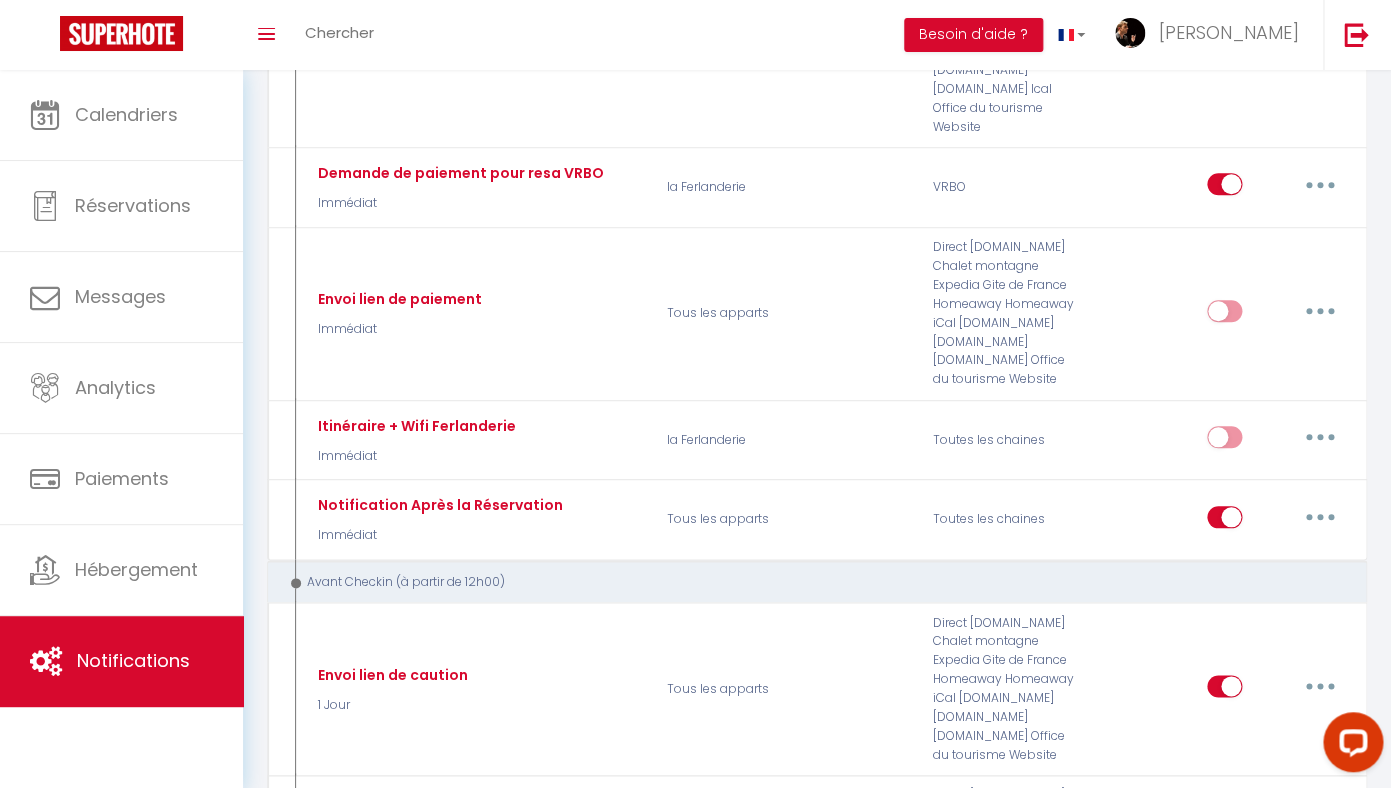 scroll, scrollTop: 493, scrollLeft: 0, axis: vertical 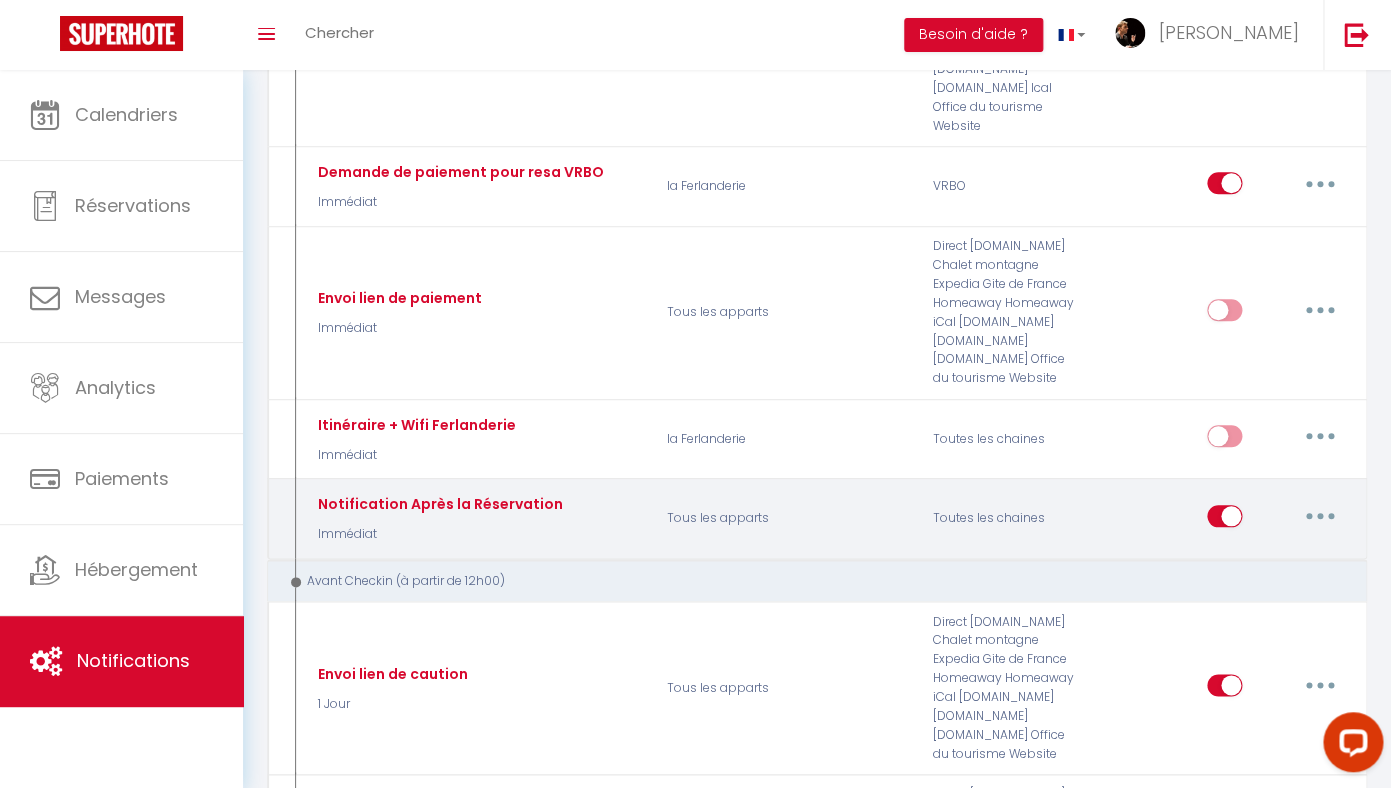 click at bounding box center [1320, 516] 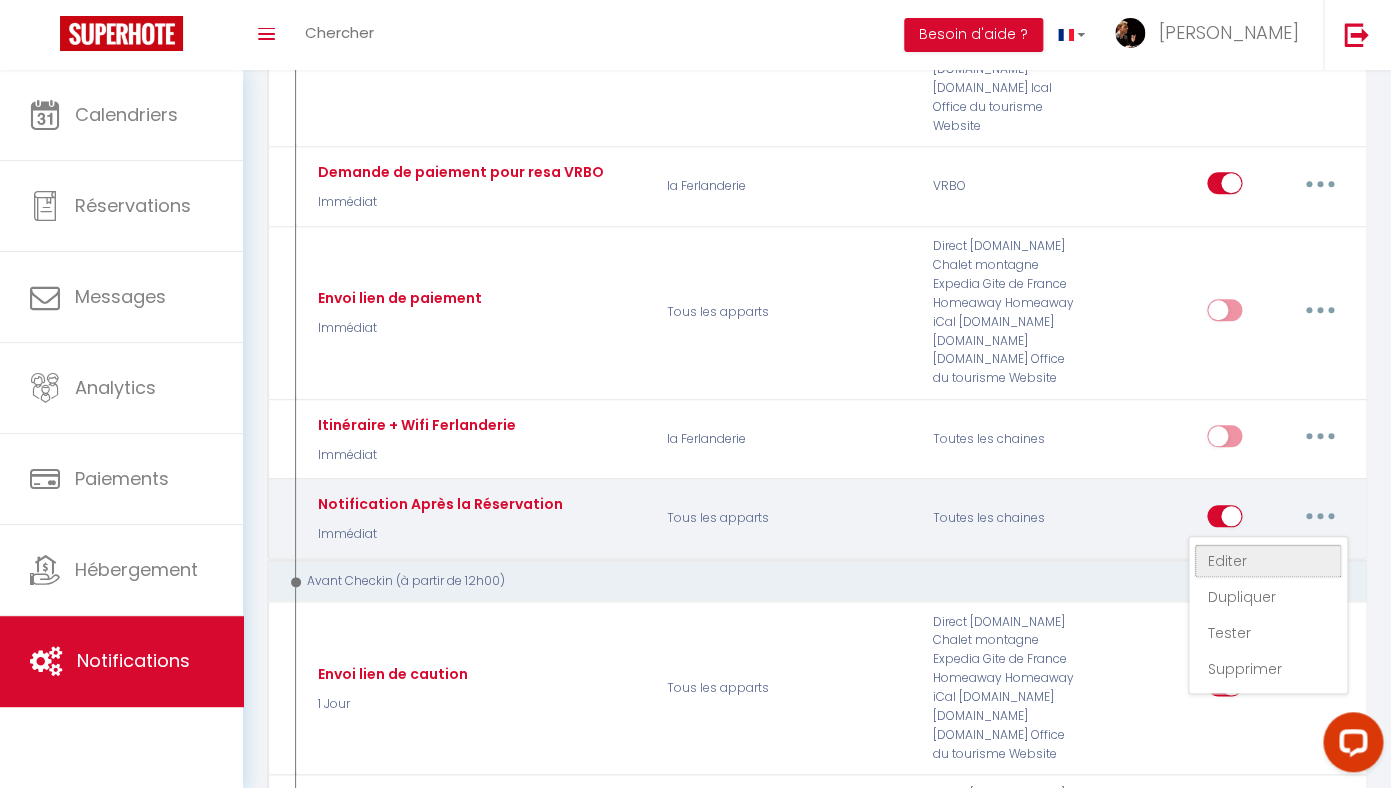 click on "Editer" at bounding box center [1268, 561] 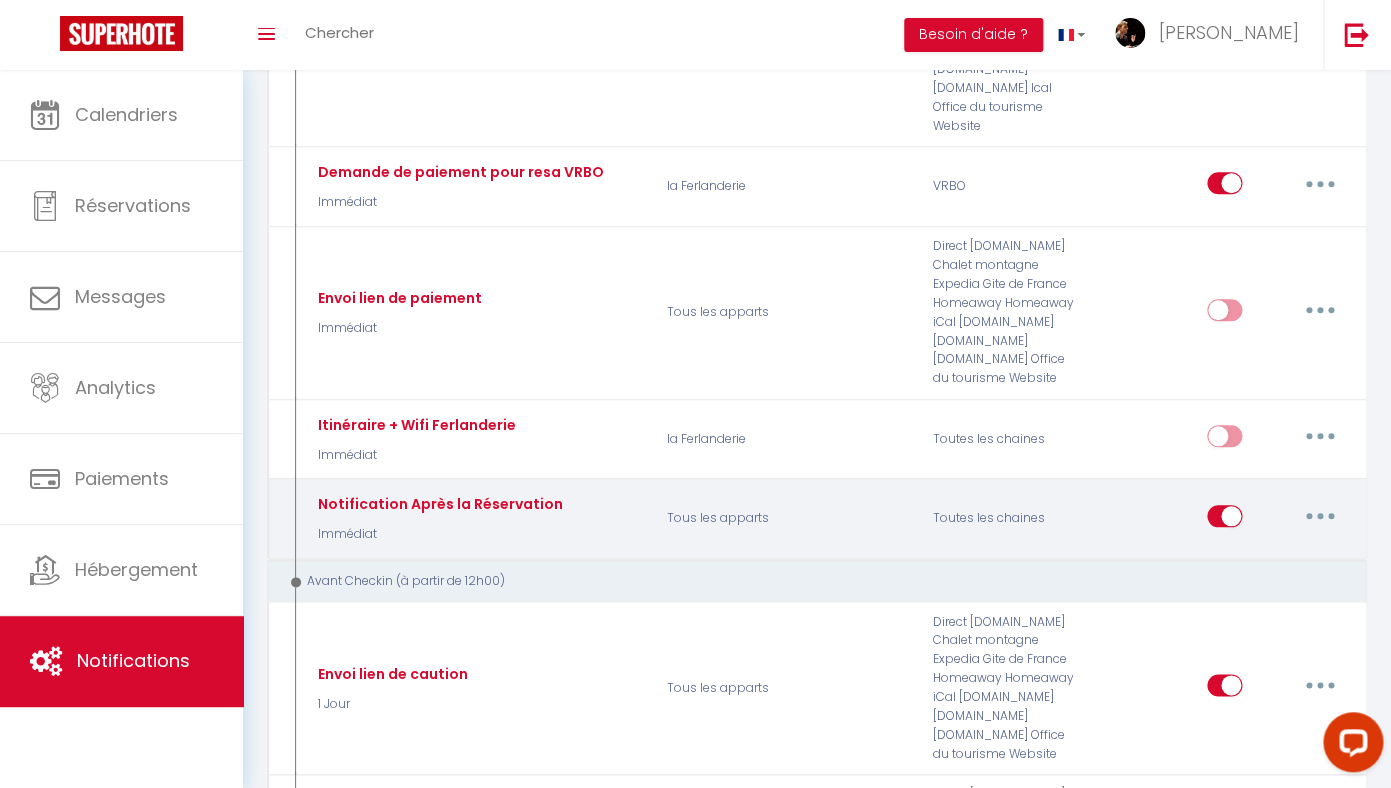 type on "Notification Après la Réservation" 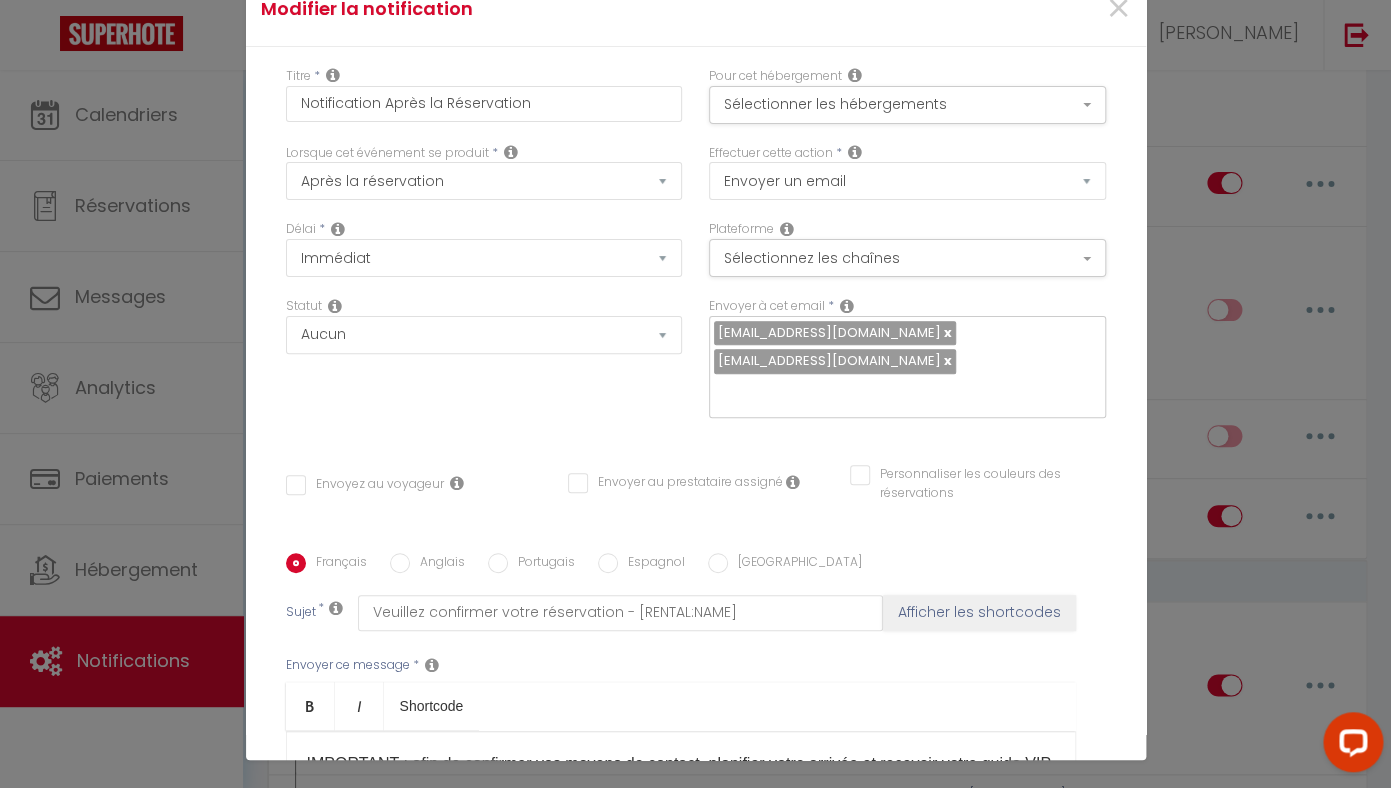 scroll, scrollTop: 84, scrollLeft: 0, axis: vertical 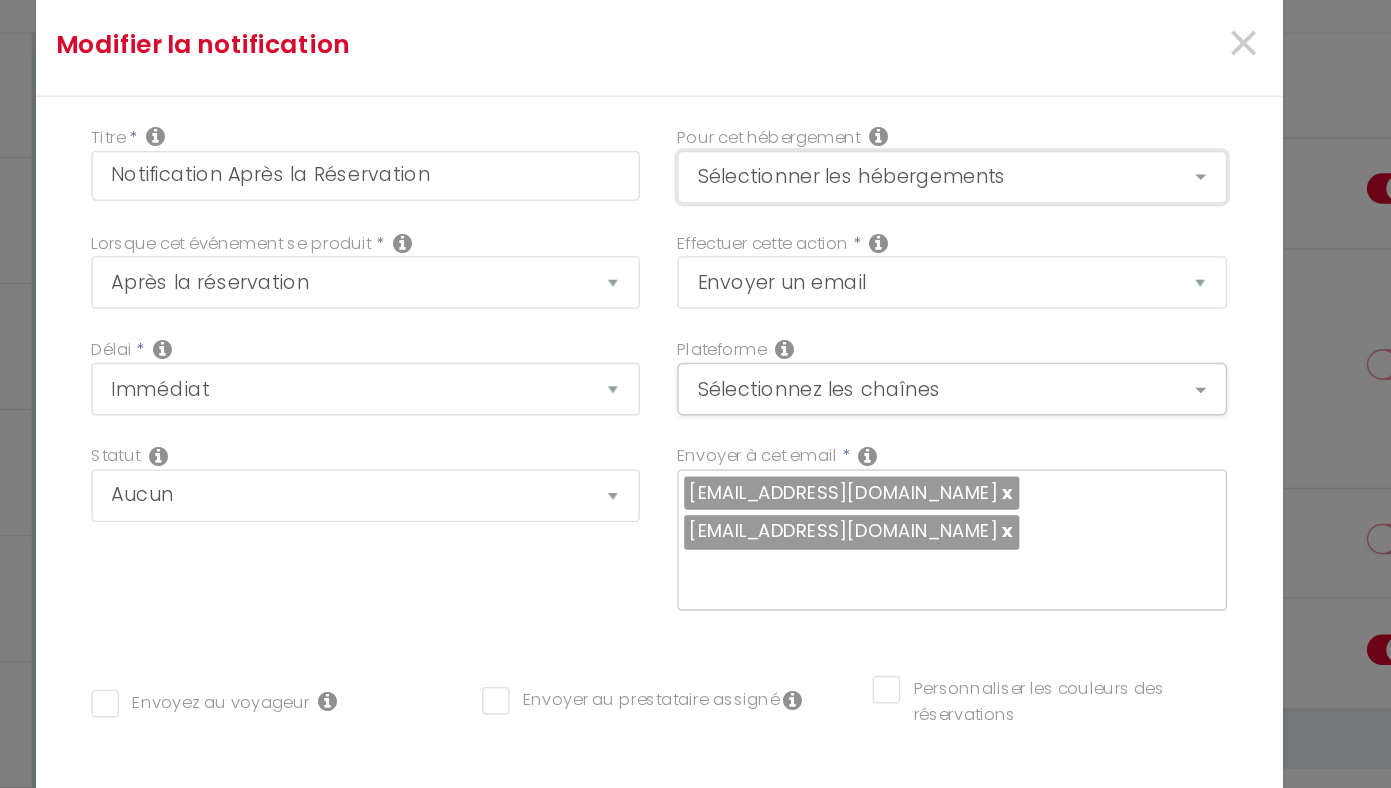 click on "Sélectionner les hébergements" at bounding box center [907, 175] 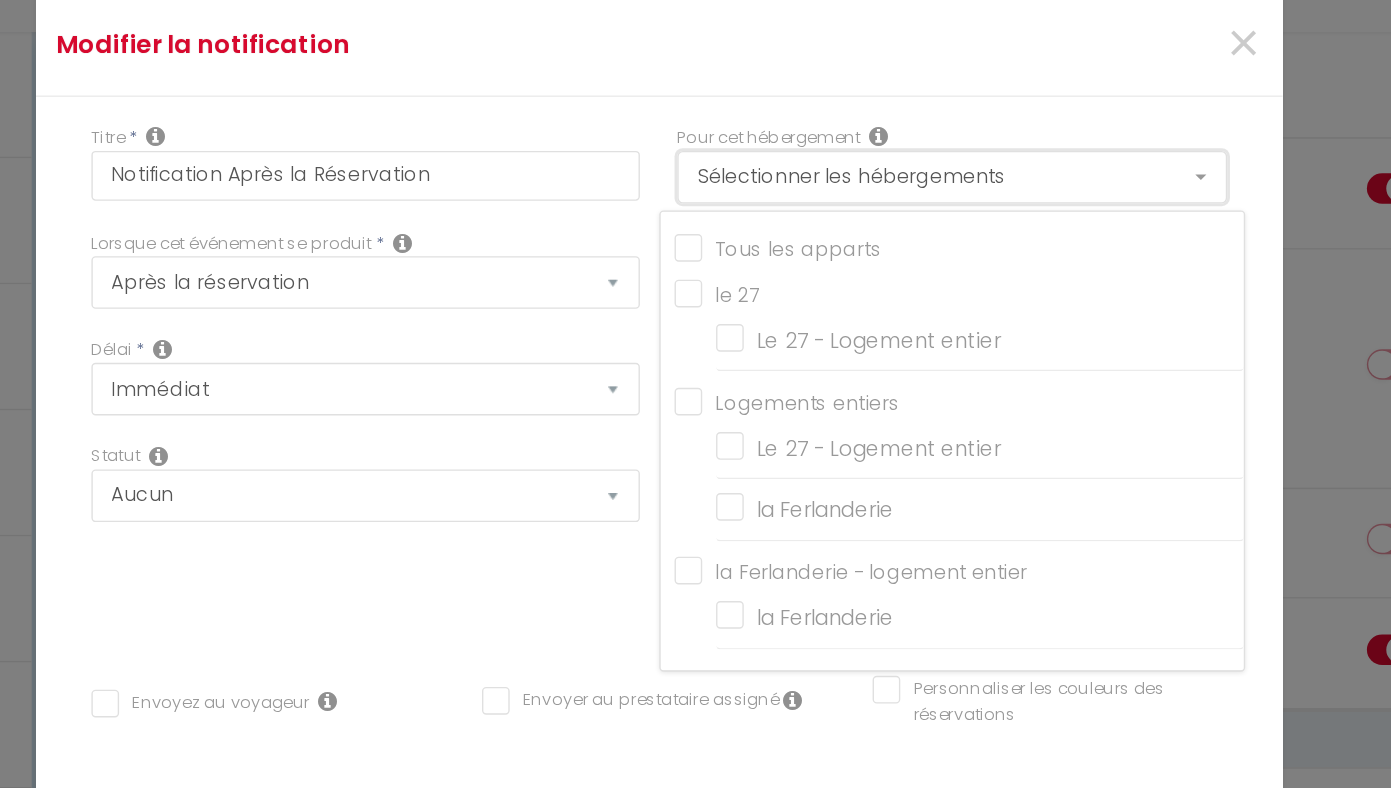 click on "Sélectionner les hébergements" at bounding box center [907, 175] 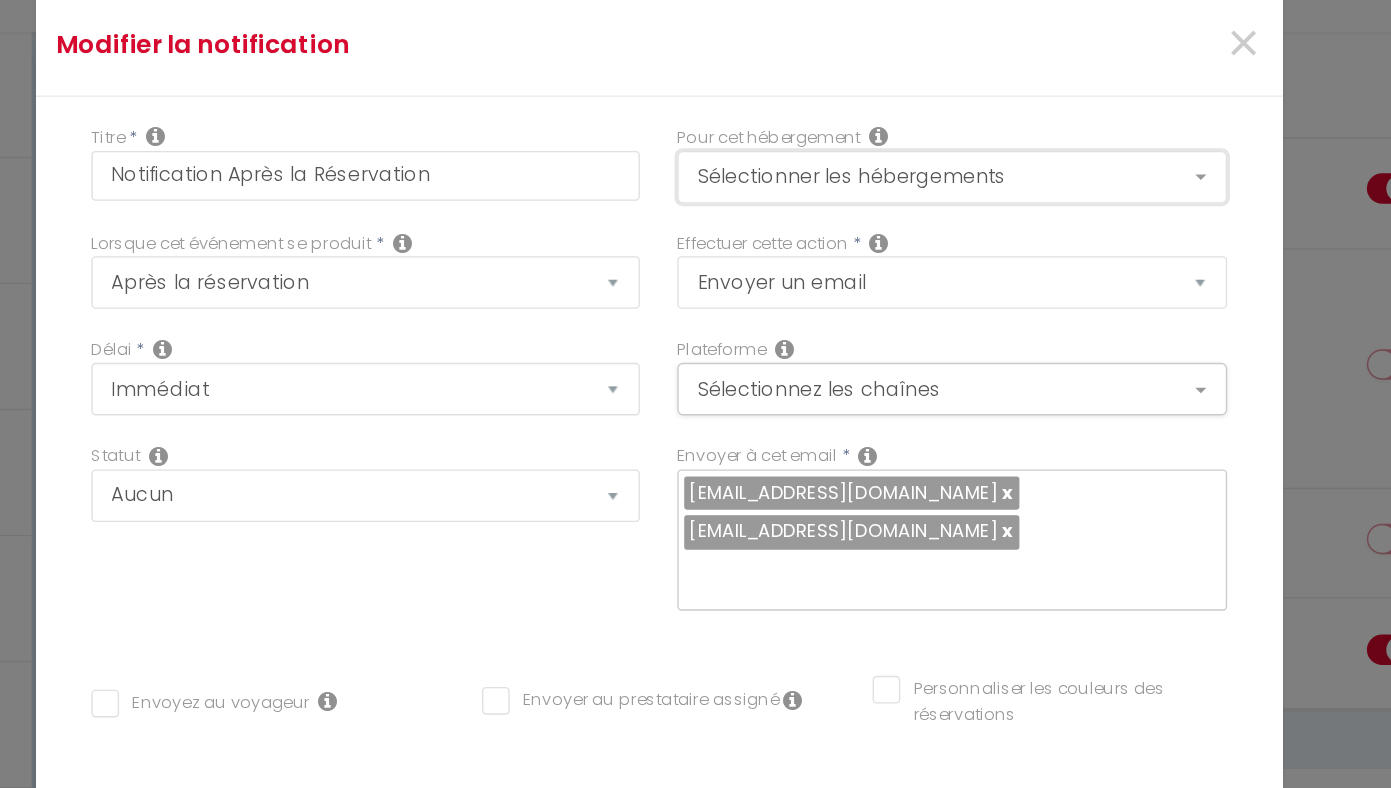 click on "Sélectionner les hébergements" at bounding box center (907, 175) 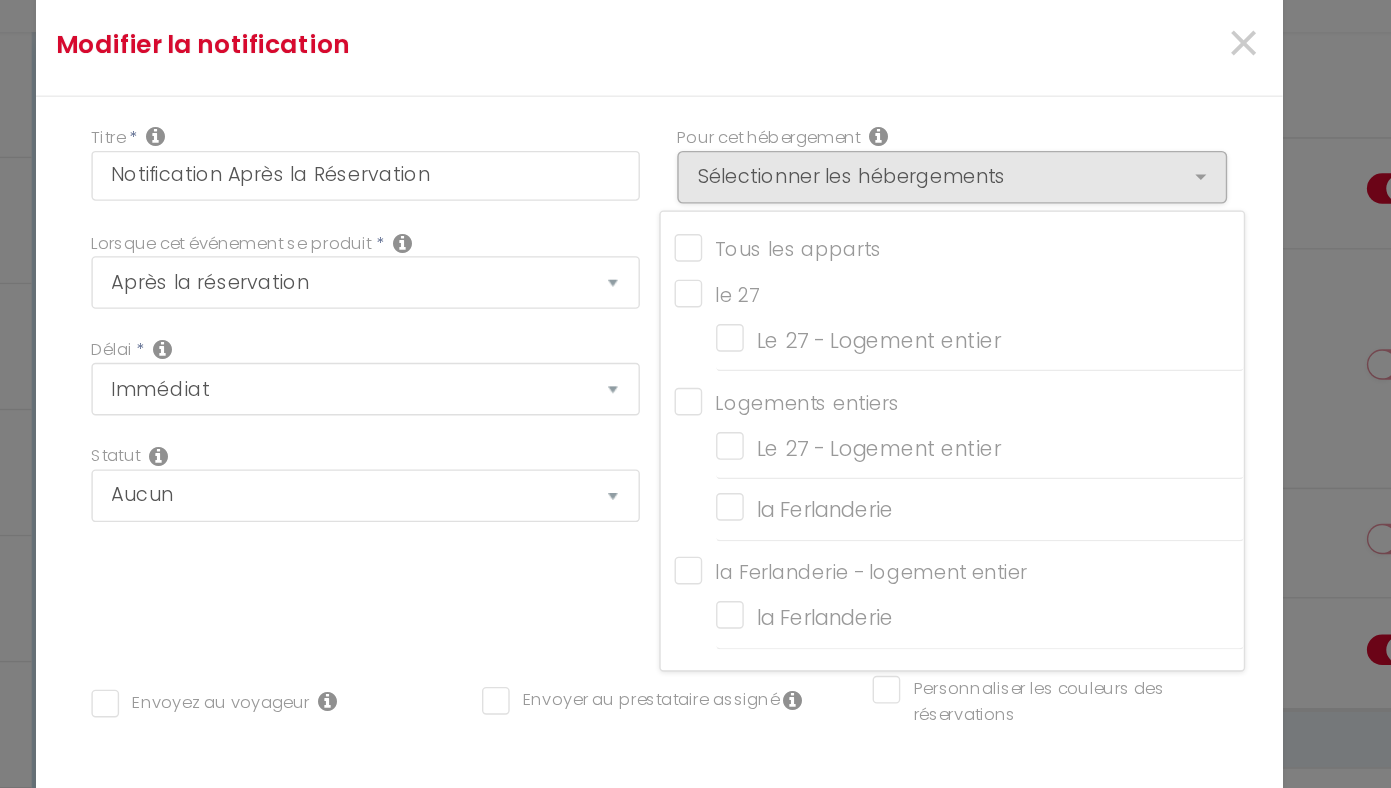 click on "Tous les apparts" at bounding box center [912, 225] 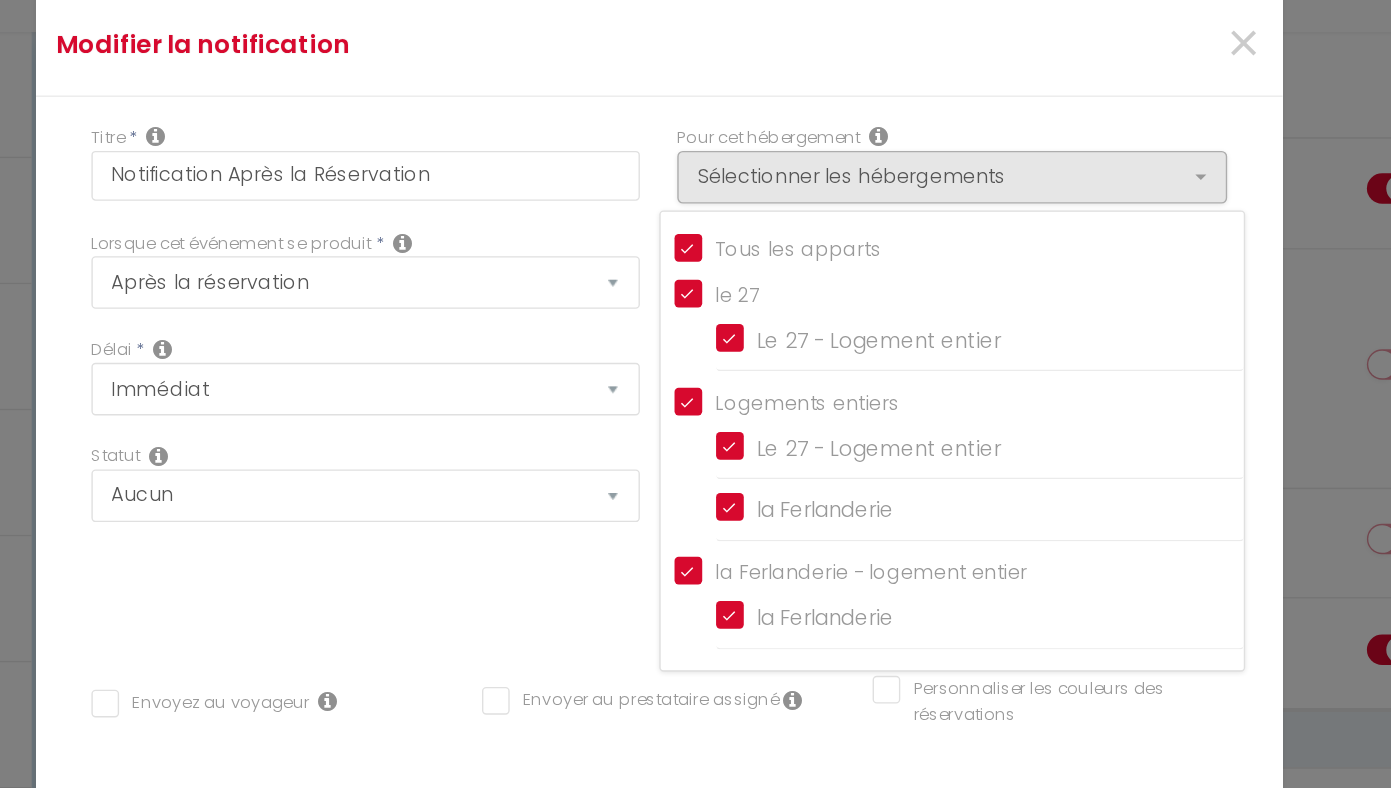 checkbox on "true" 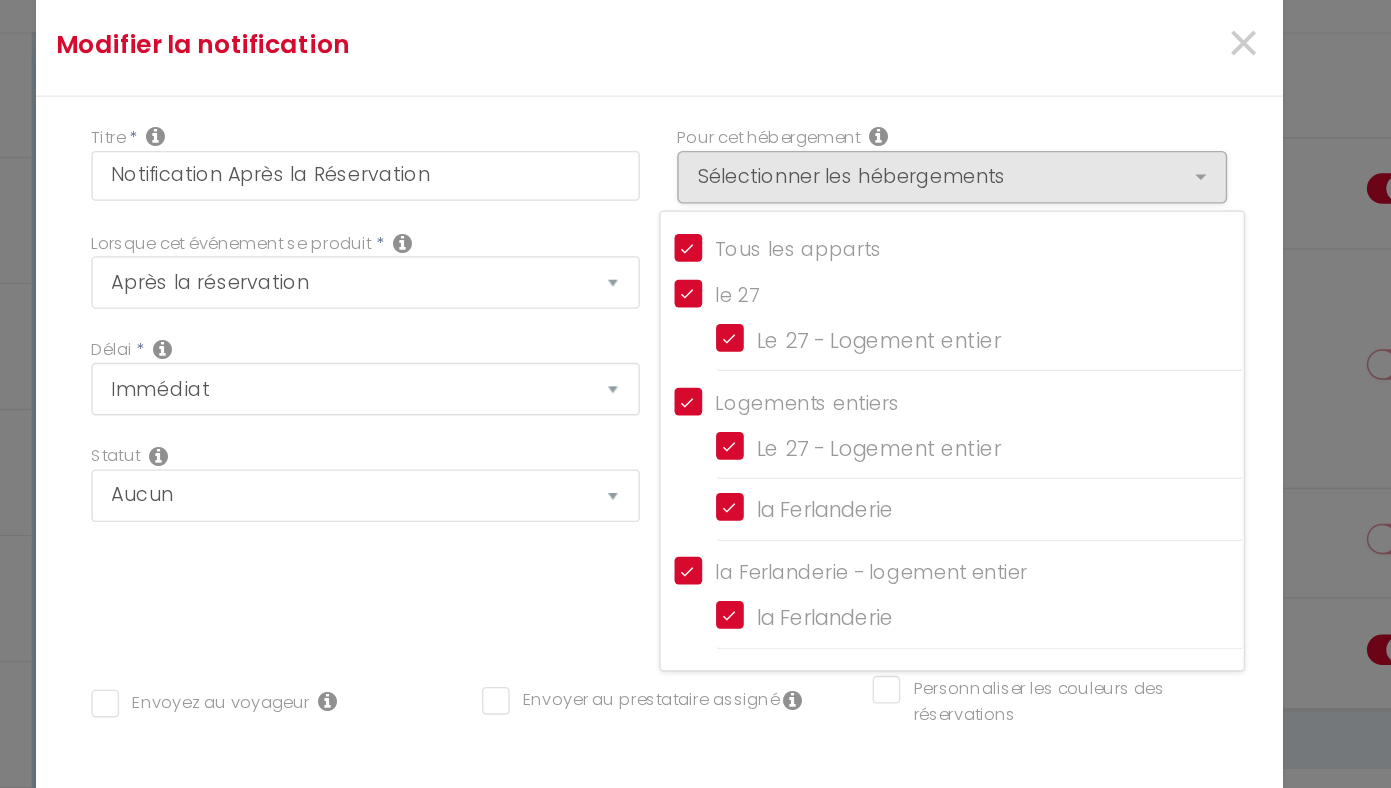 click on "Pour cet hébergement
Sélectionner les hébergements
Tous les apparts
le 27
Le 27 - Logement entier
Logements entiers
Le 27 - Logement entier
la Ferlanderie
la Ferlanderie - logement entier
la Ferlanderie" at bounding box center (907, 165) 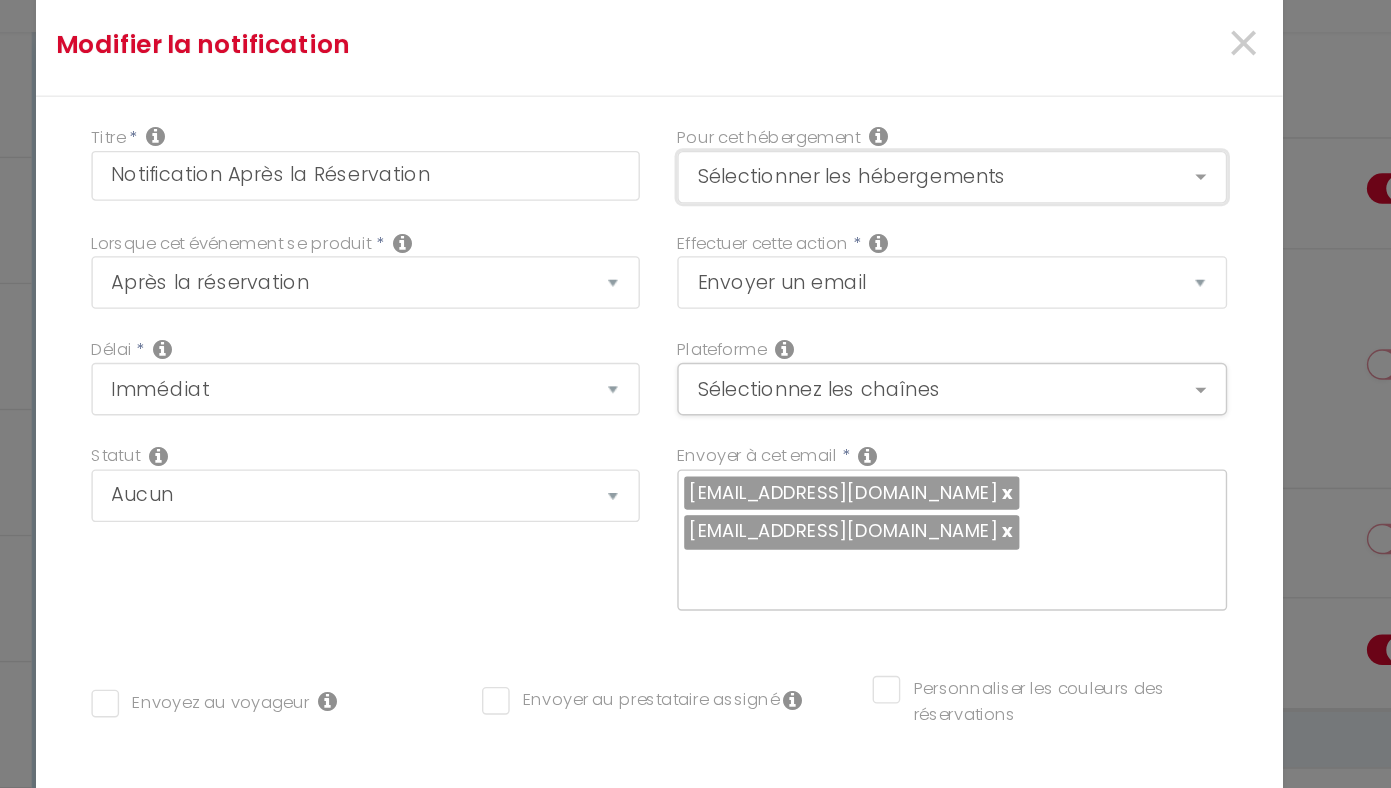 click on "Sélectionner les hébergements" at bounding box center [907, 175] 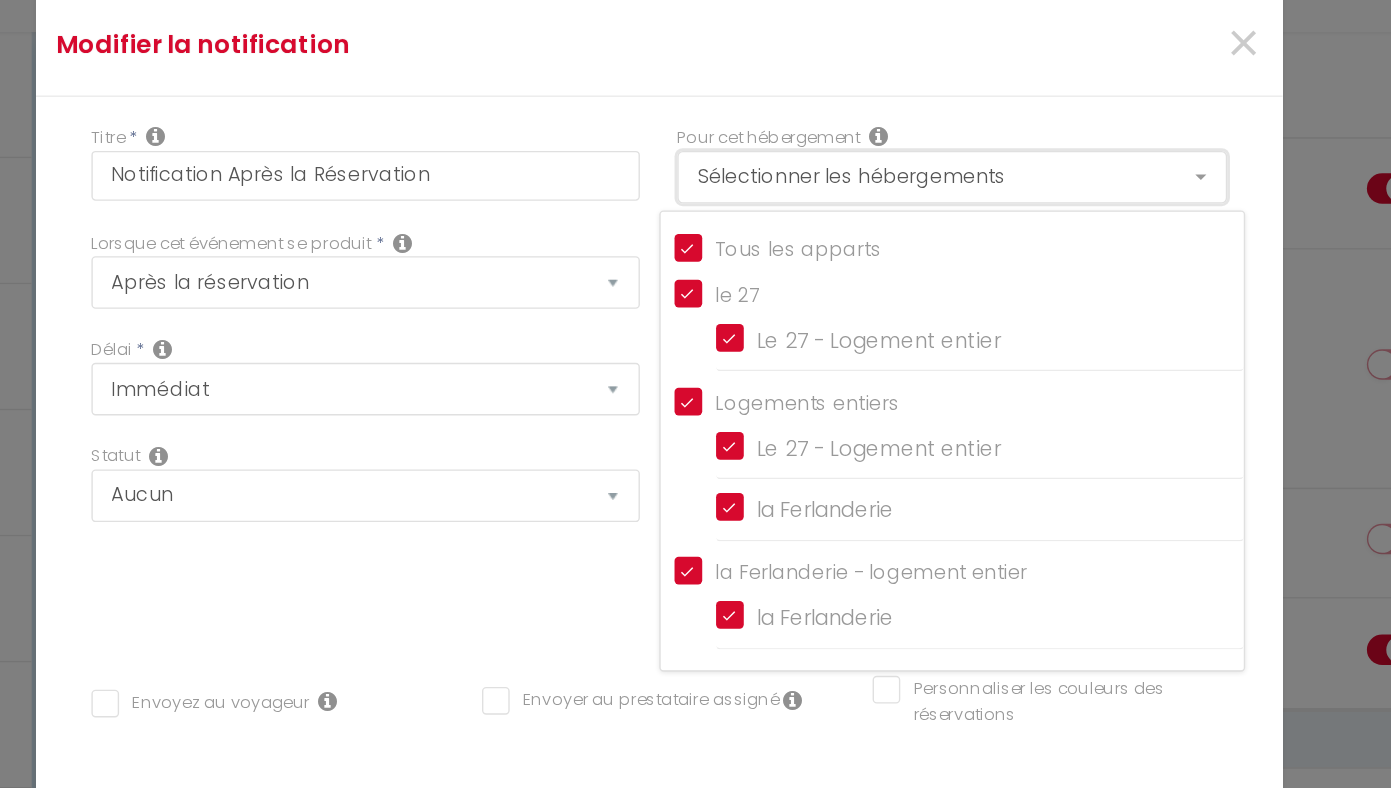 click on "Sélectionner les hébergements" at bounding box center (907, 175) 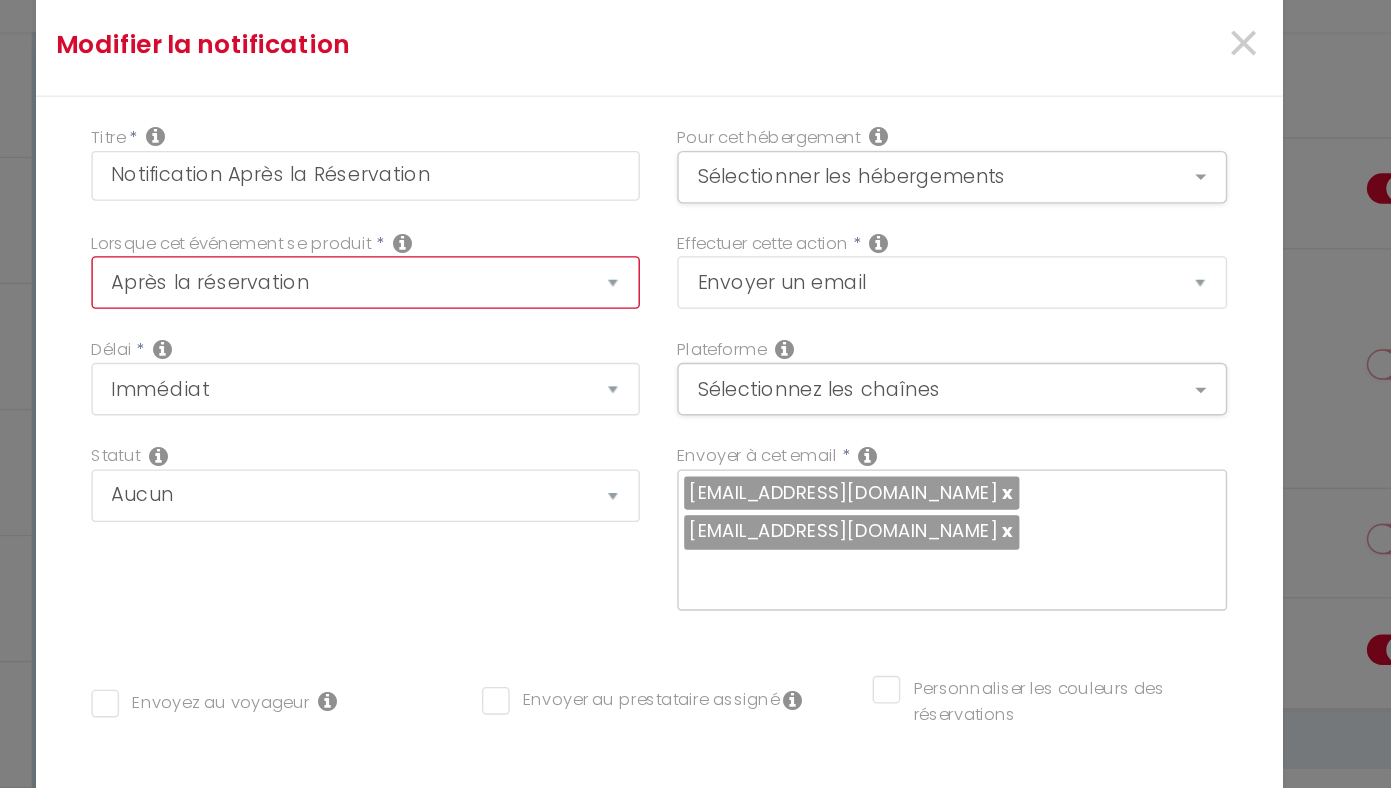 click on "Après la réservation   Avant Checkin (à partir de 12h00)   Après Checkin (à partir de 12h00)   Avant Checkout (à partir de 12h00)   Après Checkout (à partir de 12h00)   Température   Co2   Bruit sonore   Après visualisation lien paiement   Après Paiement Lien KO   Après Caution Lien KO   Après Paiement Automatique KO   Après Caution Automatique KO   Après Visualisation du Contrat   Après Signature du Contrat   Paiement OK   Après soumission formulaire bienvenue   Aprés annulation réservation   Après remboursement automatique   Date spécifique   Après Assignation   Après Désassignation   Après soumission online checkin   Caution OK" at bounding box center (484, 251) 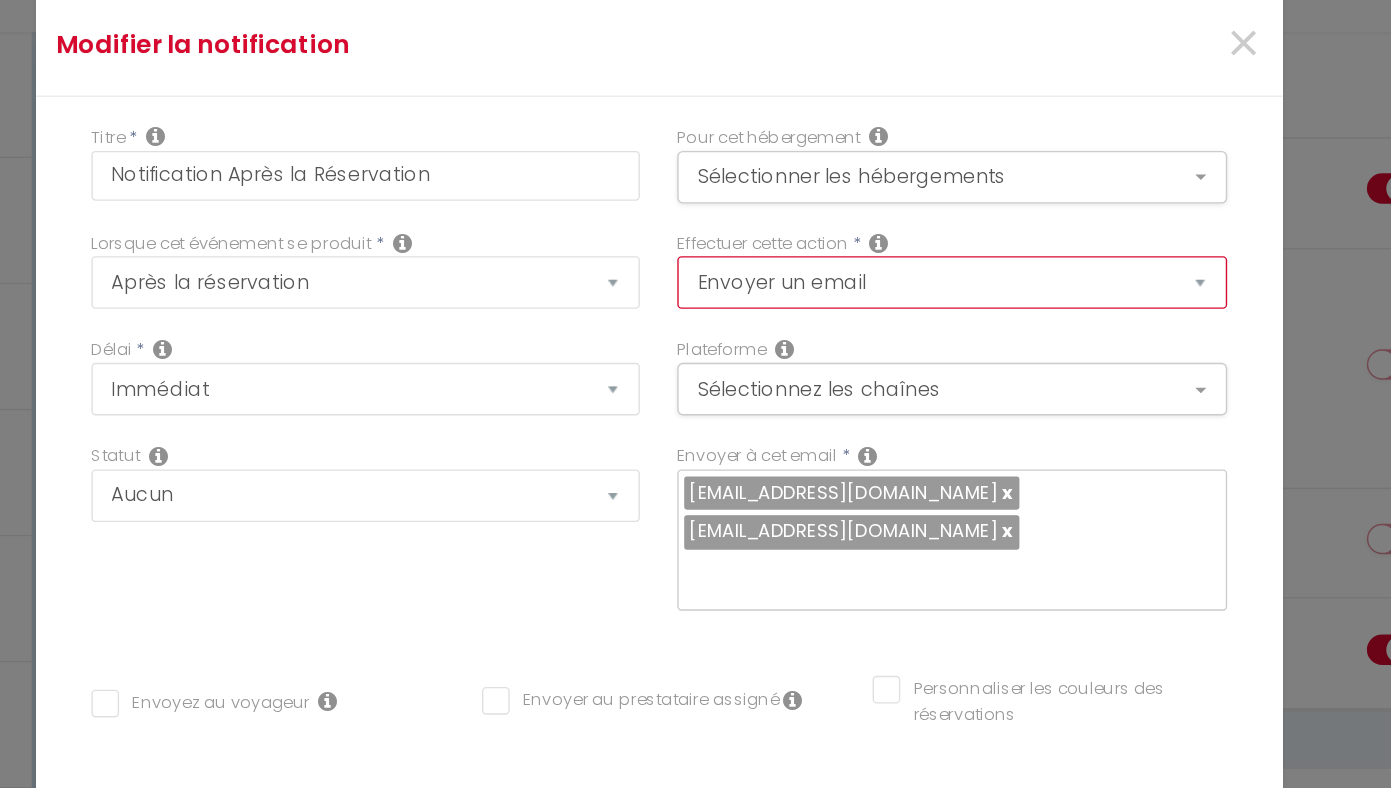 click on "Envoyer un email" at bounding box center (0, 0) 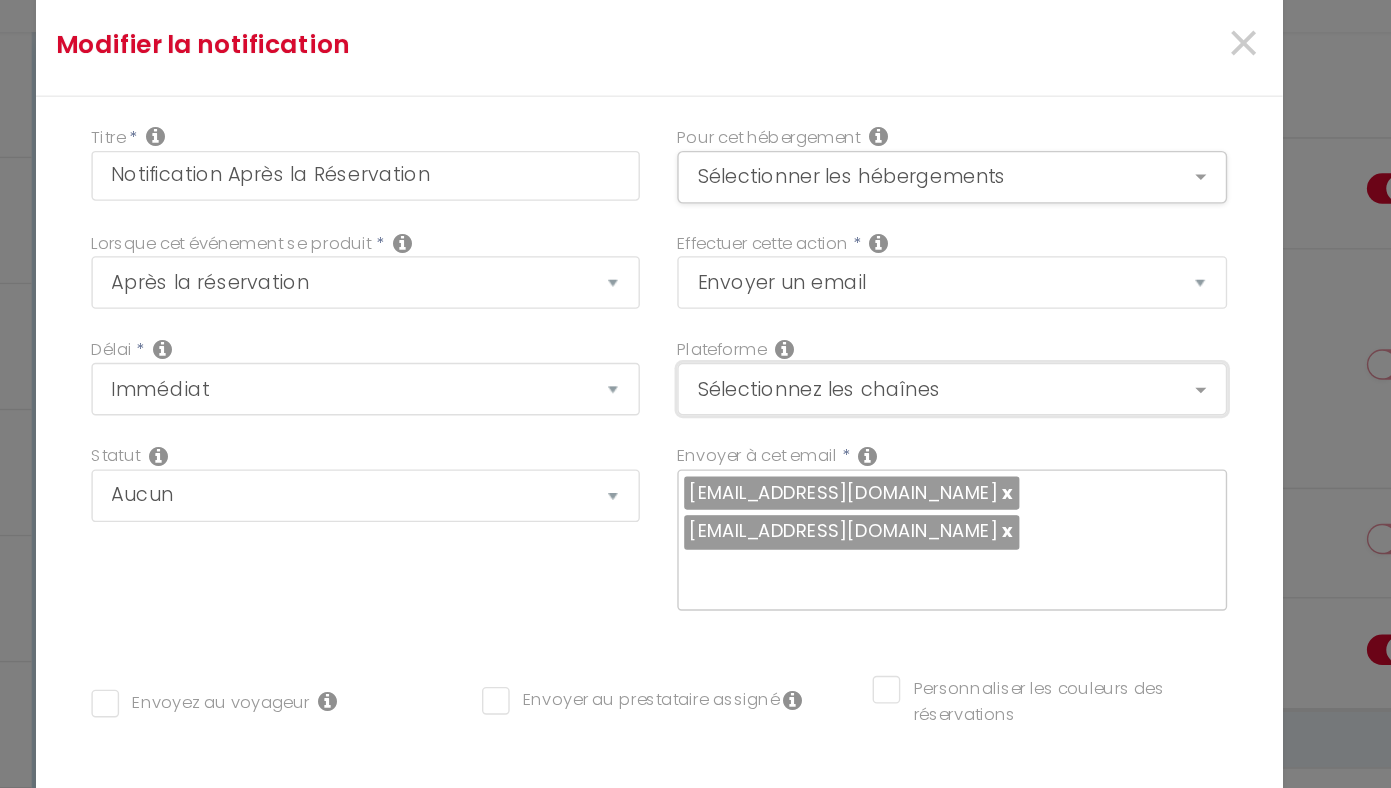 click on "Sélectionnez les chaînes" at bounding box center [907, 328] 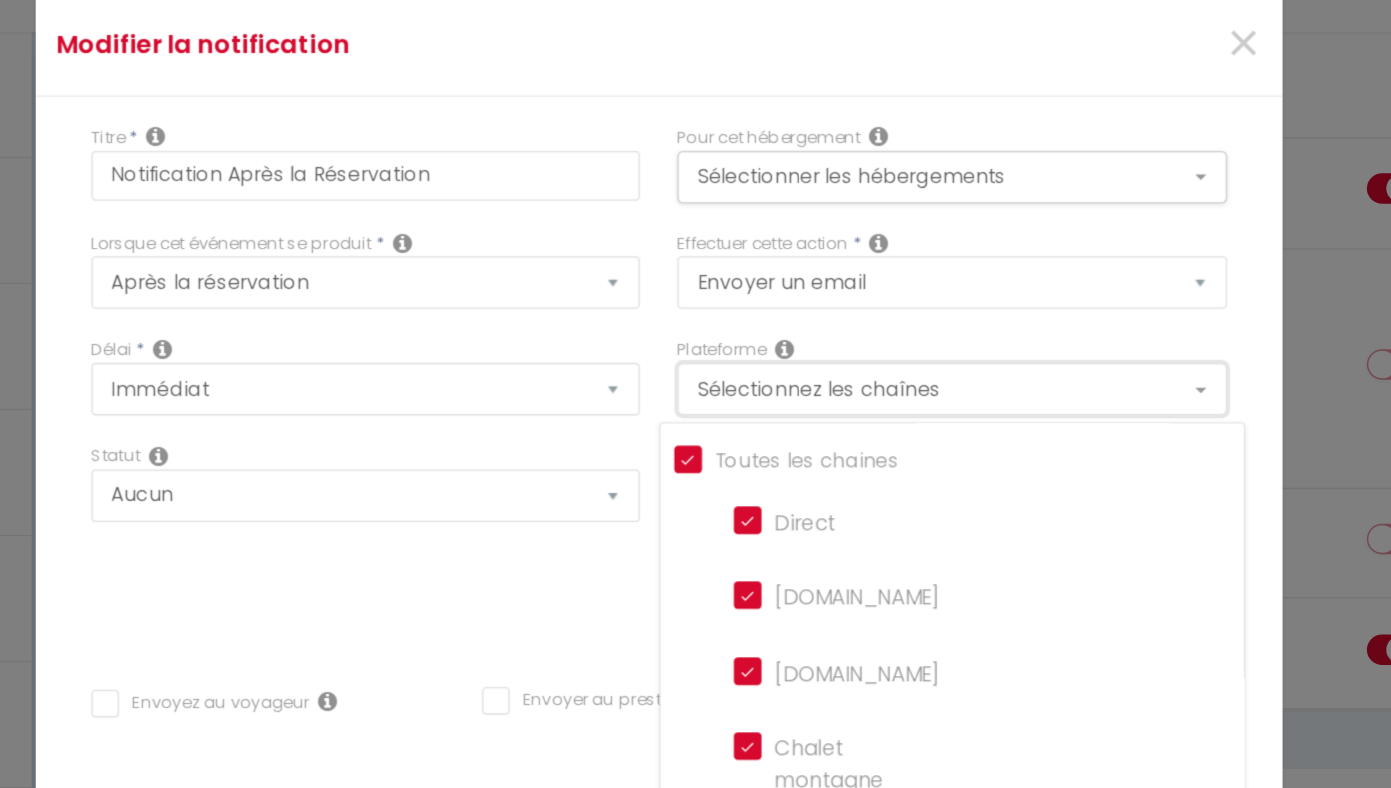 click on "Sélectionnez les chaînes" at bounding box center (907, 328) 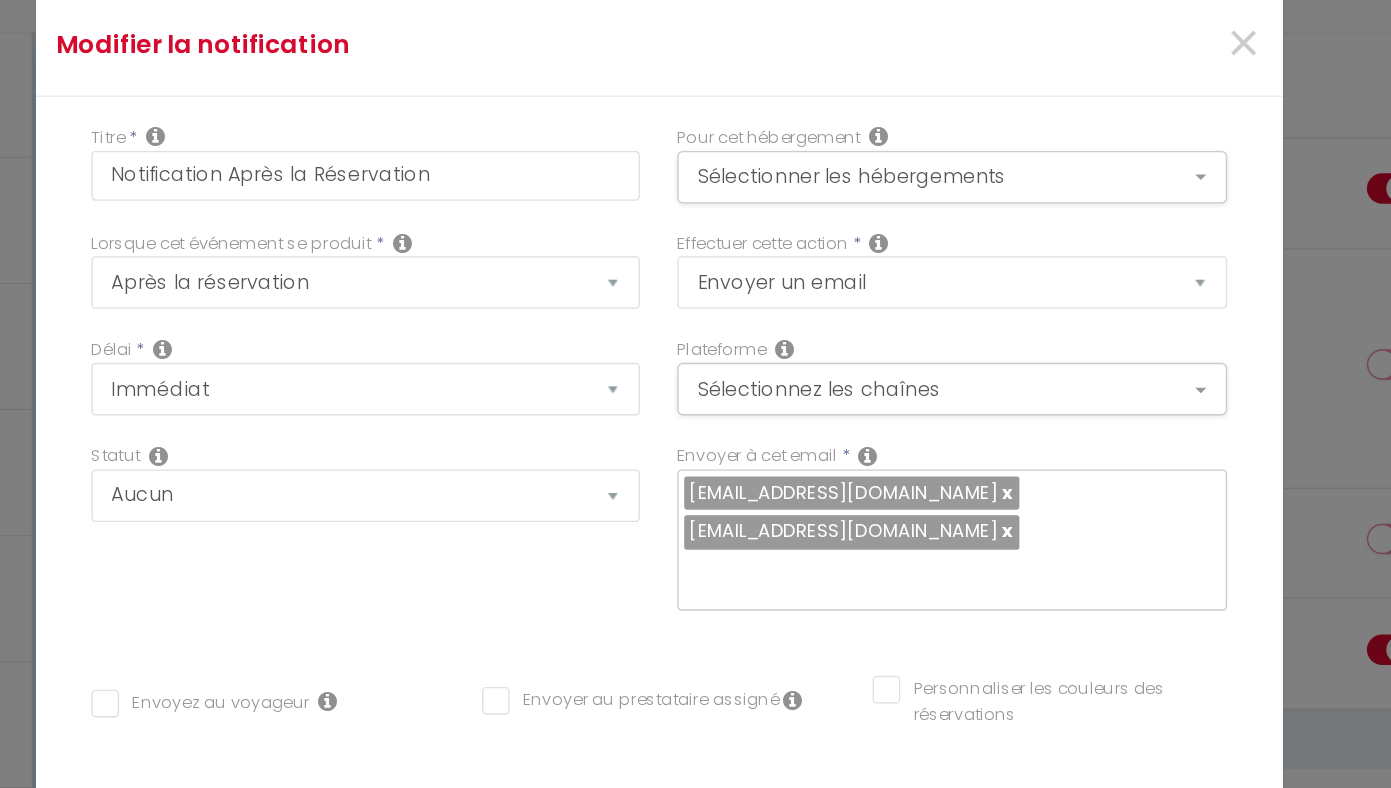 click on "Envoyez au voyageur" at bounding box center (365, 555) 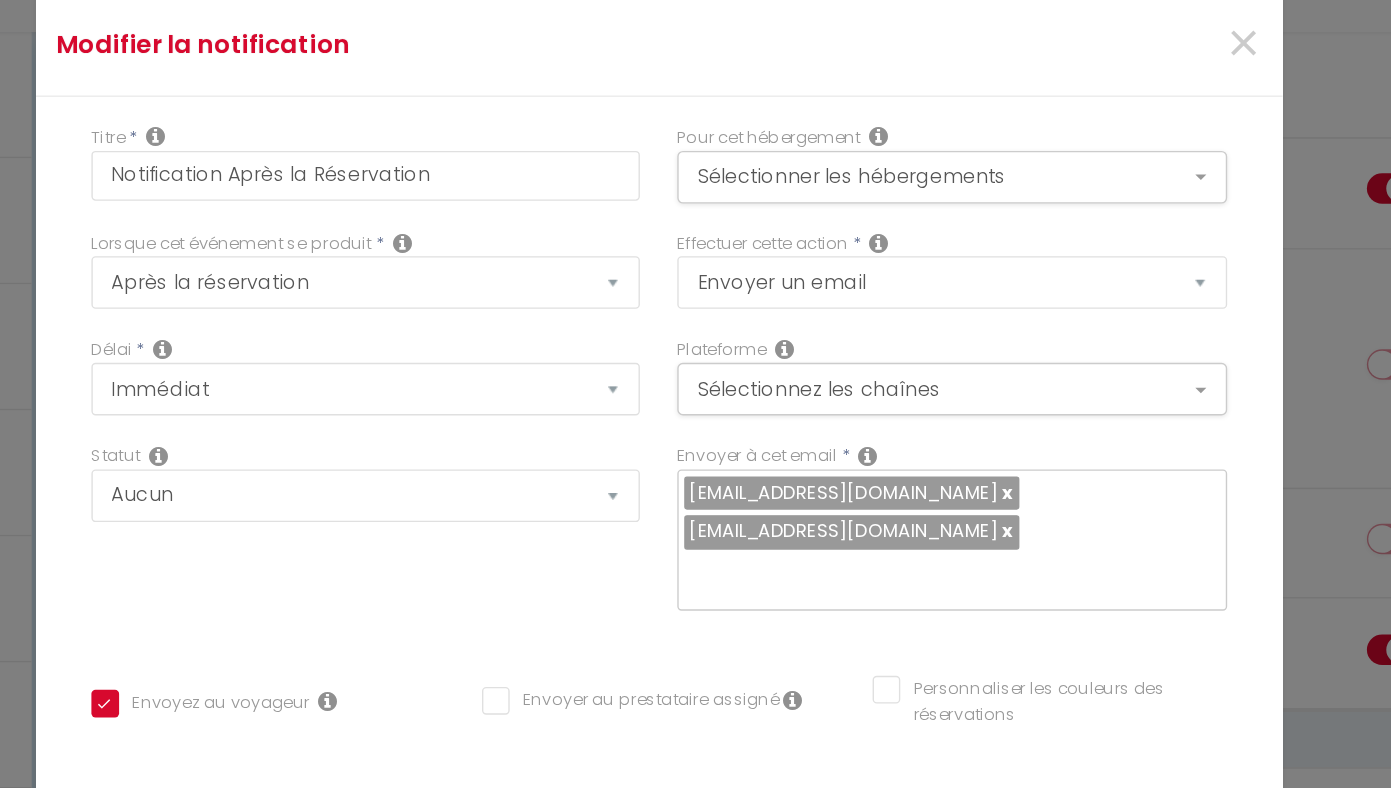 checkbox on "false" 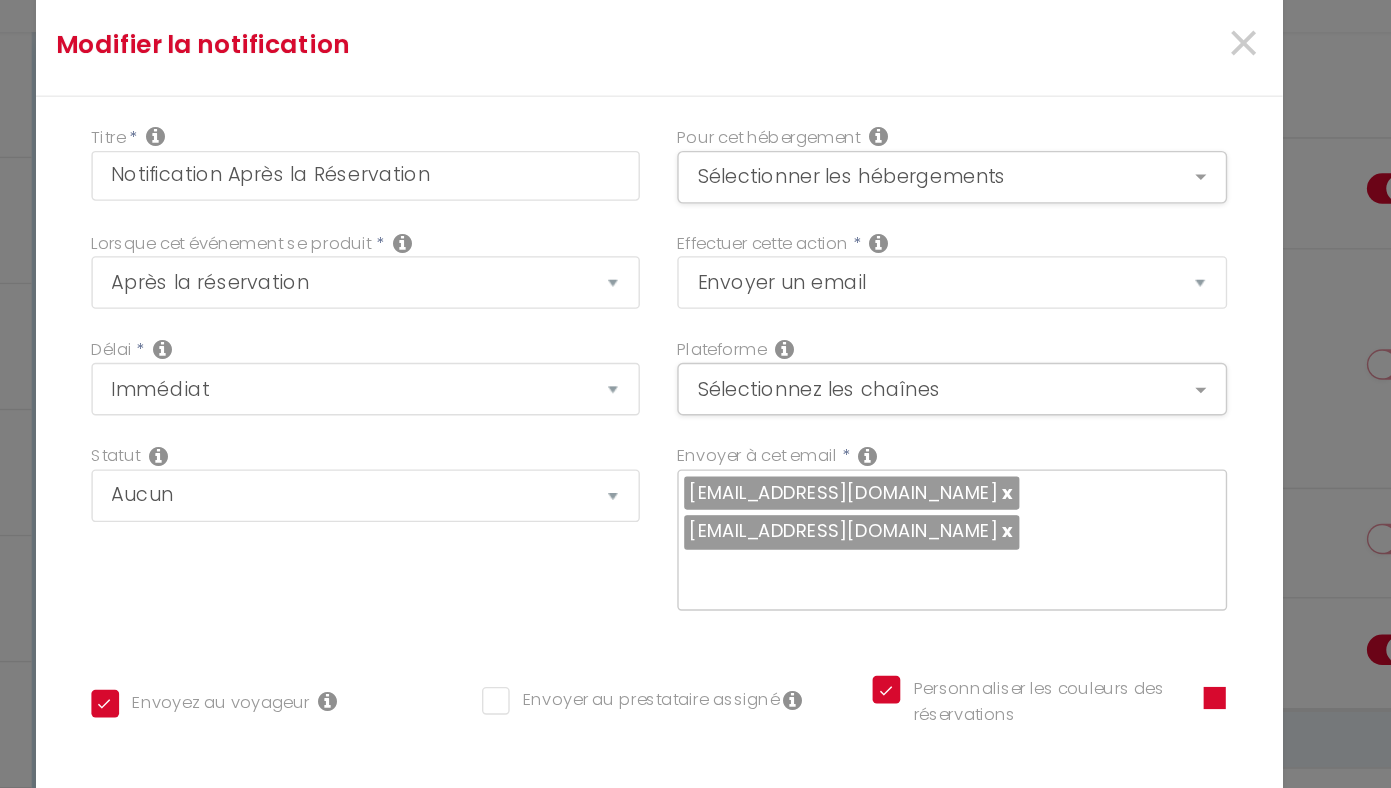 click at bounding box center (1097, 551) 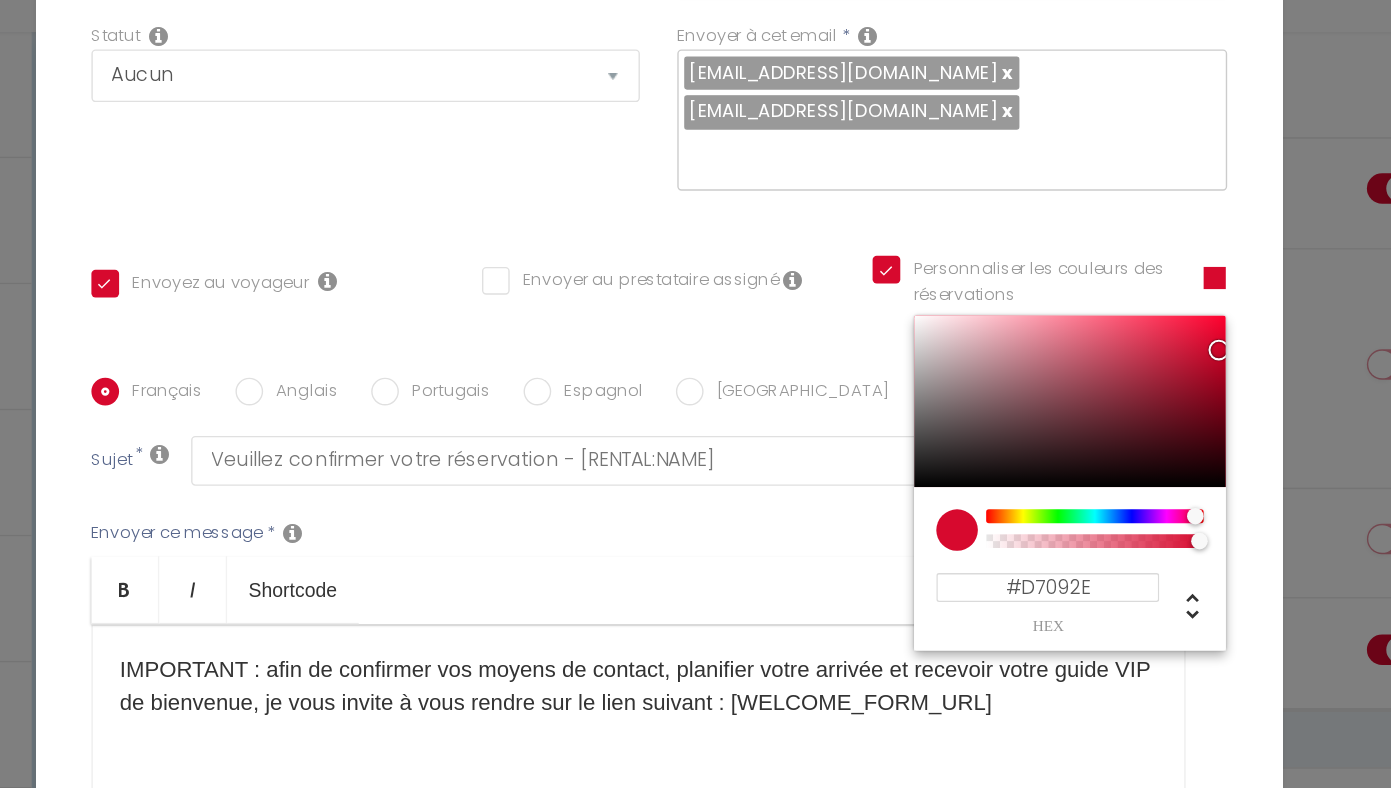 scroll, scrollTop: 303, scrollLeft: 0, axis: vertical 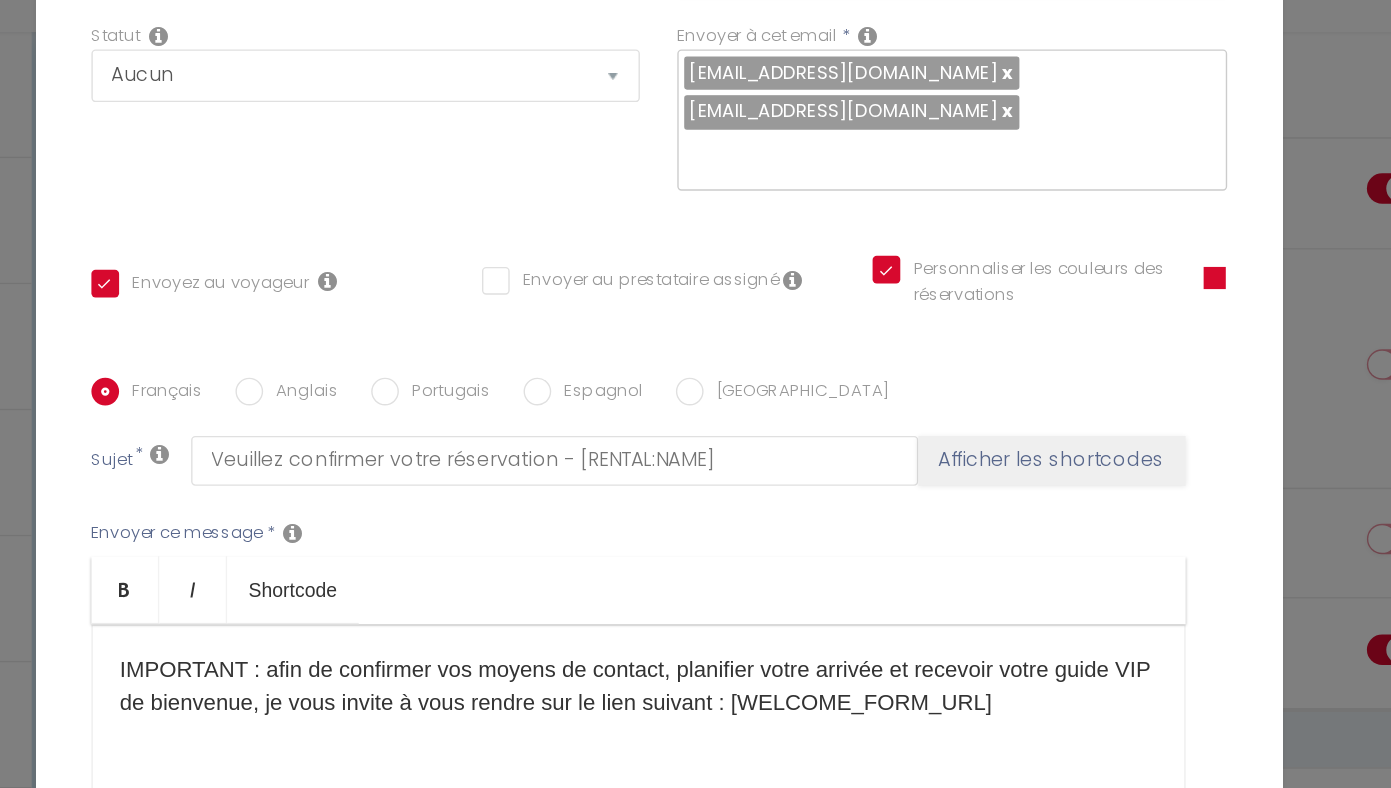 click at bounding box center [1097, 248] 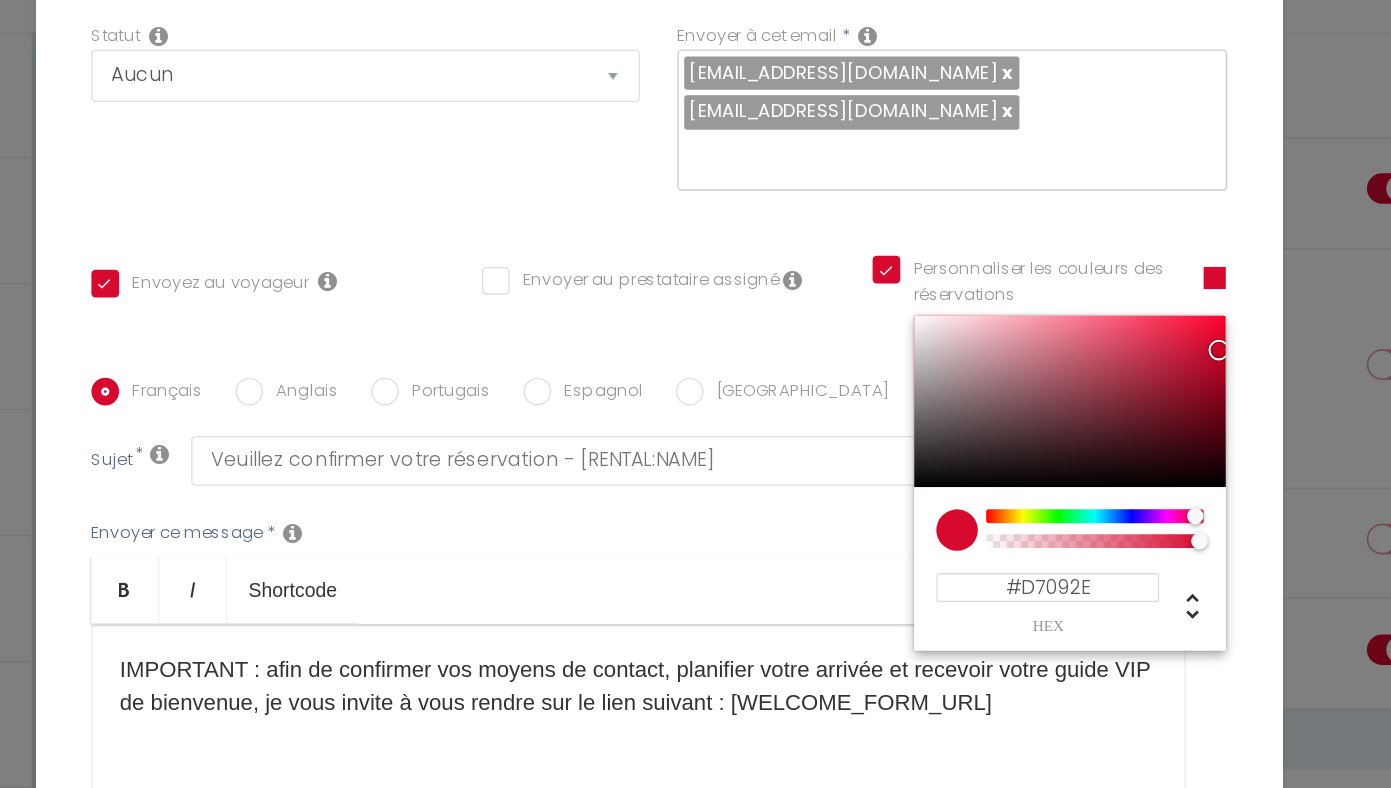 checkbox on "false" 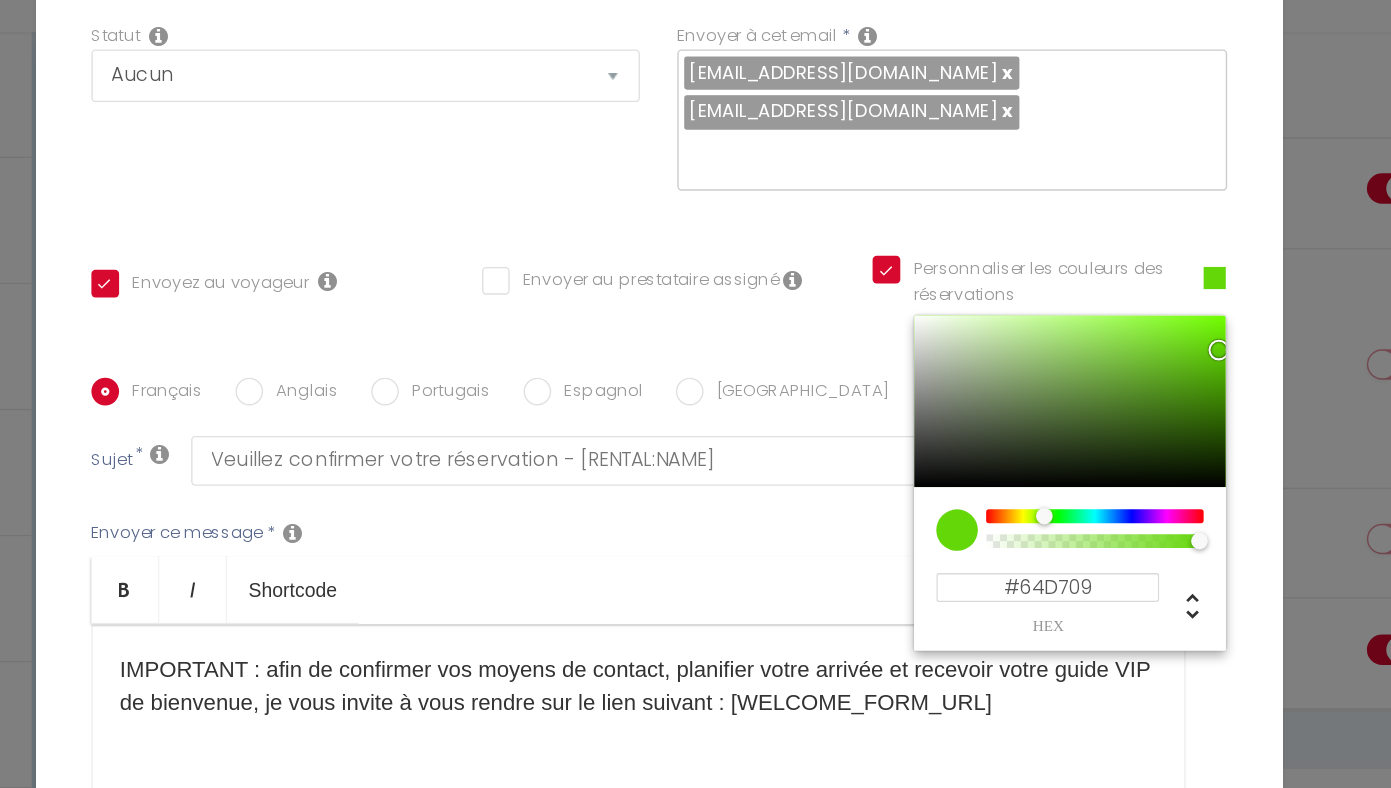 click at bounding box center (1010, 420) 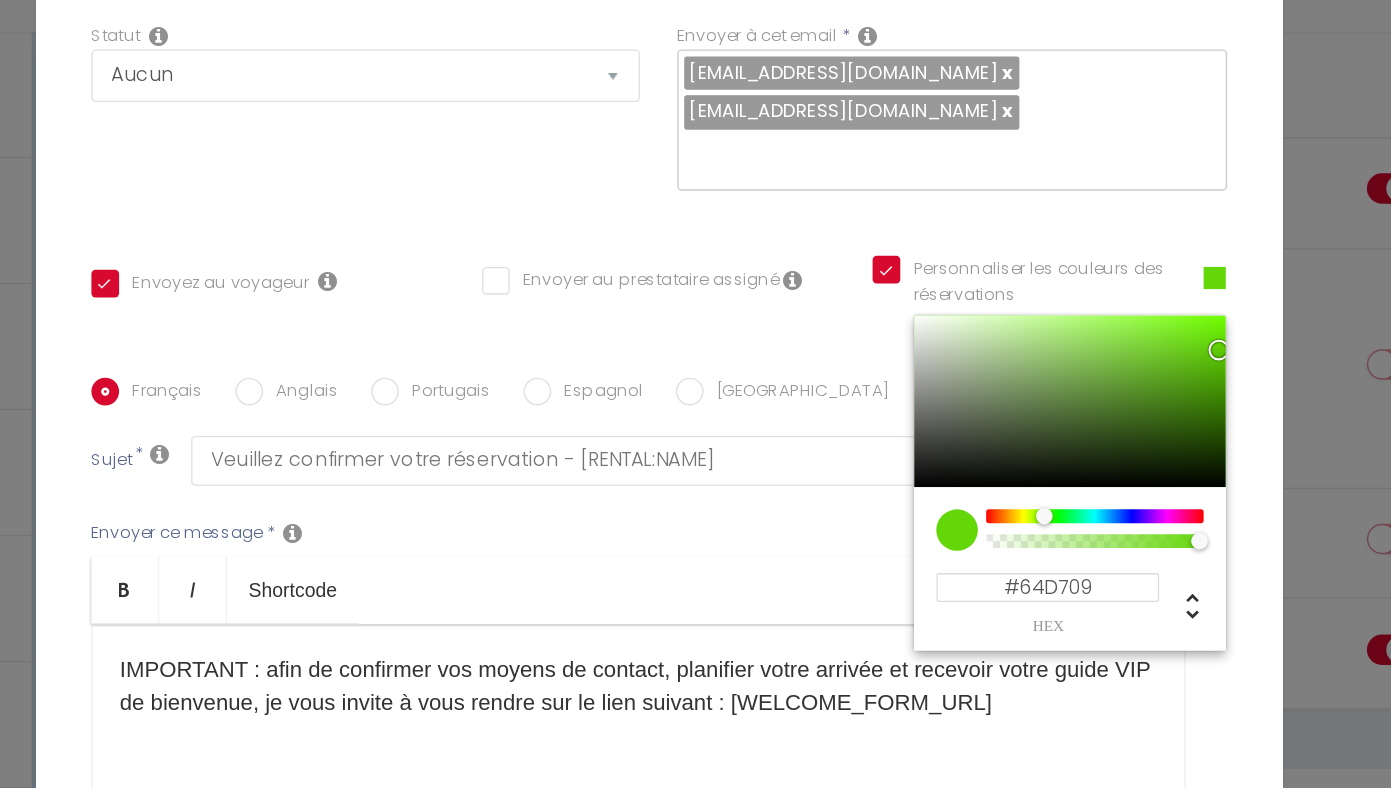 checkbox on "false" 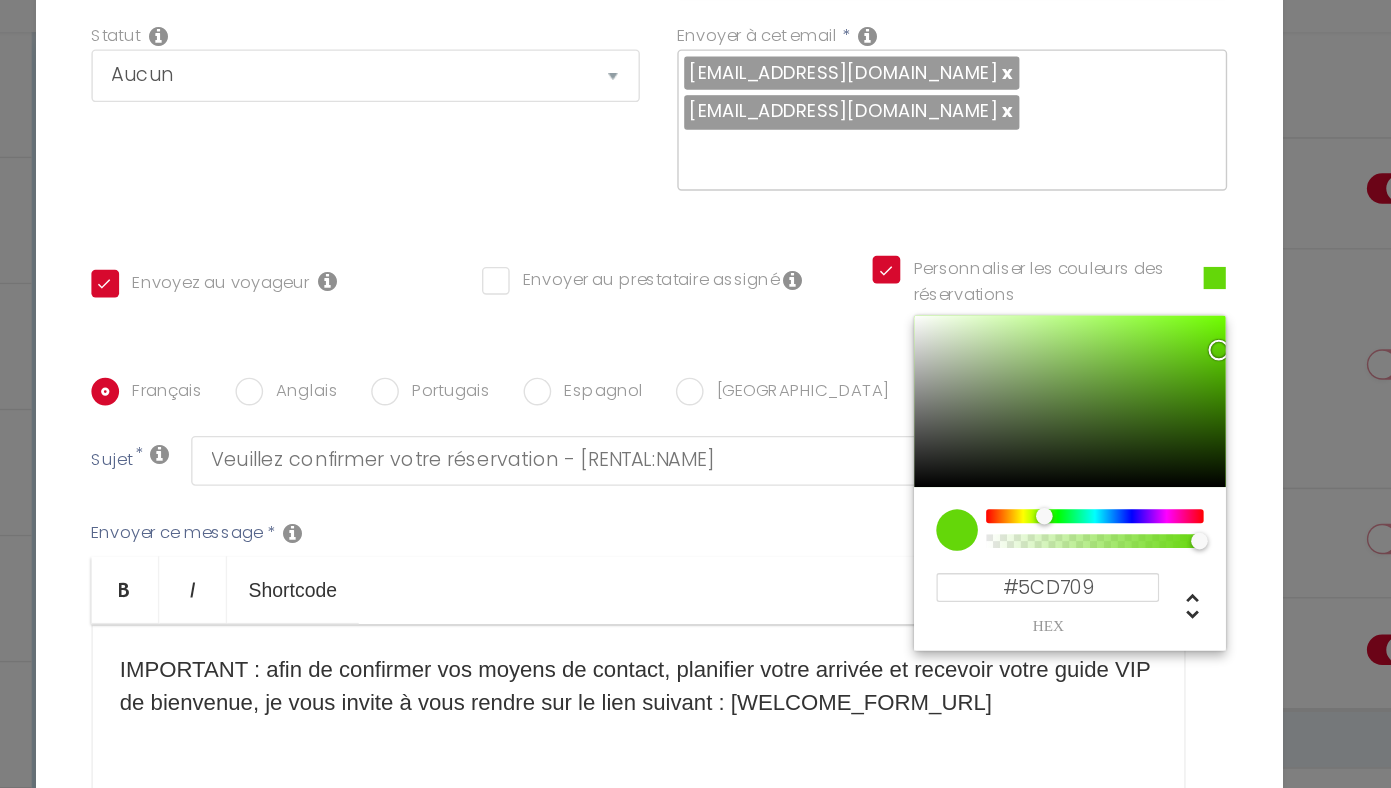 checkbox on "false" 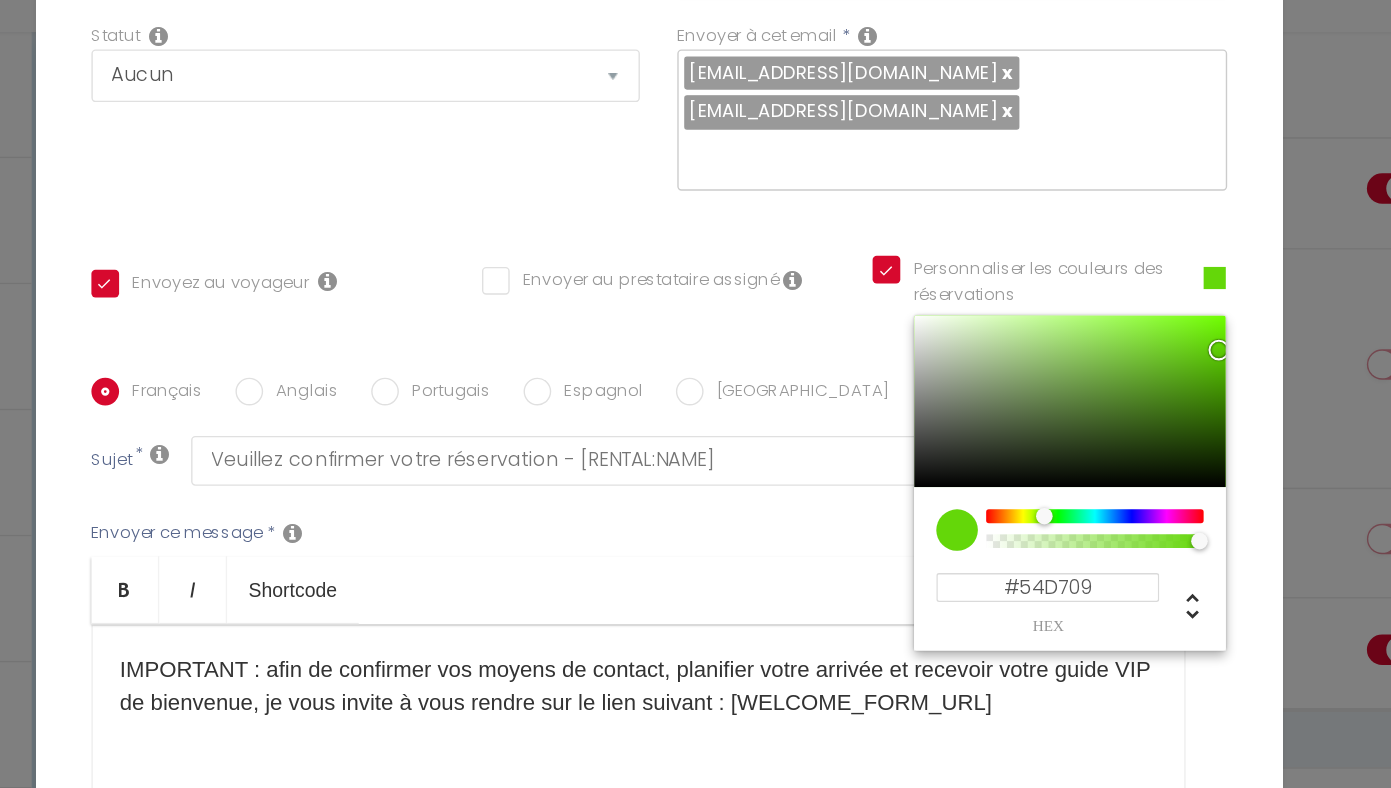 checkbox on "false" 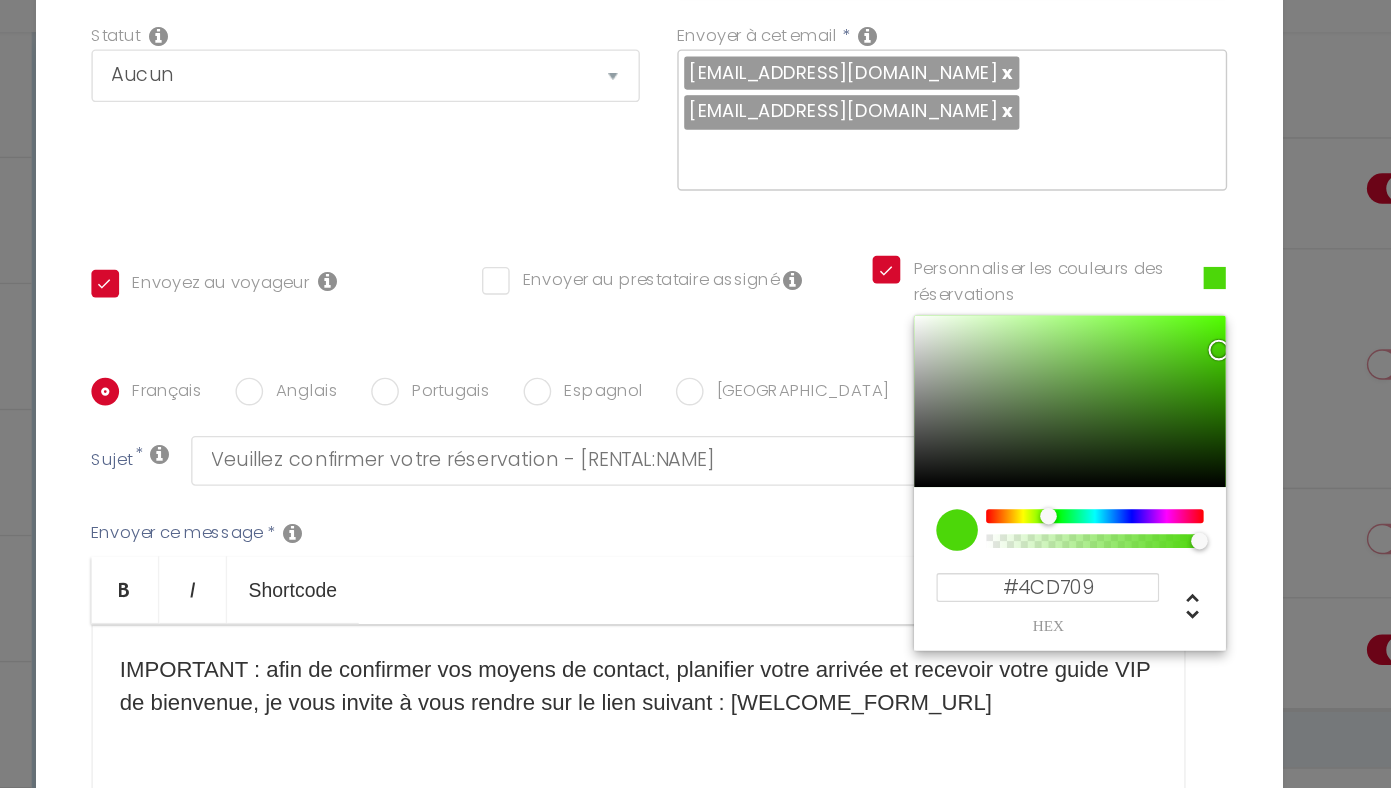 checkbox on "false" 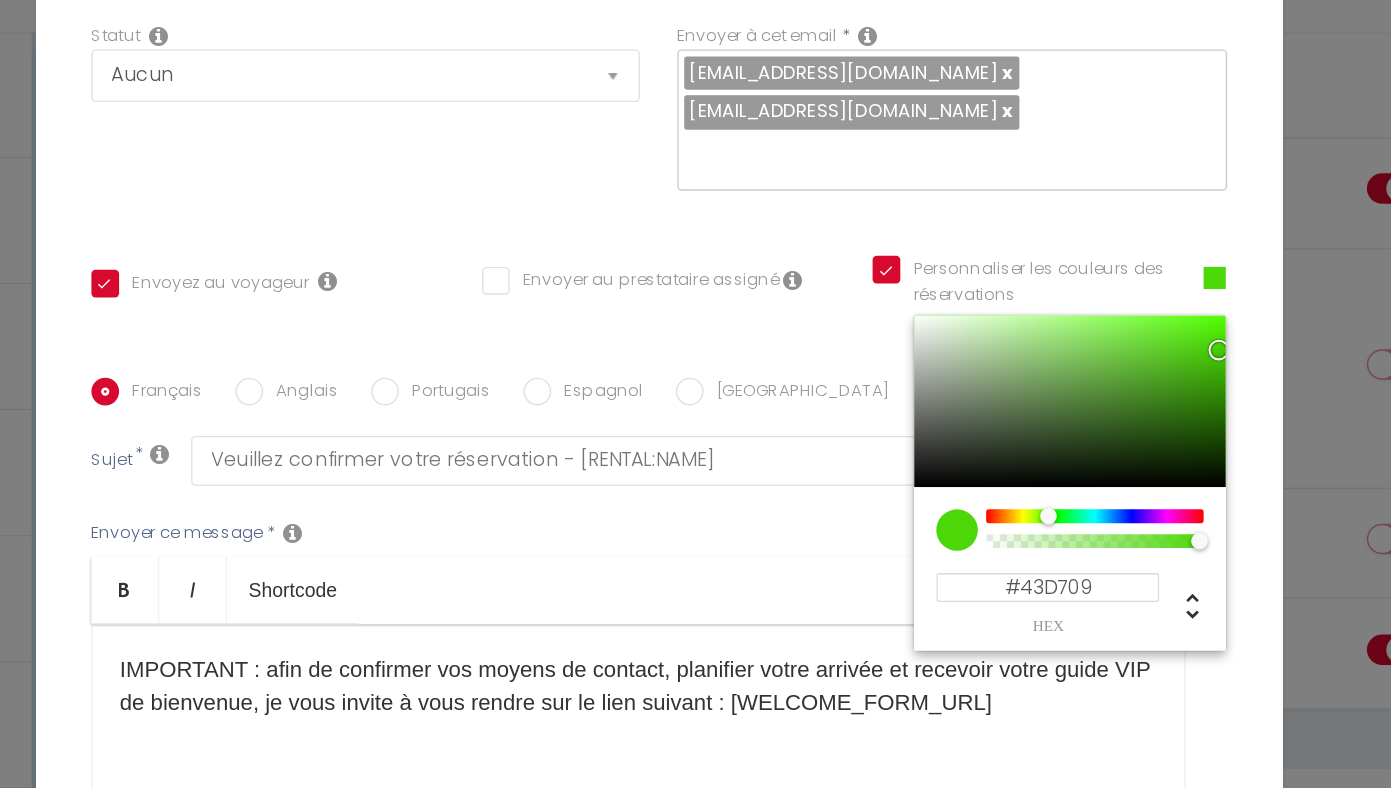checkbox on "false" 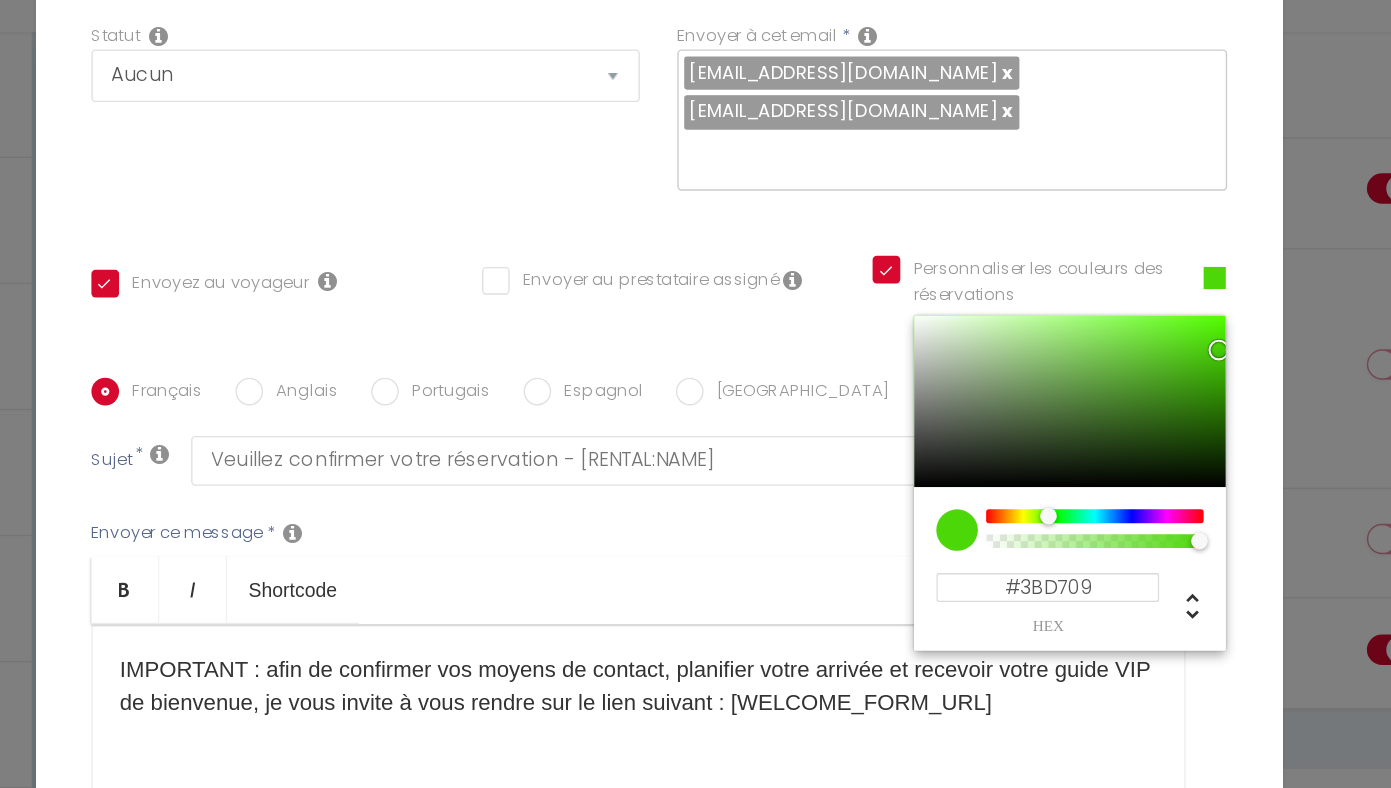 checkbox on "false" 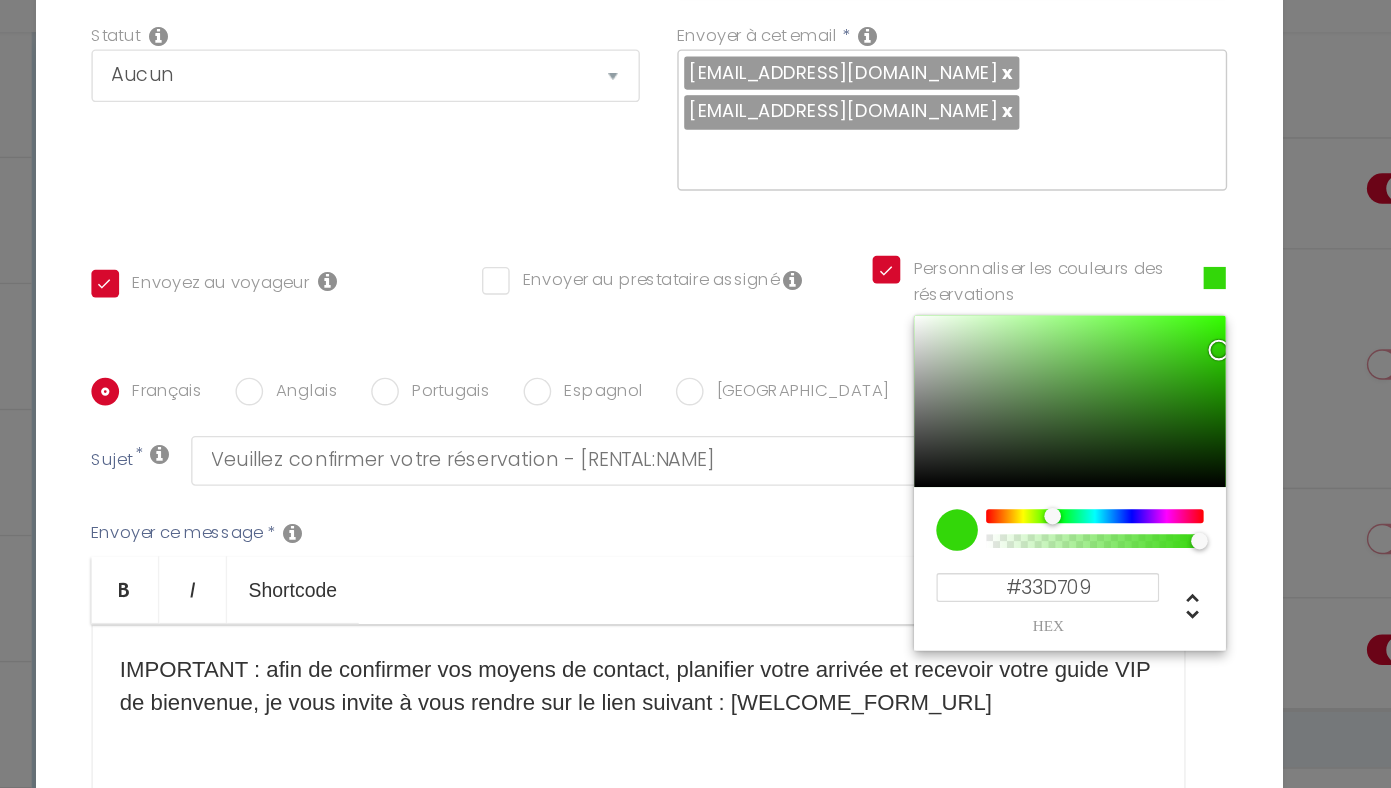 checkbox on "false" 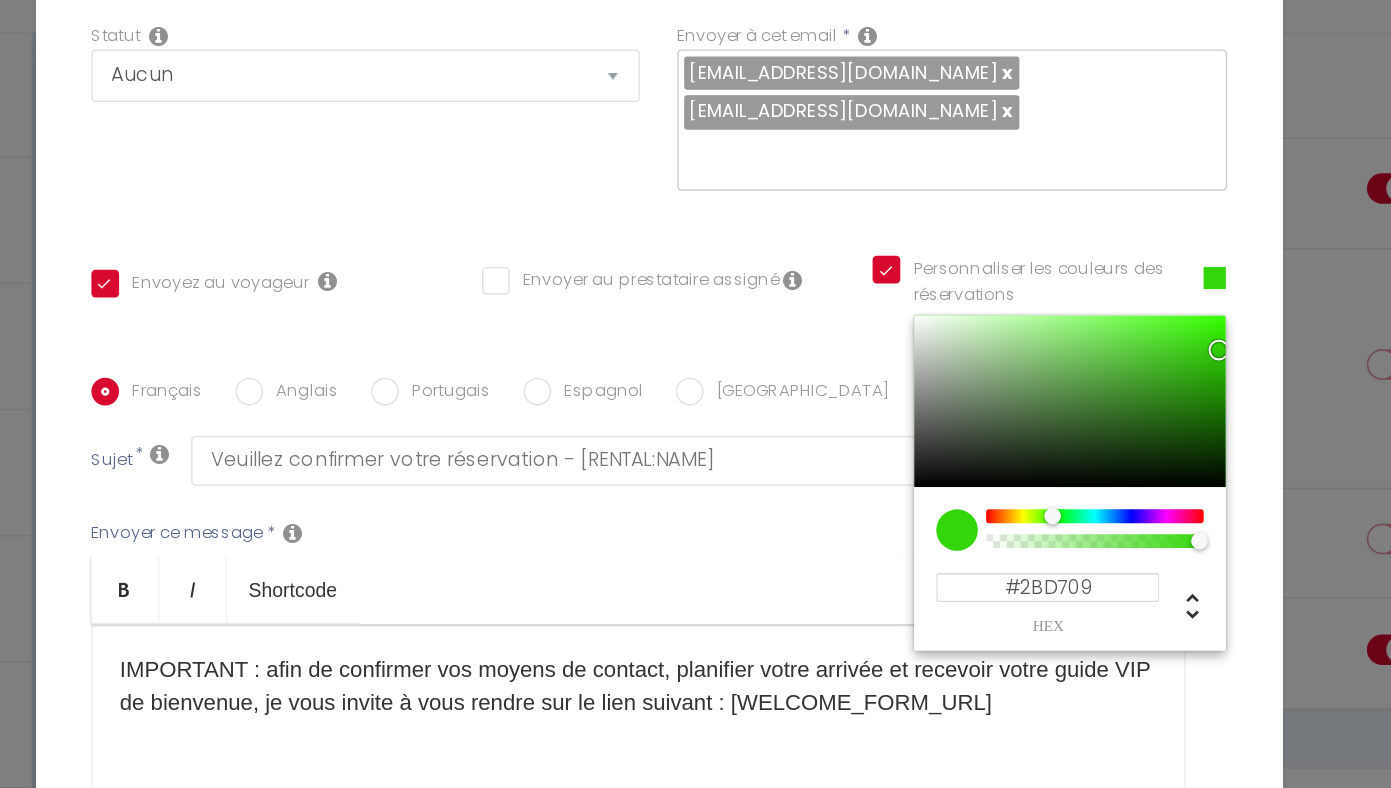 checkbox on "false" 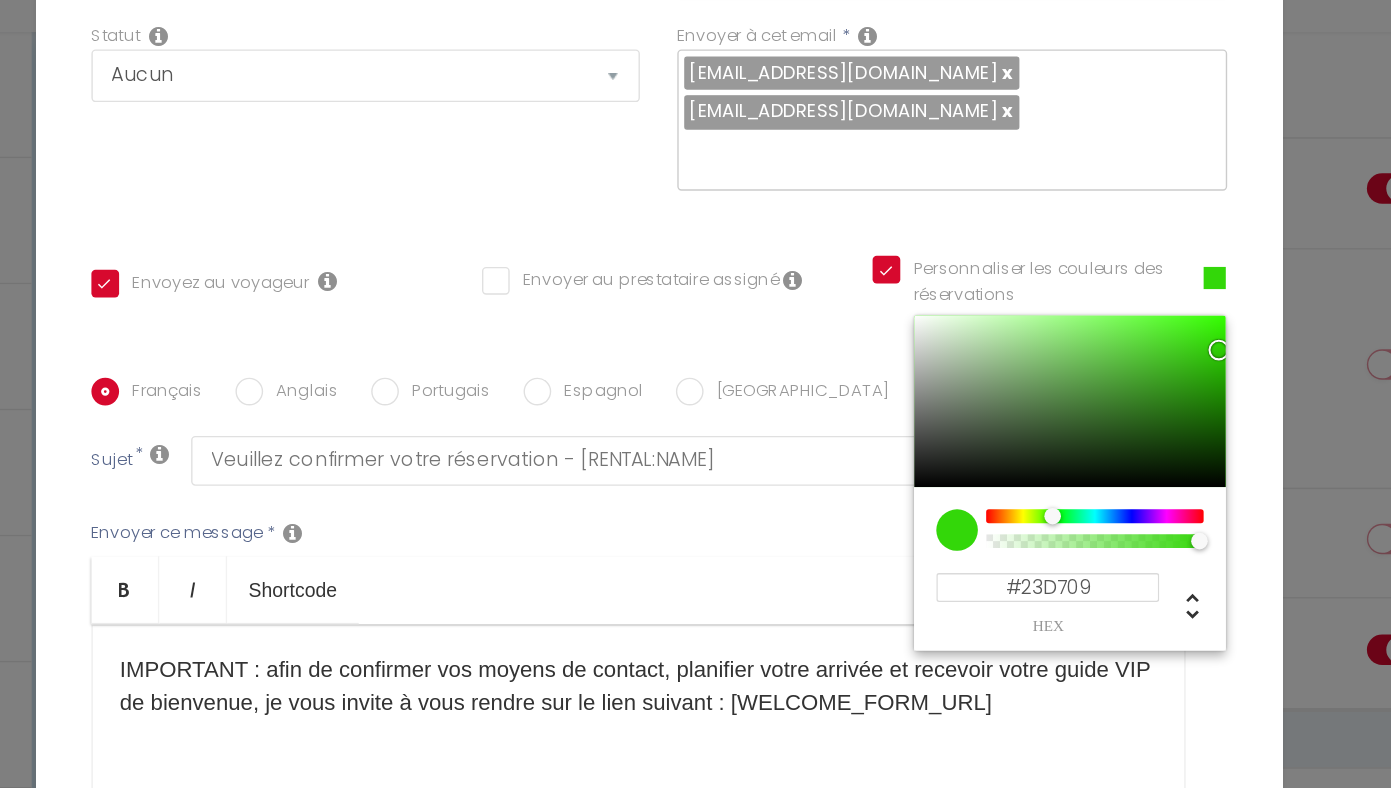 checkbox on "false" 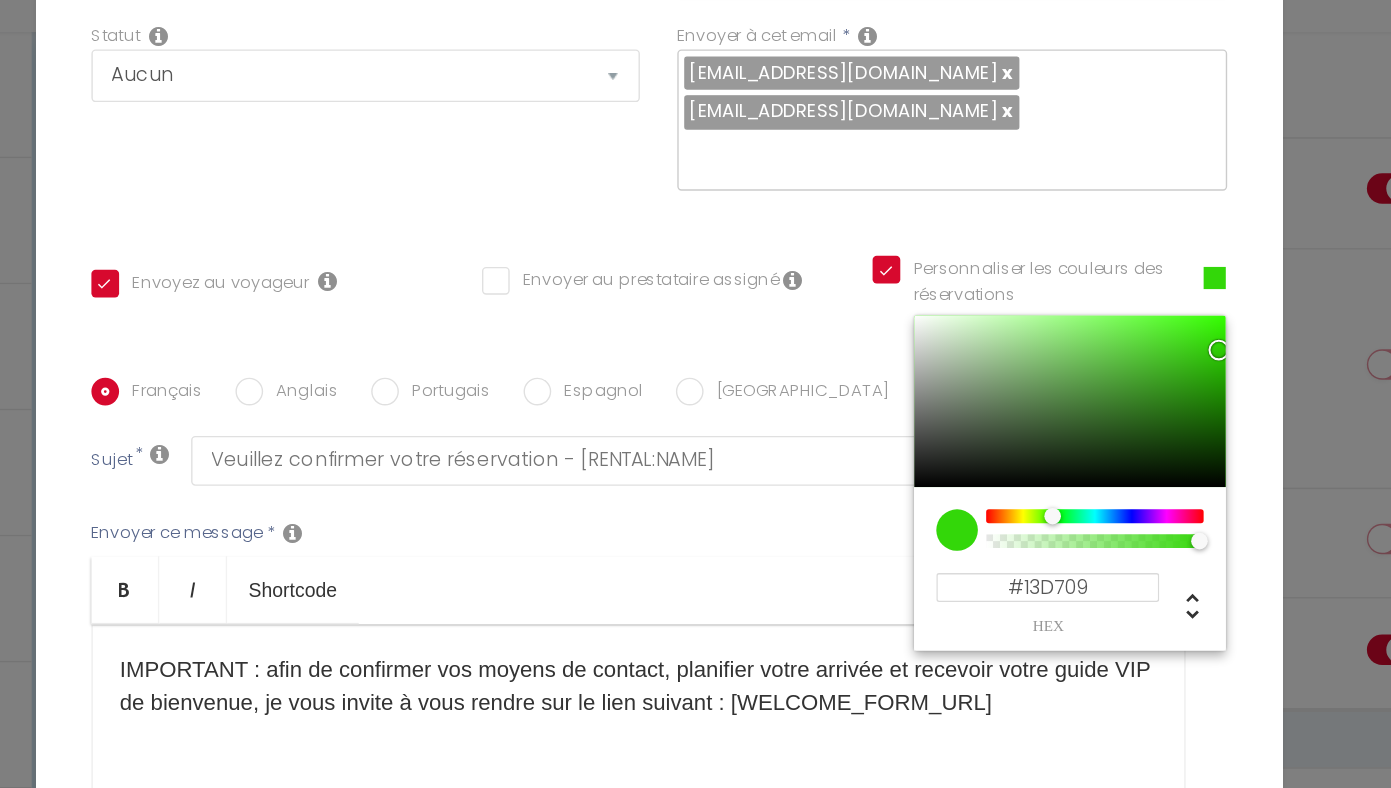 checkbox on "false" 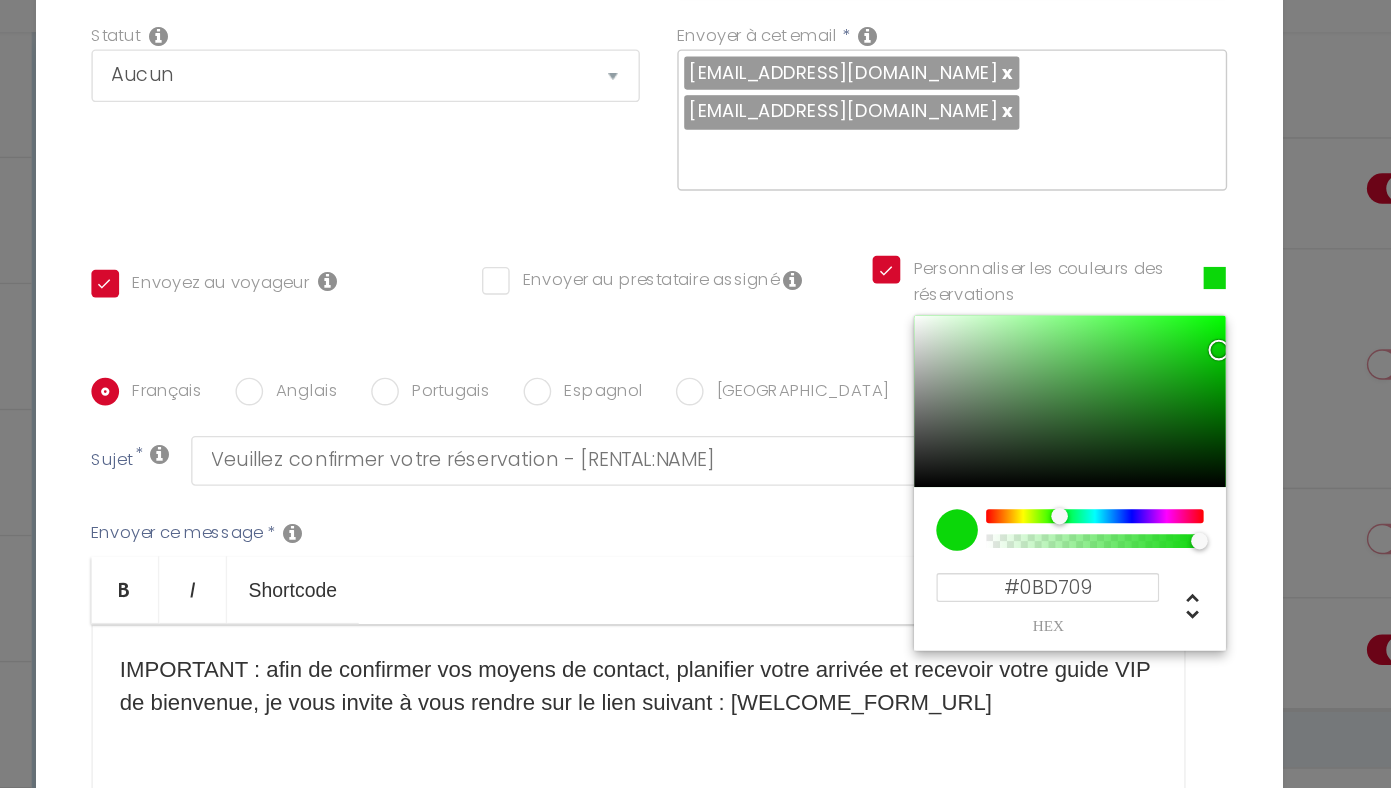 checkbox on "false" 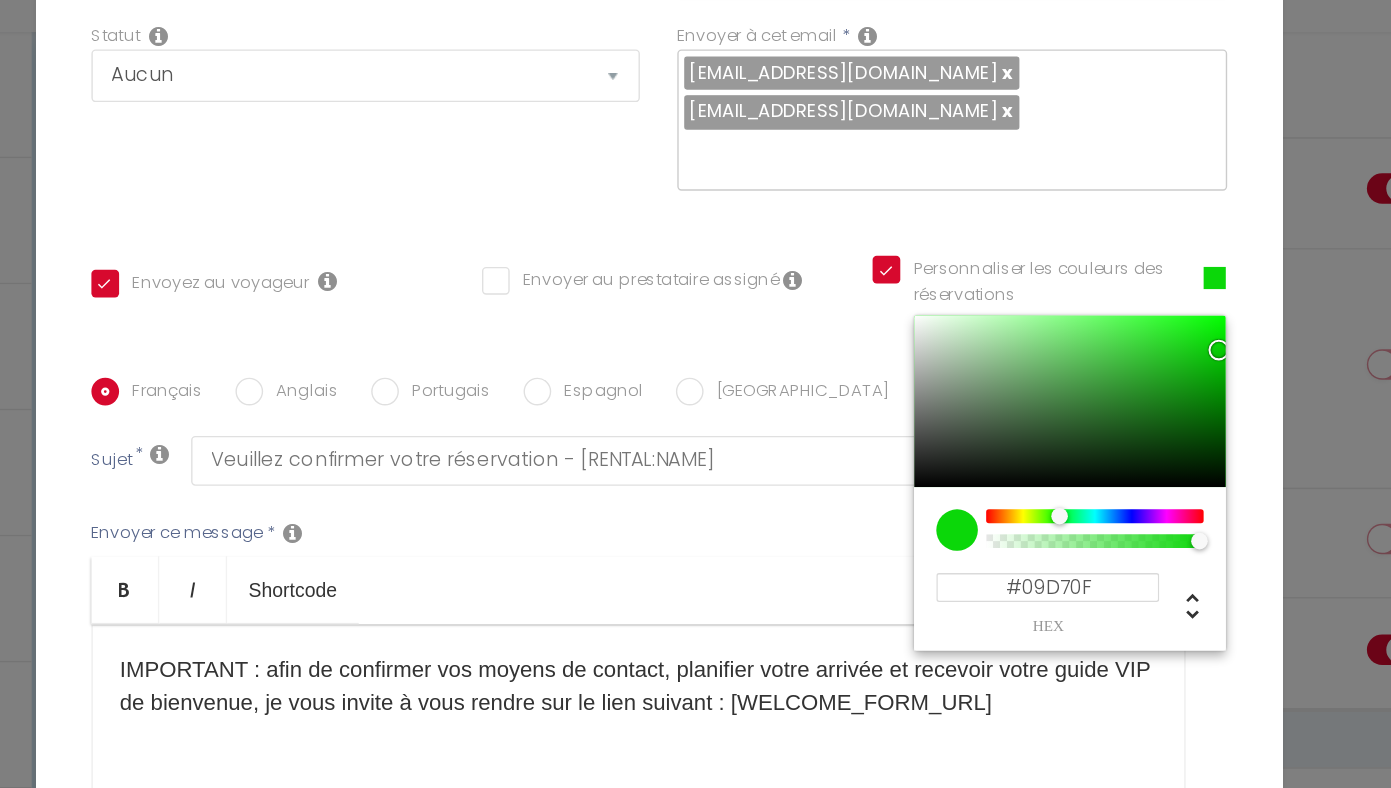 checkbox on "false" 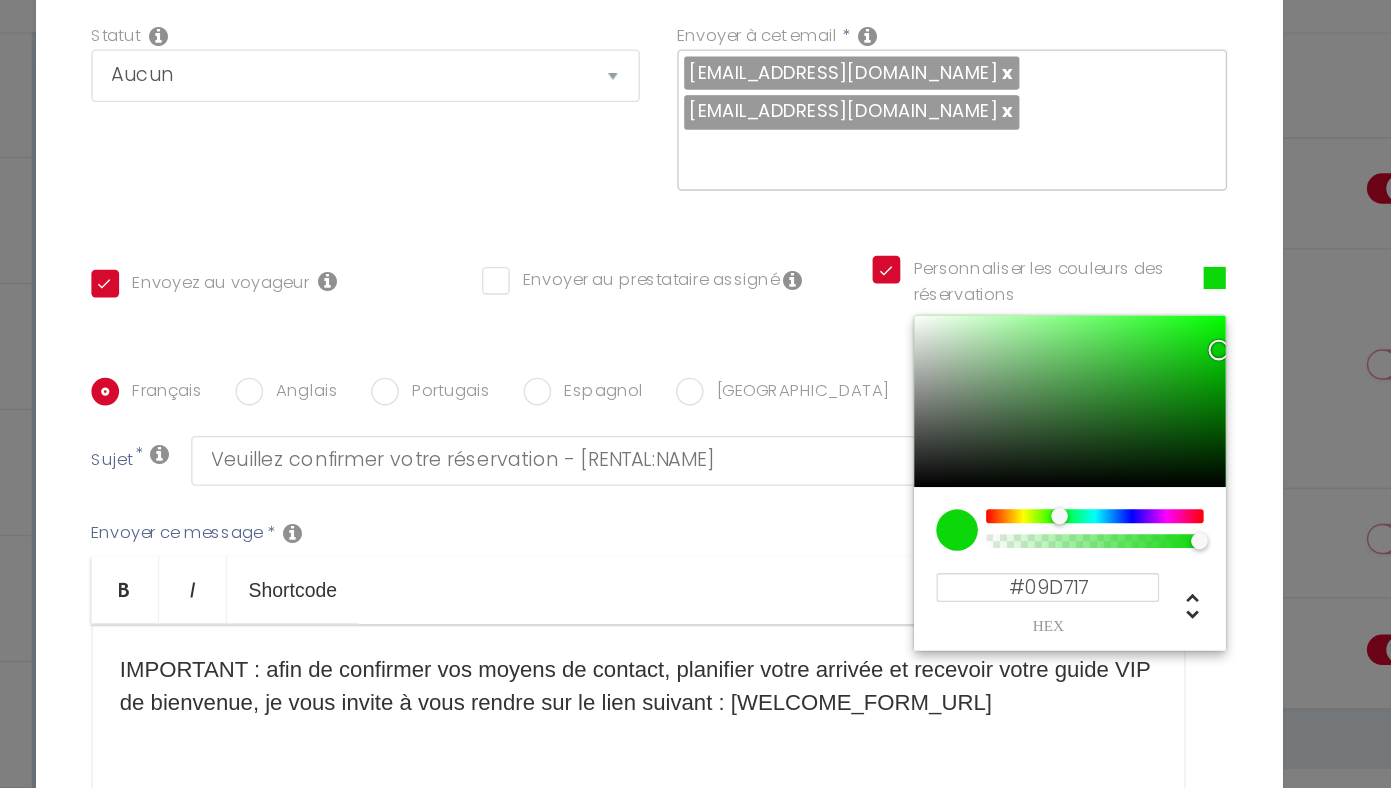 checkbox on "false" 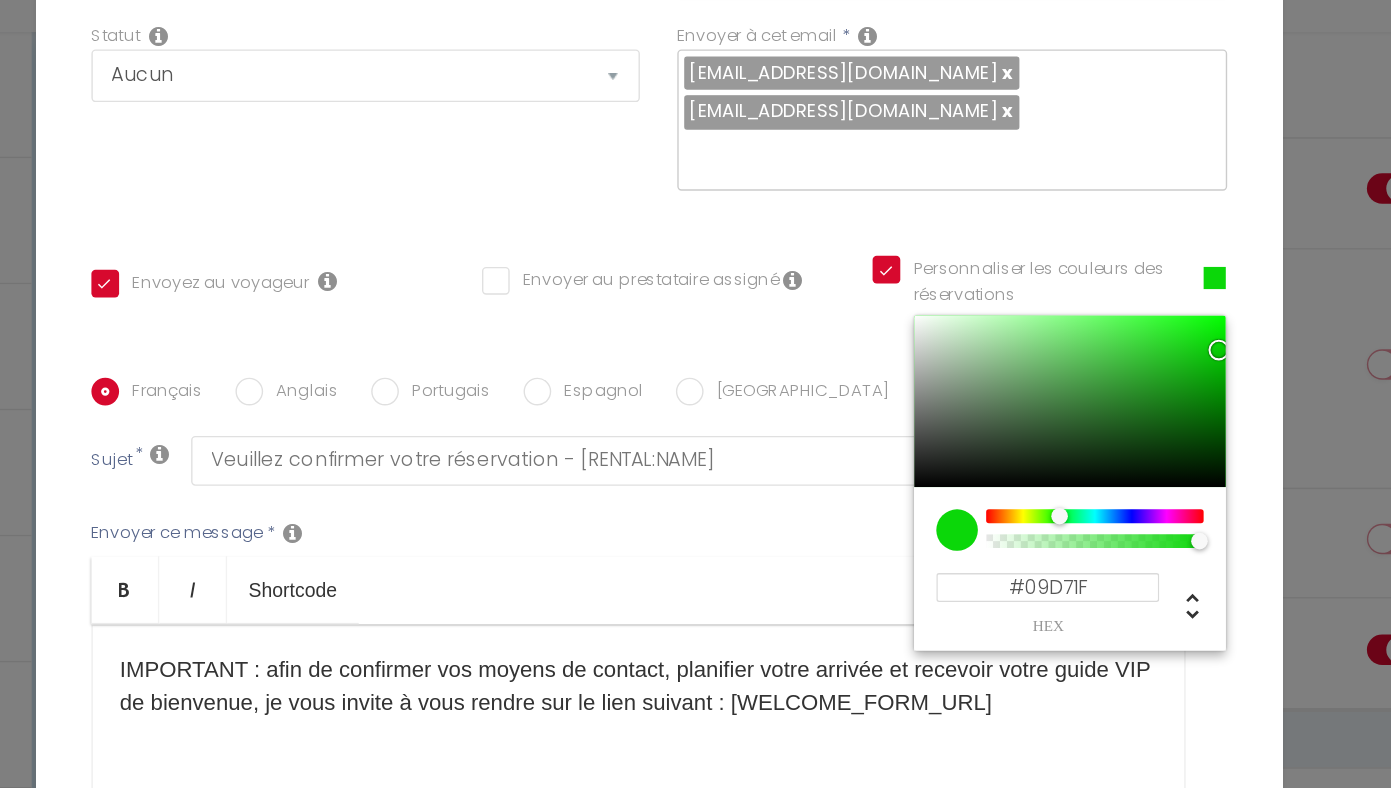 checkbox on "false" 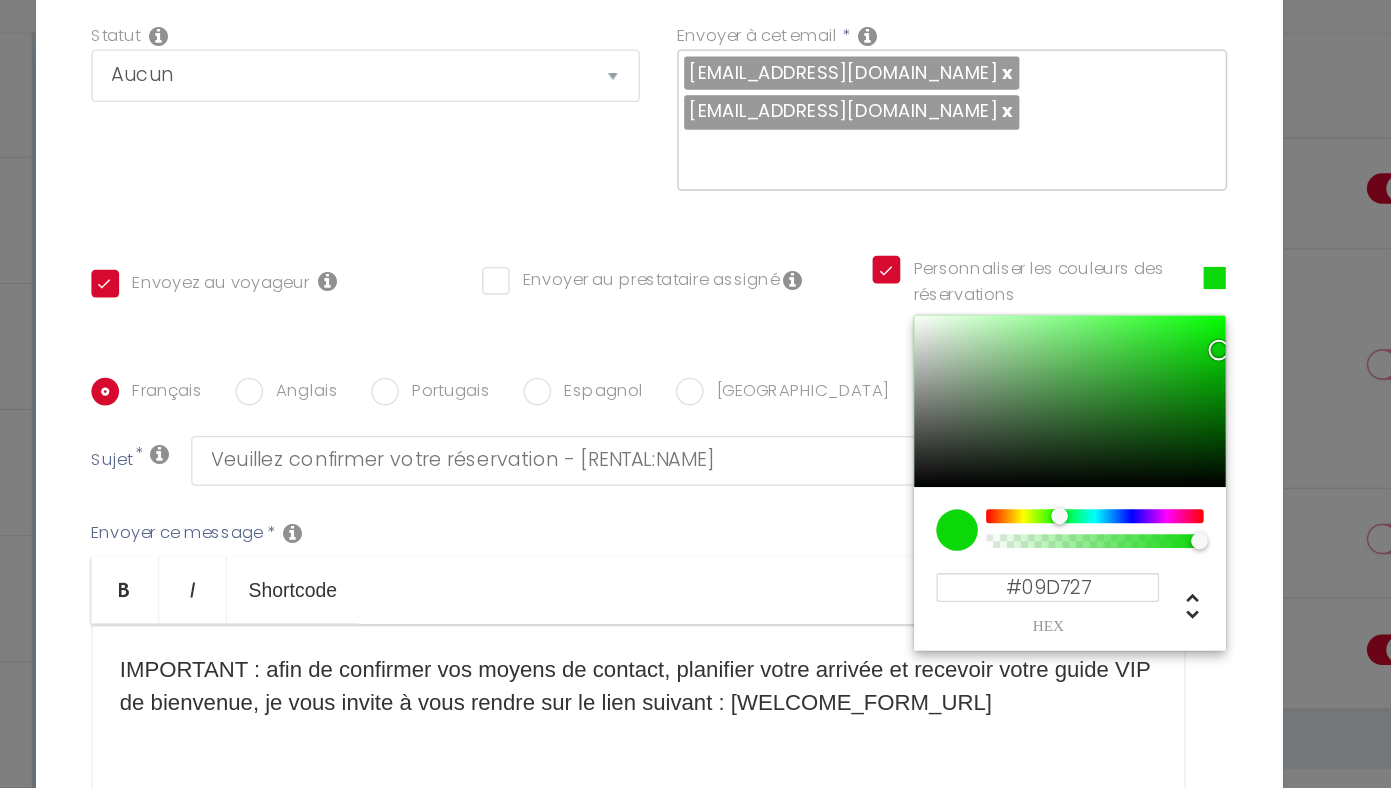 checkbox on "false" 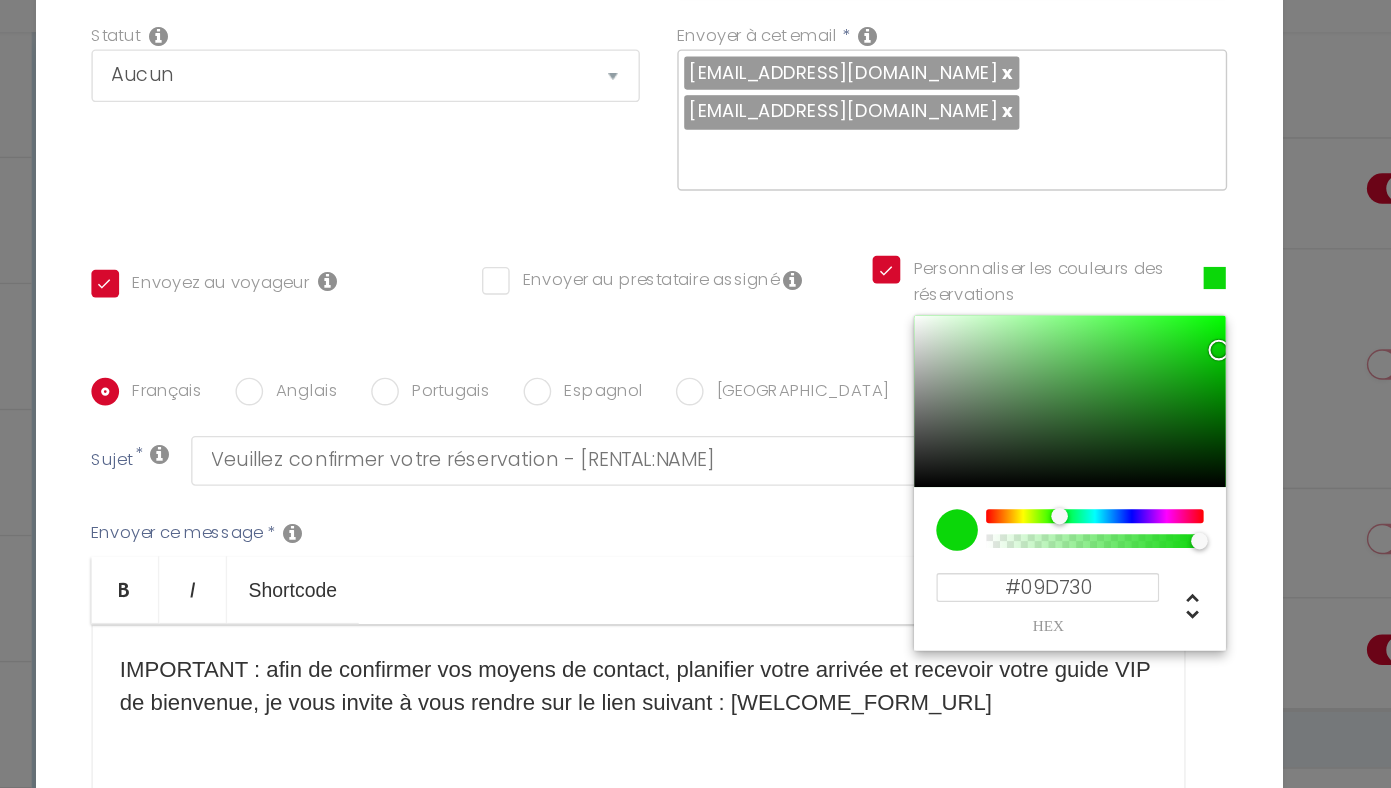 checkbox on "false" 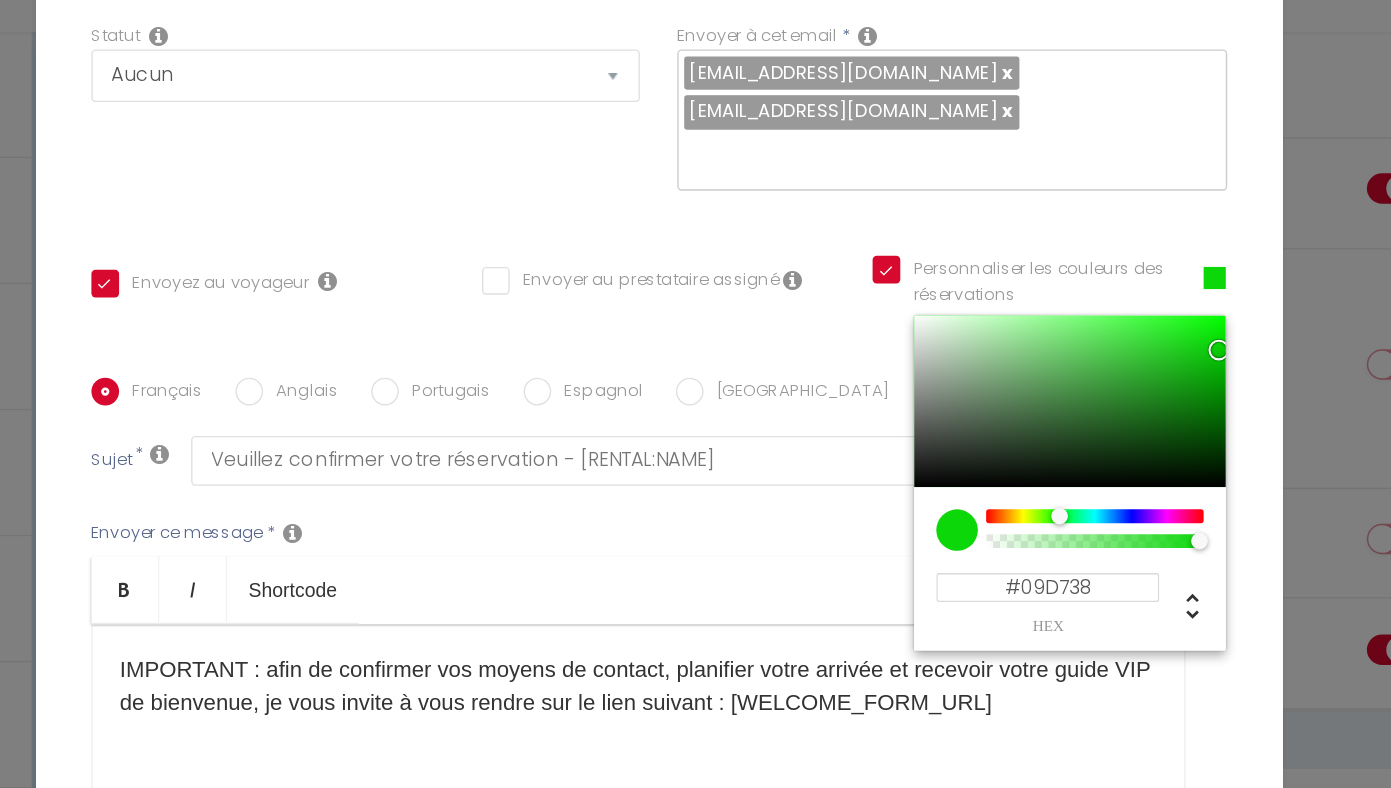 checkbox on "false" 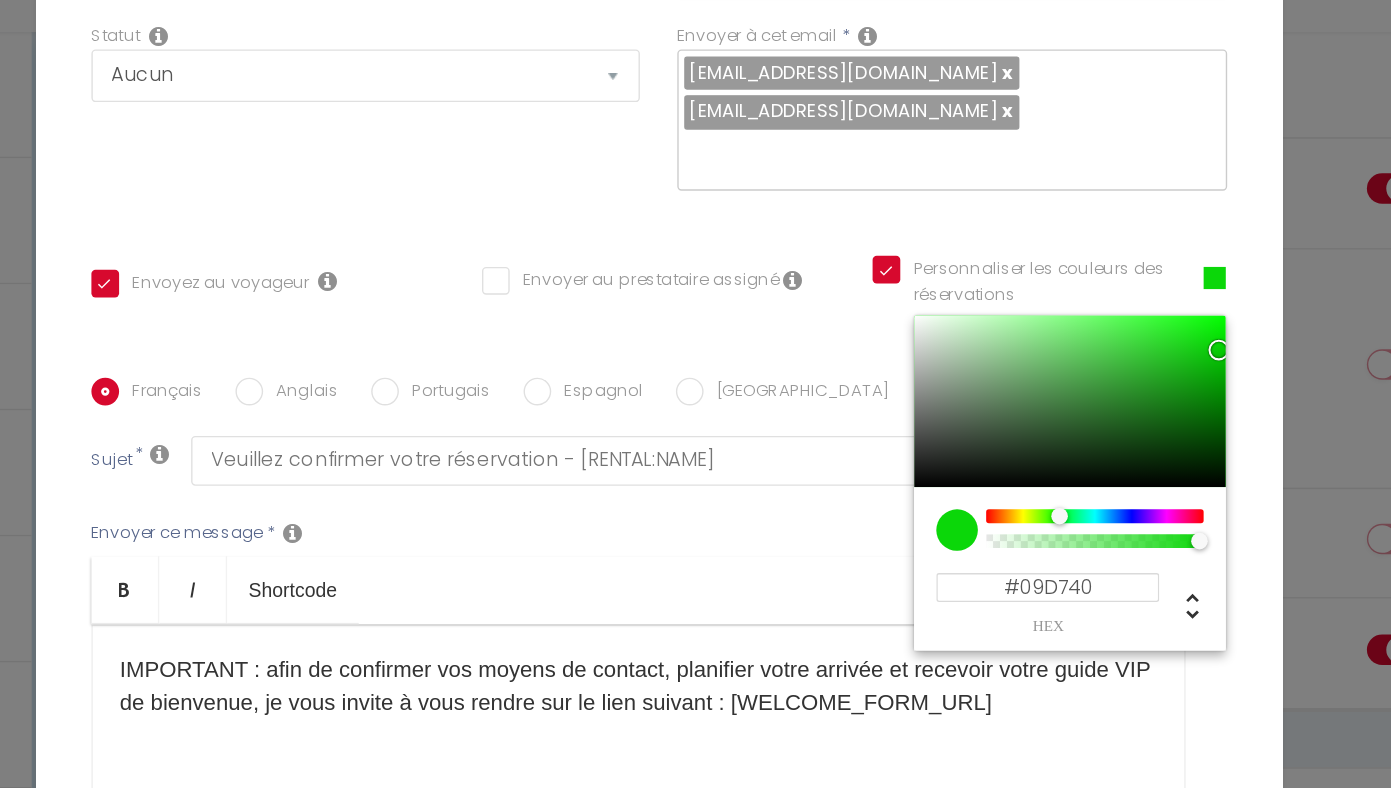 checkbox on "false" 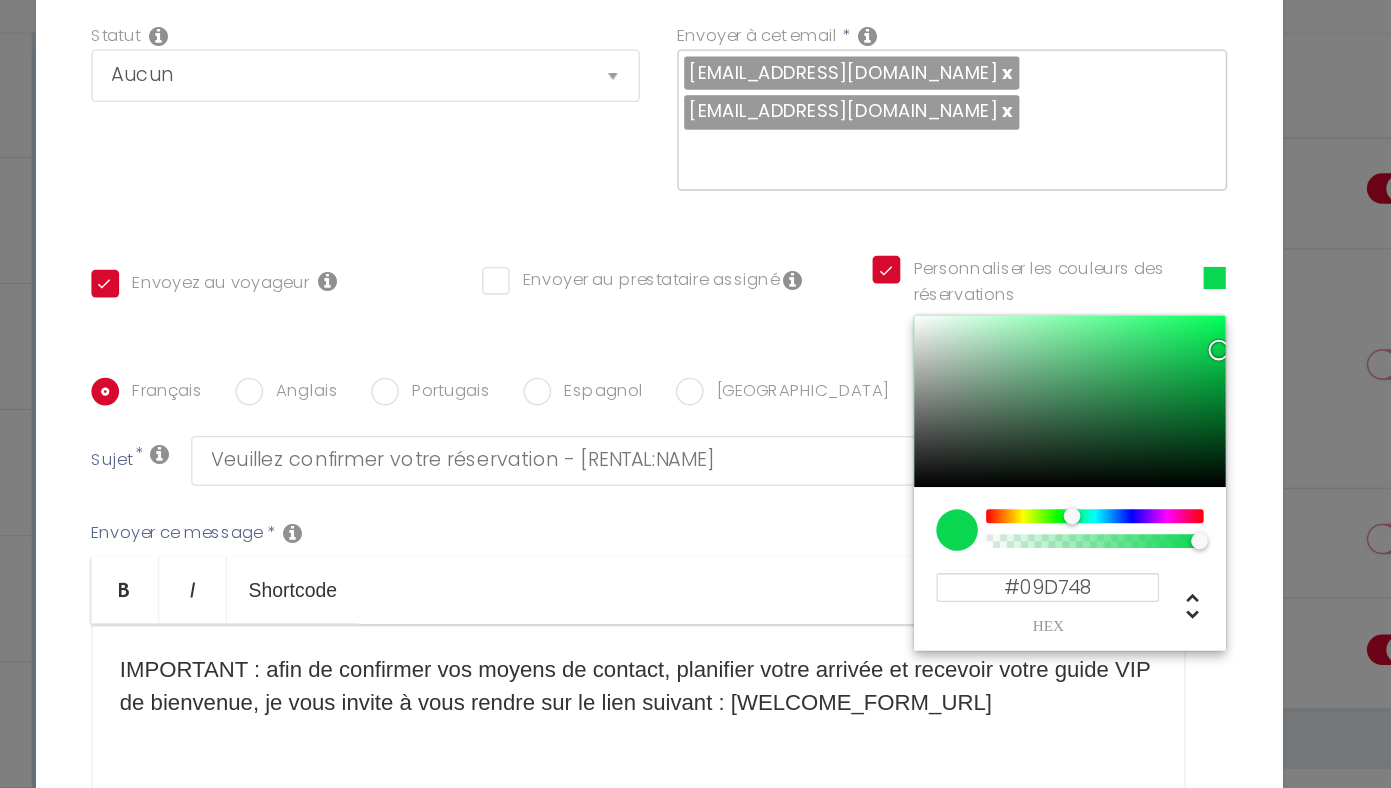 checkbox on "false" 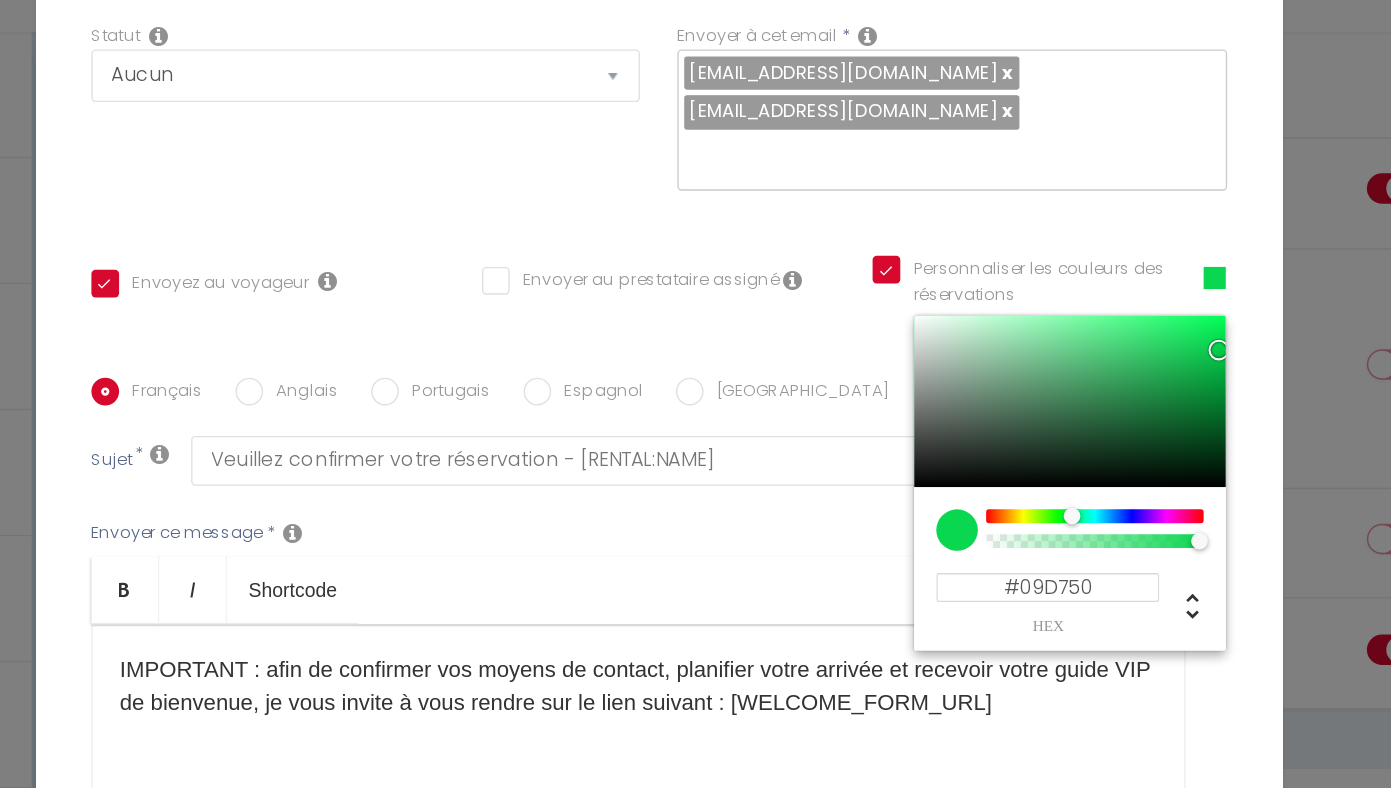 checkbox on "false" 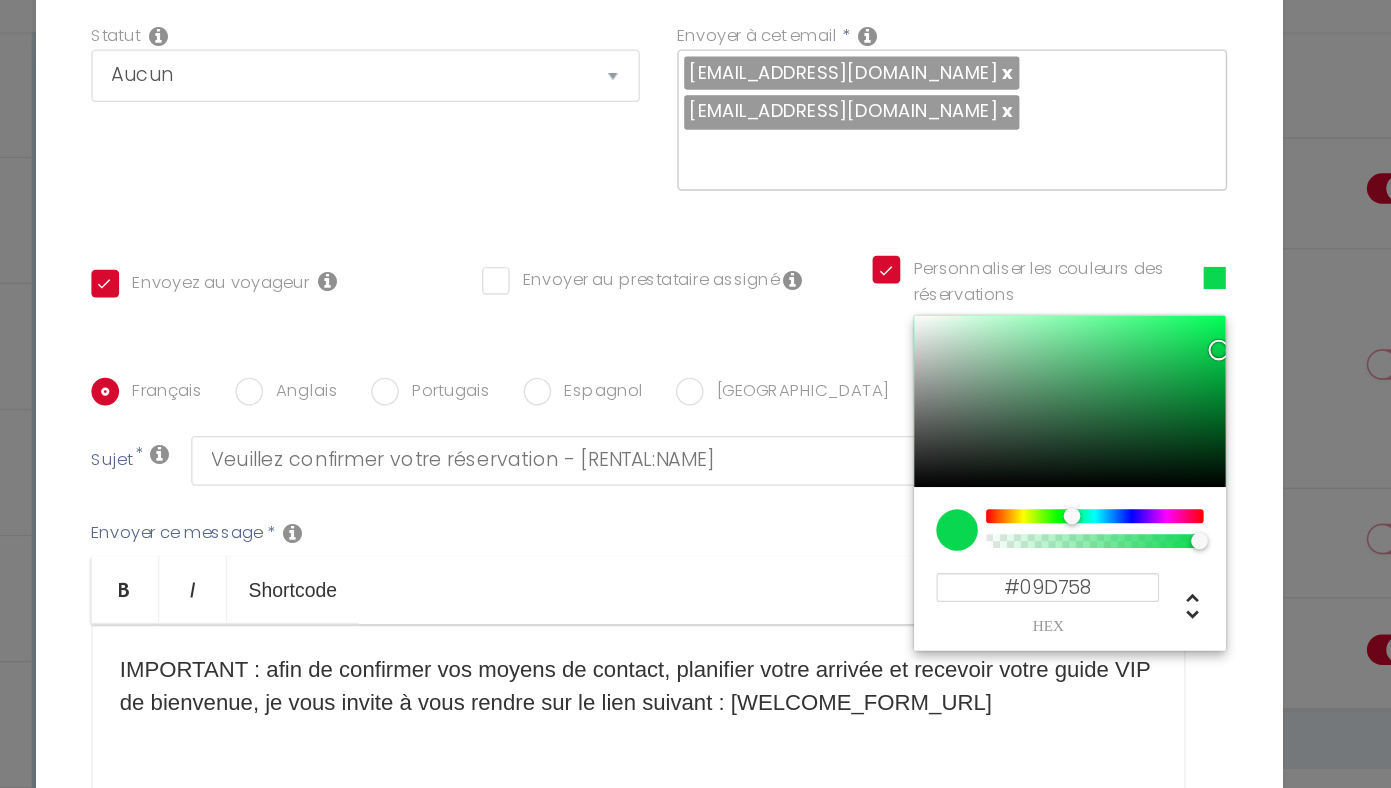checkbox on "false" 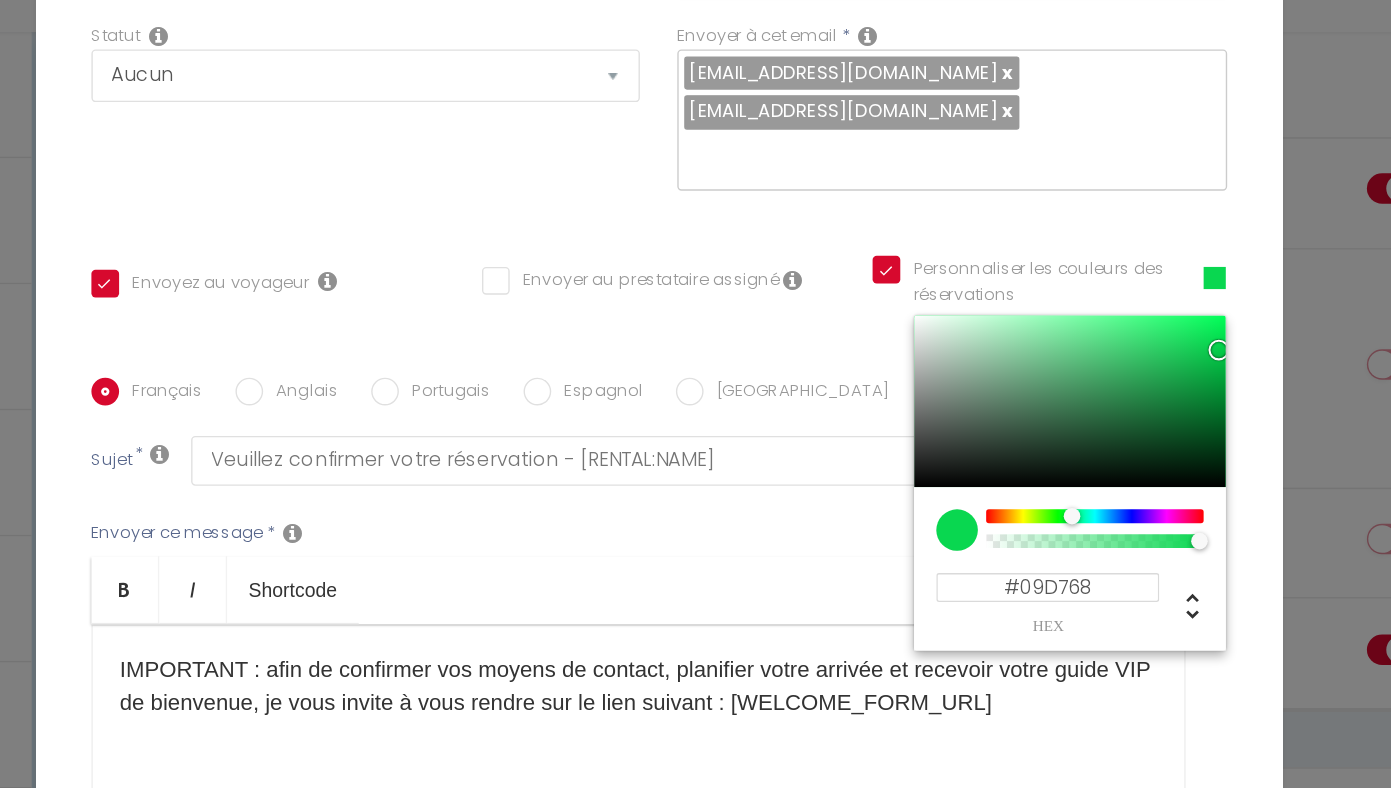 checkbox on "false" 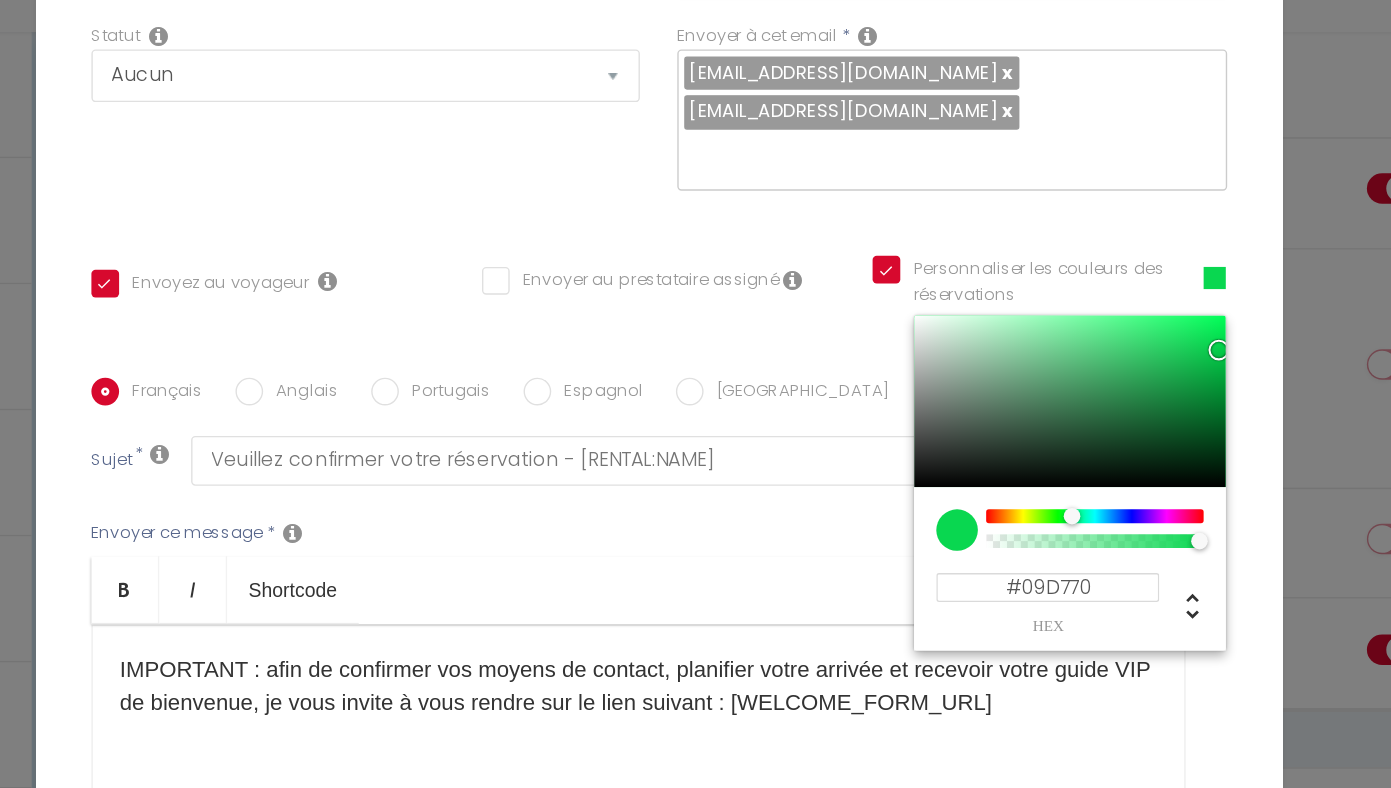 checkbox on "false" 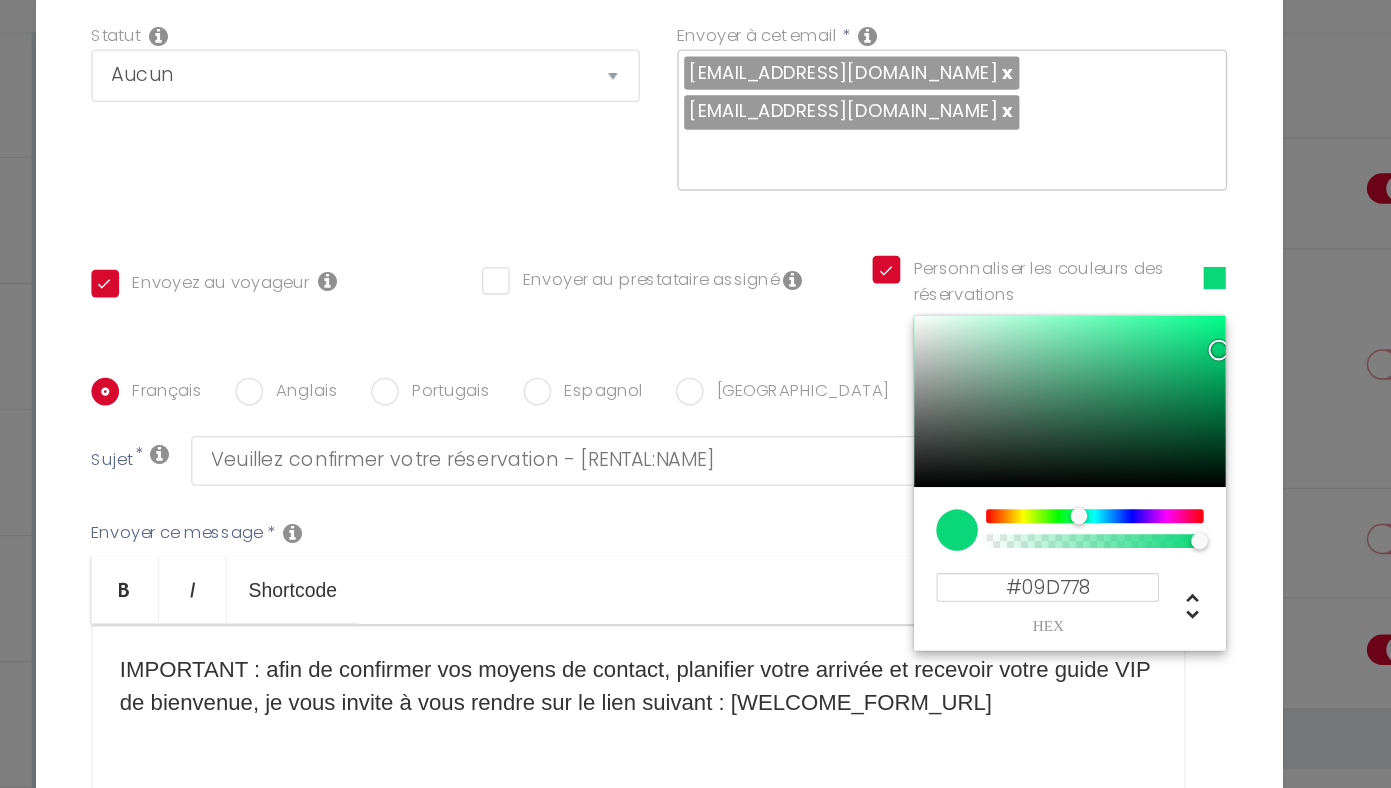 drag, startPoint x: 974, startPoint y: 396, endPoint x: 999, endPoint y: 395, distance: 25.019993 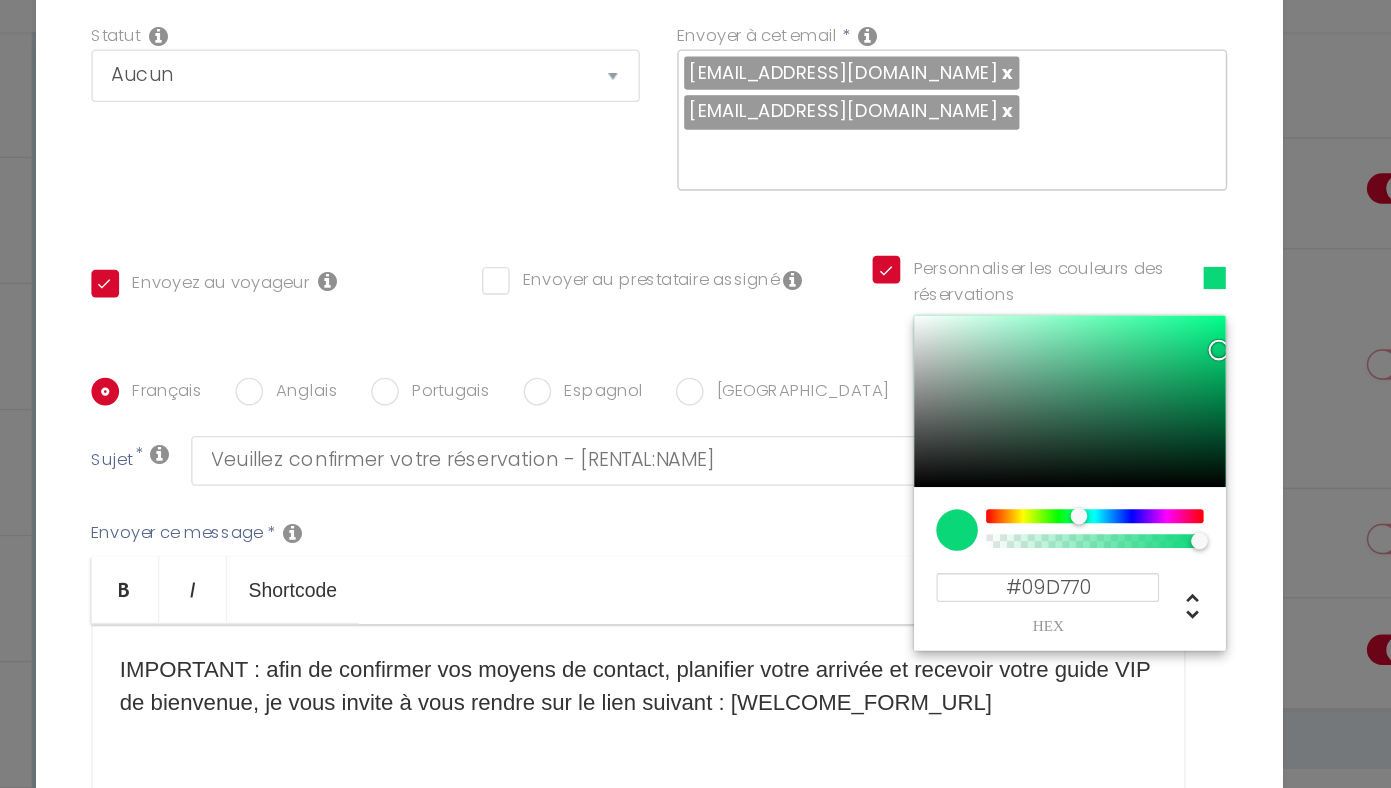 checkbox on "false" 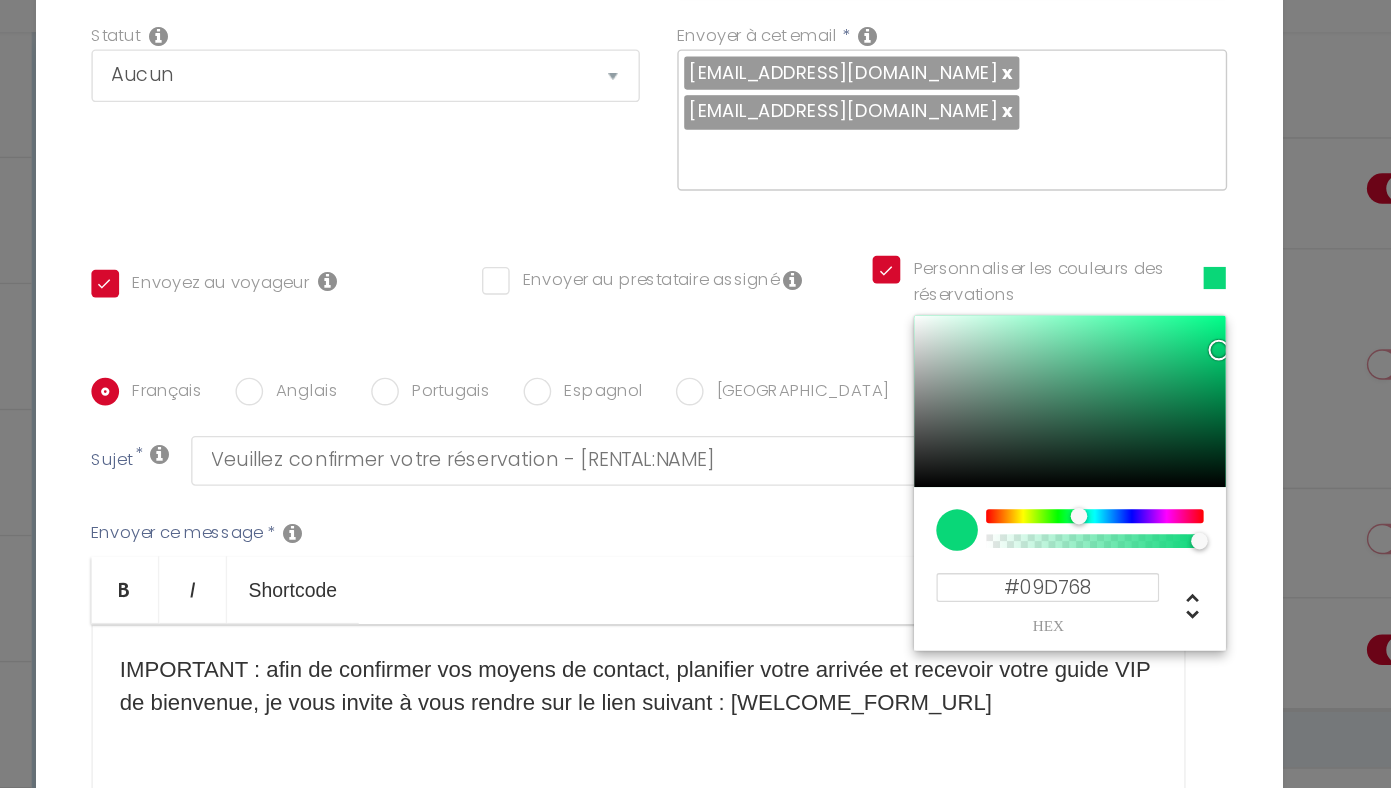 checkbox on "false" 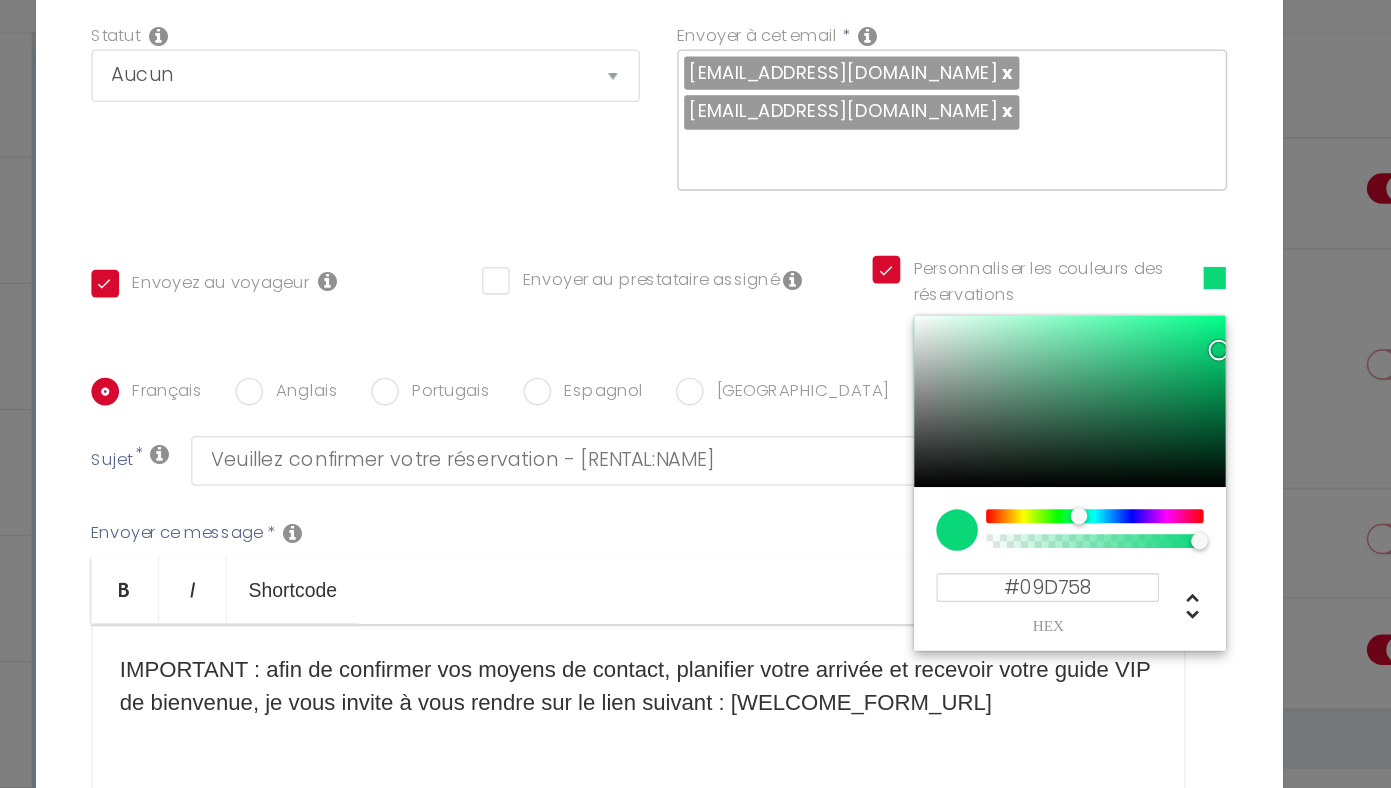 checkbox on "false" 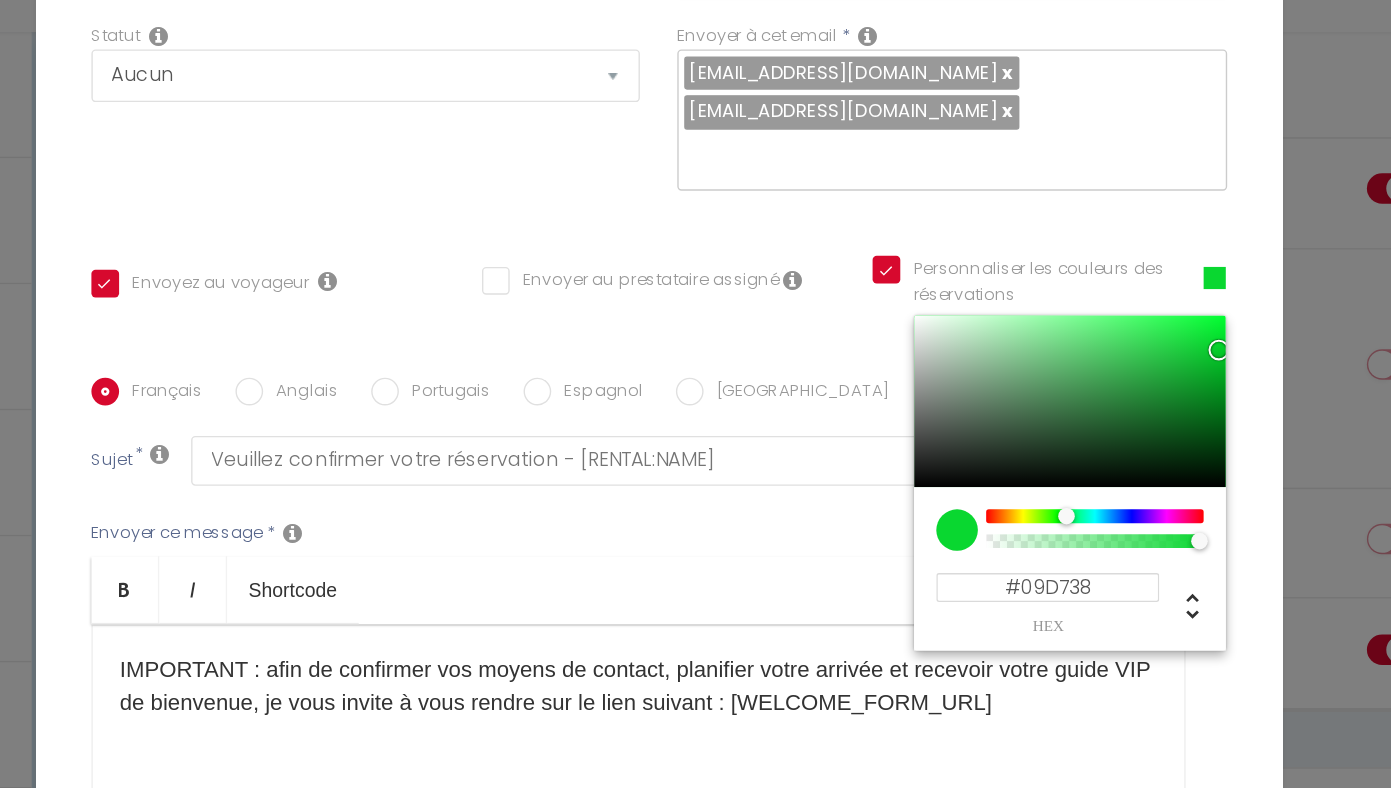 checkbox on "false" 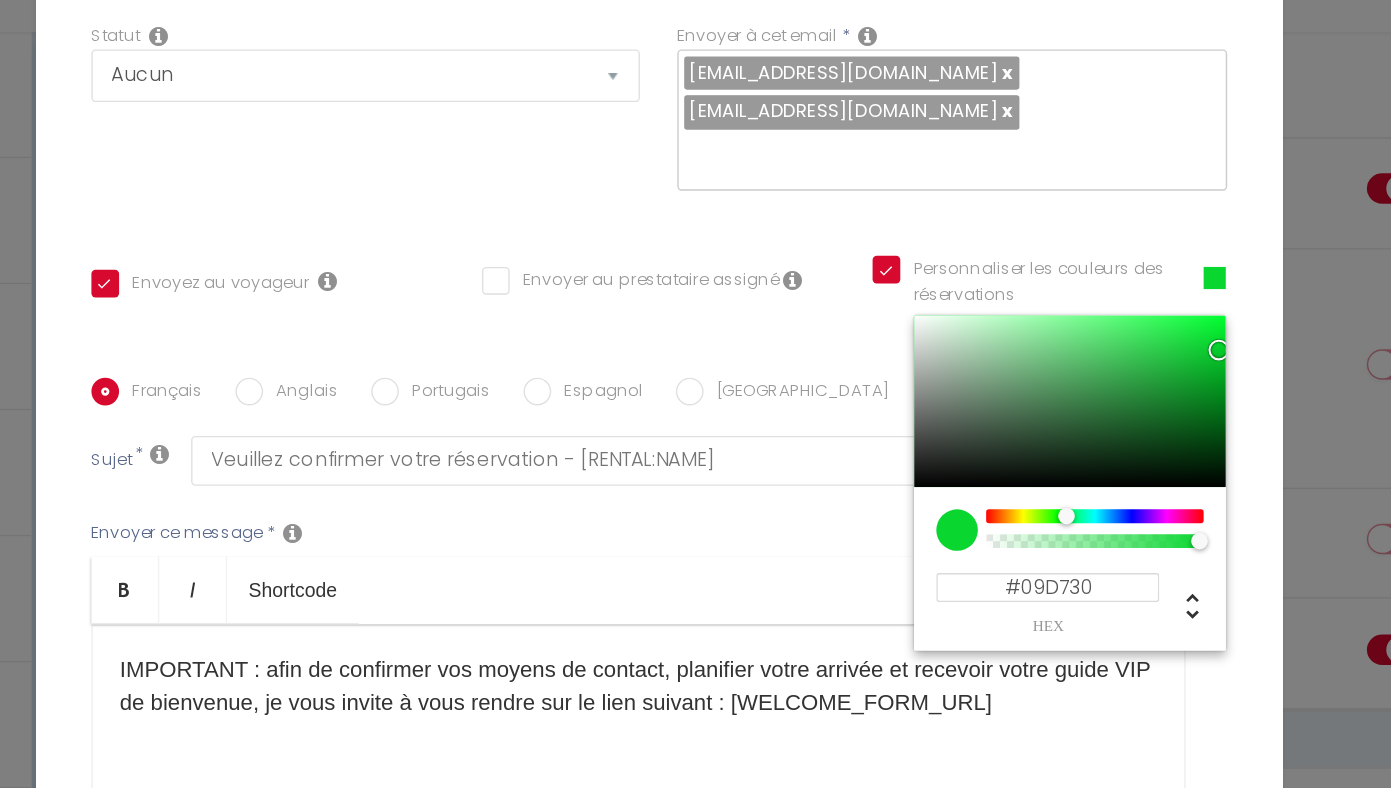 checkbox on "false" 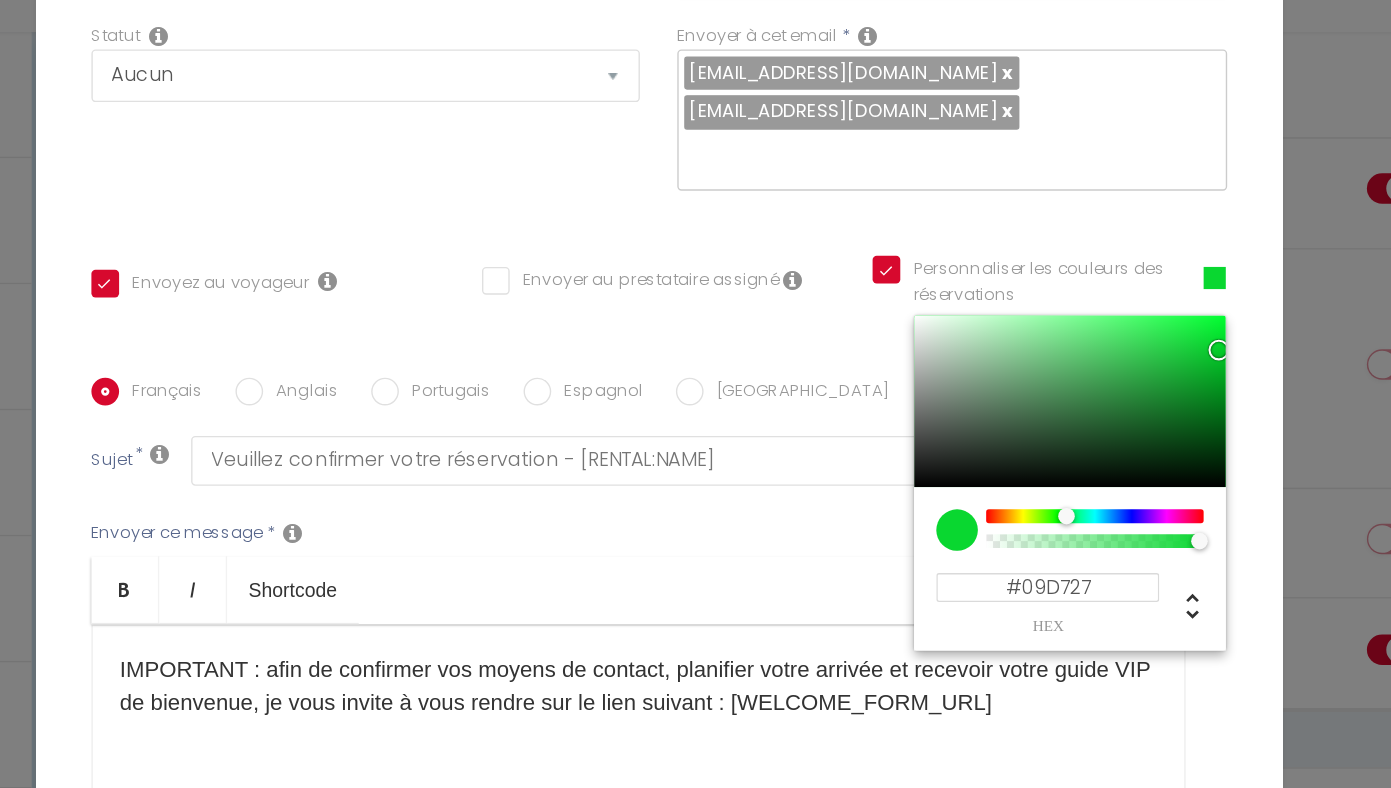 checkbox on "false" 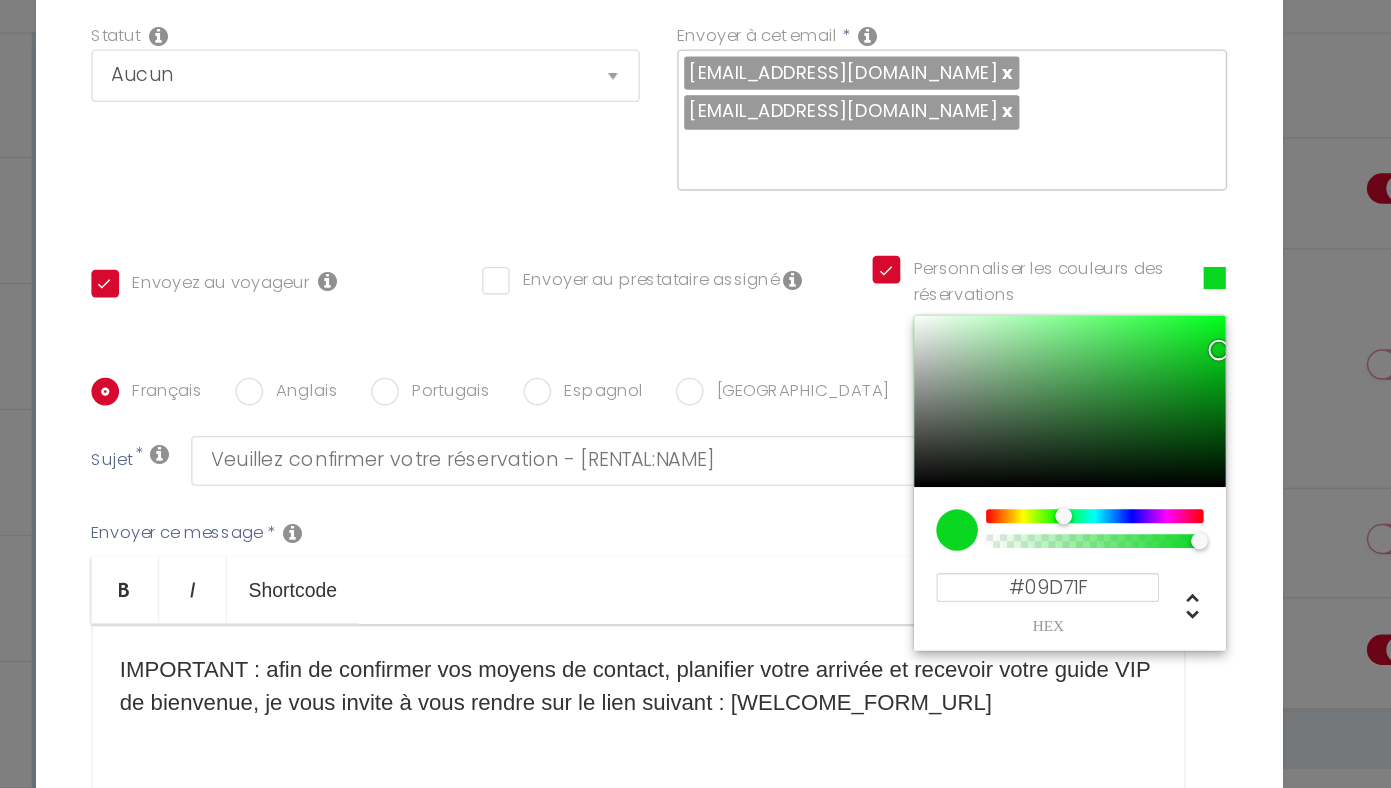 drag, startPoint x: 999, startPoint y: 395, endPoint x: 988, endPoint y: 395, distance: 11 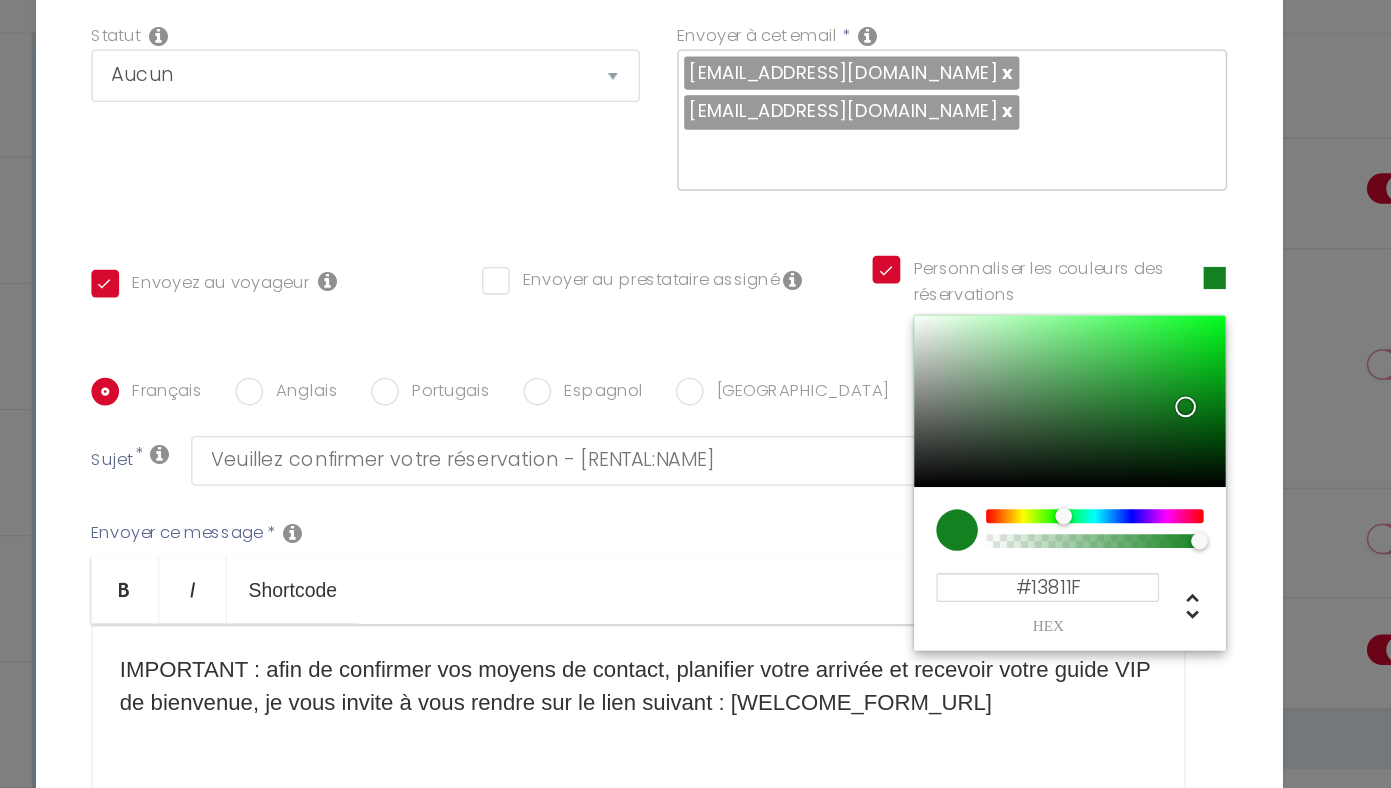 click at bounding box center (992, 337) 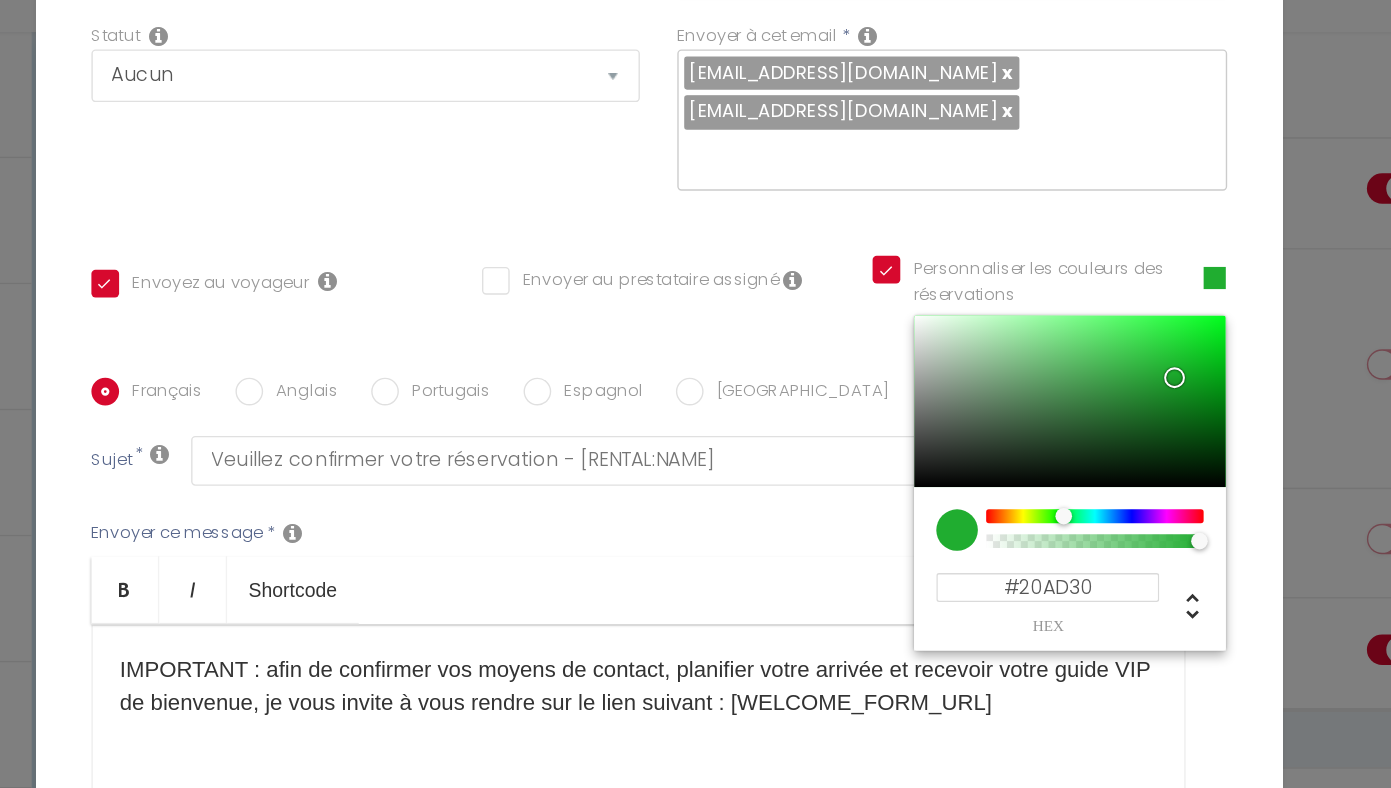 click on "IMPORTANT : afin de confirmer vos moyens de contact, planifier votre arrivée et recevoir votre guide VIP de bienvenue, je vous invite à vous rendre sur le lien suivant : [WELCOME_FORM_URL]" at bounding box center (681, 543) 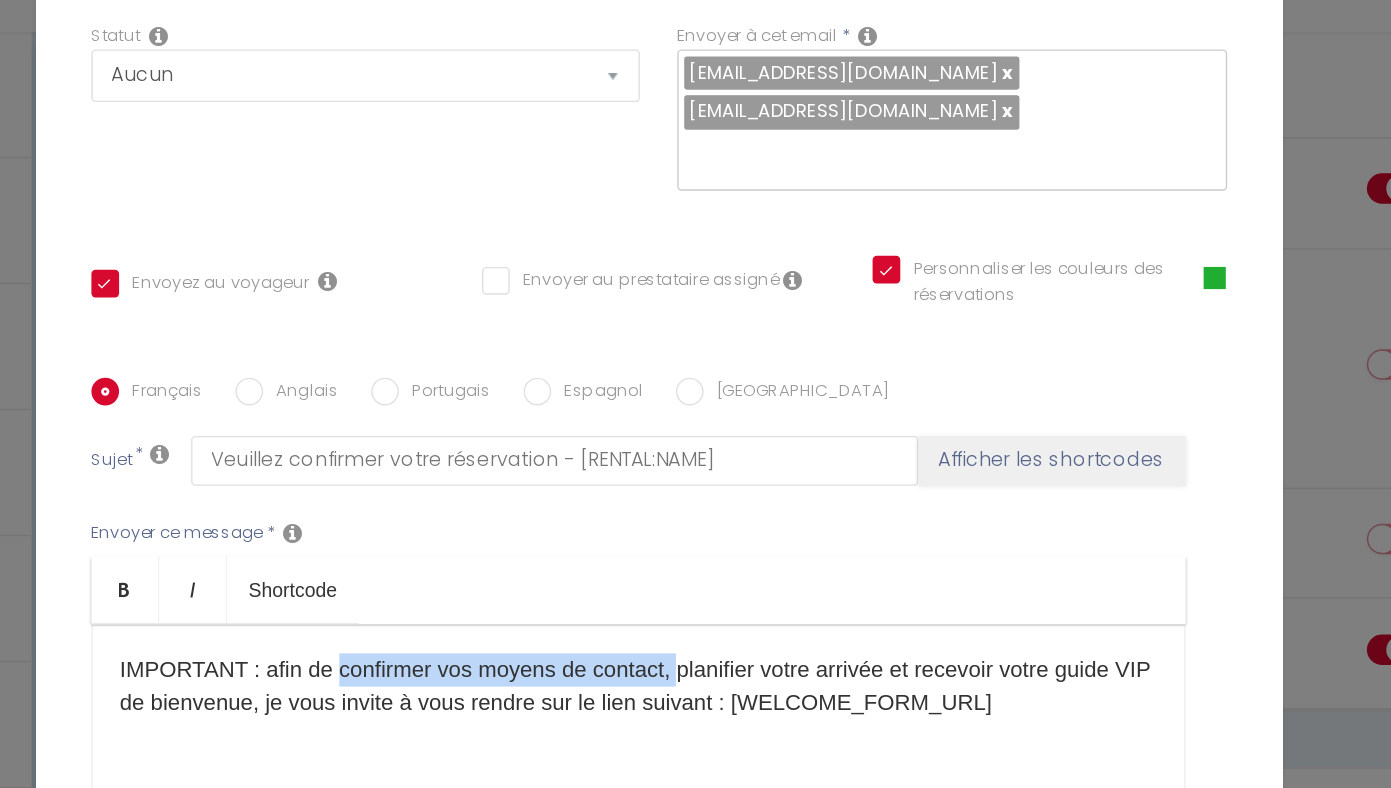 drag, startPoint x: 705, startPoint y: 509, endPoint x: 460, endPoint y: 514, distance: 245.05101 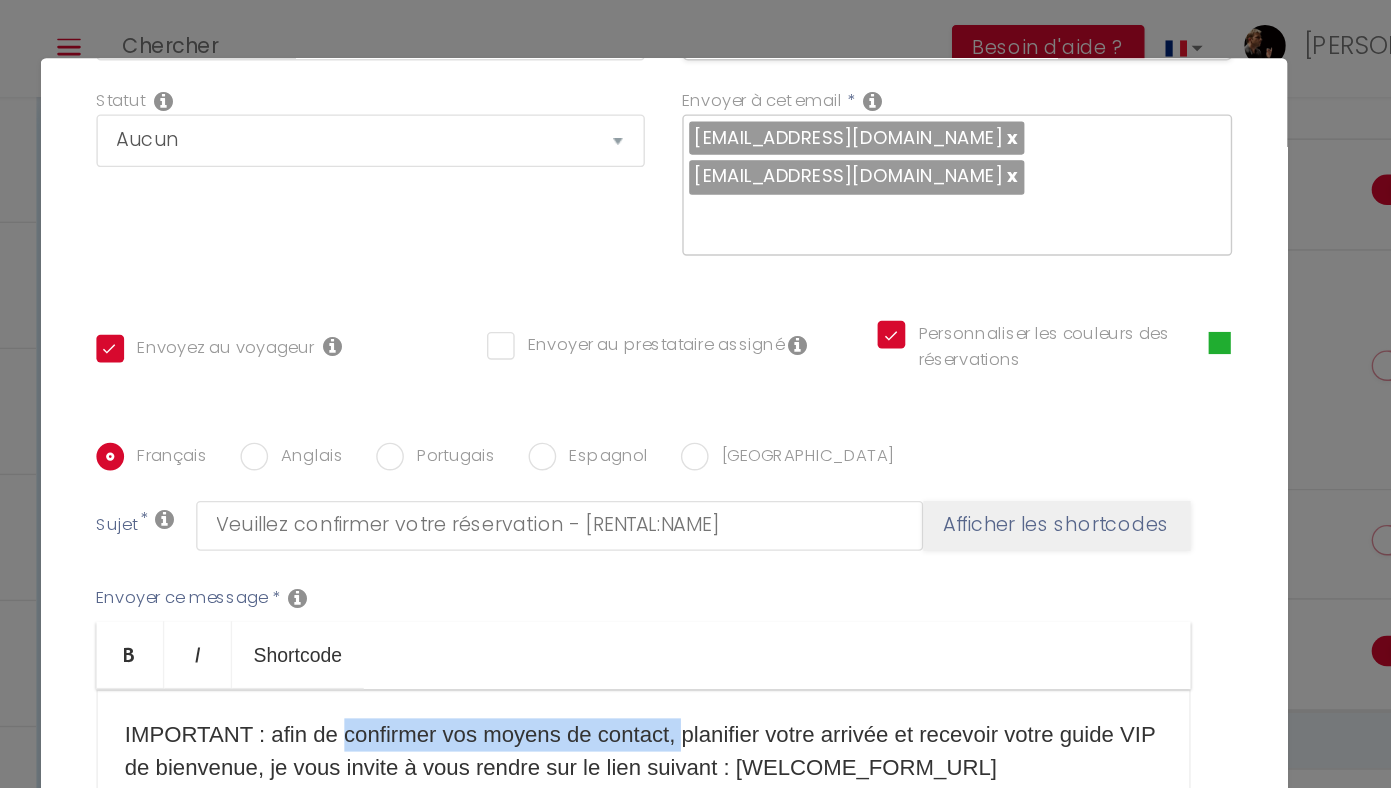scroll, scrollTop: 303, scrollLeft: 0, axis: vertical 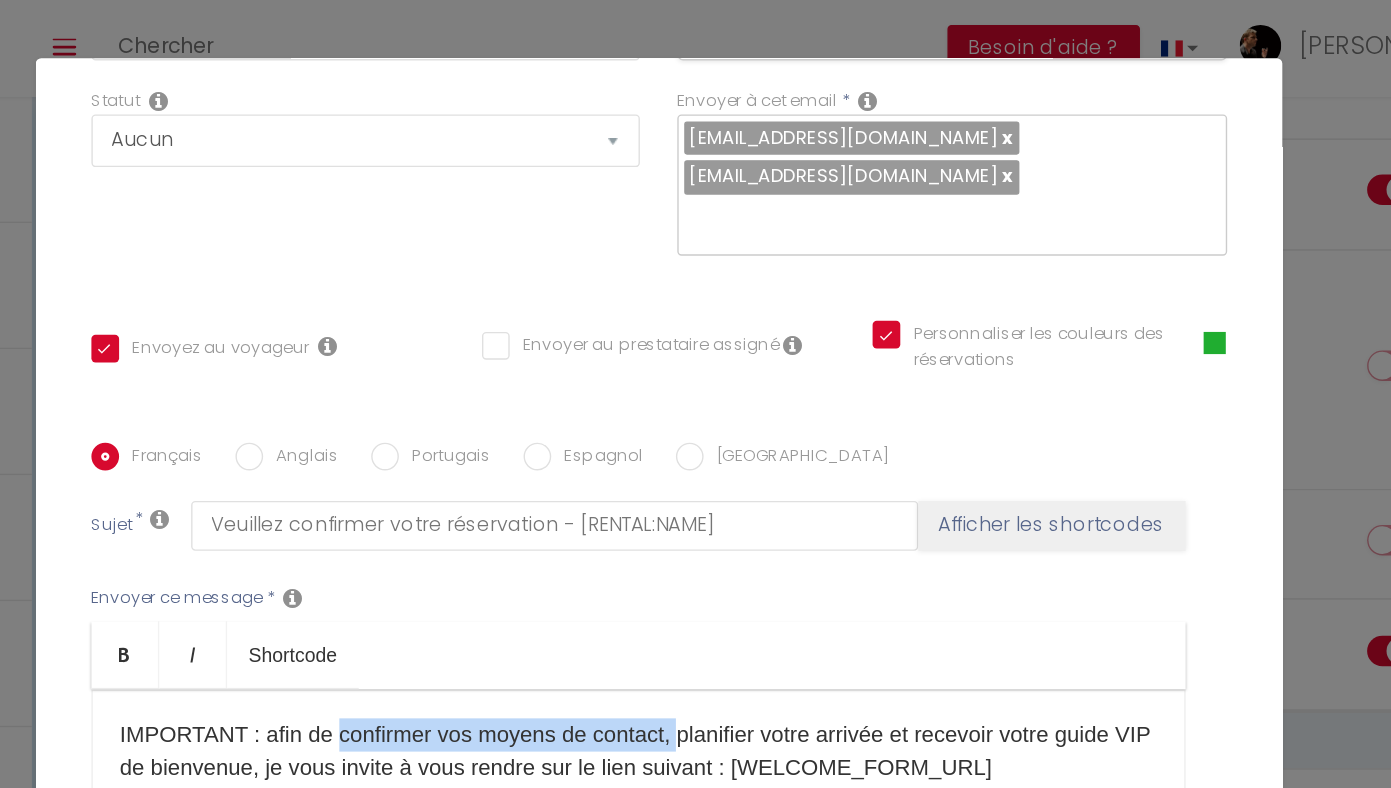 type 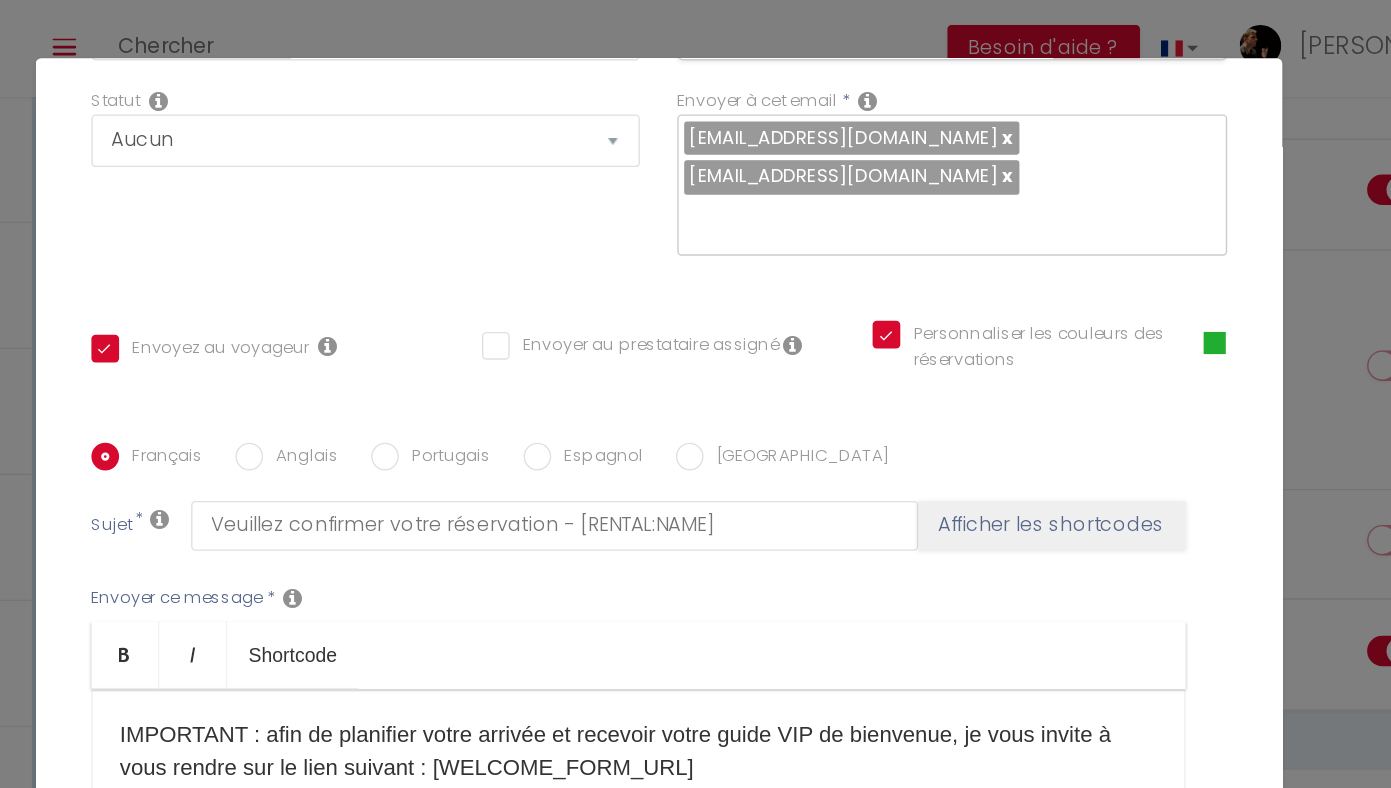 scroll, scrollTop: 492, scrollLeft: 0, axis: vertical 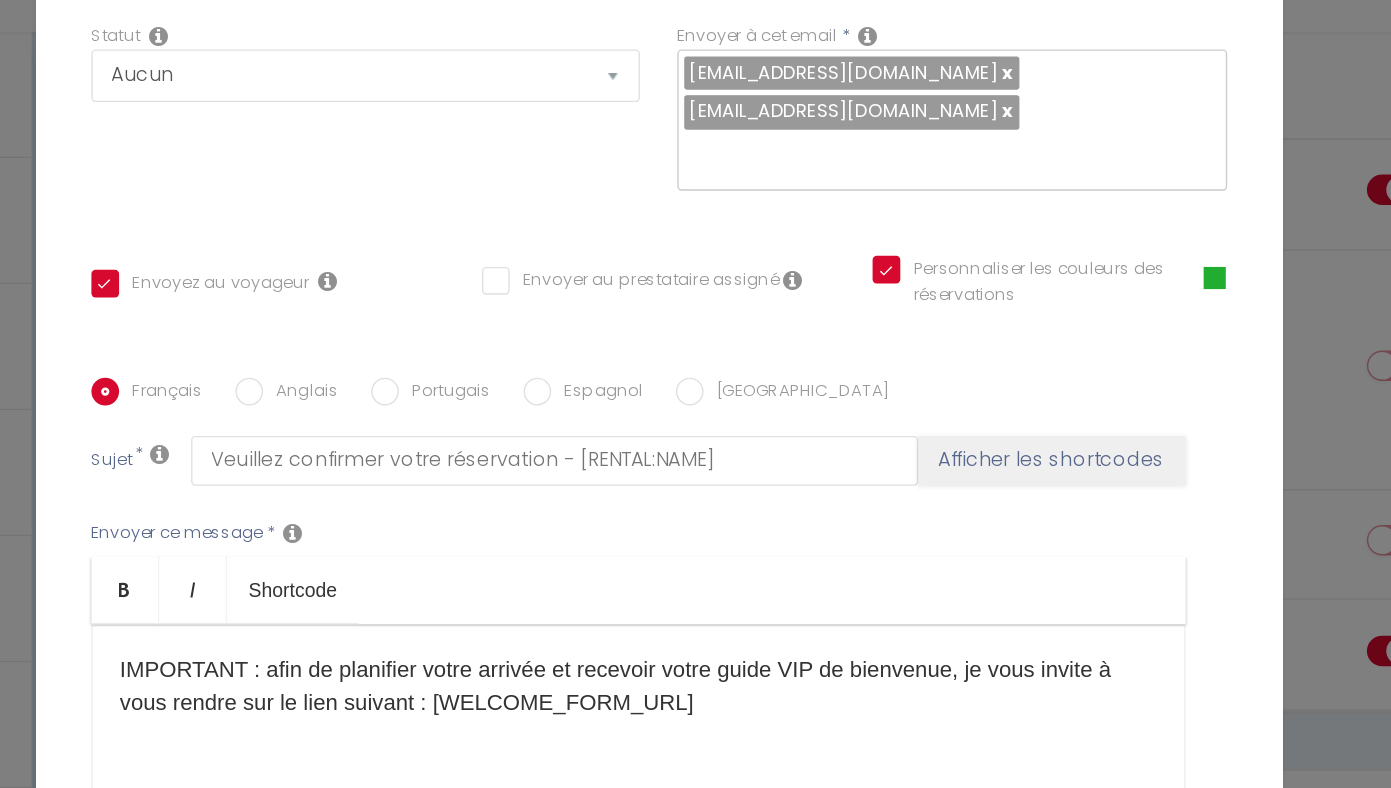 click on "Bold Italic Shortcode Rich text editor IMPORTANT : afin de planifier votre arrivée et recevoir votre guide VIP de bienvenue, je vous invite à vous rendre sur le lien suivant : [WELCOME_FORM_URL] <p>IMPORTANT : afin de planifier votre arrivée et recevoir votre guide VIP de bienvenue, je vous invite à vous rendre sur le lien suivant : [WELCOME_FORM_URL]</p>" at bounding box center (681, 573) 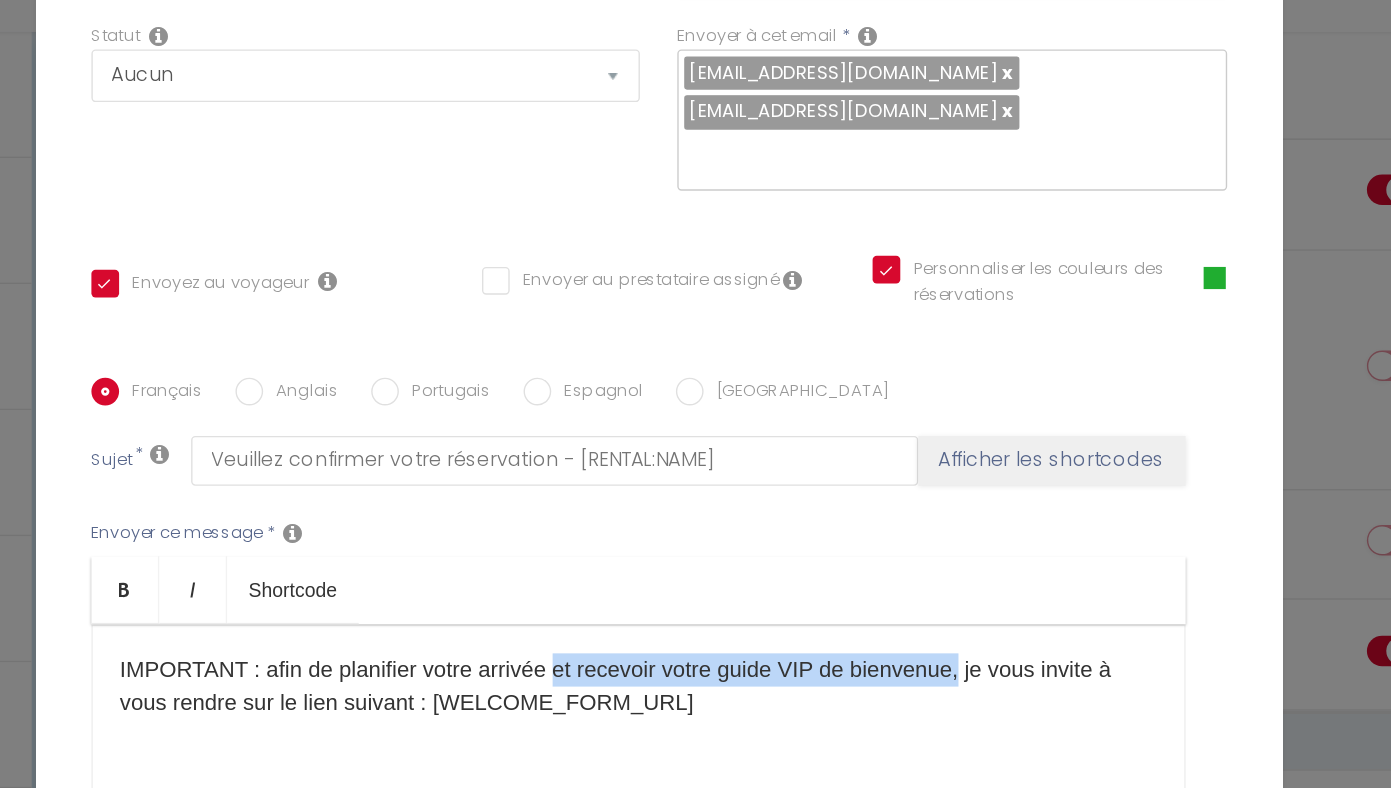 drag, startPoint x: 623, startPoint y: 461, endPoint x: 921, endPoint y: 507, distance: 301.52945 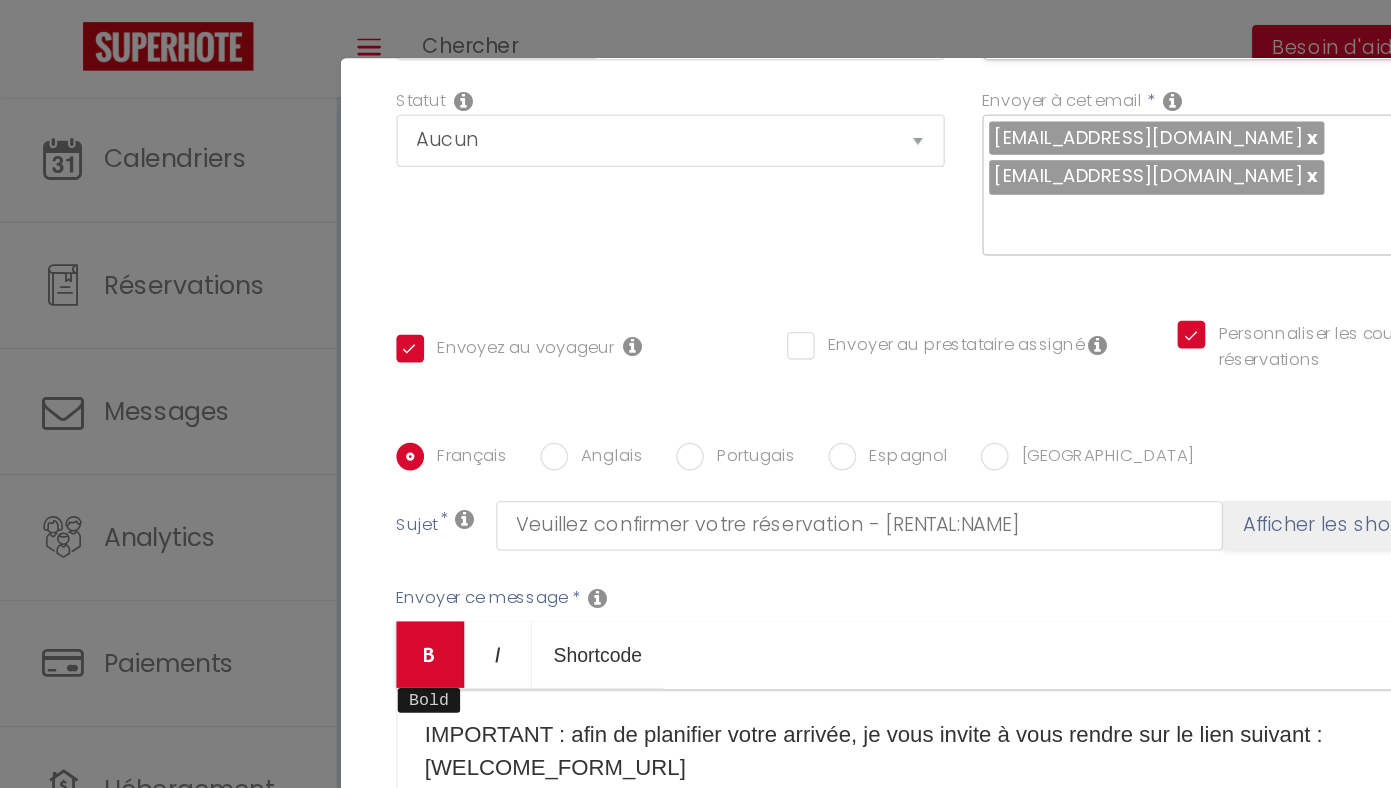 scroll, scrollTop: 492, scrollLeft: 0, axis: vertical 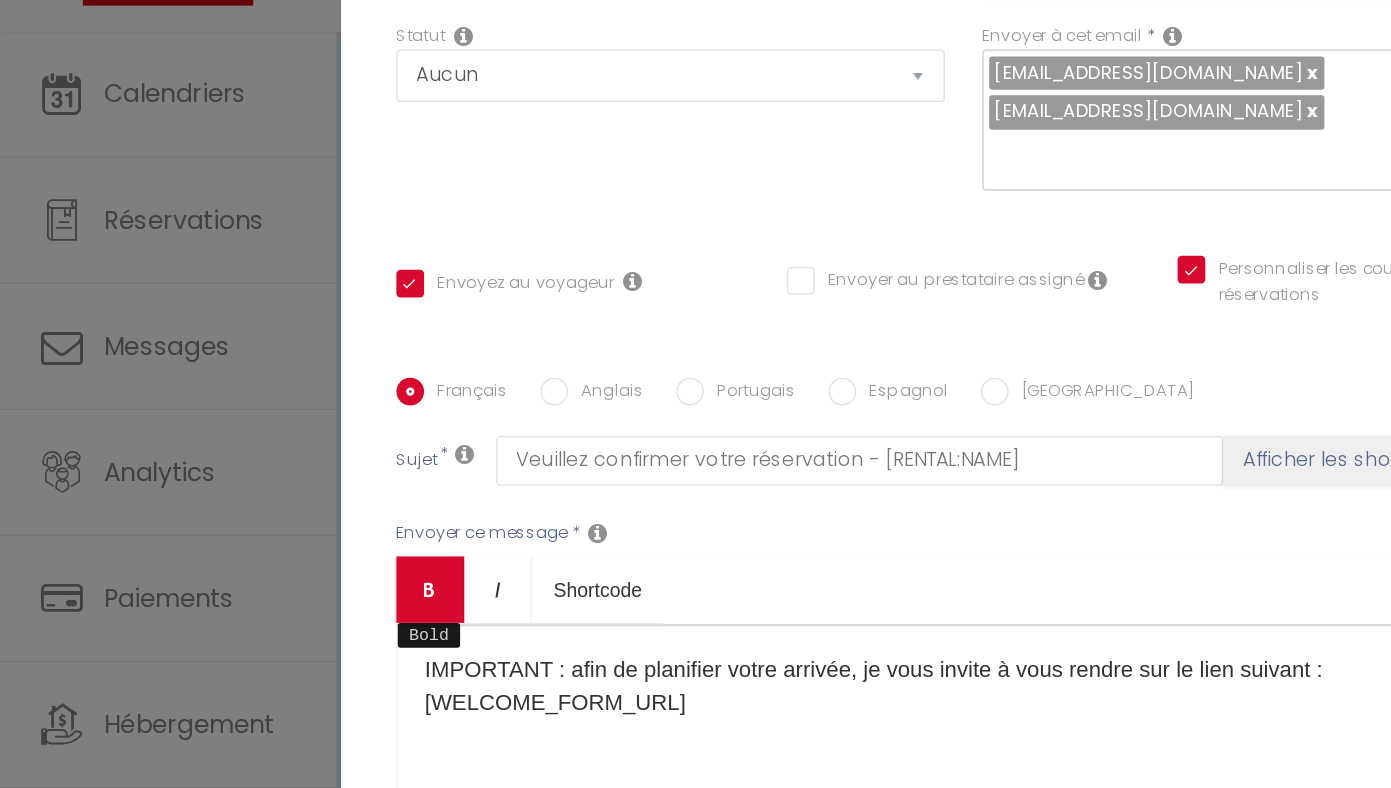 click on "Bold Italic Shortcode Rich text editor IMPORTANT : afin de planifier votre arrivée, je vous invite à vous rendre sur le lien suivant : [WELCOME_FORM_URL] <p>IMPORTANT : afin de planifier votre arrivée<strong></strong>, je vous invite à vous rendre sur le lien suivant : [WELCOME_FORM_URL]</p>" at bounding box center (681, 573) 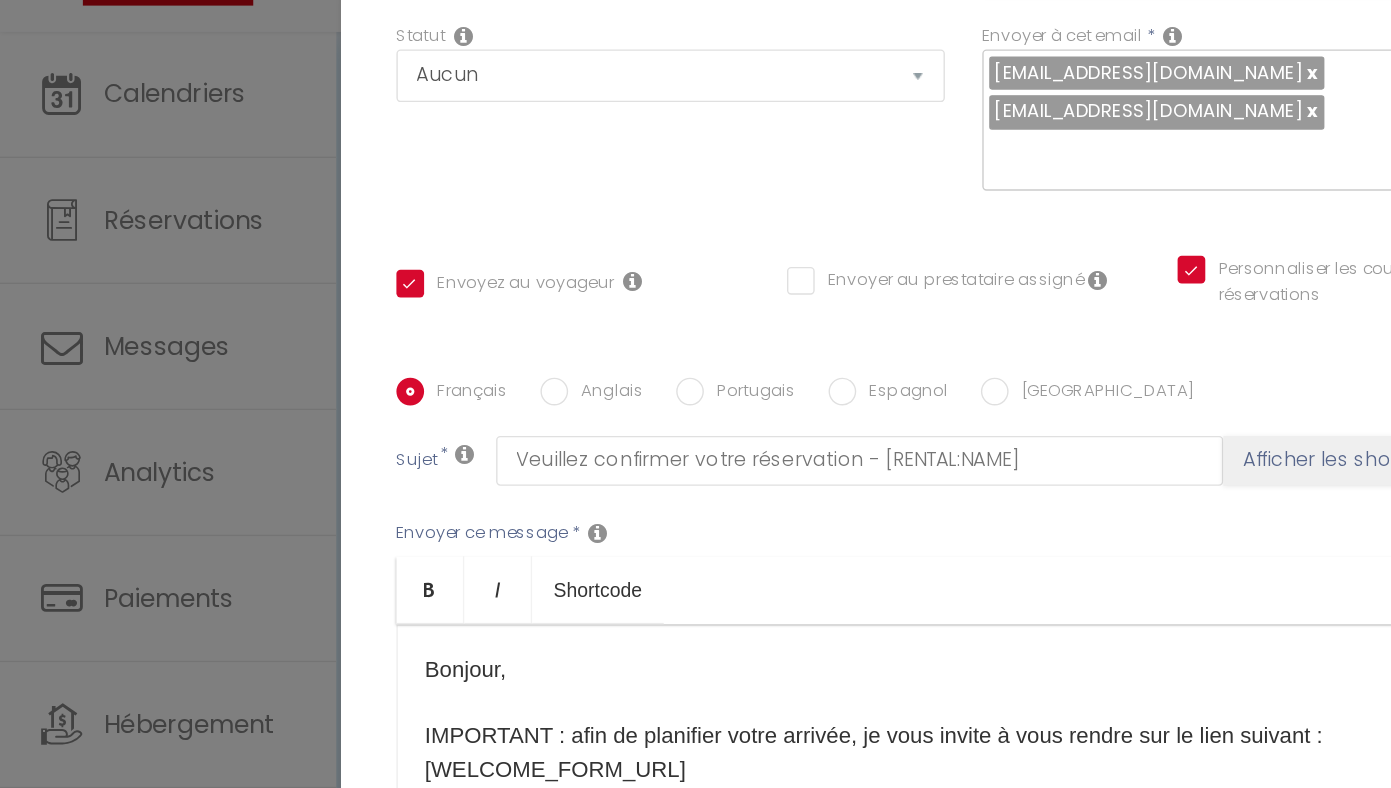 scroll, scrollTop: 310, scrollLeft: 0, axis: vertical 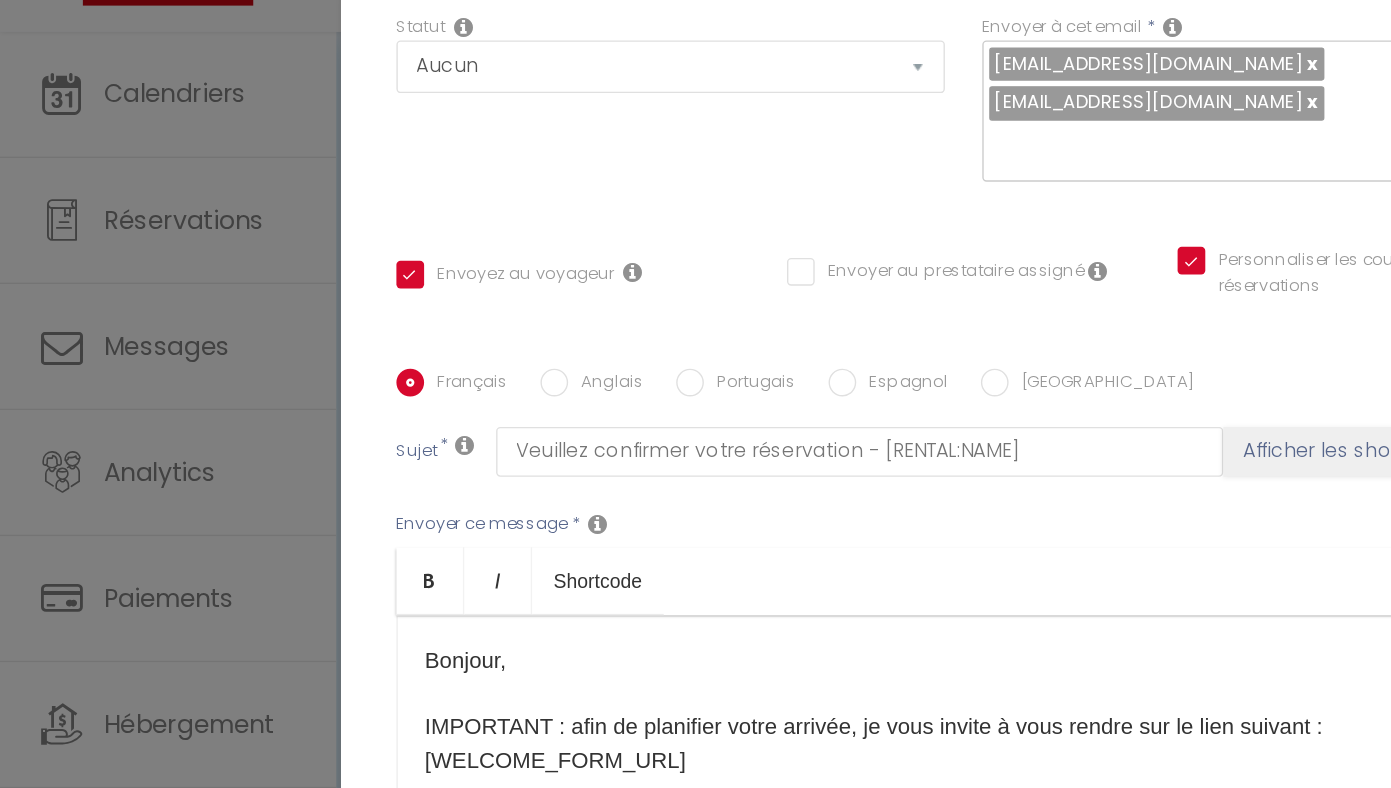 click on "Bonjour, IMPORTANT : afin de planifier votre arrivée ​ , je vous invite à vous rendre sur le lien suivant : [WELCOME_FORM_URL]" at bounding box center [681, 560] 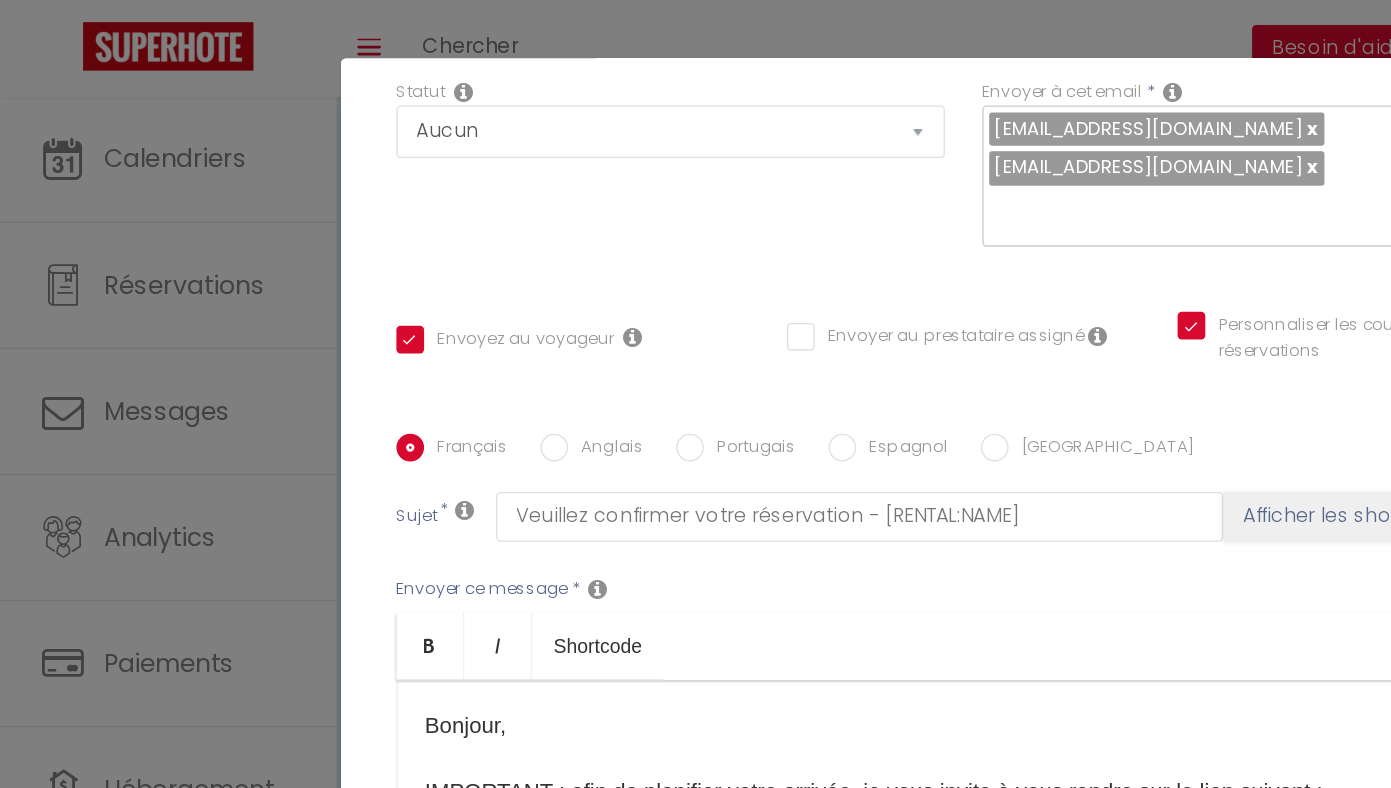 scroll, scrollTop: 310, scrollLeft: 0, axis: vertical 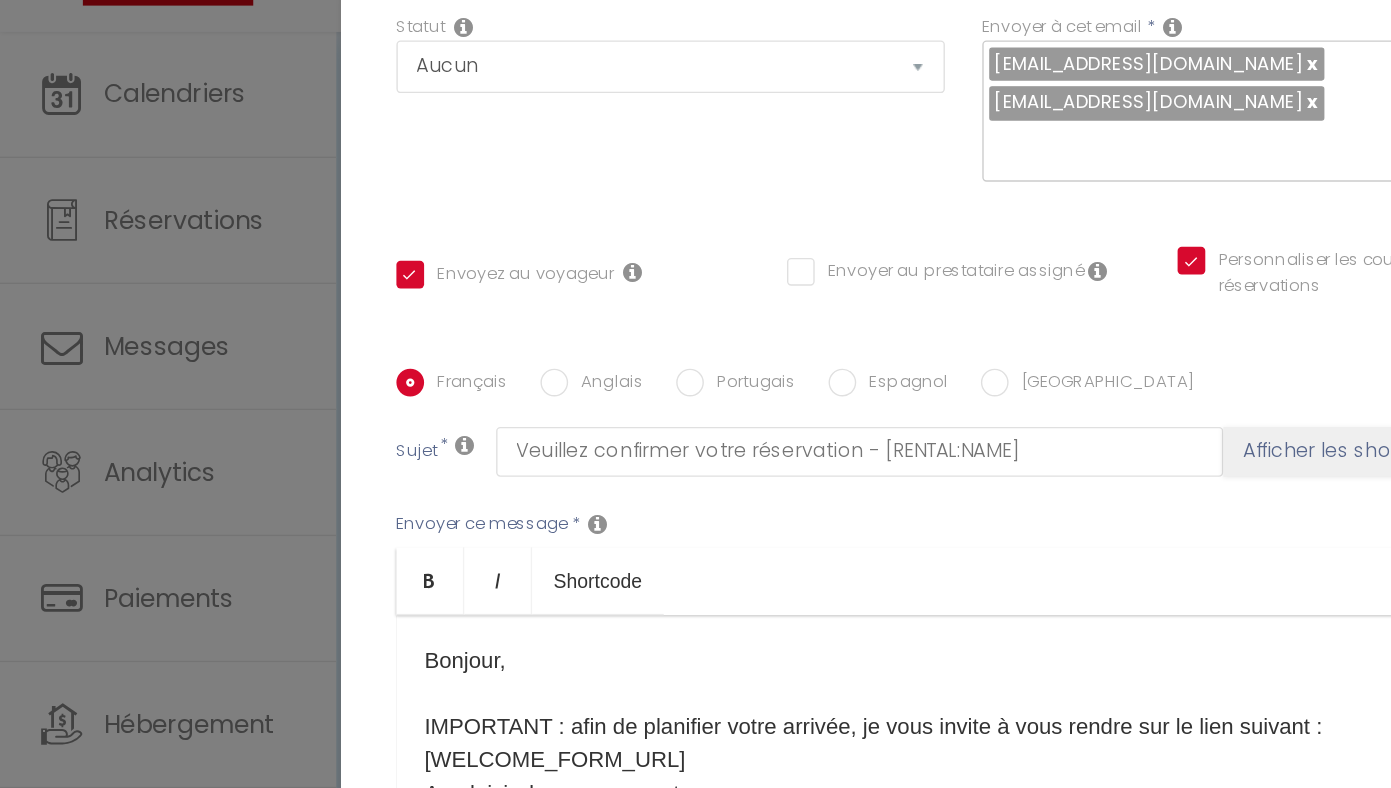 click on "Bonjour, IMPORTANT : afin de planifier votre arrivée ​ , je vous invite à vous rendre sur le lien suivant : [WELCOME_FORM_URL] Au plaisir de vous rencontrer Bien à vousLudivineet Pierre" at bounding box center [681, 584] 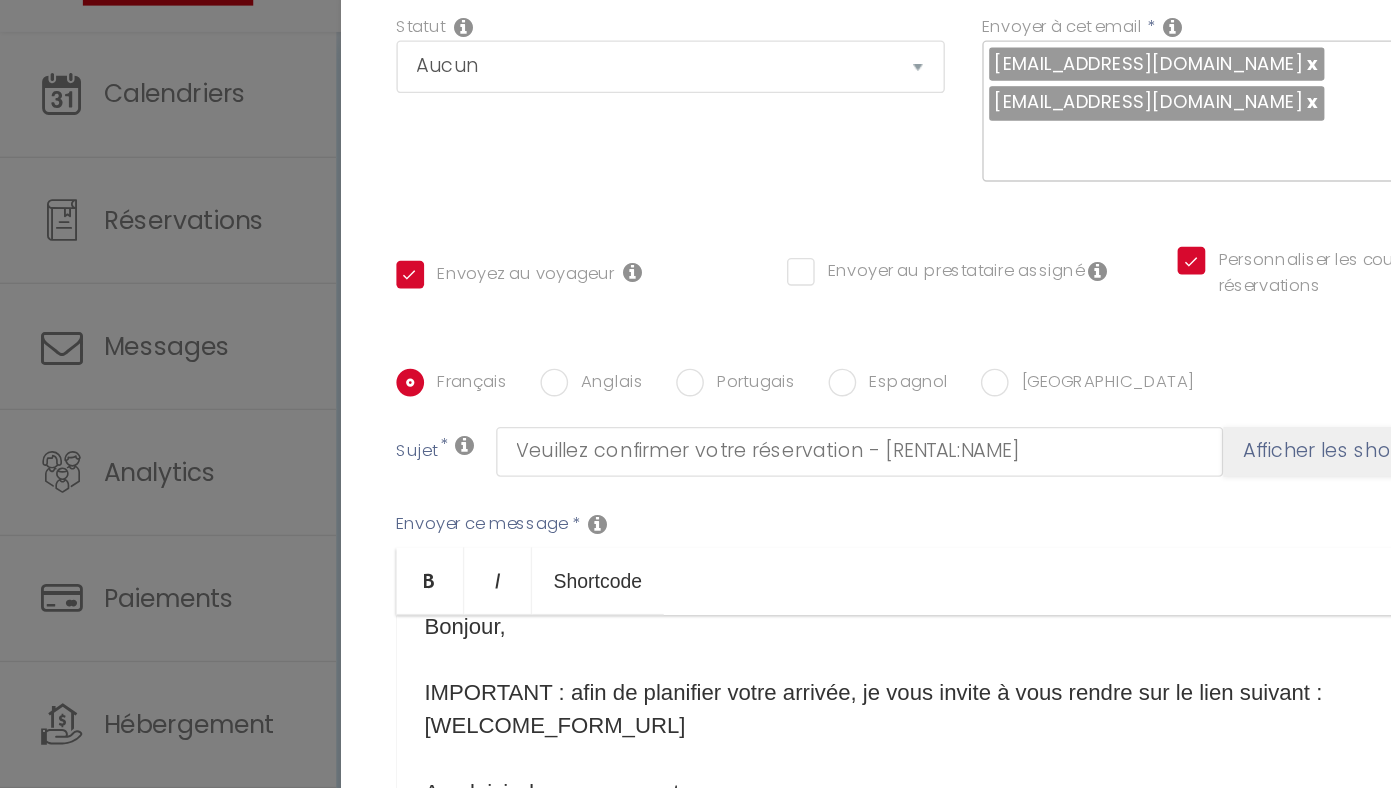 scroll, scrollTop: 30, scrollLeft: 0, axis: vertical 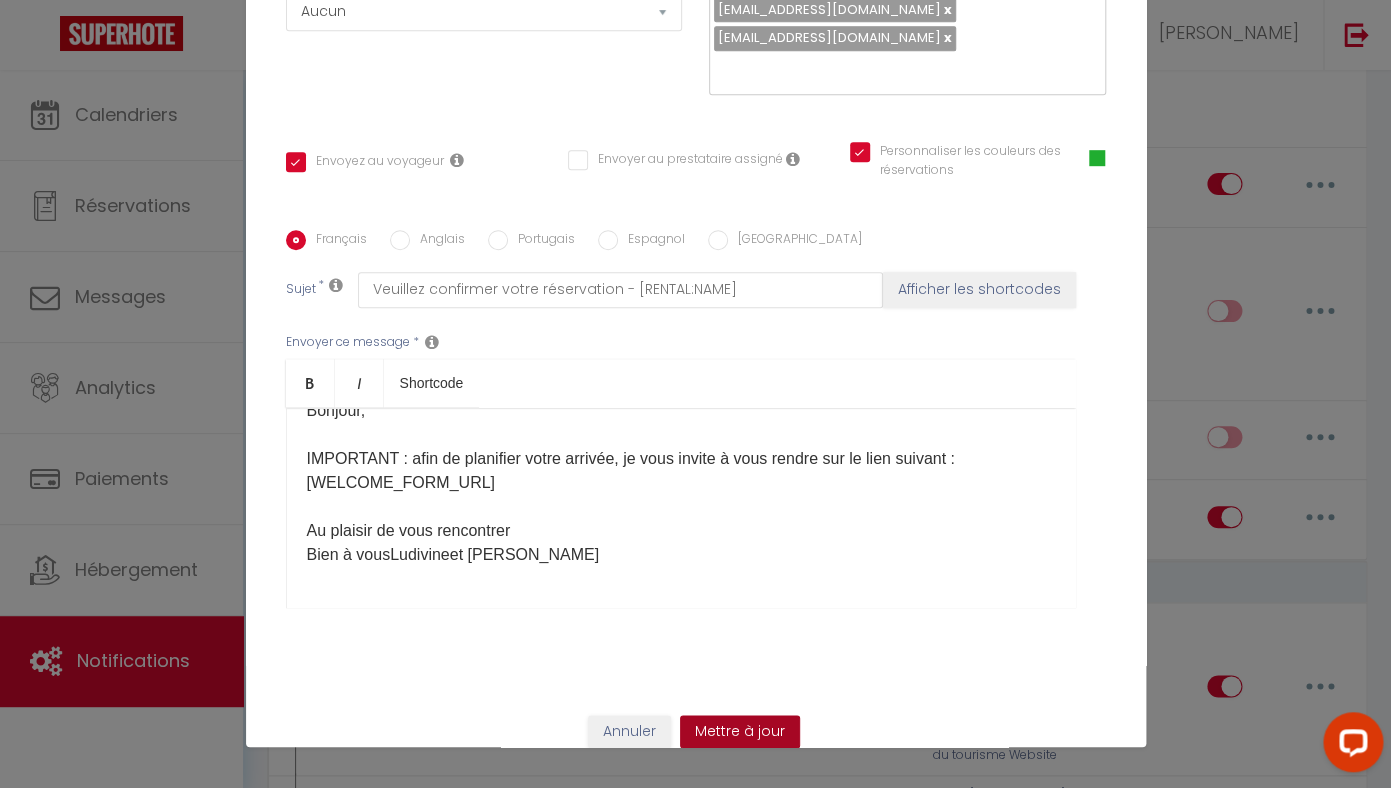 click on "Mettre à jour" at bounding box center [740, 732] 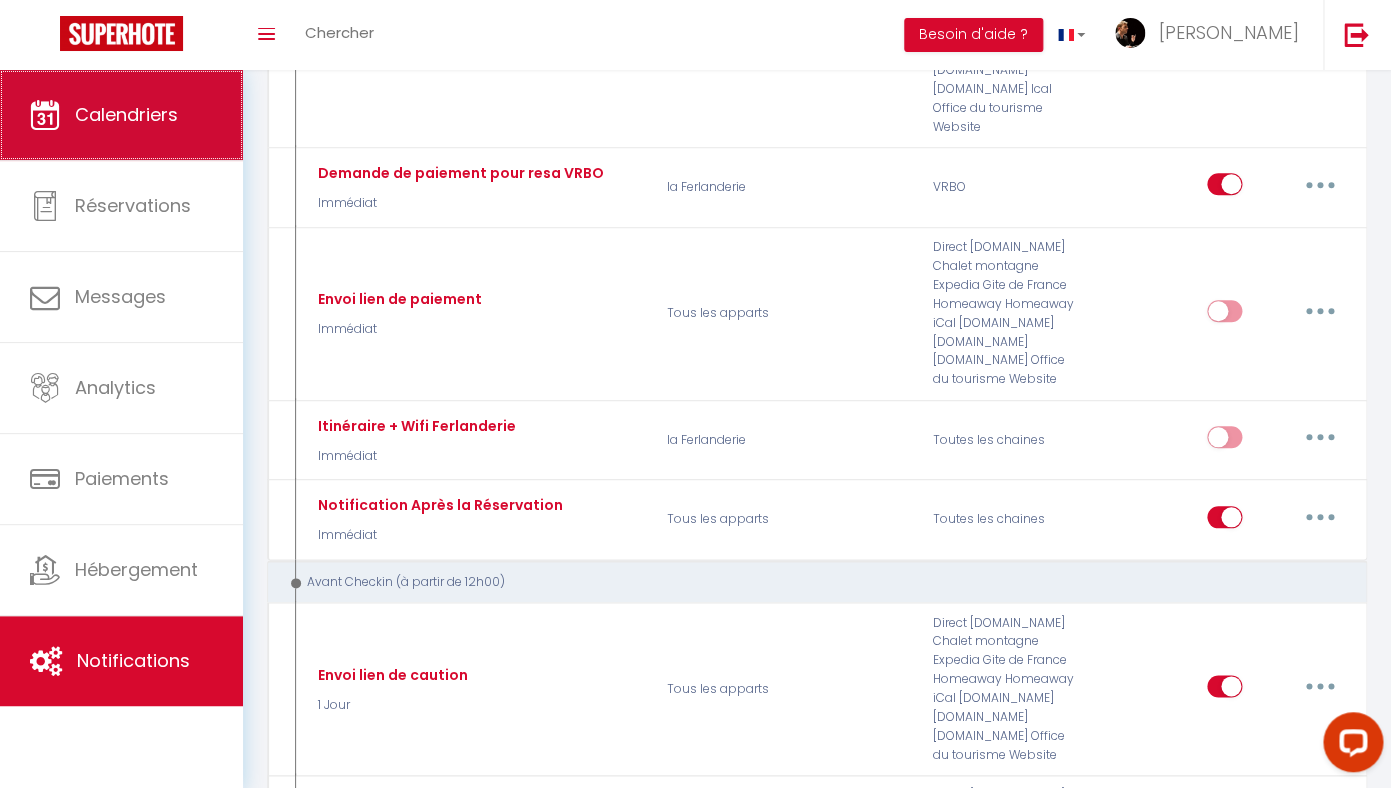click on "Calendriers" at bounding box center [121, 115] 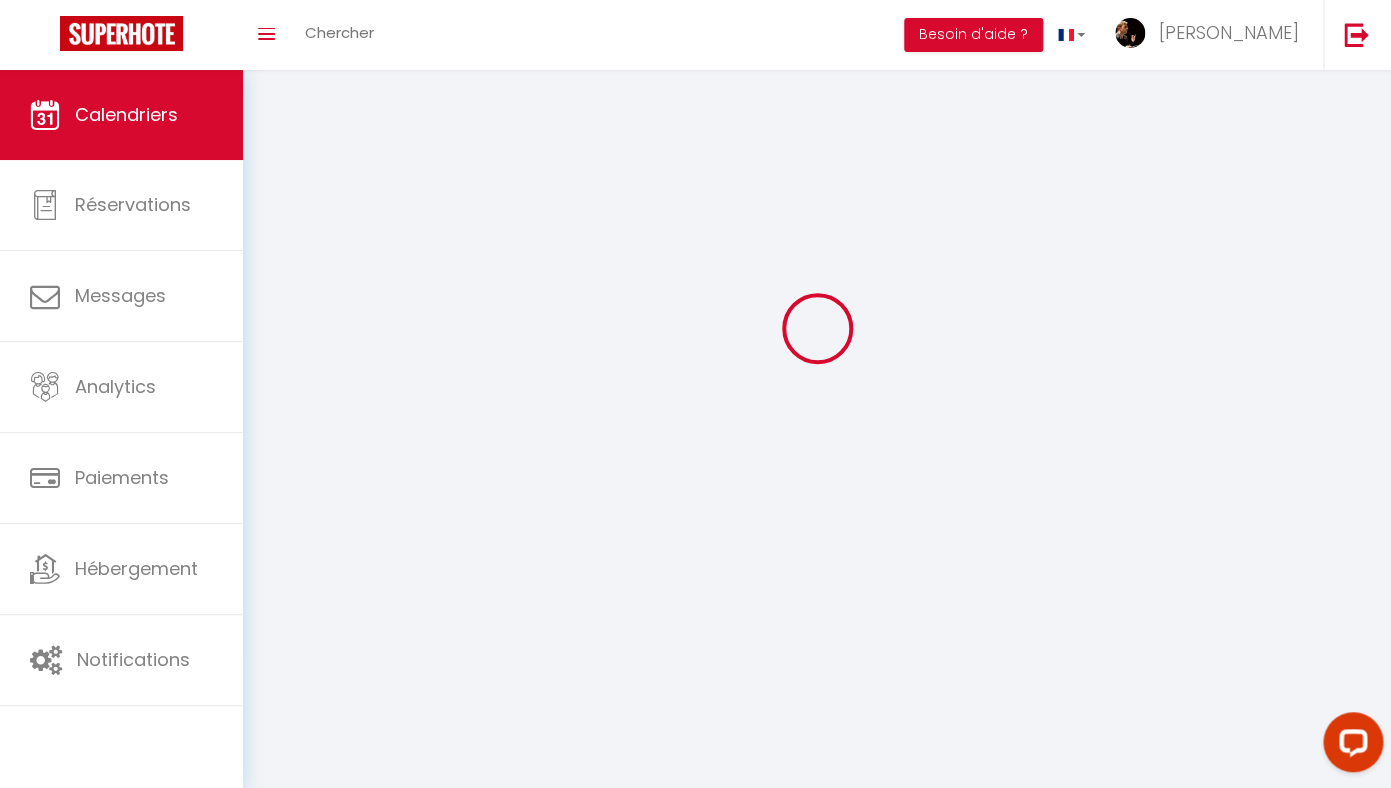 scroll, scrollTop: 0, scrollLeft: 0, axis: both 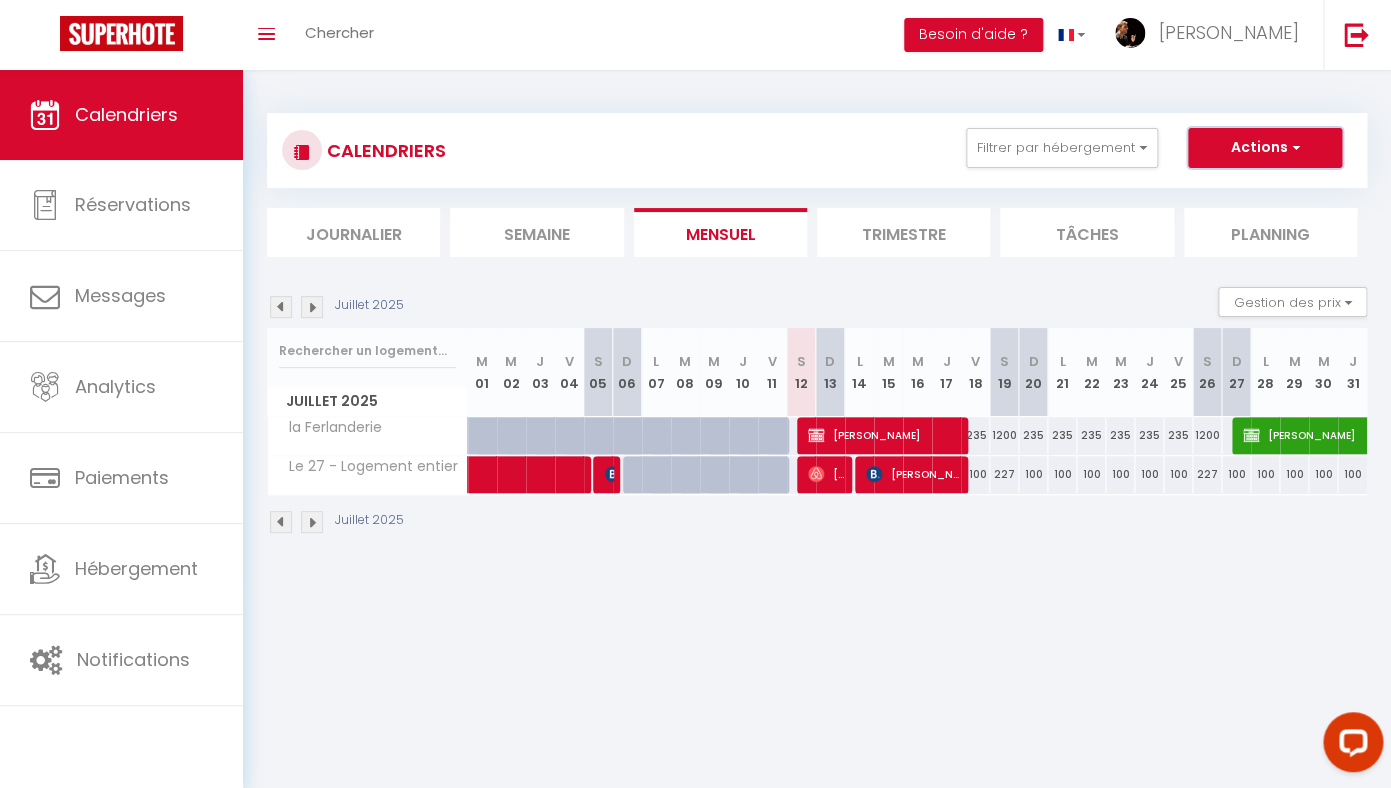 click on "Actions" at bounding box center [1265, 148] 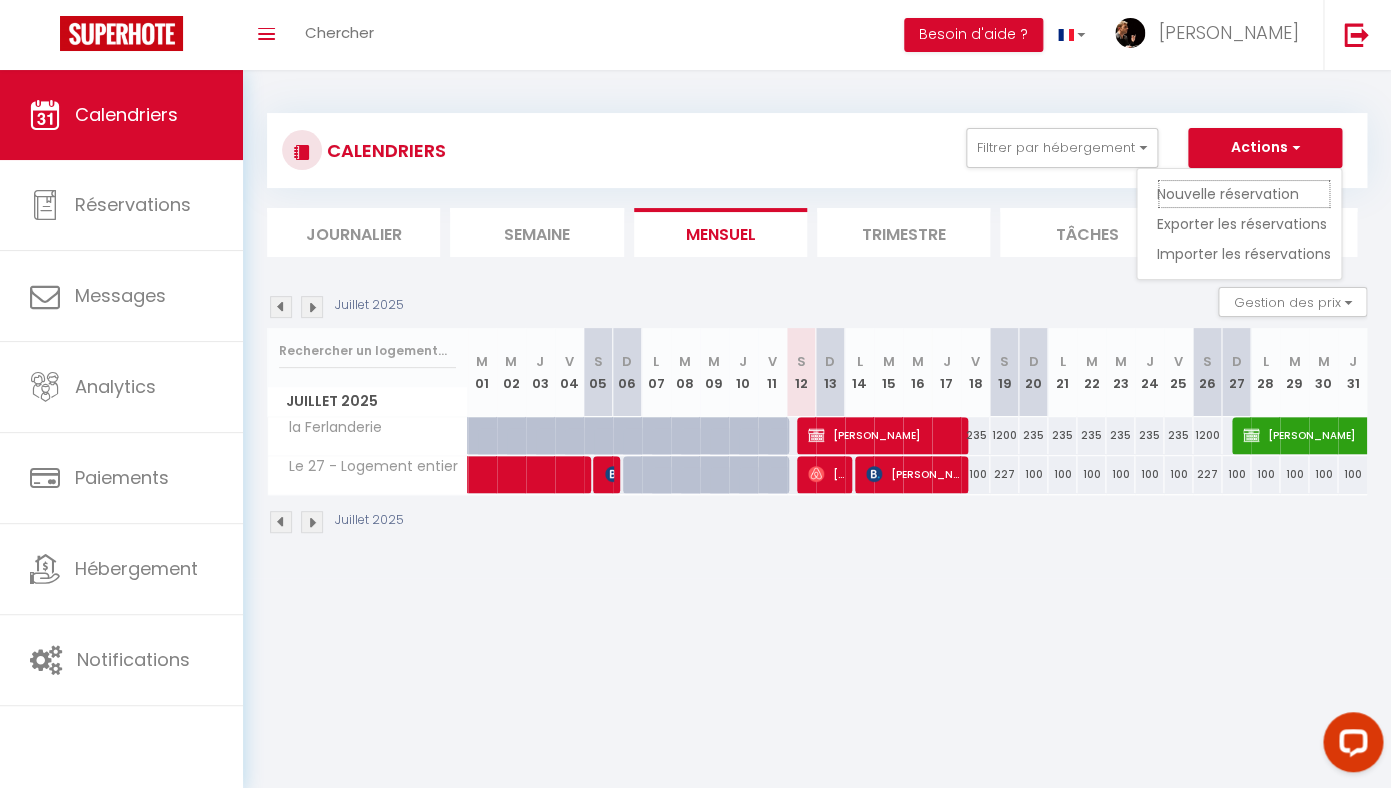 click on "Nouvelle réservation" at bounding box center [1244, 194] 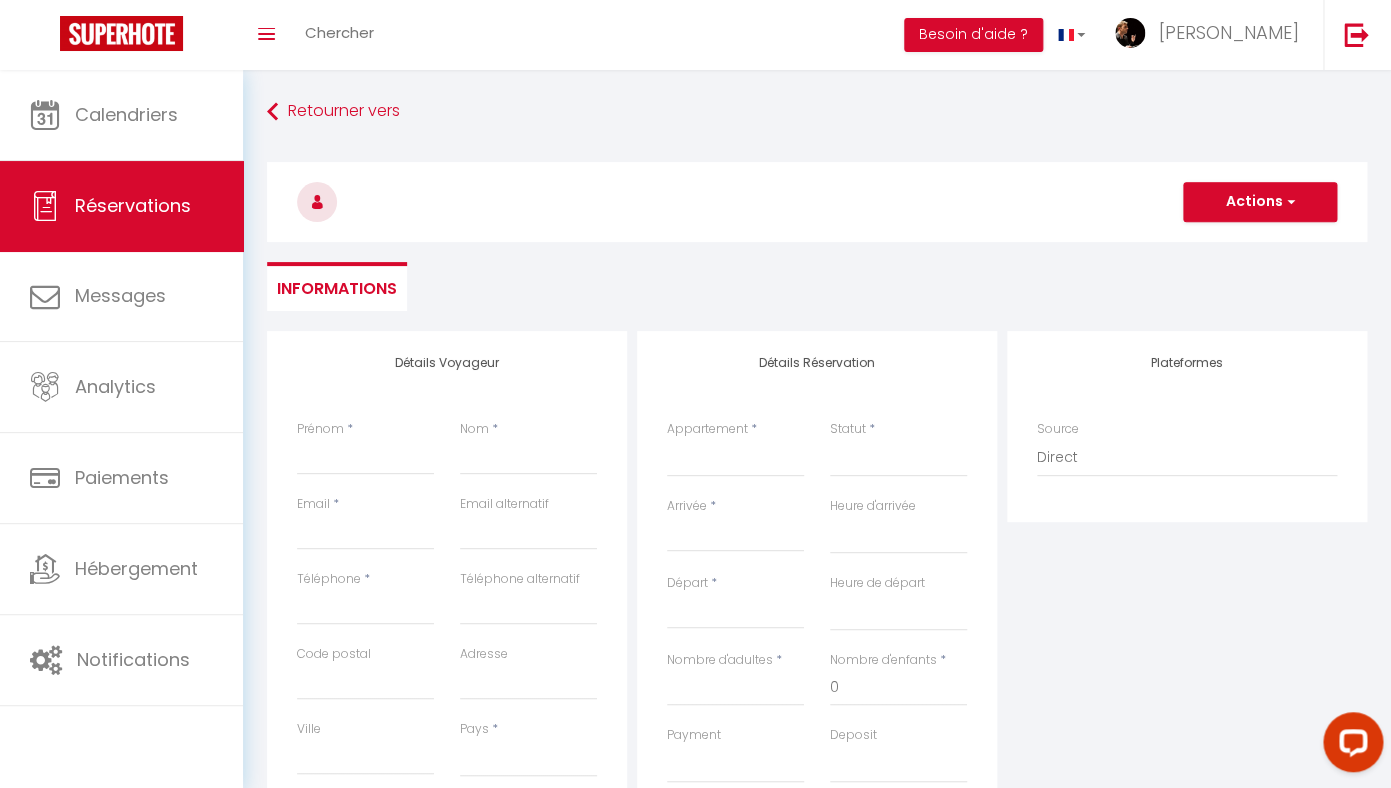 click at bounding box center [297, 475] 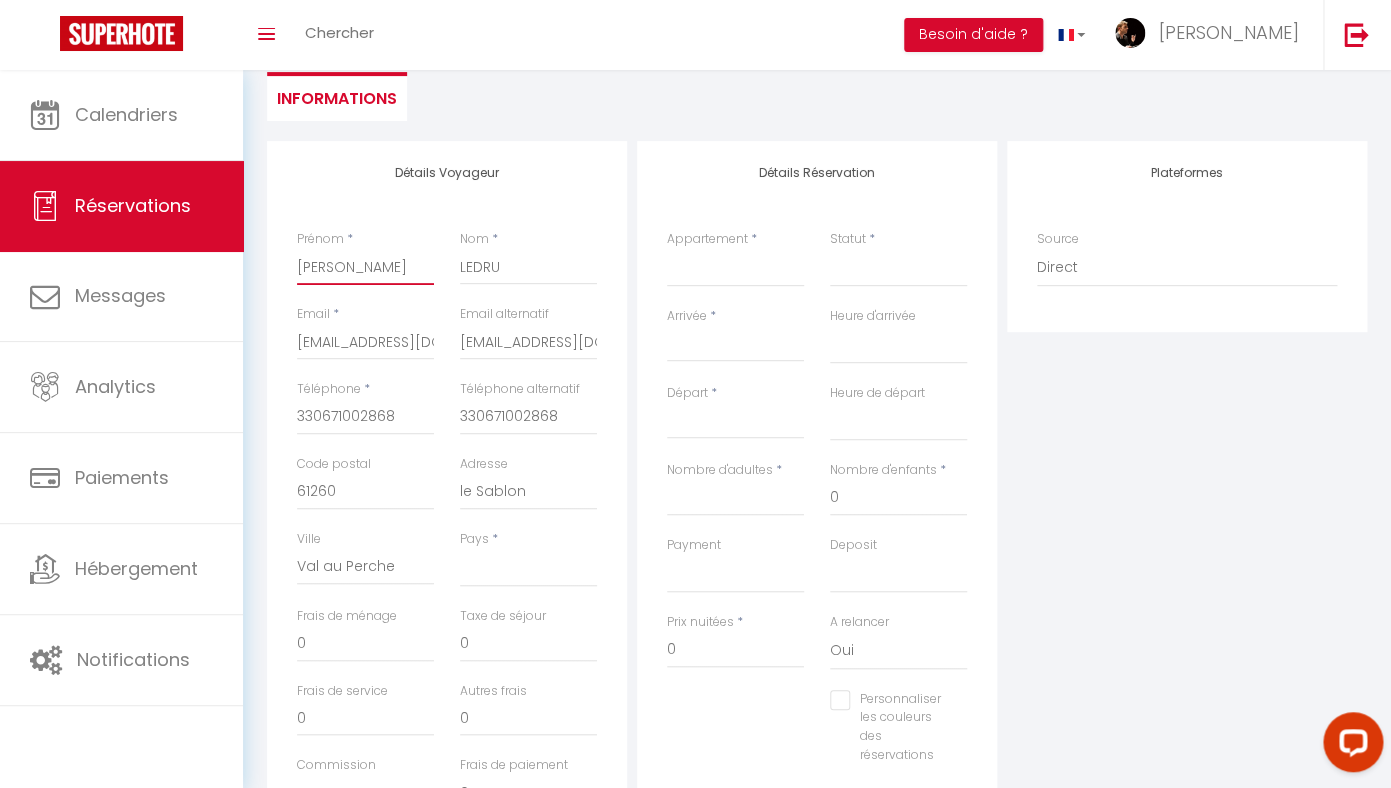 scroll, scrollTop: 195, scrollLeft: 0, axis: vertical 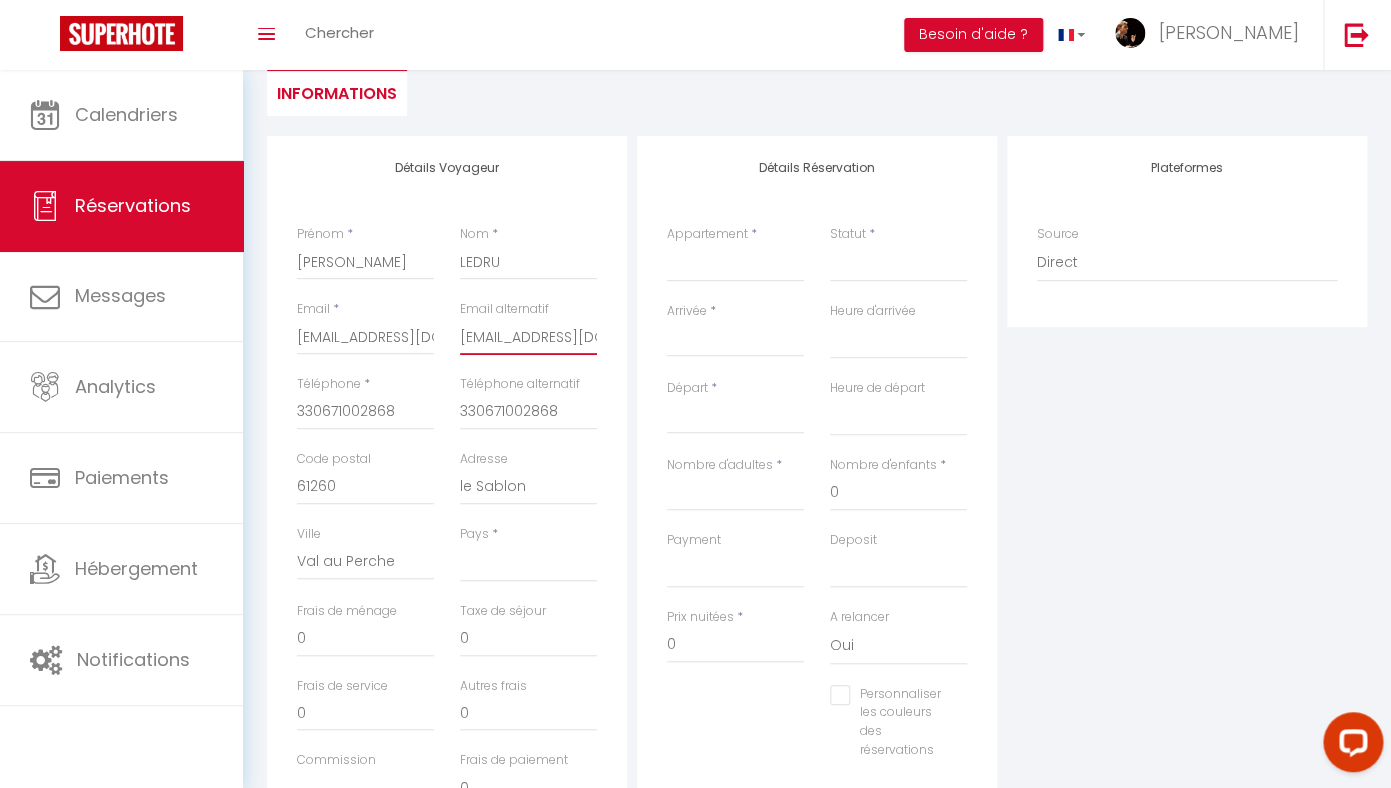 click on "p.l.ledru@gmail.com" at bounding box center [528, 337] 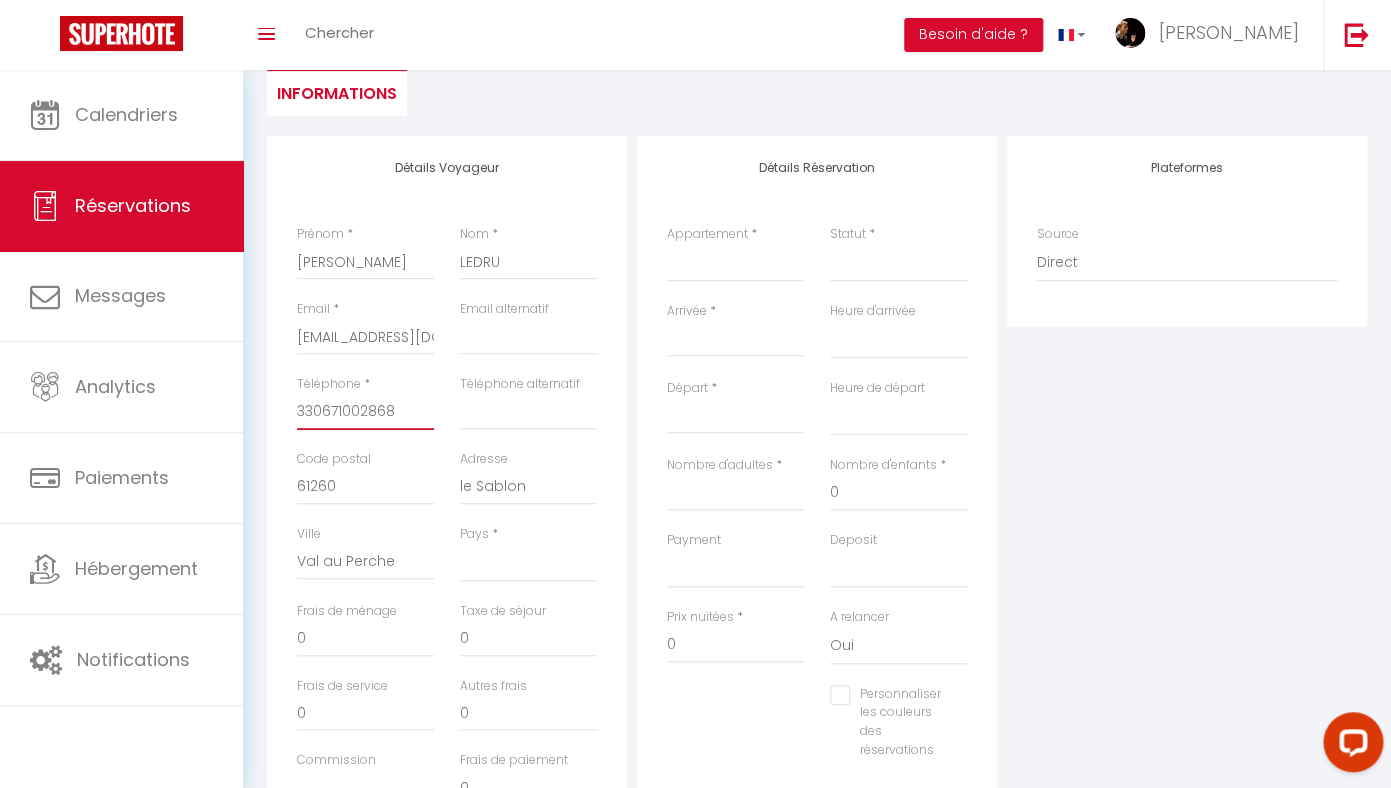 click on "330671002868" at bounding box center (365, 412) 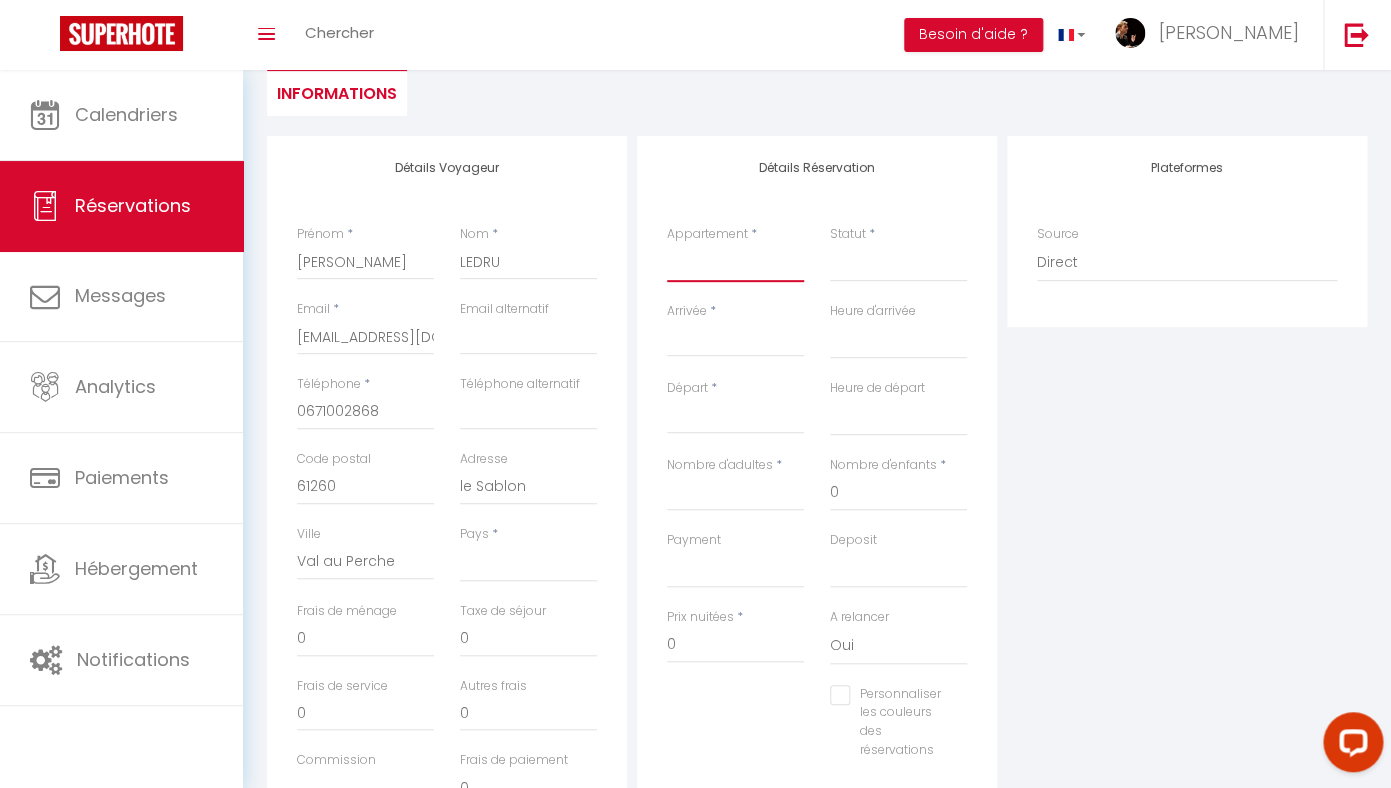 click on "Le 27 - Logement entier la Ferlanderie" at bounding box center [735, 263] 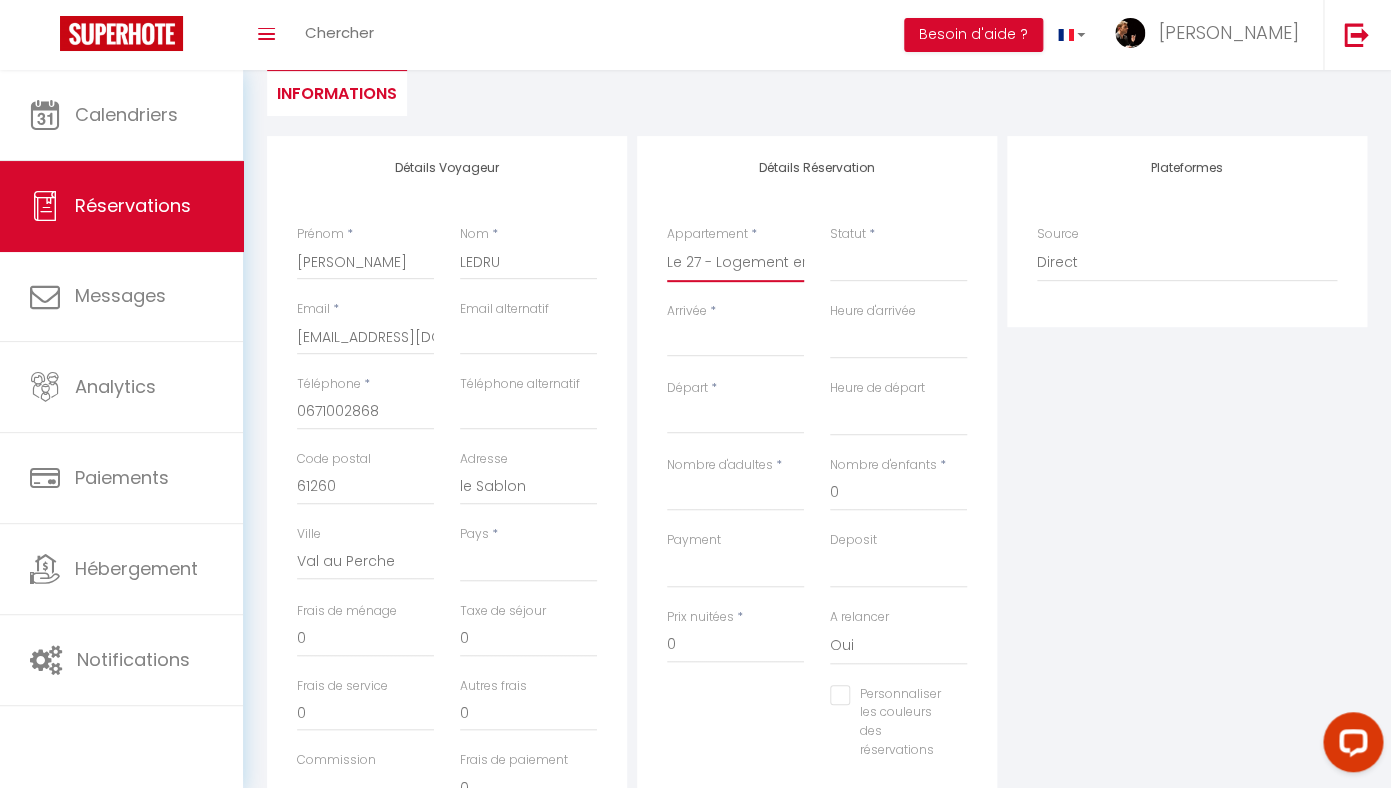click on "Le 27 - Logement entier" at bounding box center (0, 0) 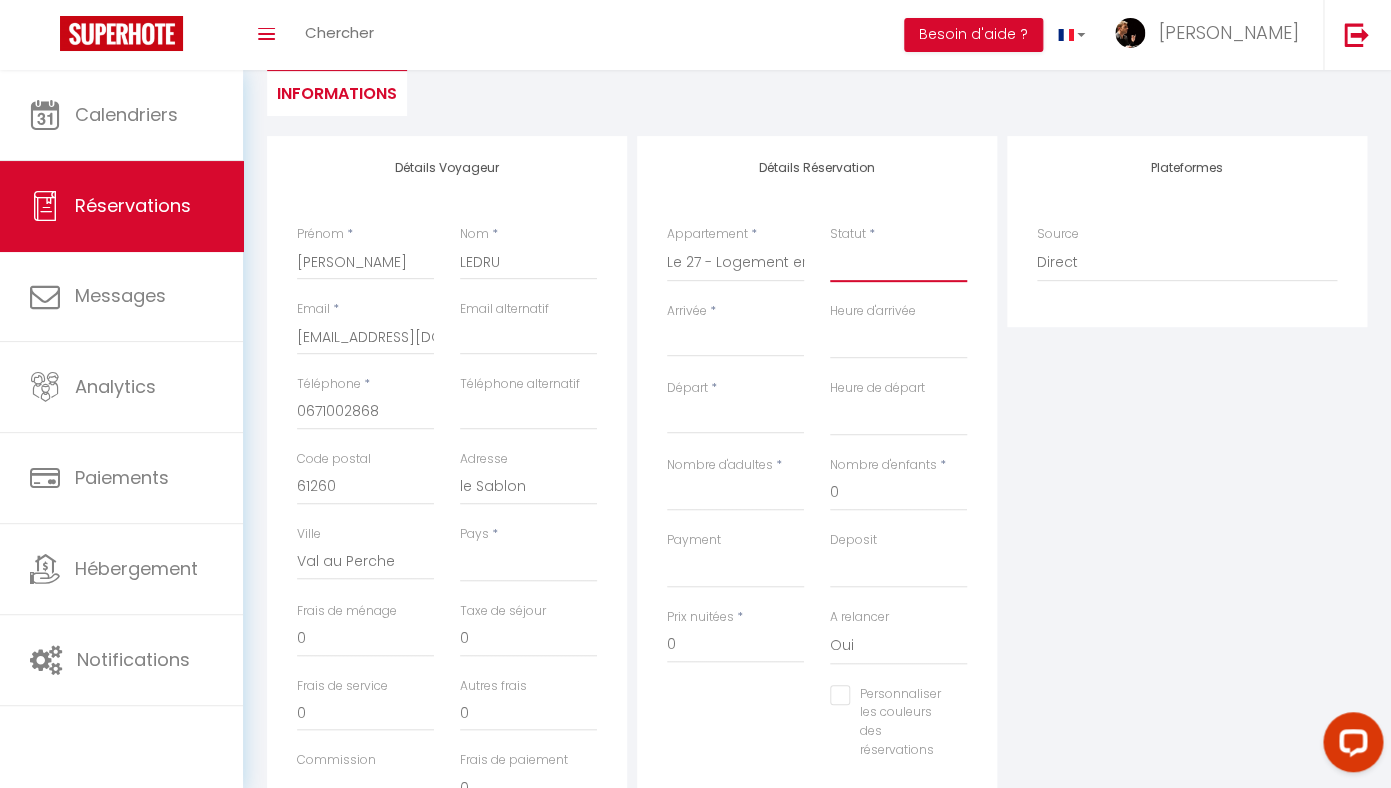 click on "Confirmé Non Confirmé Annulé Annulé par le voyageur No Show Request" at bounding box center (898, 263) 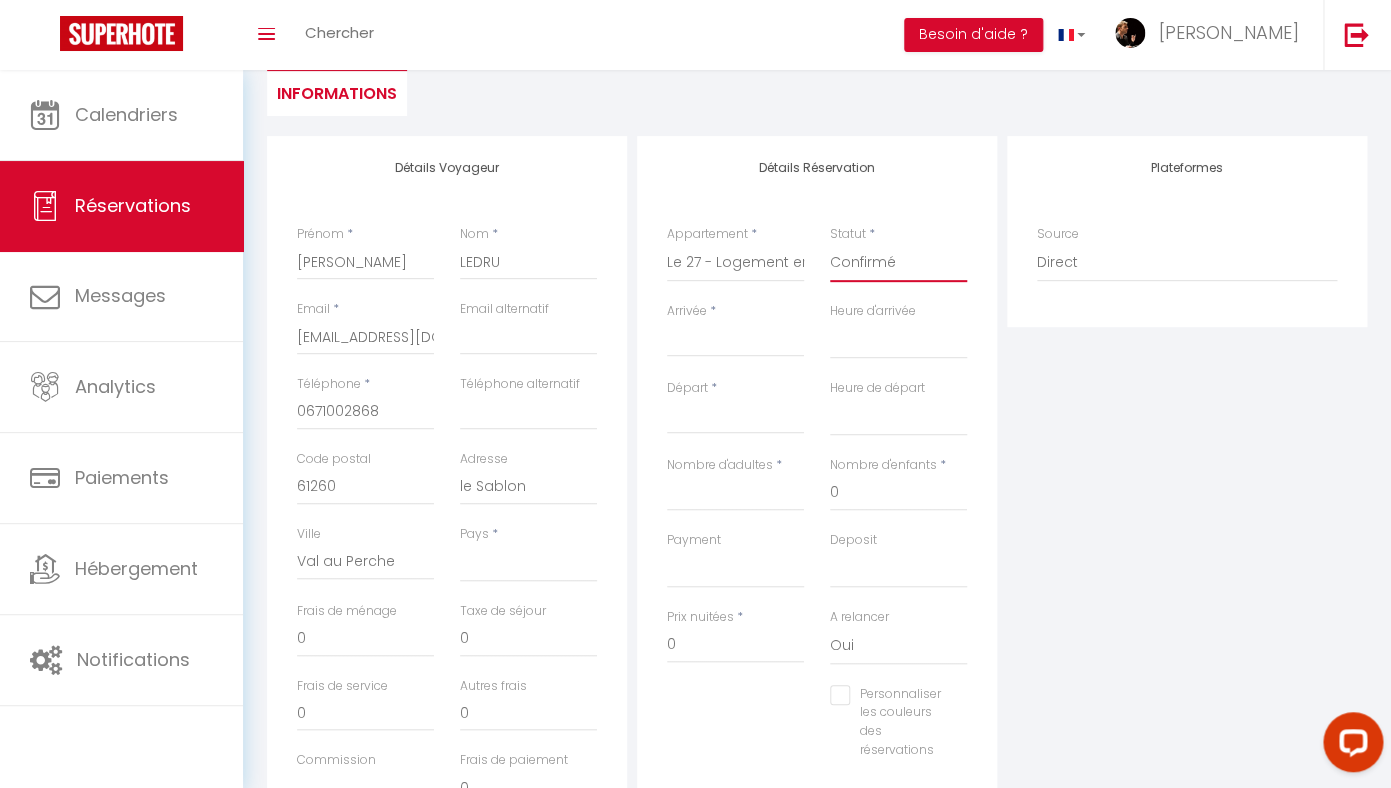 click on "Confirmé" at bounding box center (0, 0) 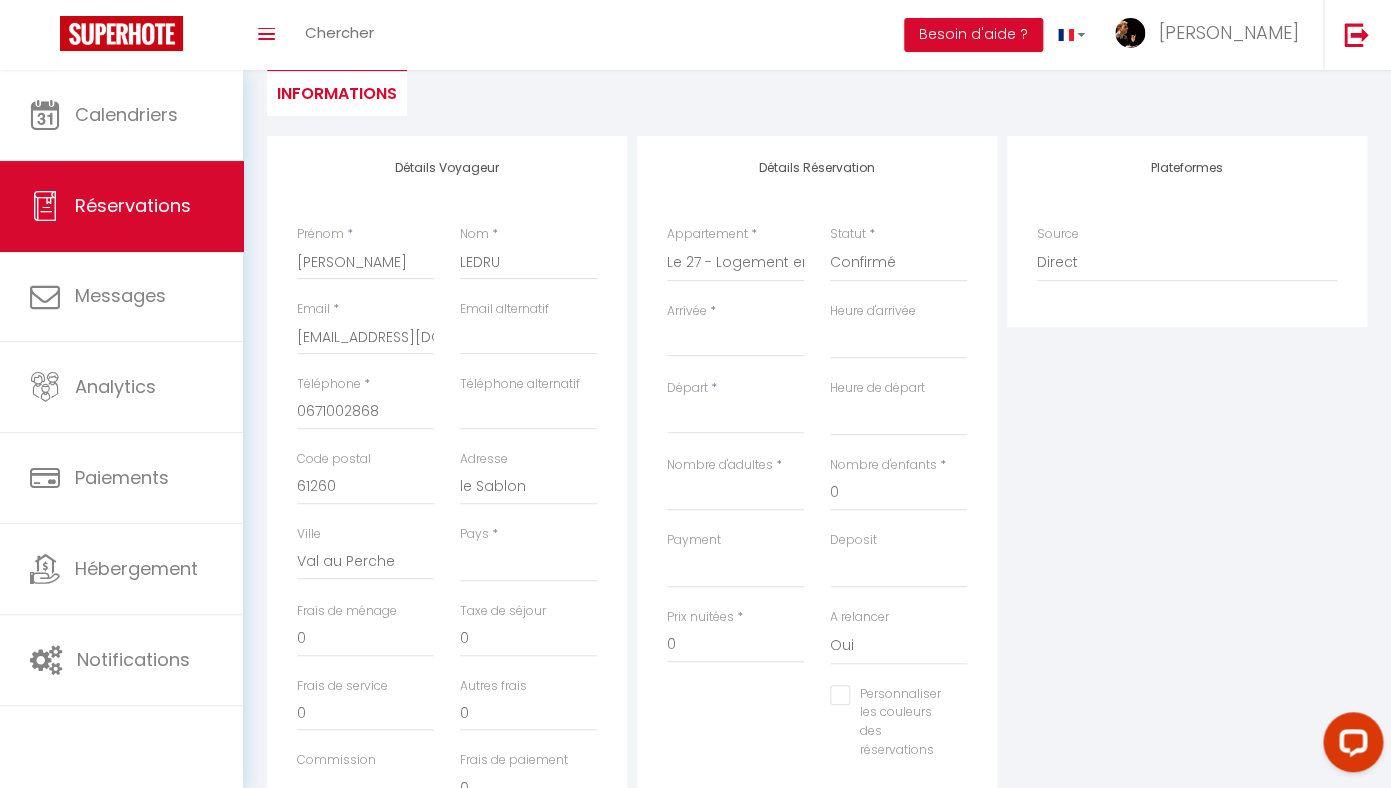 click on "Arrivée" at bounding box center (735, 341) 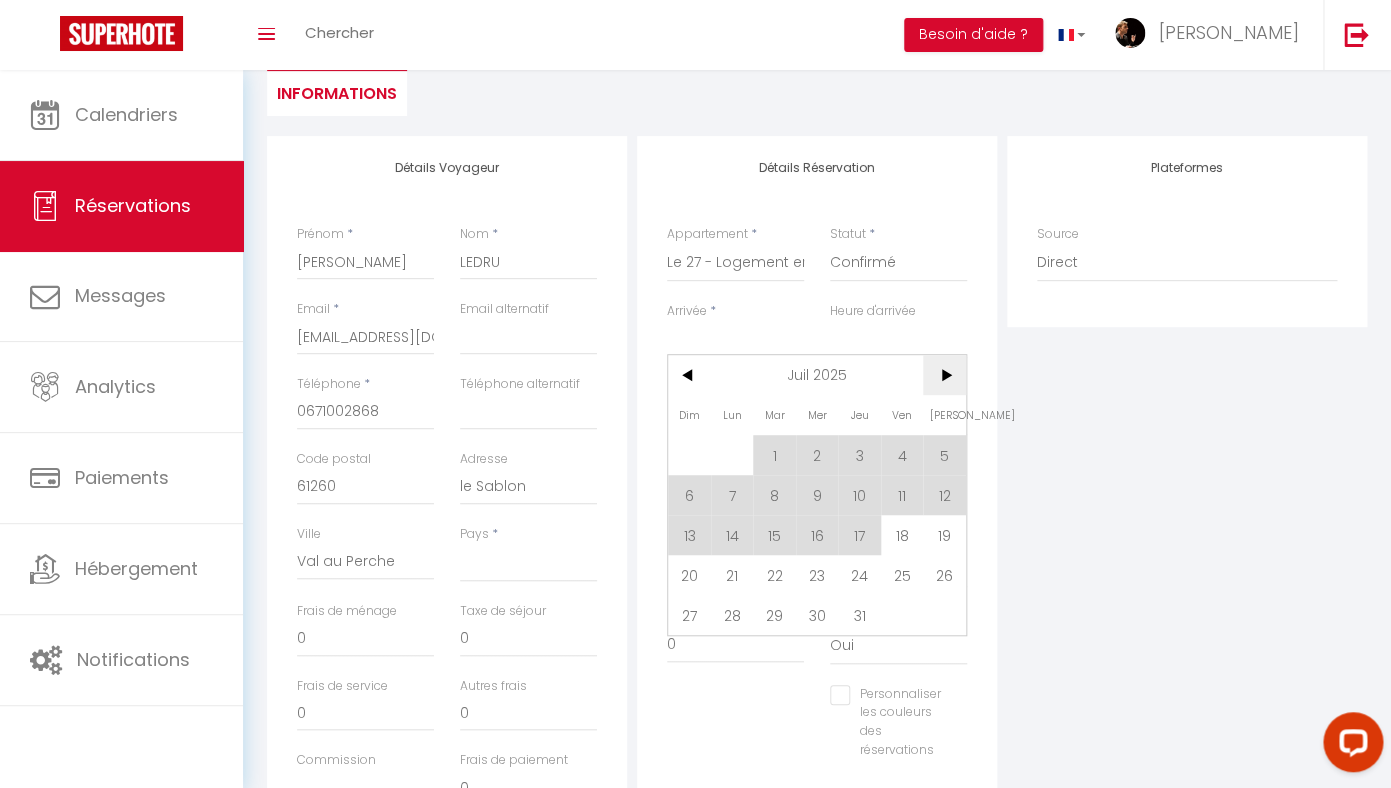 click on ">" at bounding box center (944, 375) 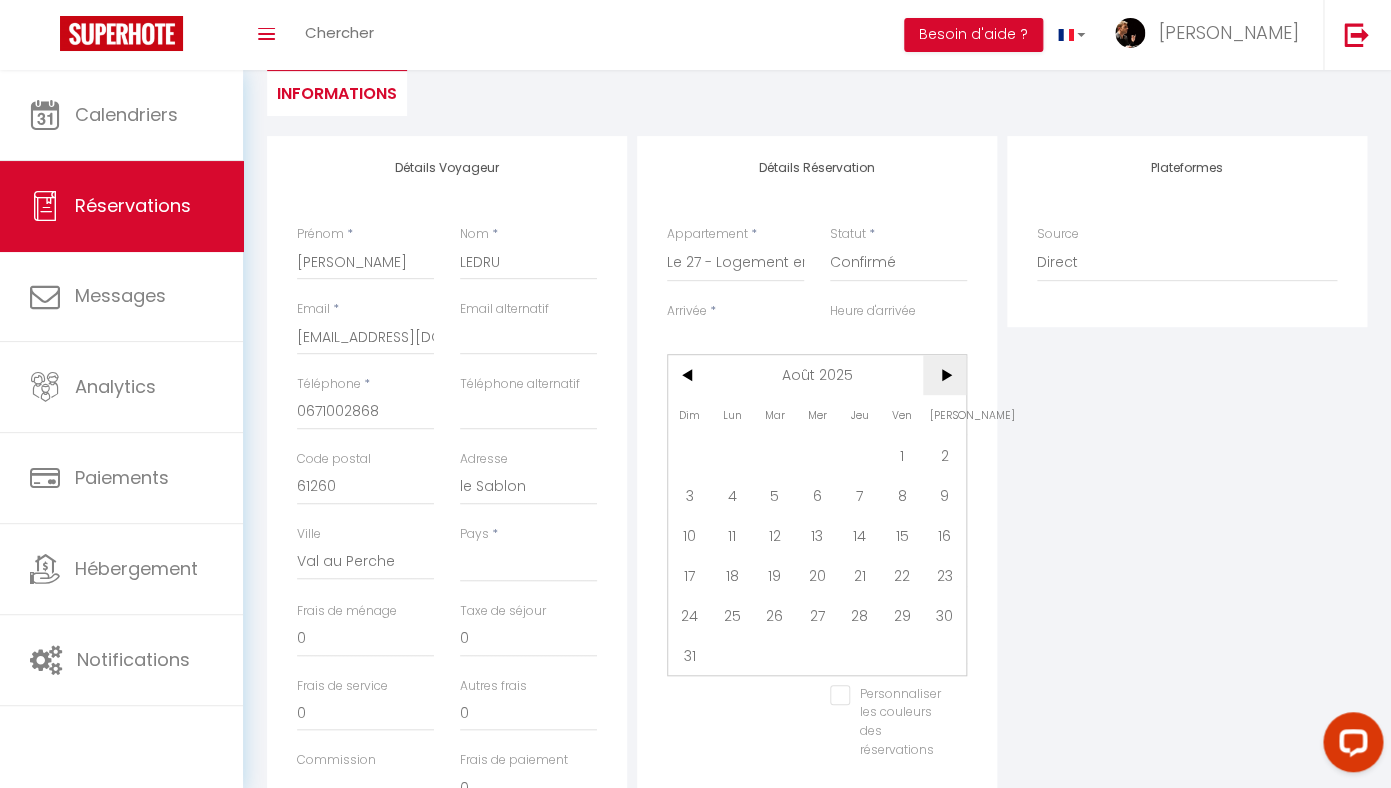 click on ">" at bounding box center (944, 375) 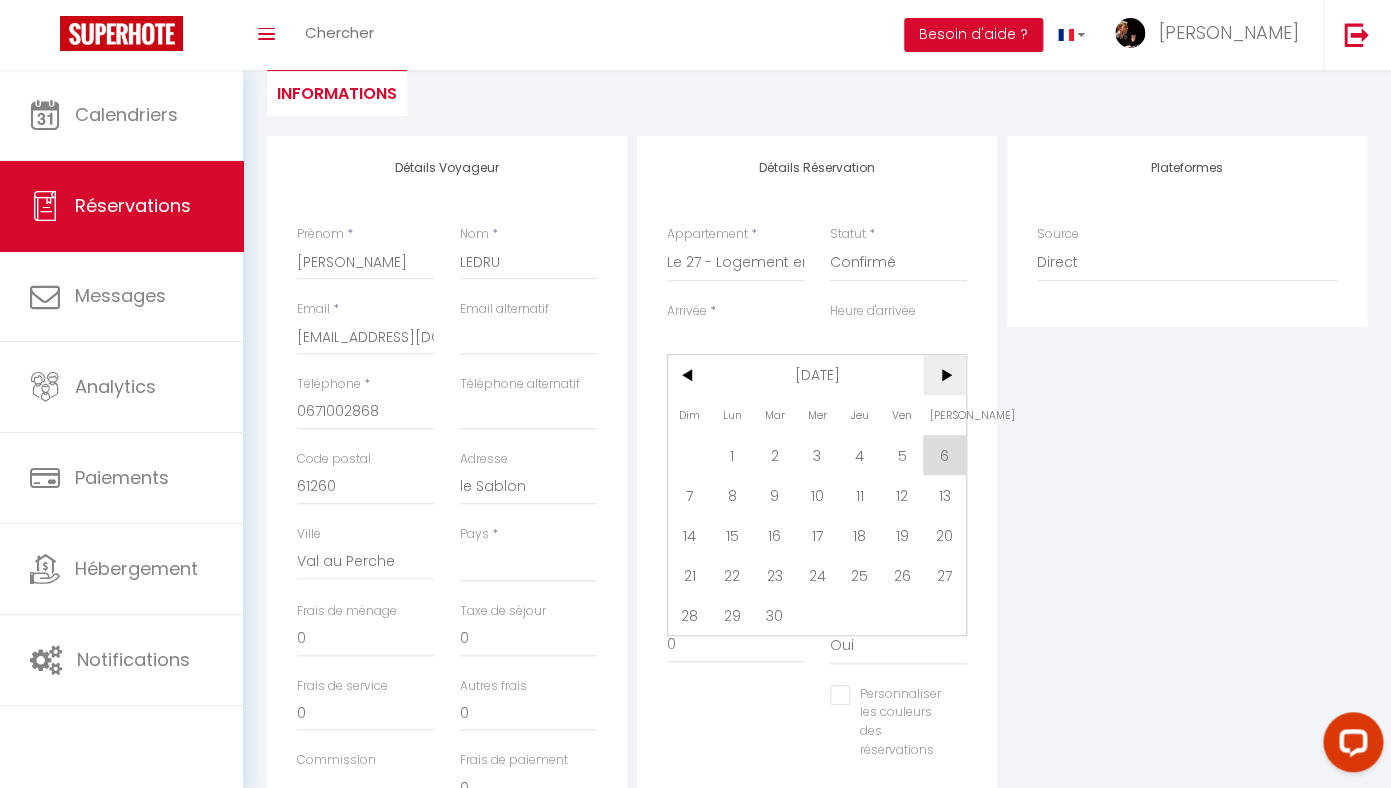 click on ">" at bounding box center [944, 375] 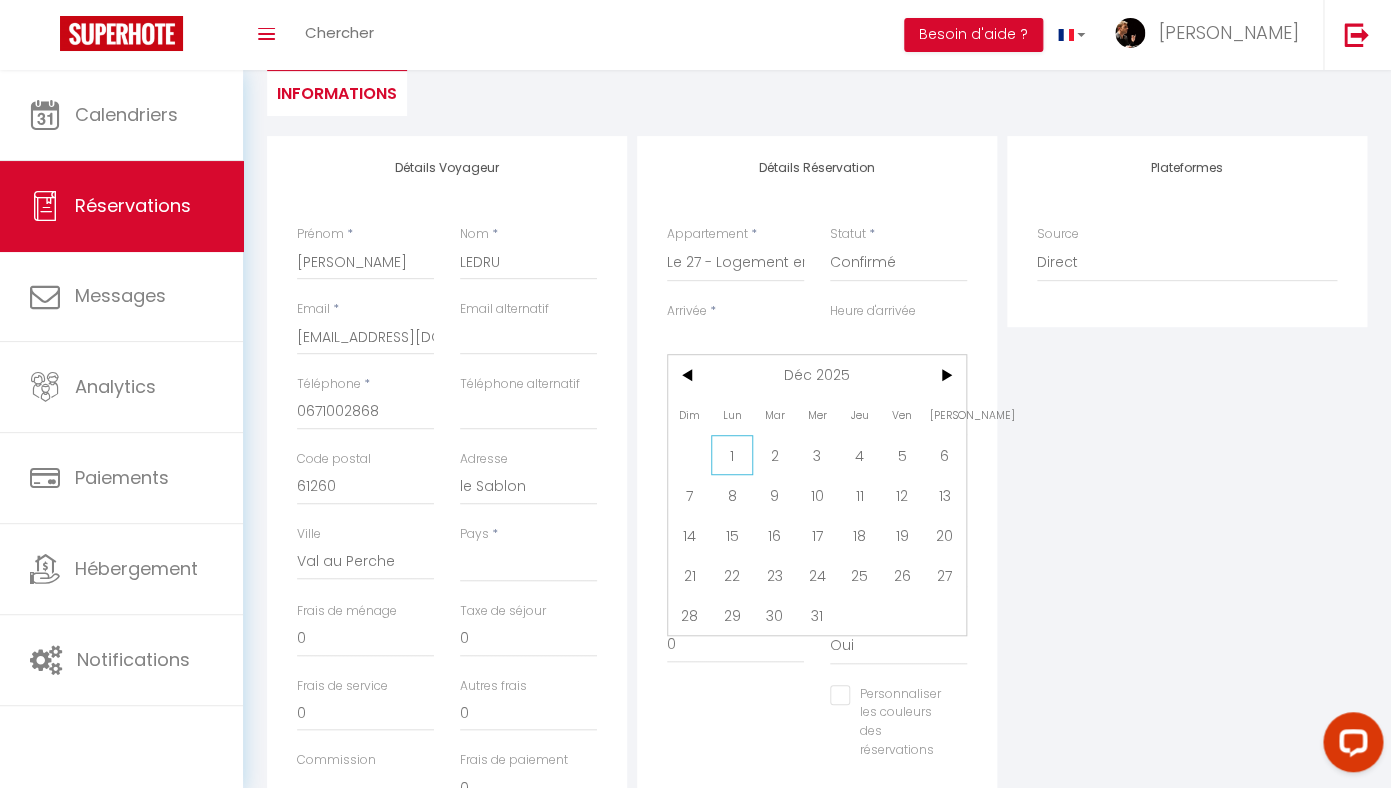 click on "1" at bounding box center [732, 455] 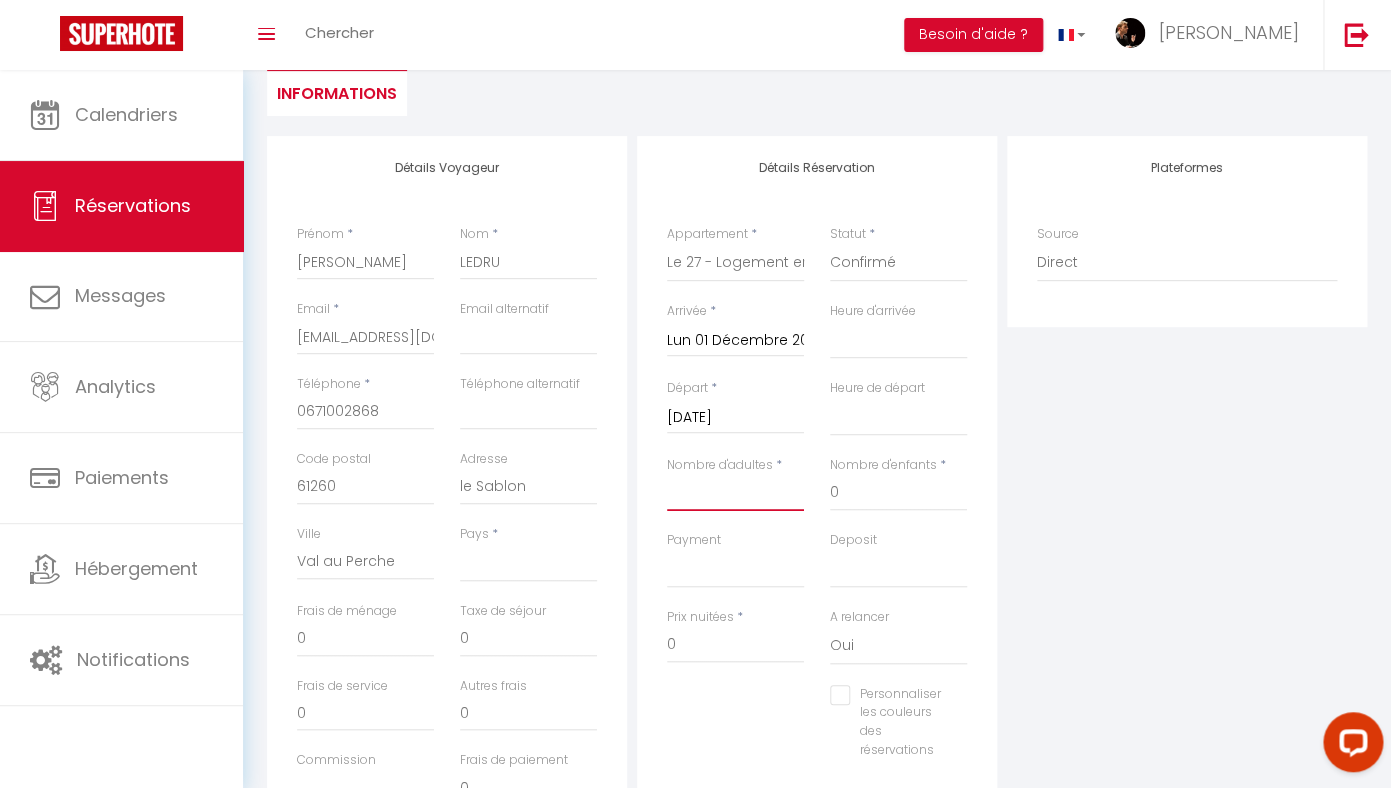 click on "Nombre d'adultes" at bounding box center [735, 493] 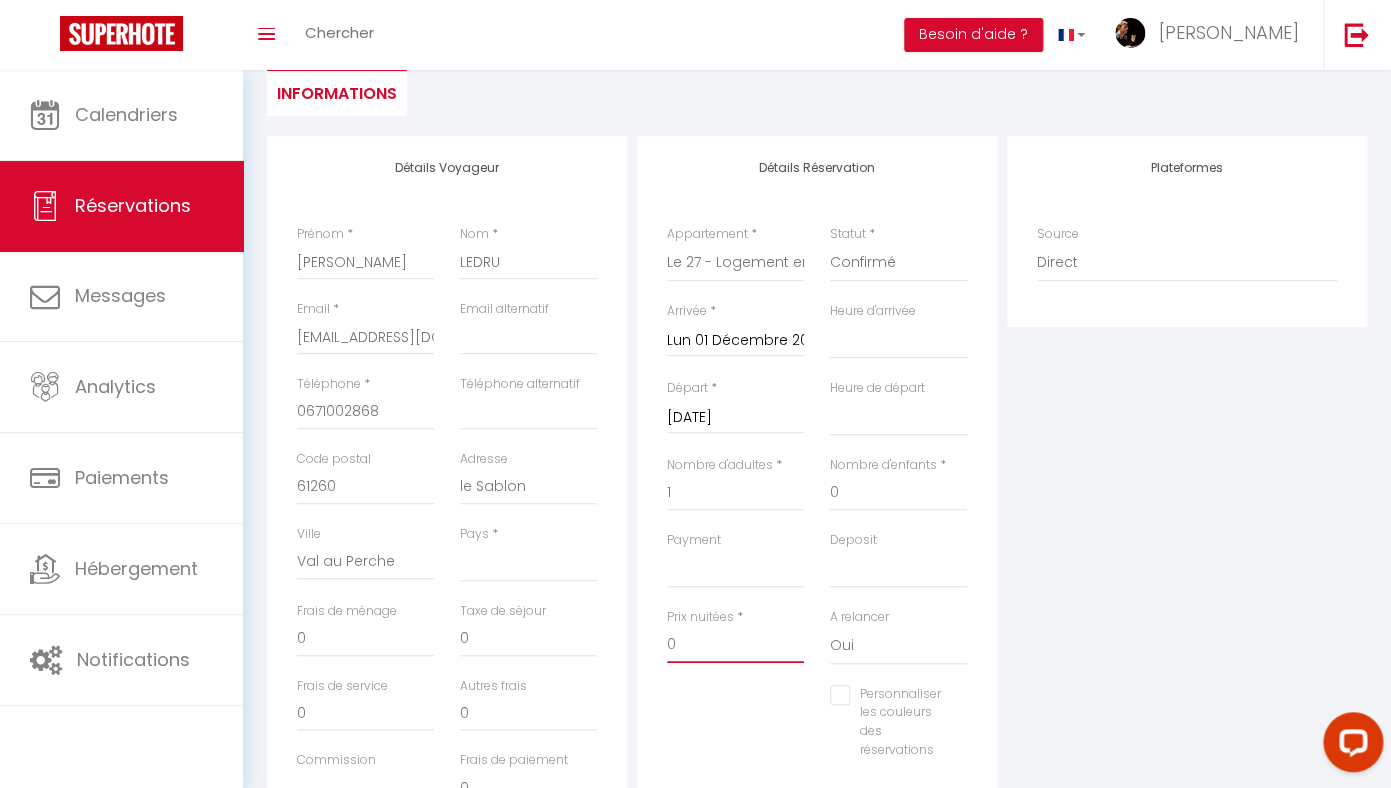drag, startPoint x: 710, startPoint y: 648, endPoint x: 550, endPoint y: 645, distance: 160.02812 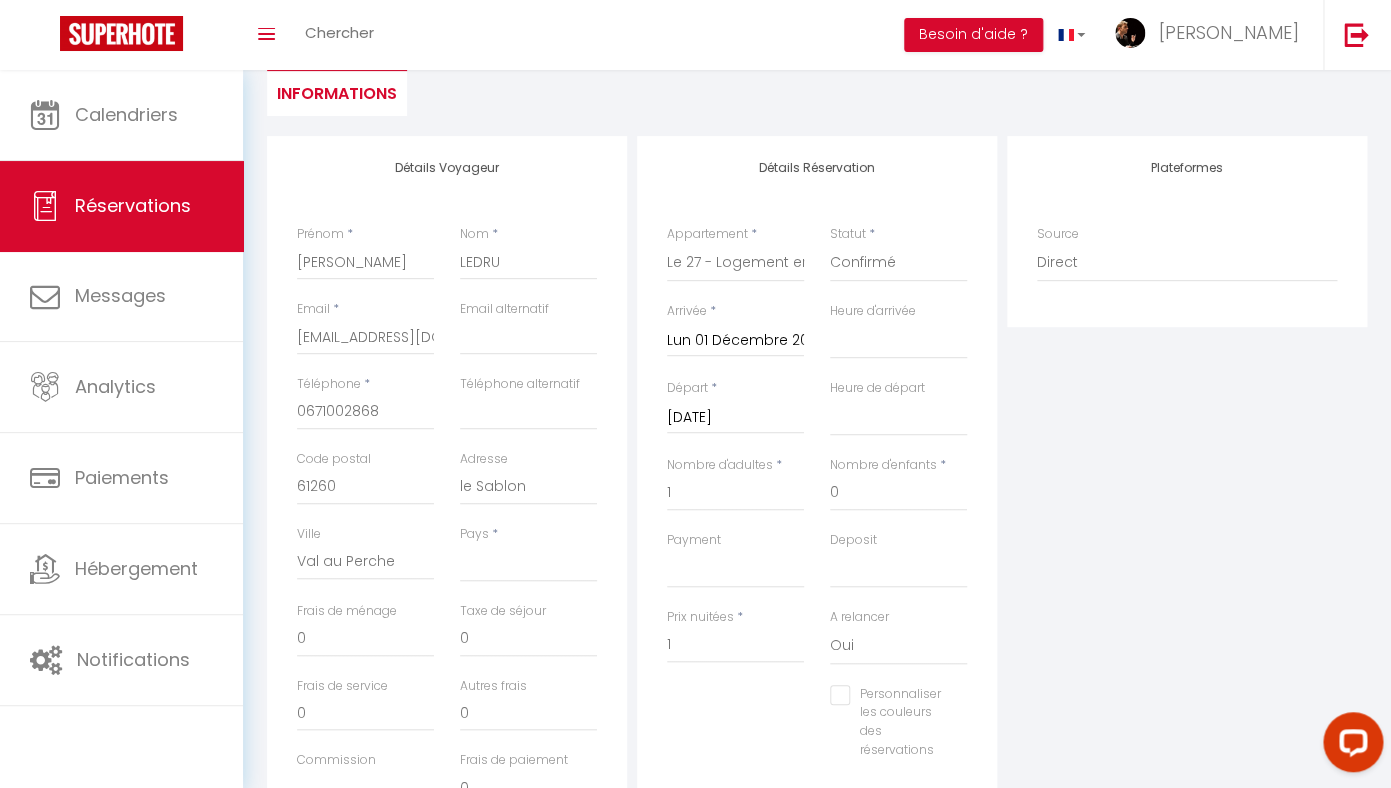 click on "Plateformes    Source
Direct
Airbnb.com
Booking.com
Chalet montagne
Expedia
Gite de France
Homeaway
Homeaway iCal
Homeaway.com
Hotels.com
Housetrip.com
Ical" at bounding box center (1187, 493) 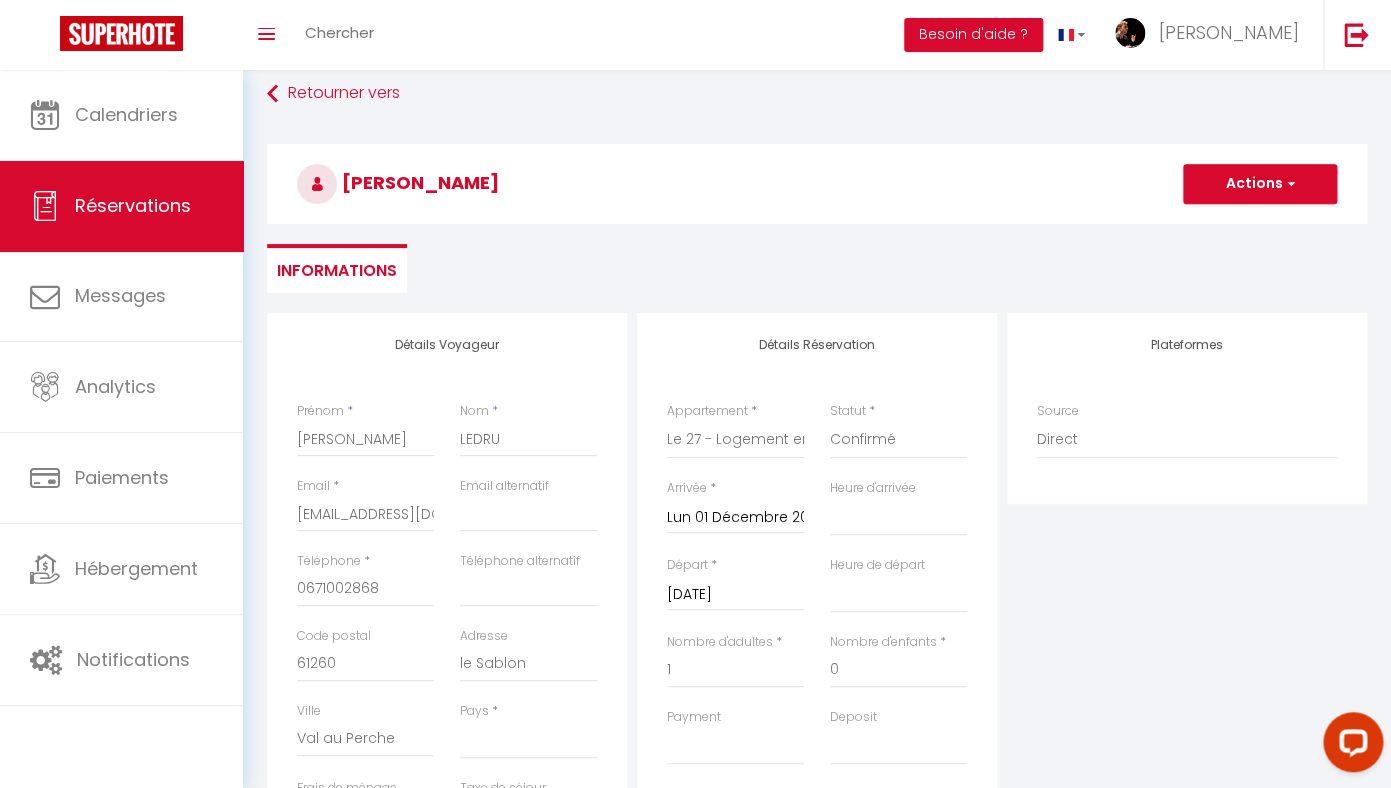 scroll, scrollTop: 0, scrollLeft: 0, axis: both 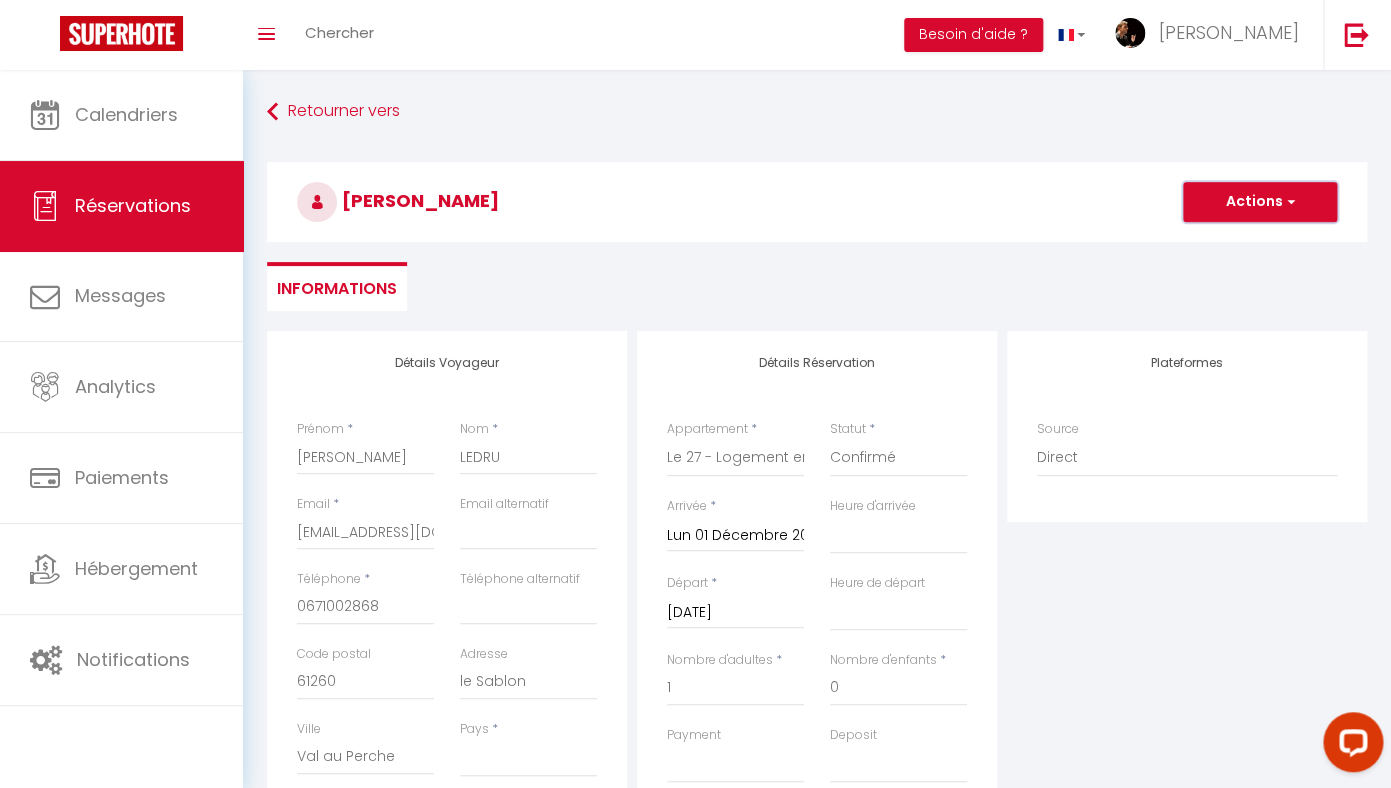 click on "Actions" at bounding box center (1260, 202) 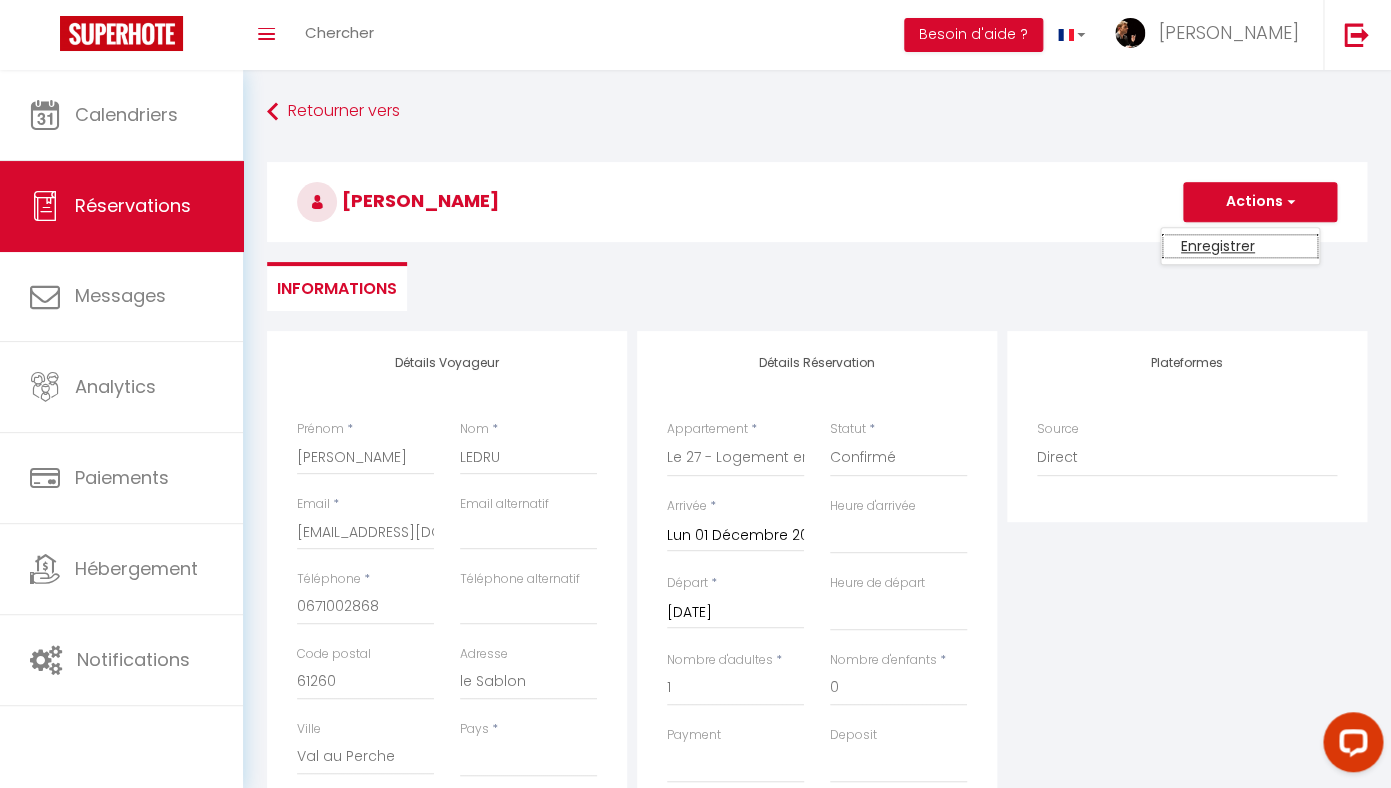 click on "Enregistrer" at bounding box center [1240, 246] 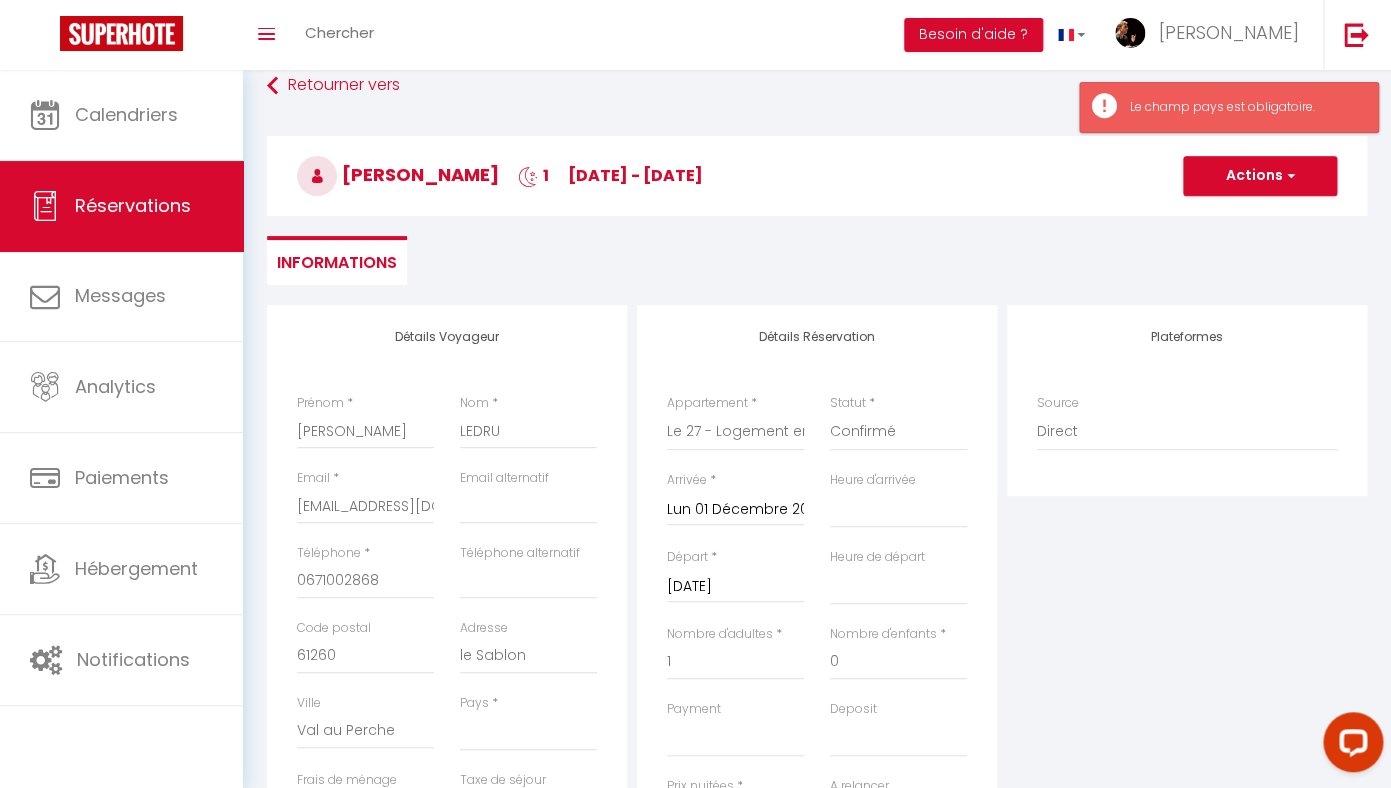 scroll, scrollTop: 31, scrollLeft: 0, axis: vertical 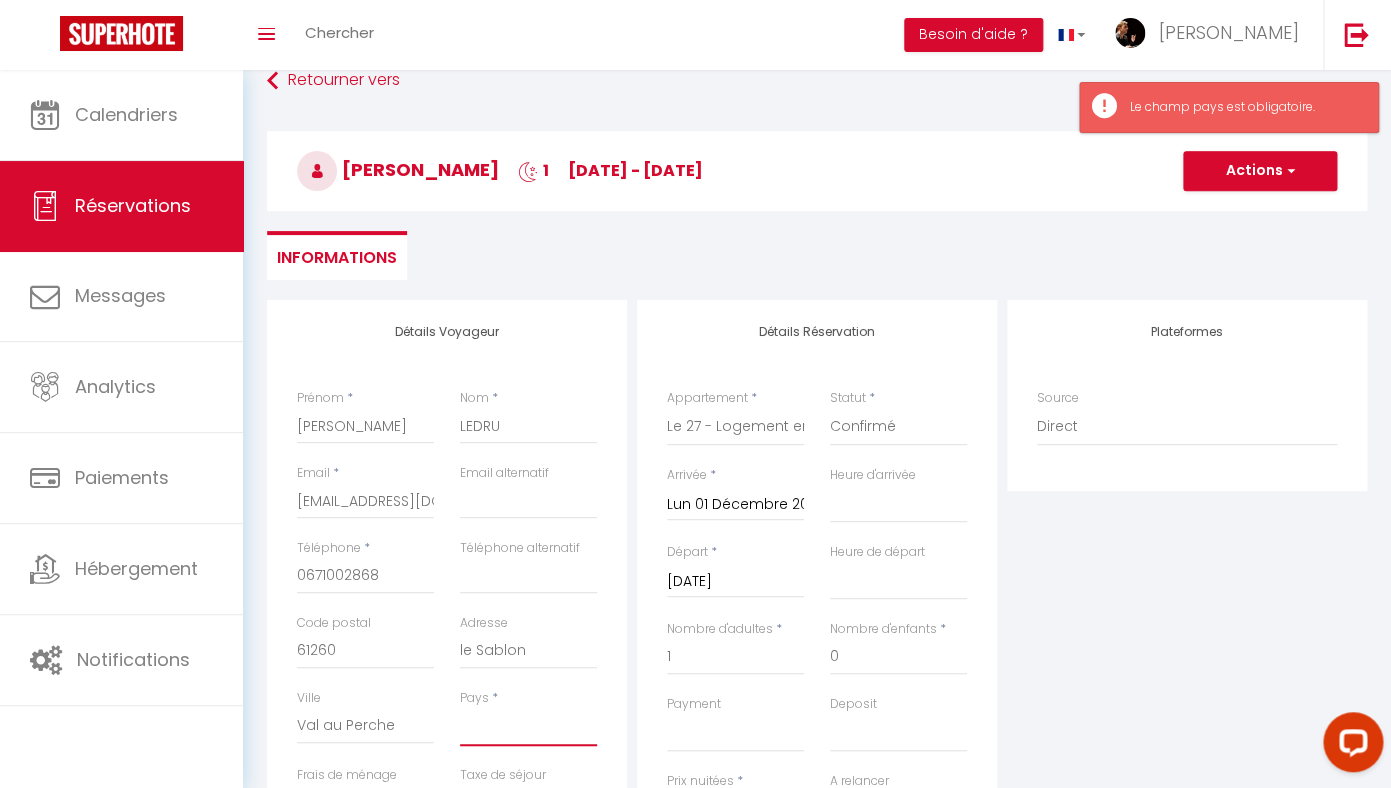 click on "France
Portugal
Afghanistan
Albania
Algeria
American Samoa
Andorra
Angola
Anguilla
Antarctica
Antigua and Barbuda
Argentina
Armenia
Aruba
Australia
Austria
Azerbaijan
Bahamas
Bahrain
Bangladesh
Barbados
Belarus
Belgium
Belize" at bounding box center (528, 727) 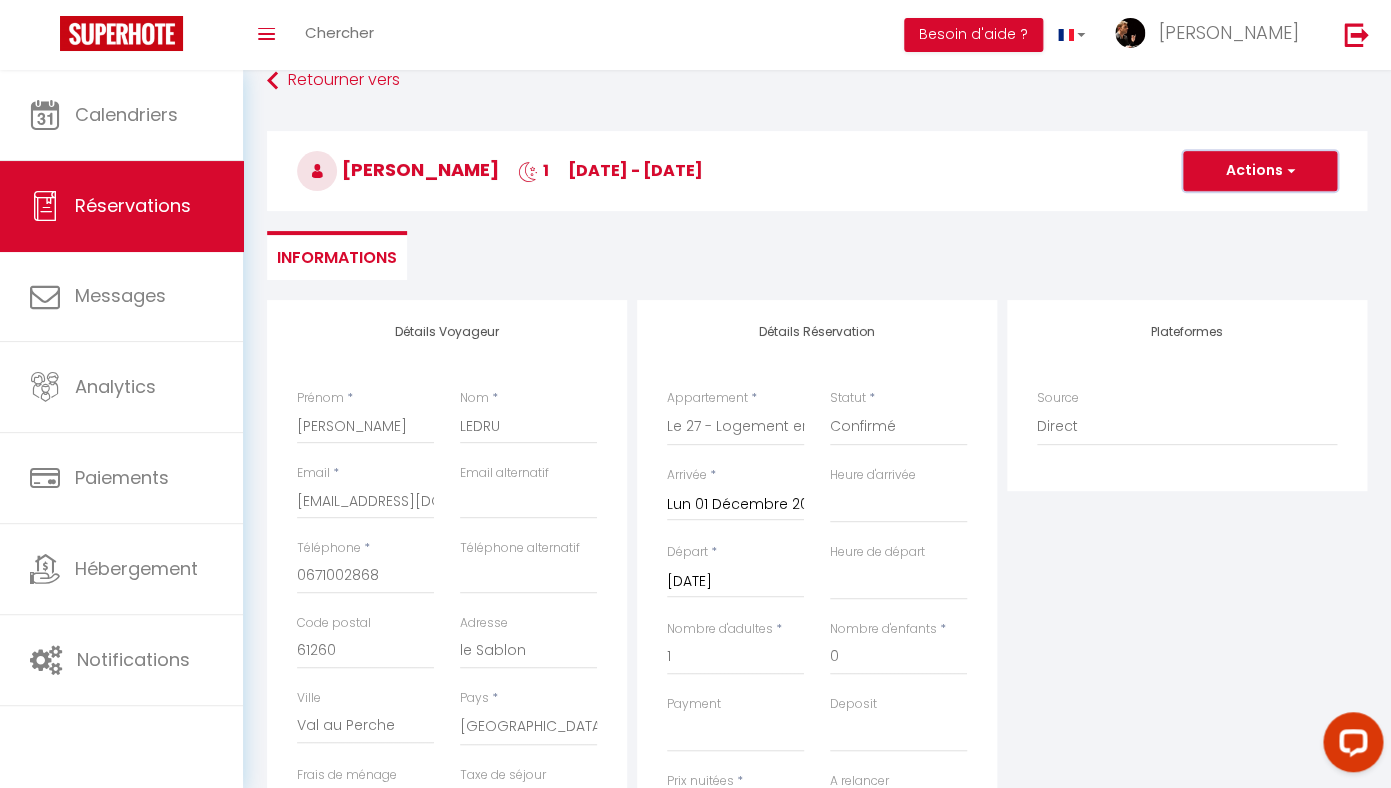 click on "Actions" at bounding box center [1260, 171] 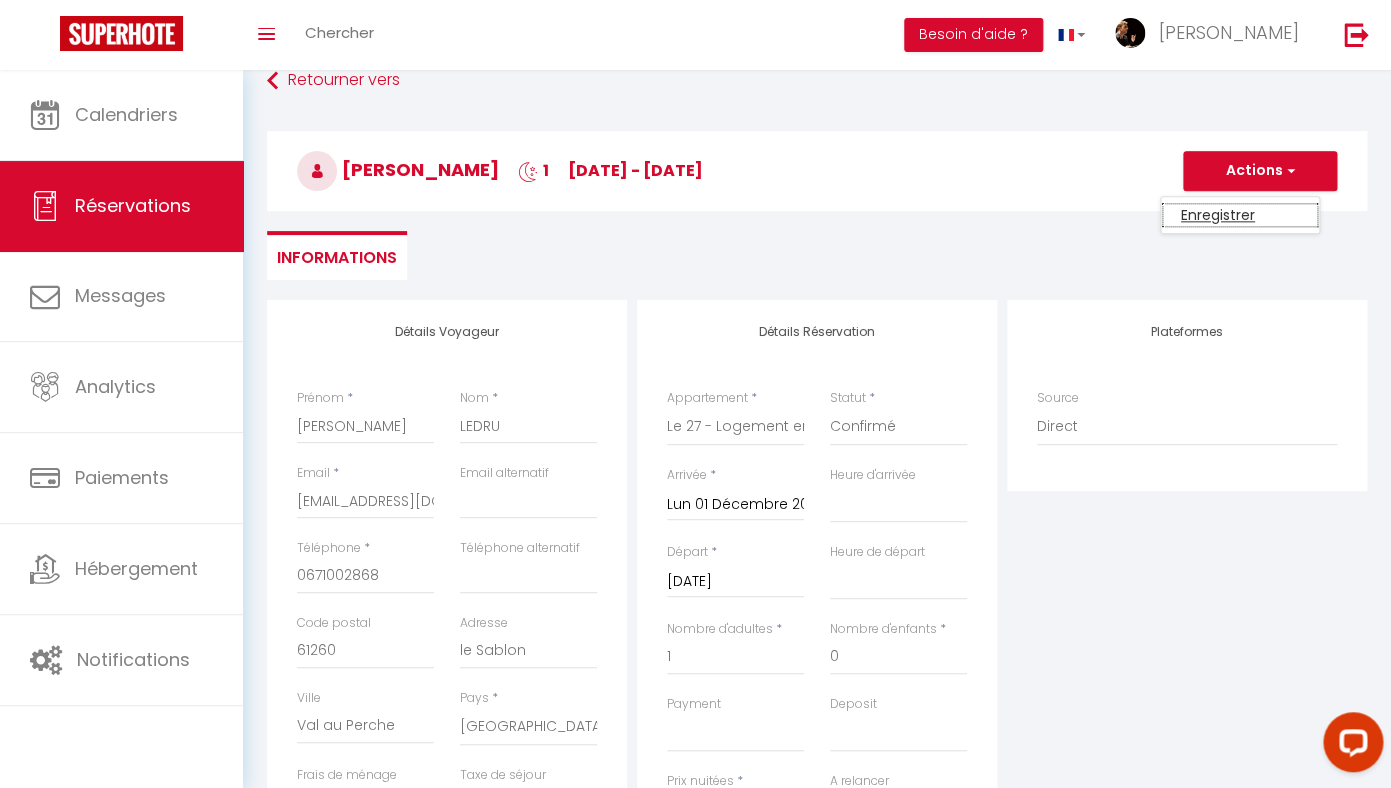 click on "Enregistrer" at bounding box center (1240, 215) 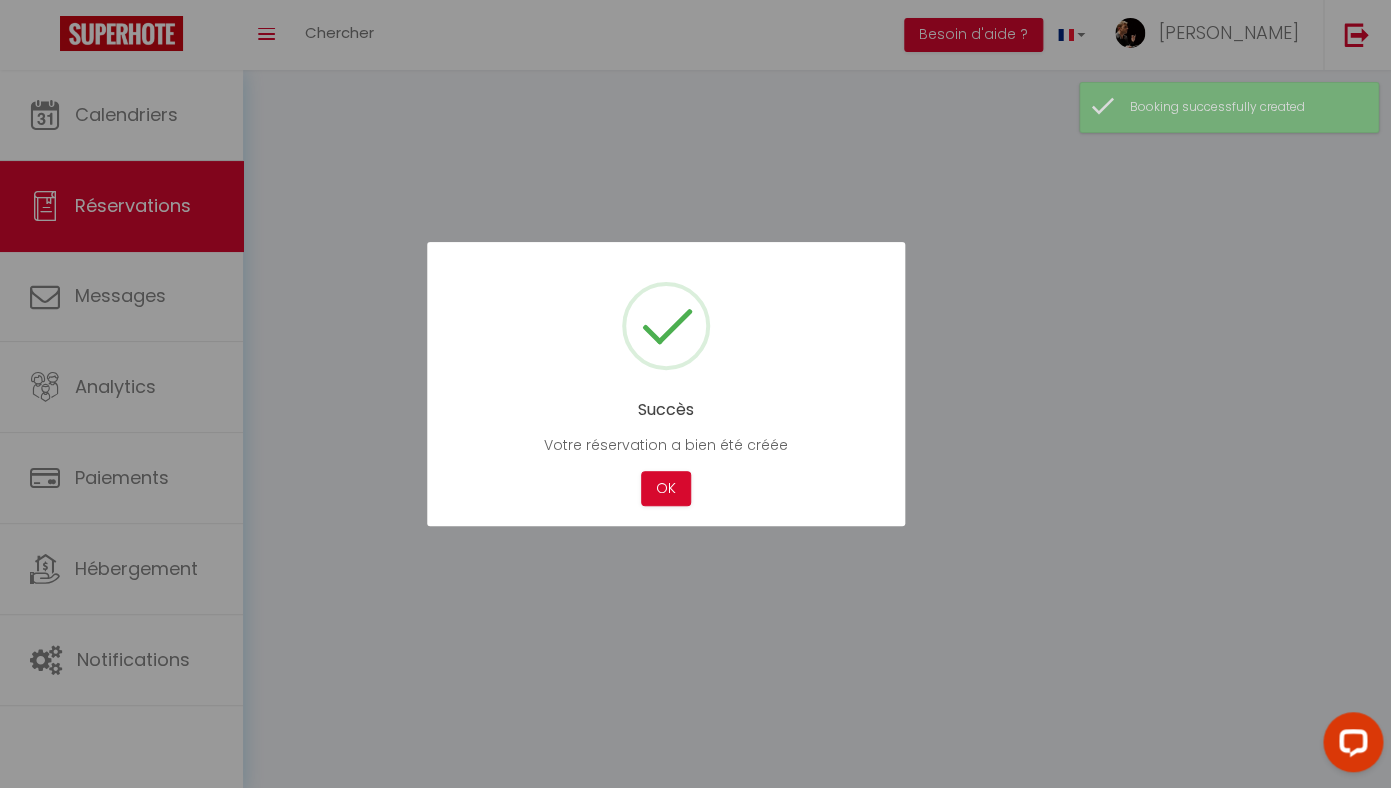 scroll, scrollTop: 0, scrollLeft: 0, axis: both 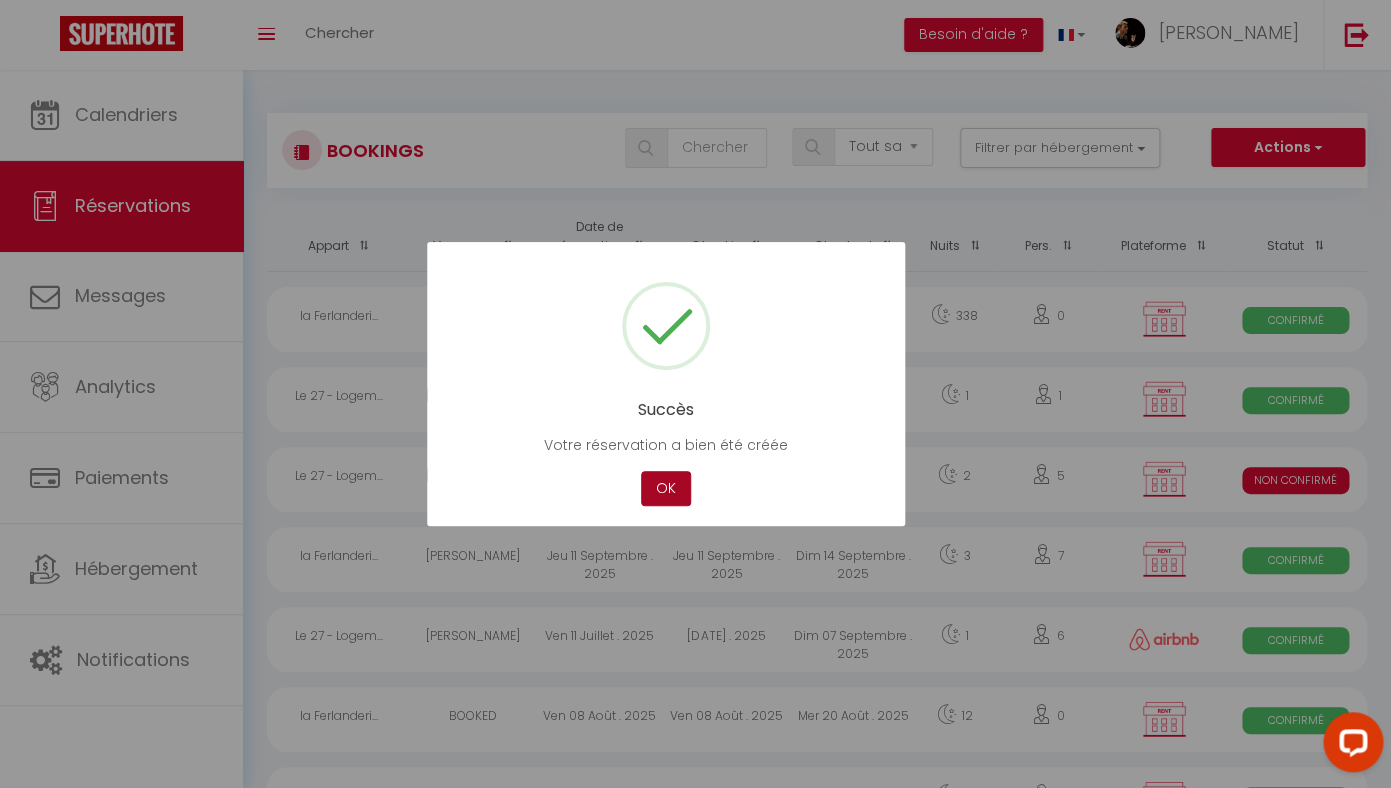 click on "OK" at bounding box center (666, 488) 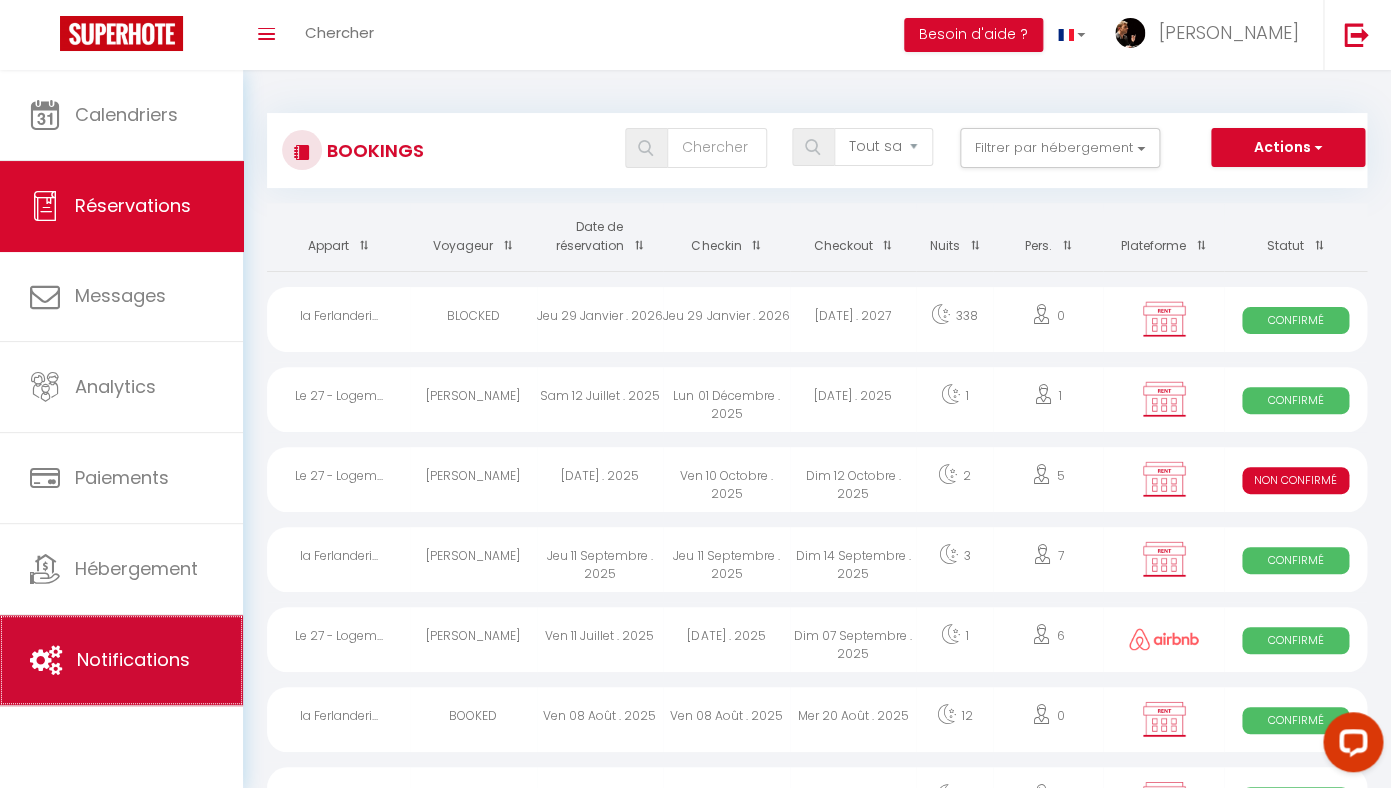 click at bounding box center (46, 660) 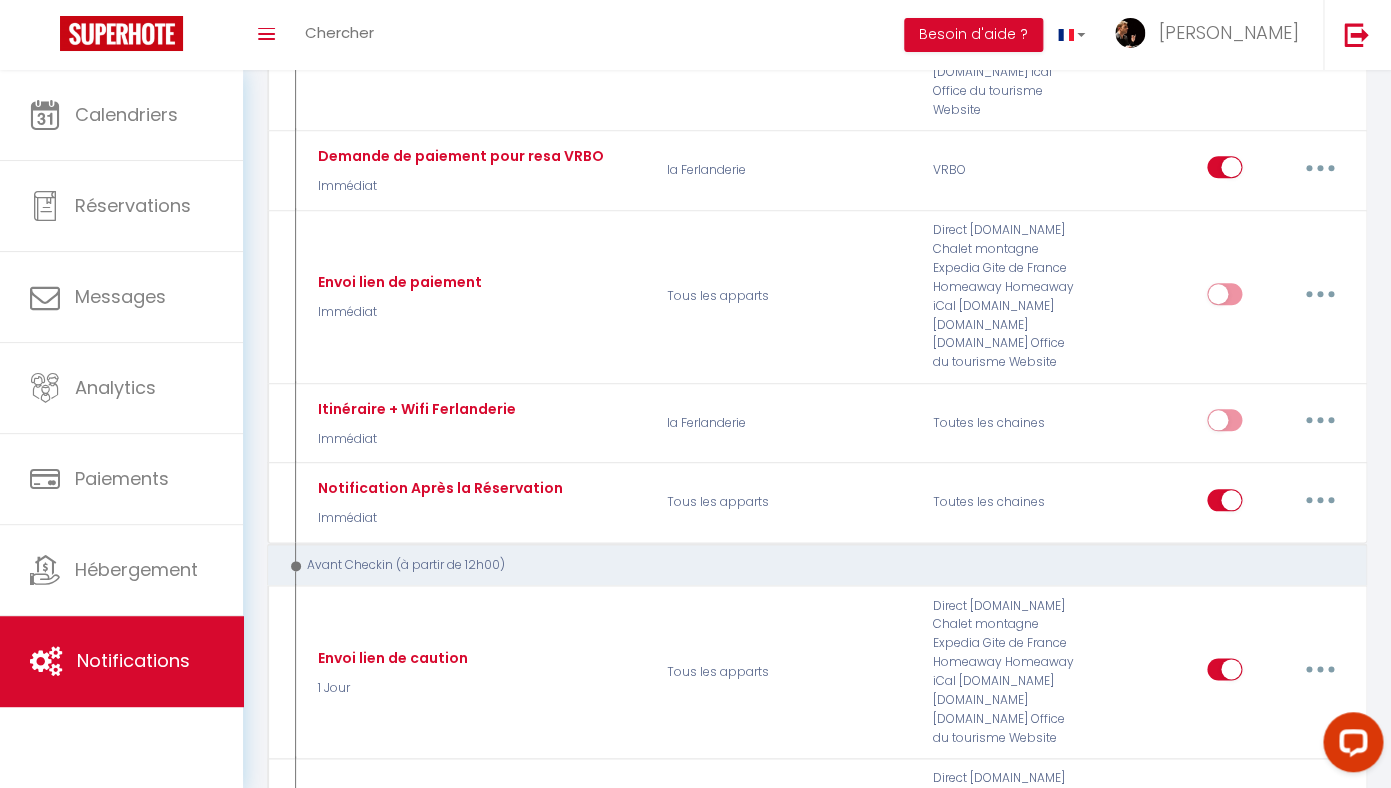 scroll, scrollTop: 518, scrollLeft: 0, axis: vertical 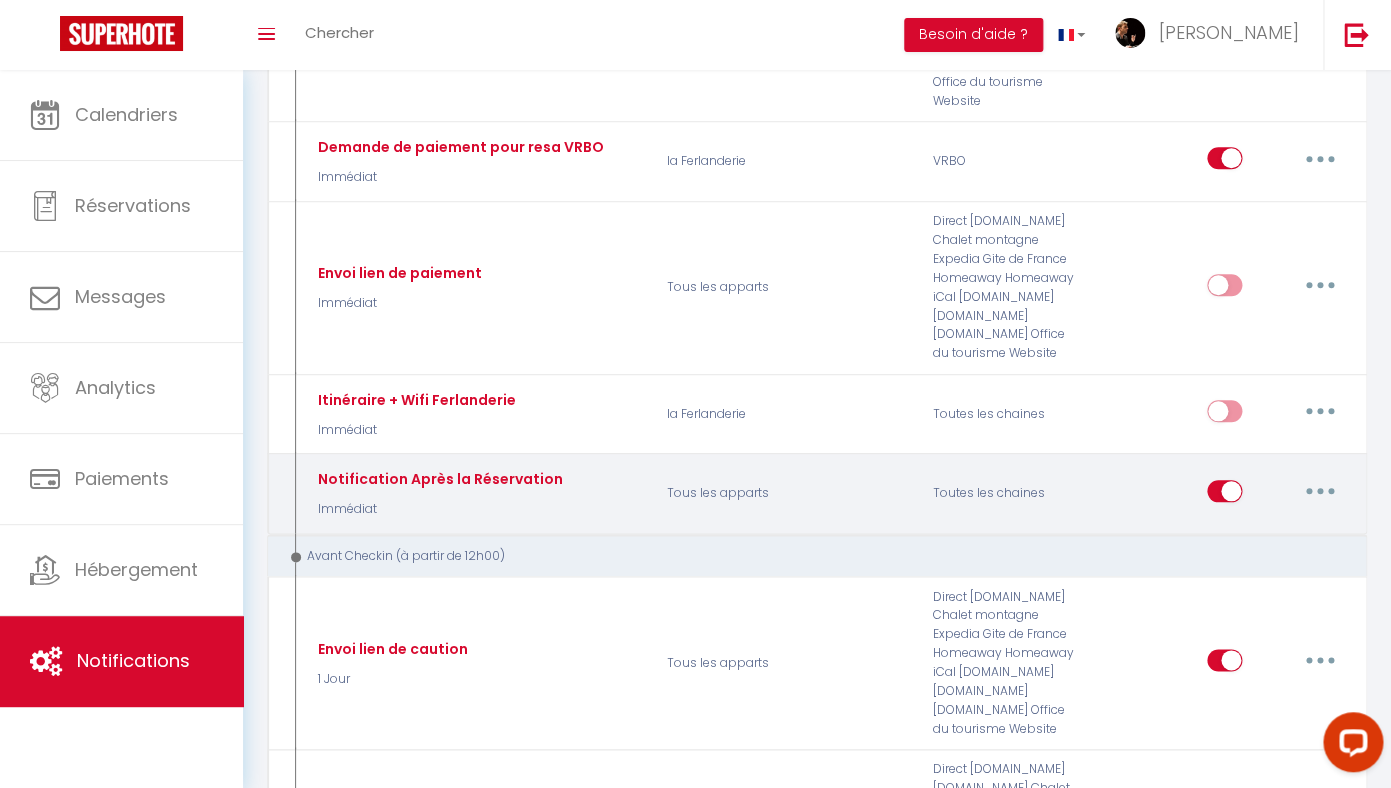 click on "Notification Après la Réservation    Immédiat" at bounding box center [477, 494] 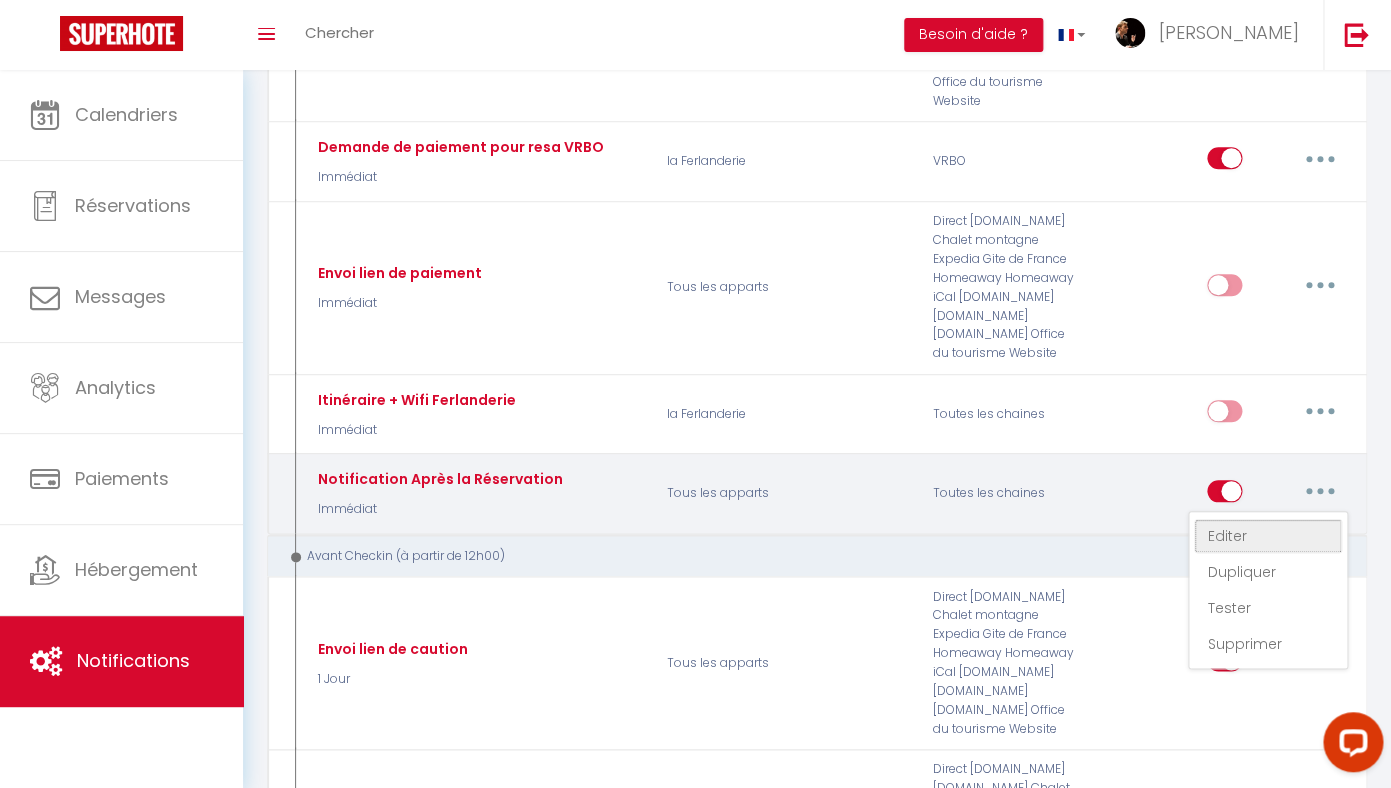 click on "Editer" at bounding box center [1268, 536] 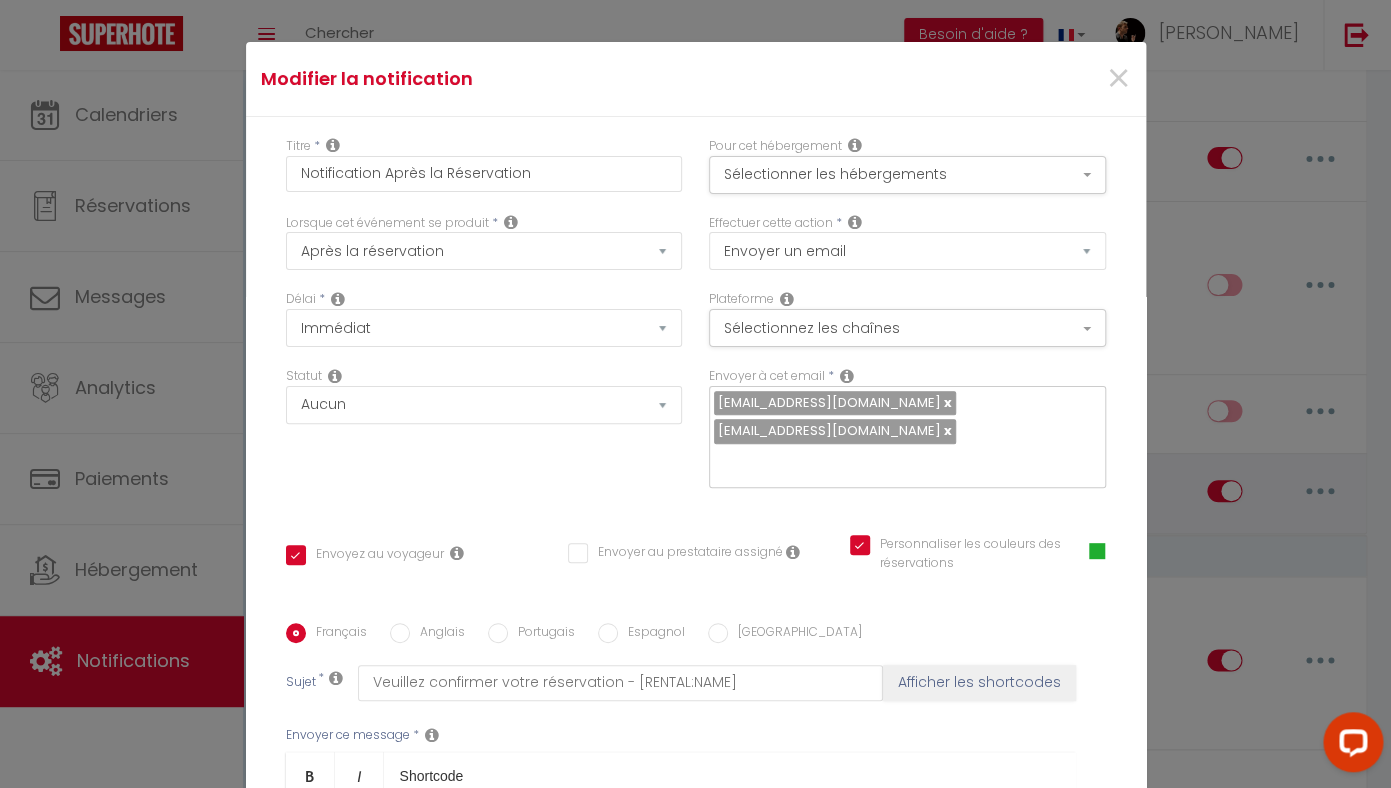 scroll, scrollTop: 30, scrollLeft: 0, axis: vertical 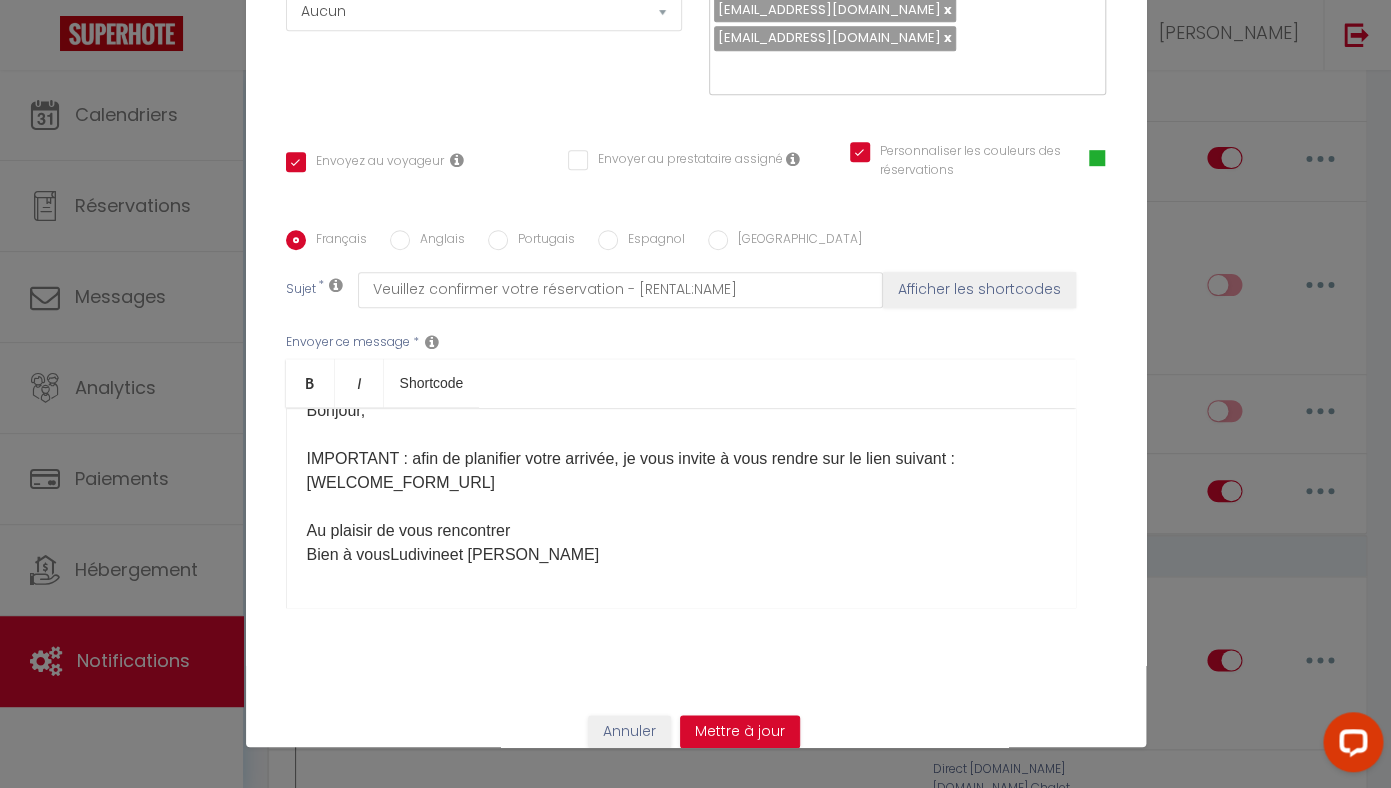 click on "Bonjour, IMPORTANT : afin de planifier votre arrivée ​ , je vous invite à vous rendre sur le lien suivant : [WELCOME_FORM_URL] Au plaisir de vous rencontrer Bien à vousLudivineet Pierre" at bounding box center (681, 483) 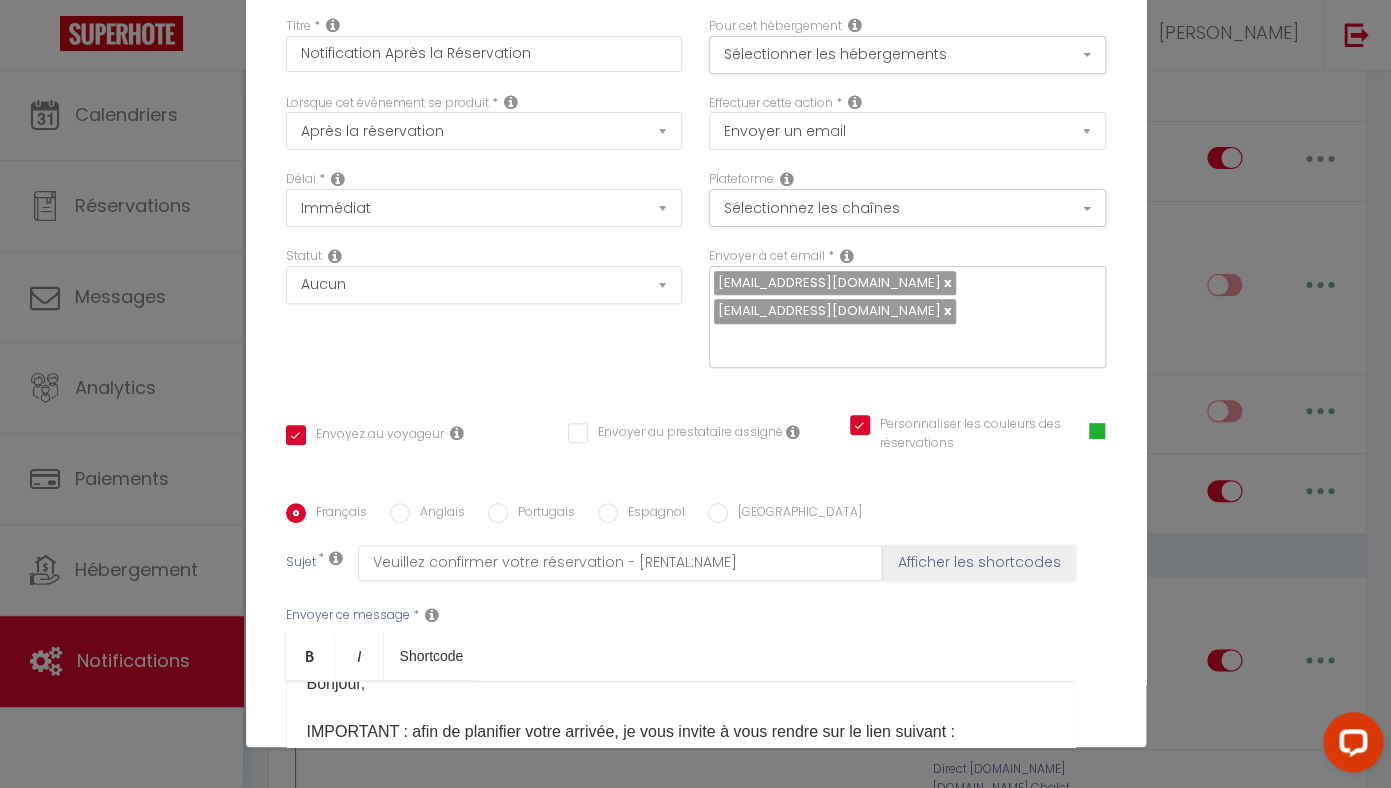 scroll, scrollTop: 0, scrollLeft: 0, axis: both 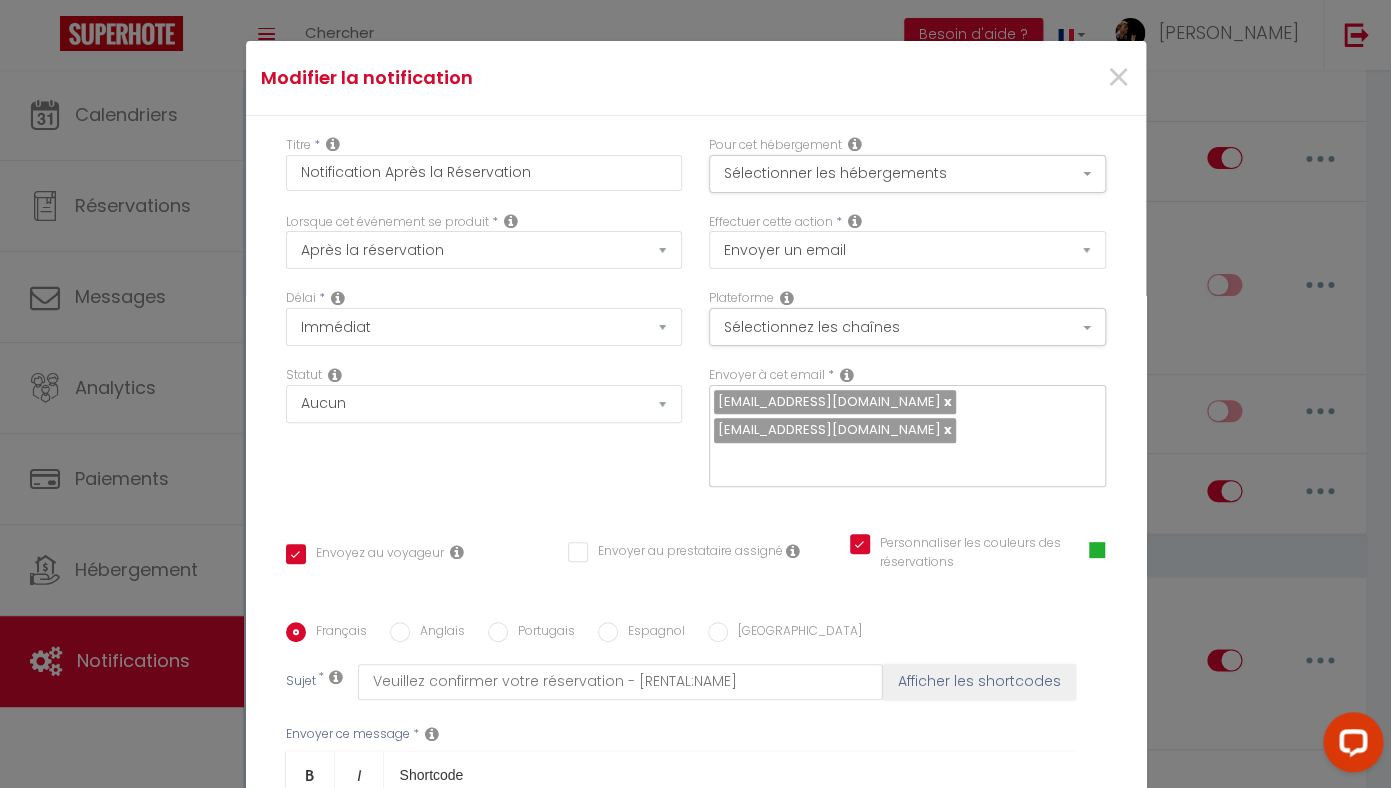 click at bounding box center [946, 401] 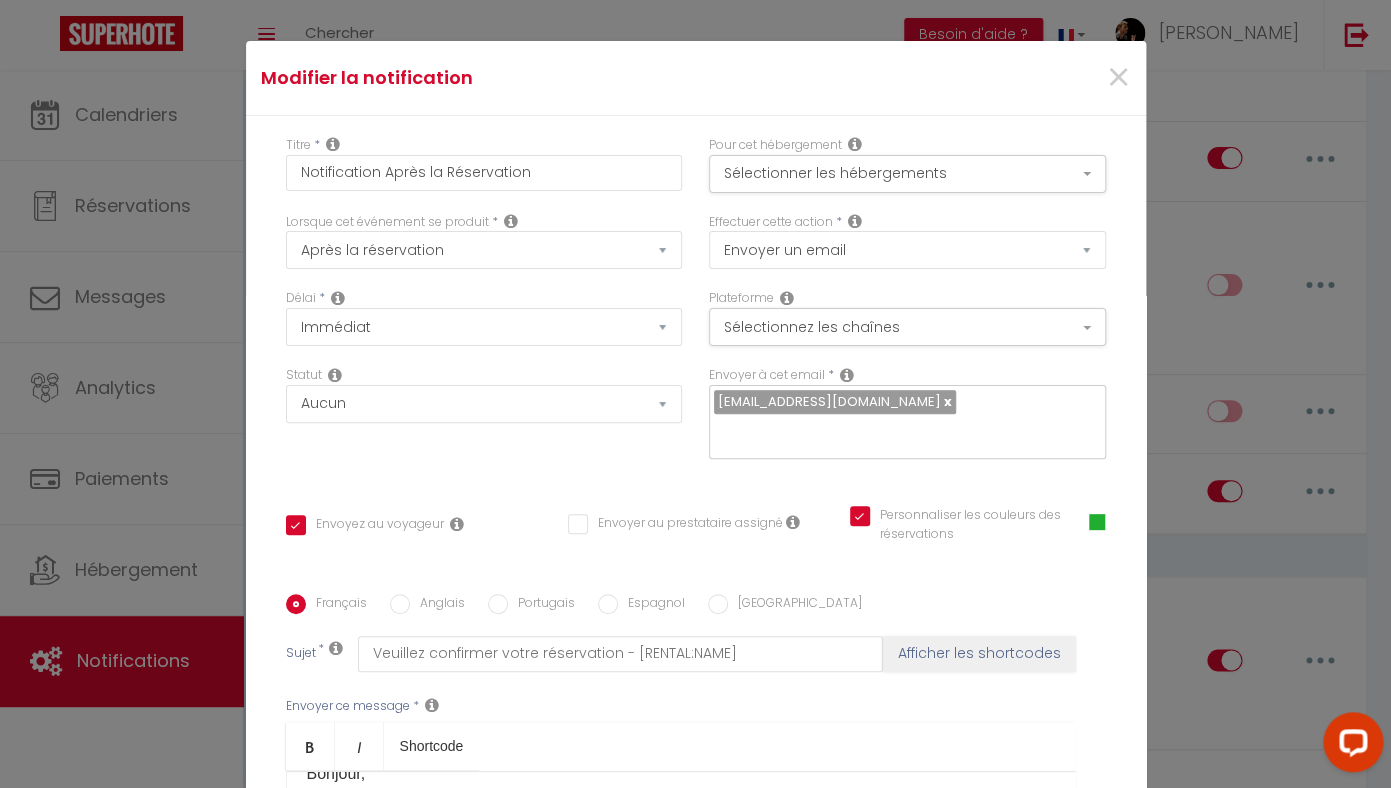 click at bounding box center (902, 432) 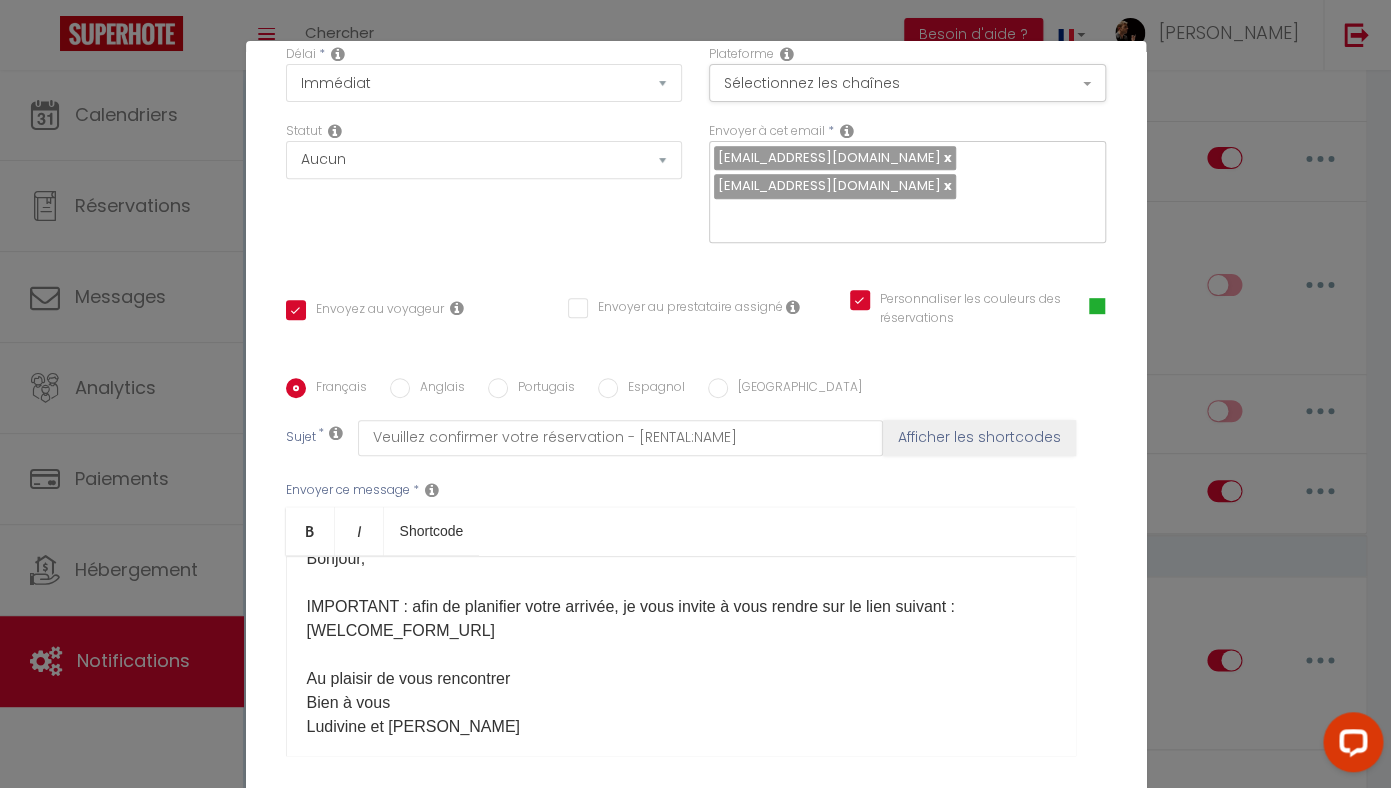 scroll, scrollTop: 246, scrollLeft: 0, axis: vertical 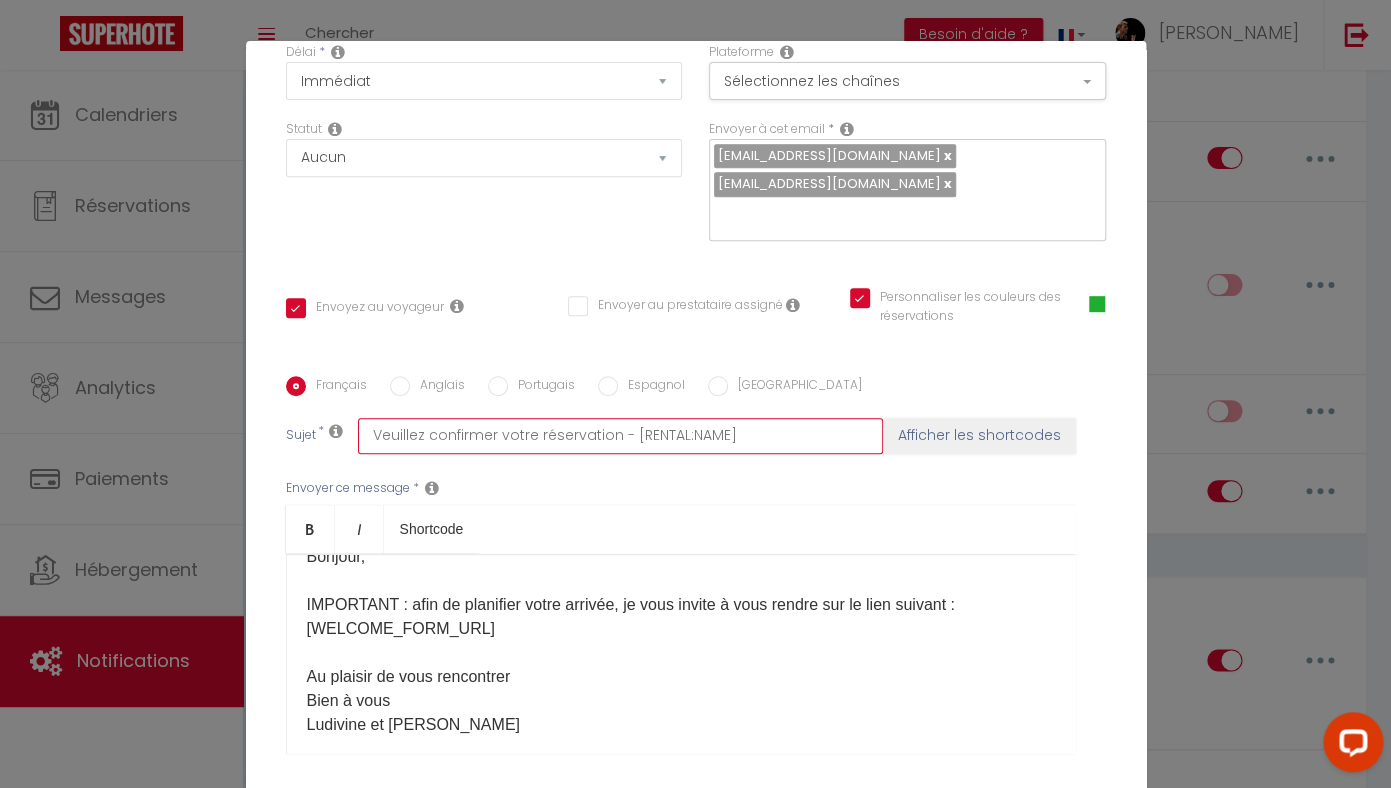 click on "Veuillez confirmer votre réservation - [RENTAL:NAME]" at bounding box center (620, 436) 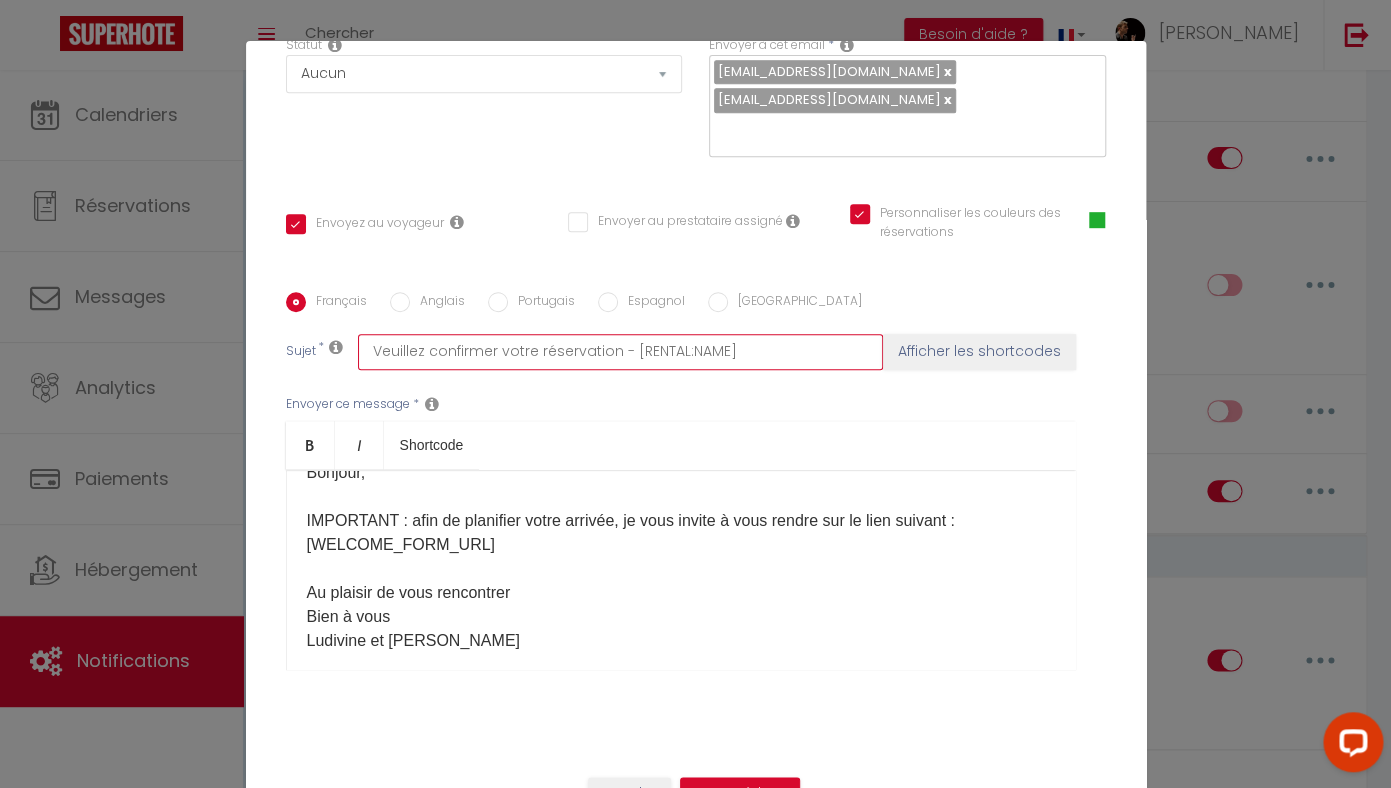 scroll, scrollTop: 339, scrollLeft: 0, axis: vertical 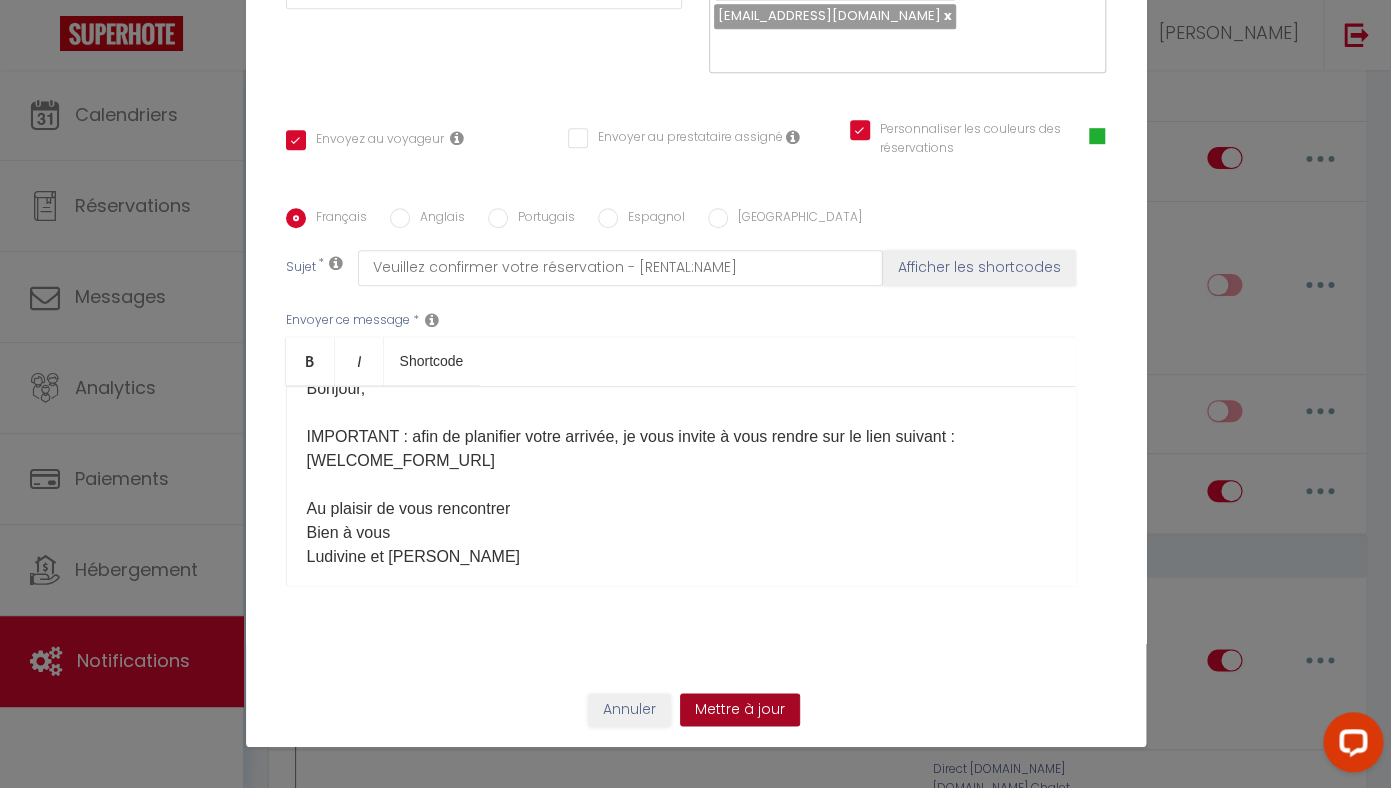 click on "Mettre à jour" at bounding box center [740, 710] 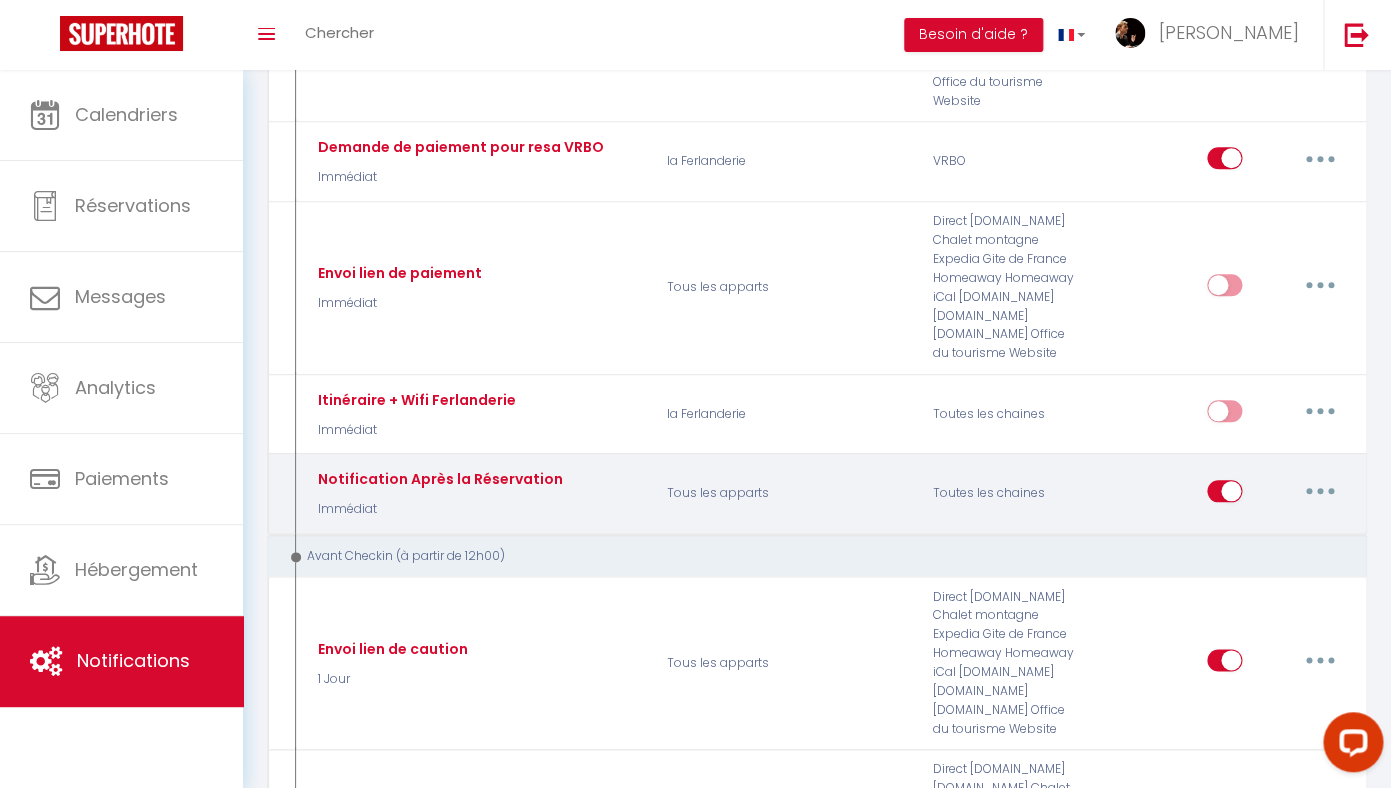 click at bounding box center [1320, 491] 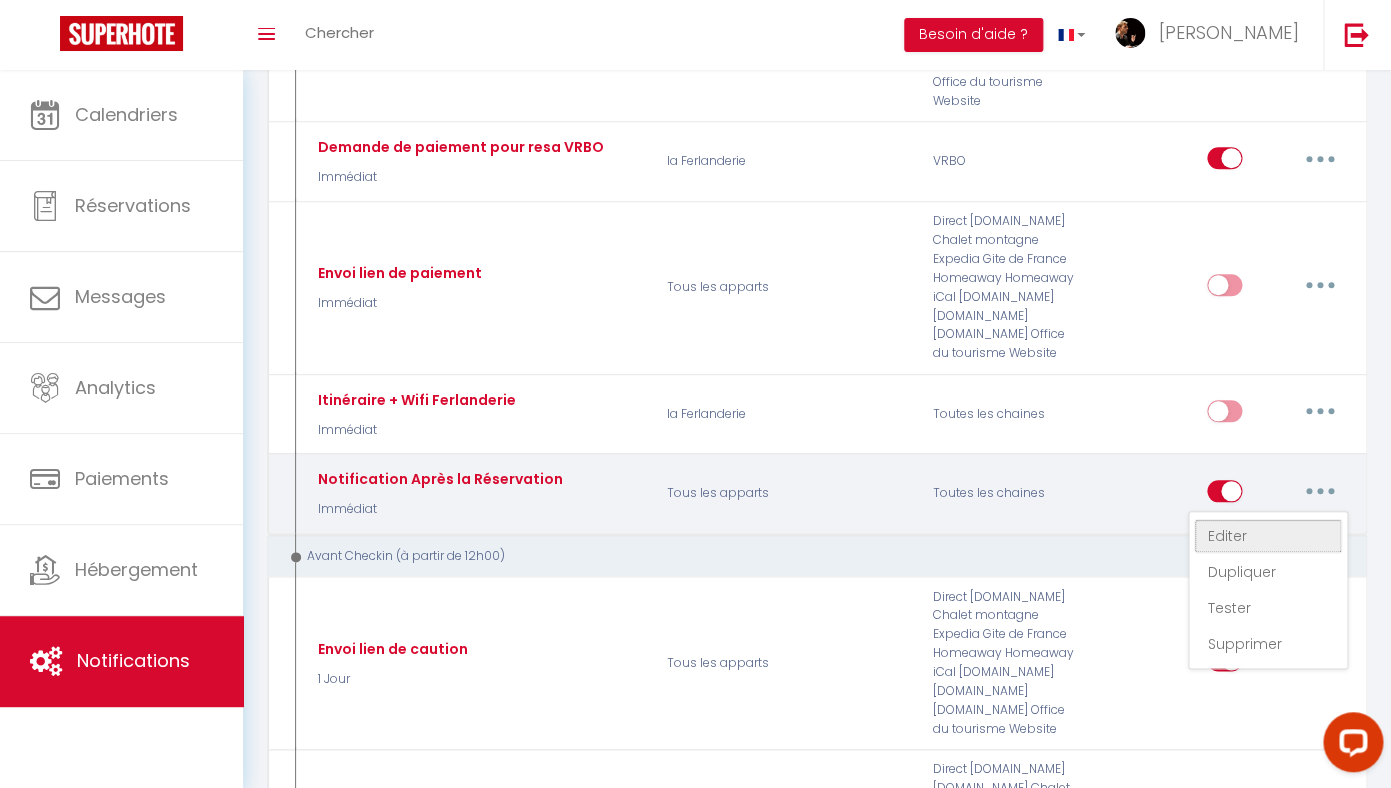 click on "Editer" at bounding box center [1268, 536] 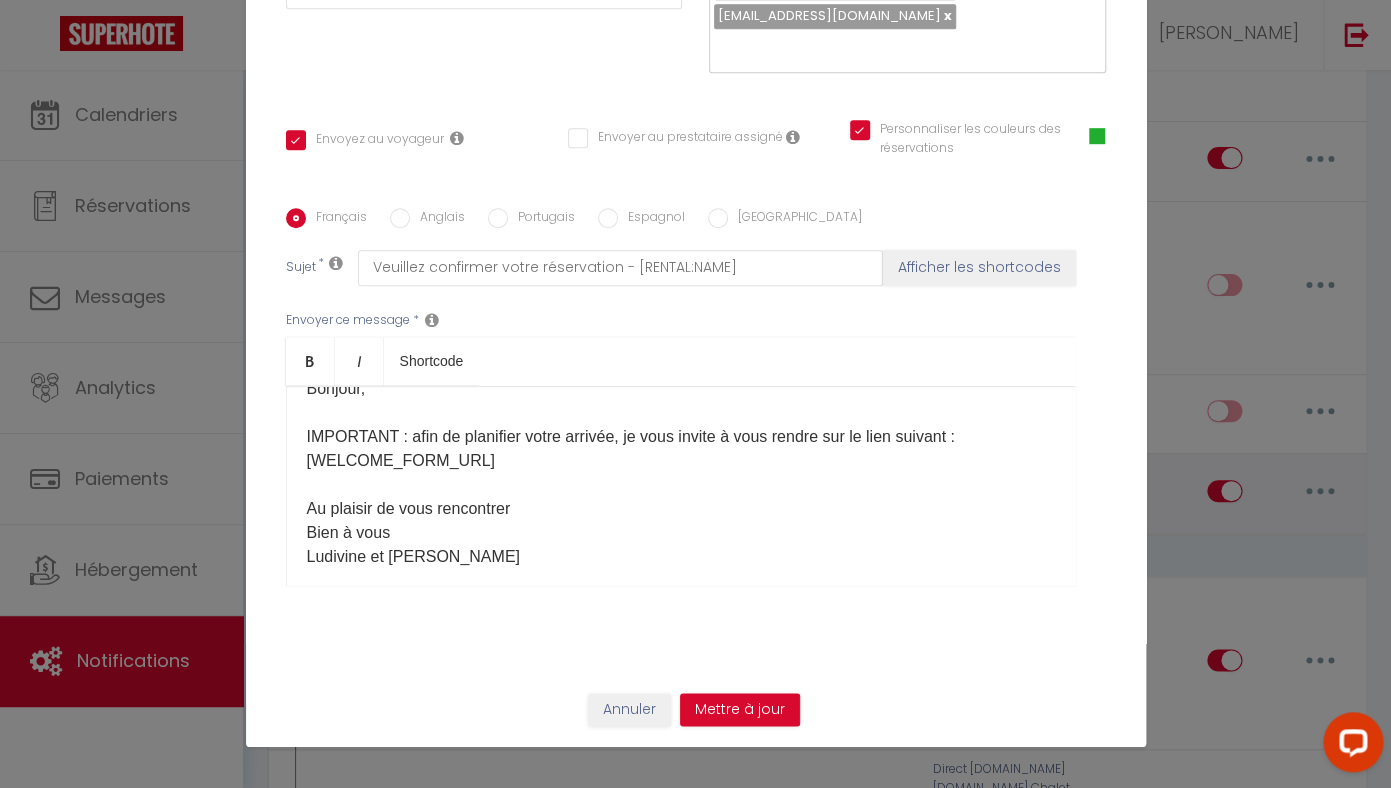 scroll, scrollTop: 30, scrollLeft: 0, axis: vertical 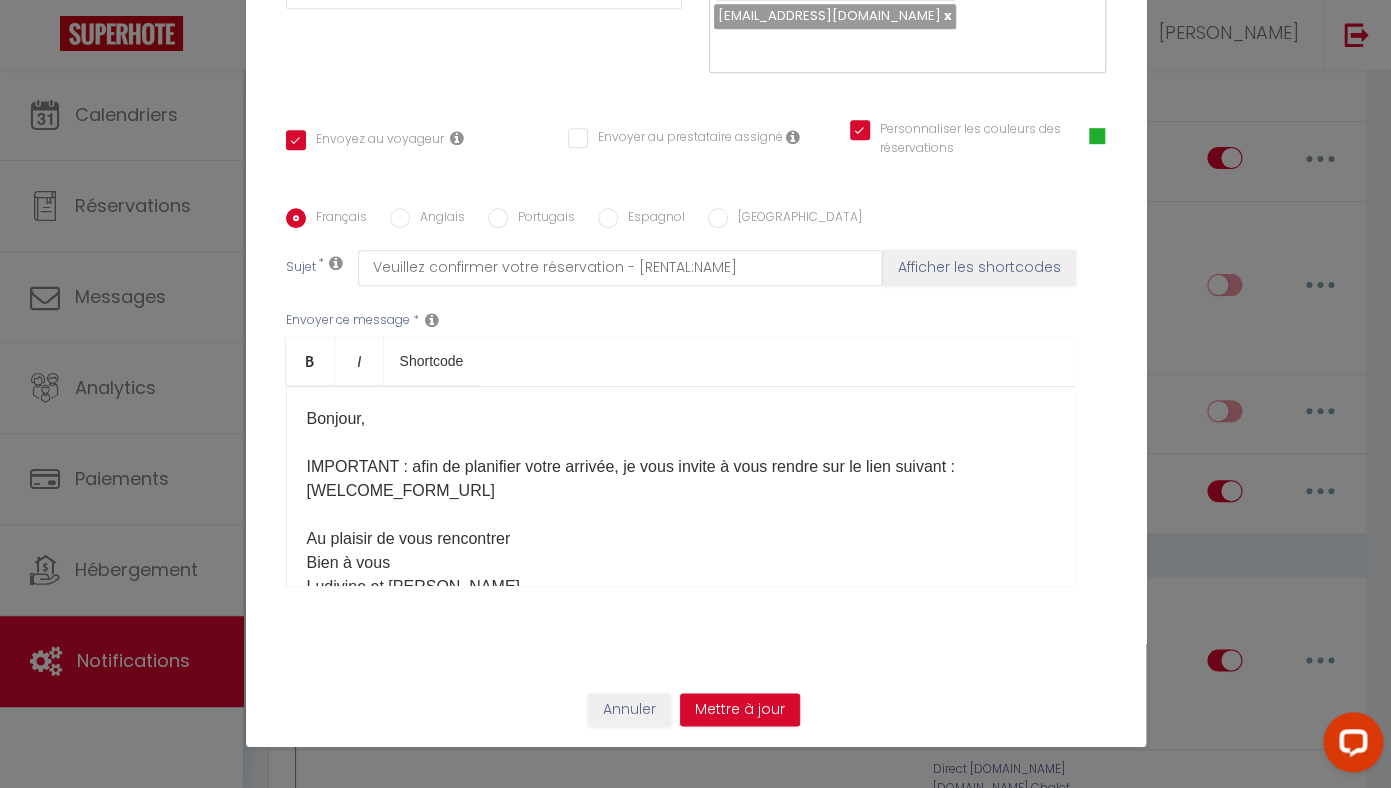 click on "Bonjour, IMPORTANT : afin de planifier votre arrivée ​ , je vous invite à vous rendre sur le lien suivant : [WELCOME_FORM_URL] Au plaisir de vous rencontrer Bien à vous Ludivine et Pierre" at bounding box center [681, 503] 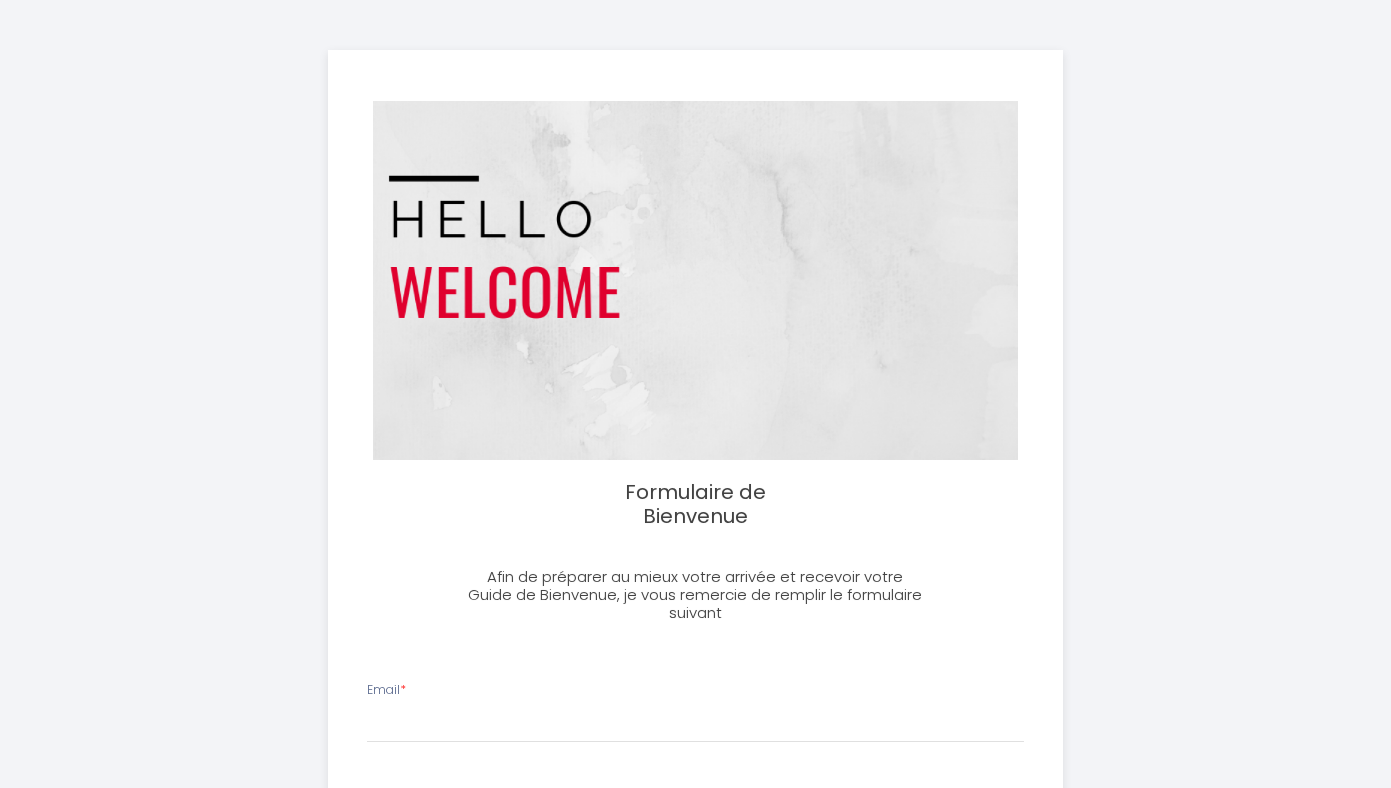 select 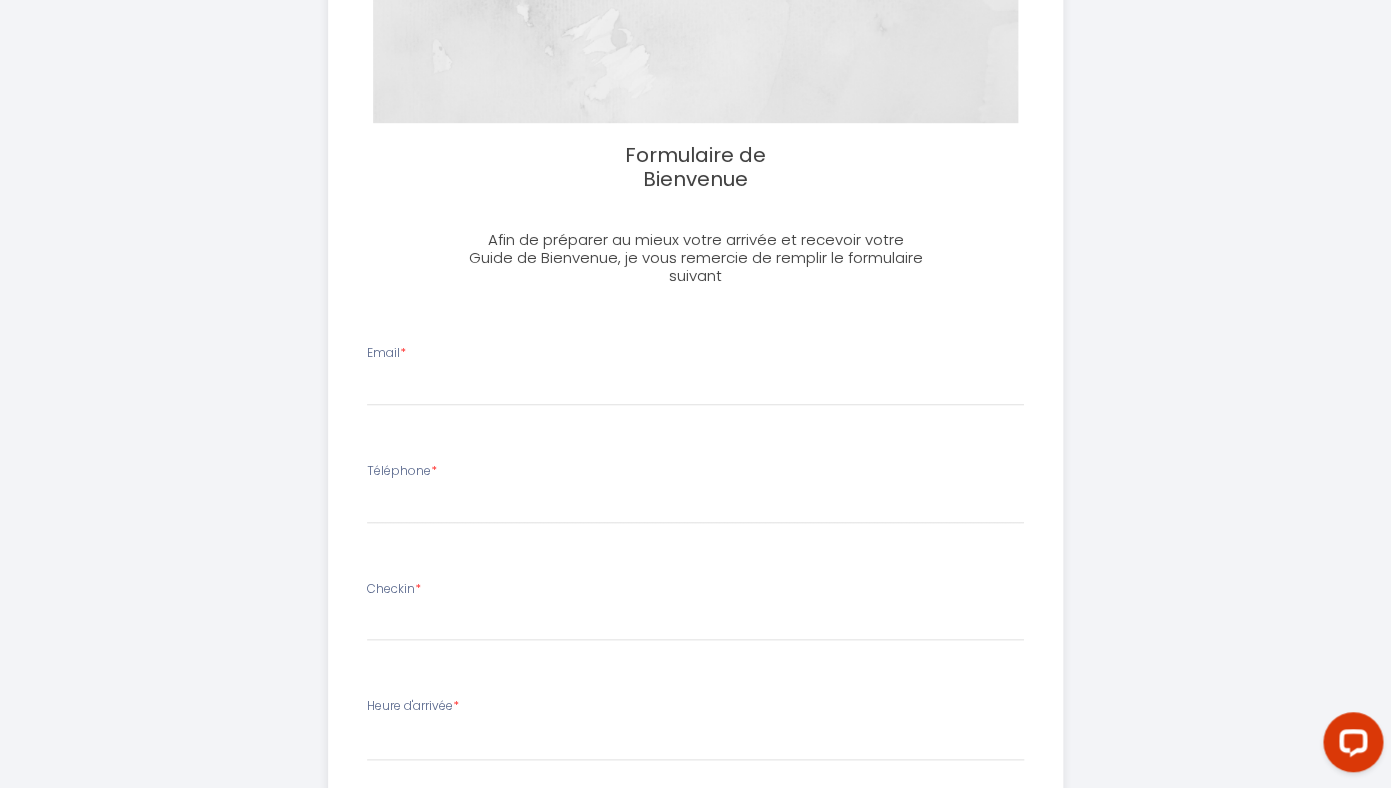 scroll, scrollTop: 0, scrollLeft: 0, axis: both 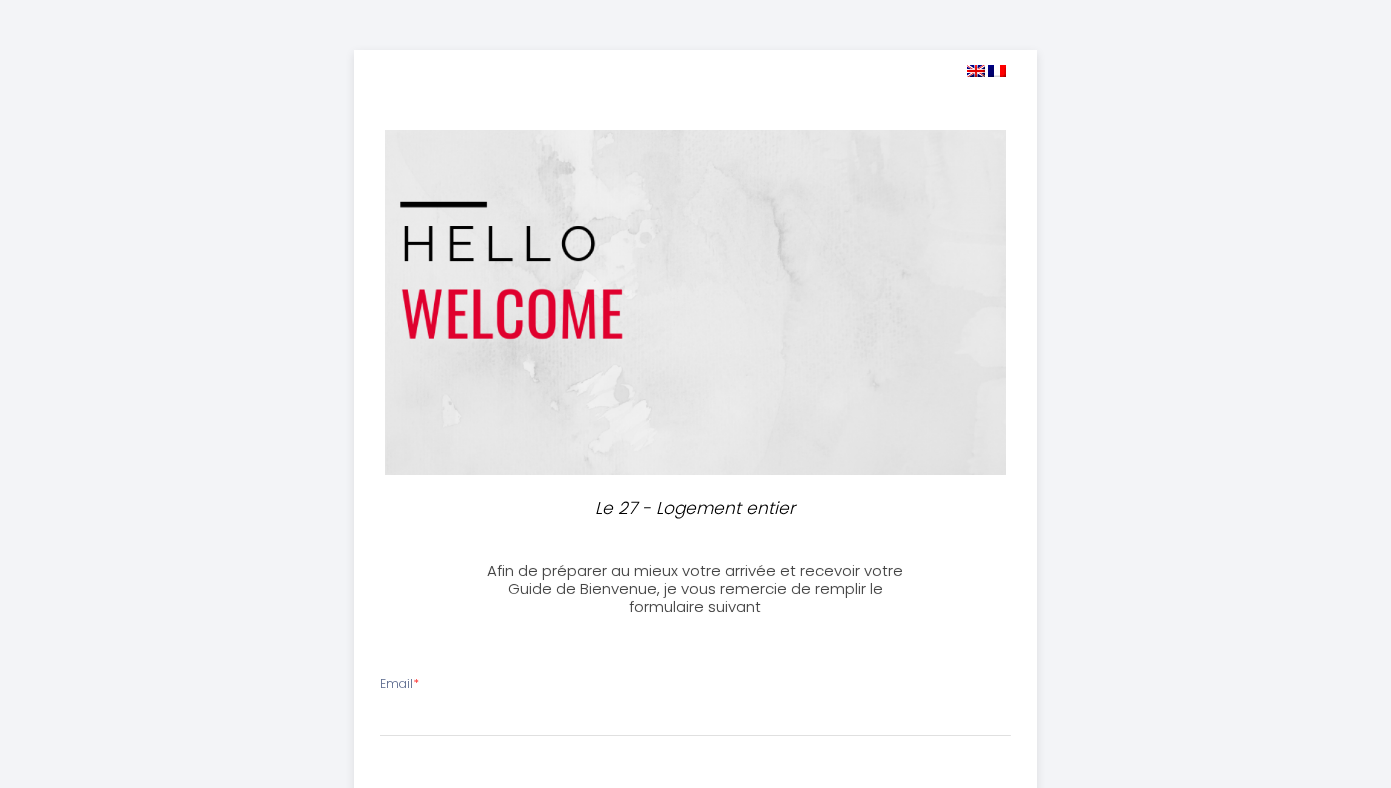 select 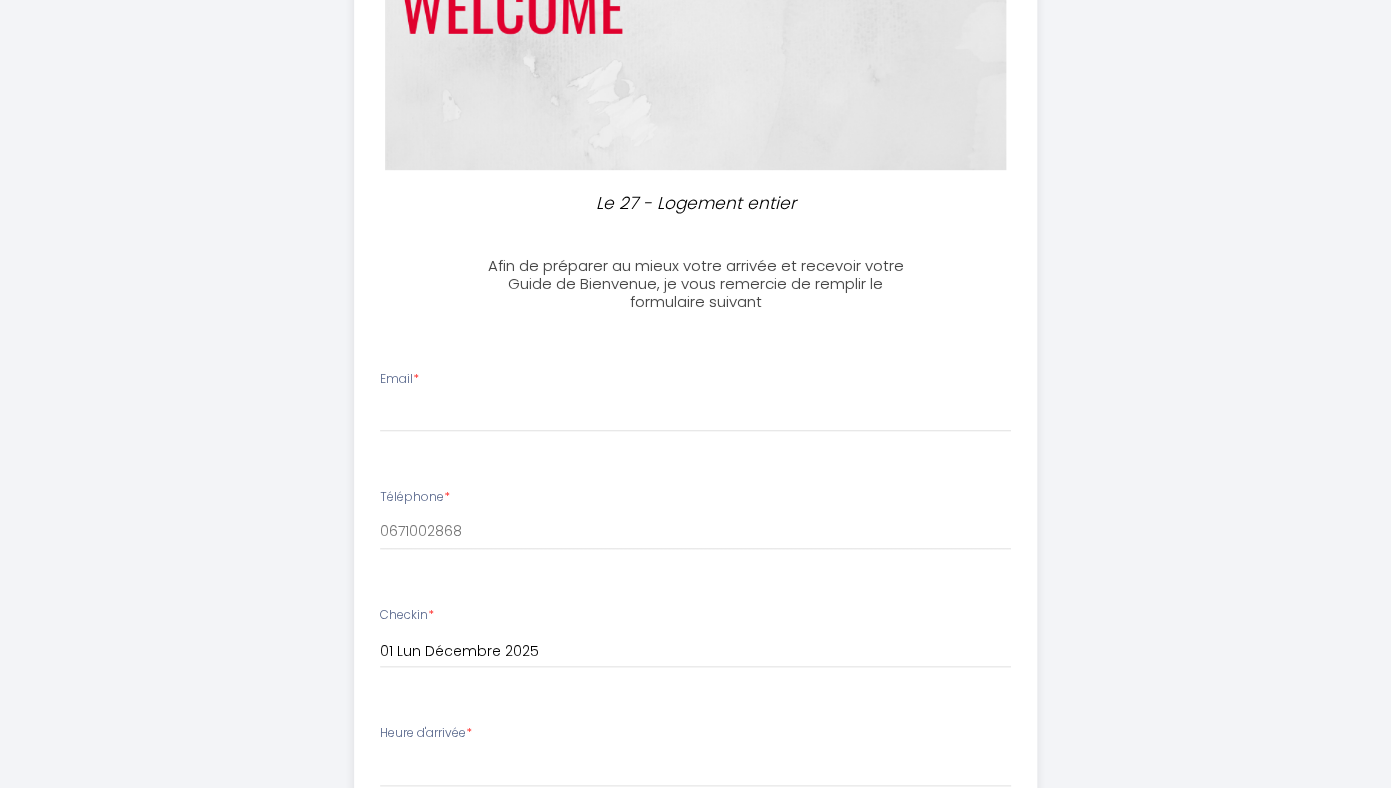 scroll, scrollTop: 317, scrollLeft: 0, axis: vertical 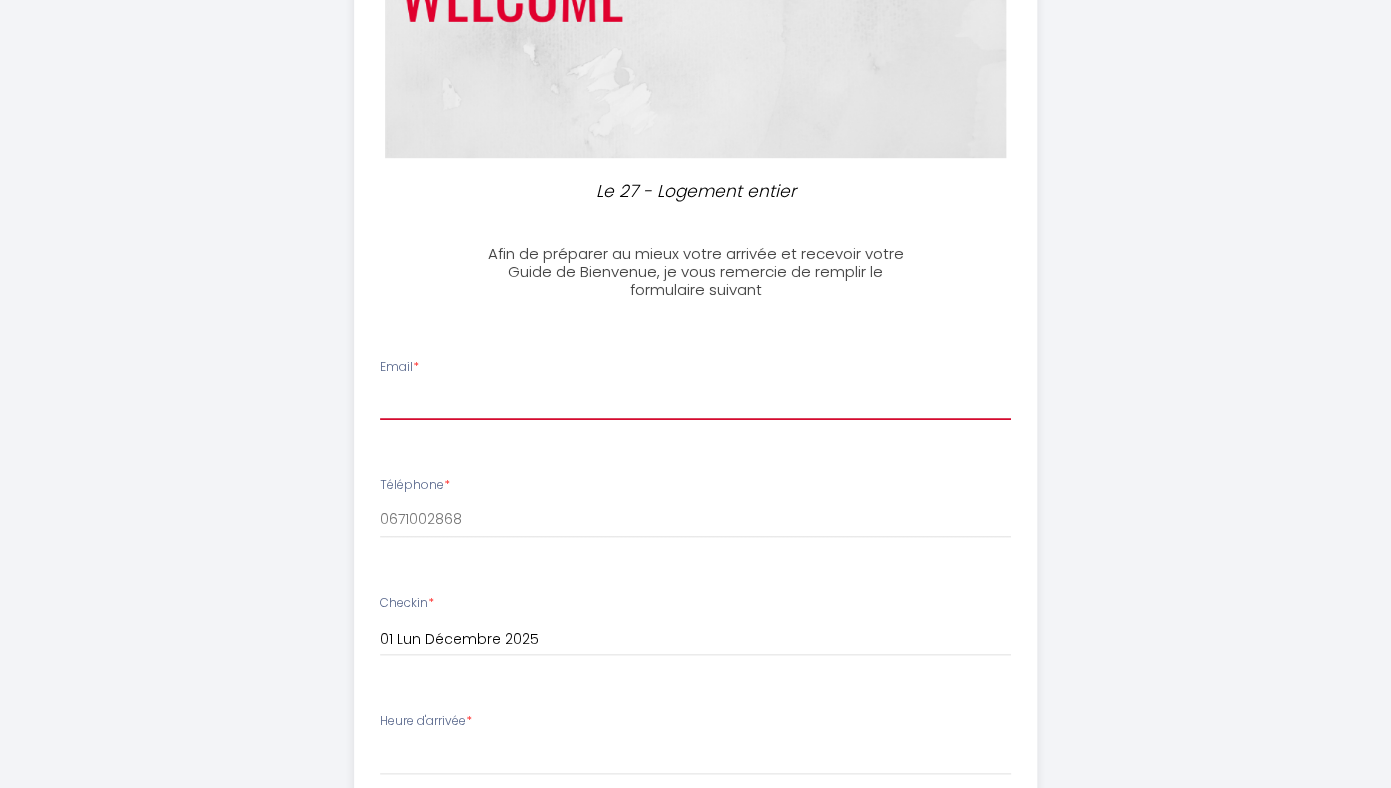 click on "Email
*" at bounding box center [695, 402] 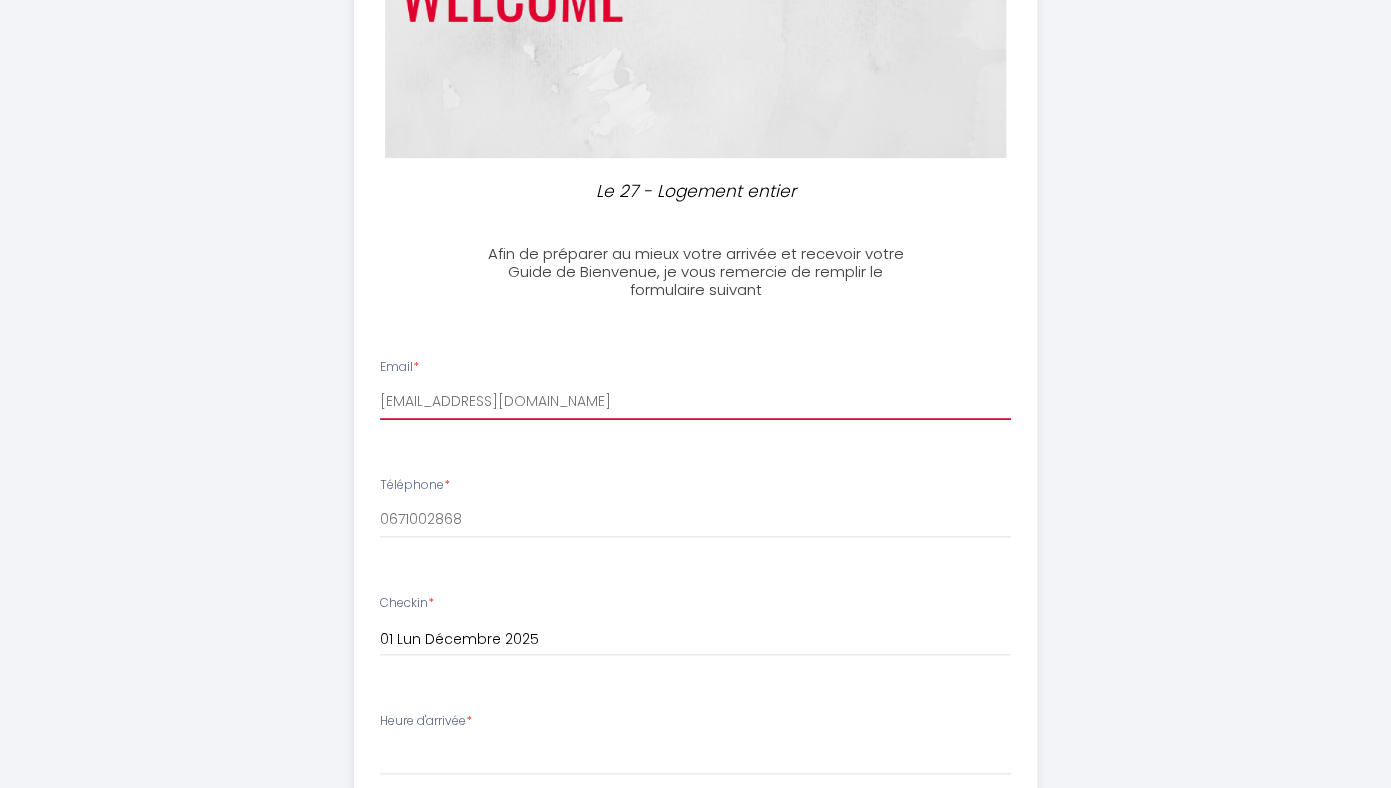 type on "[EMAIL_ADDRESS][DOMAIN_NAME]" 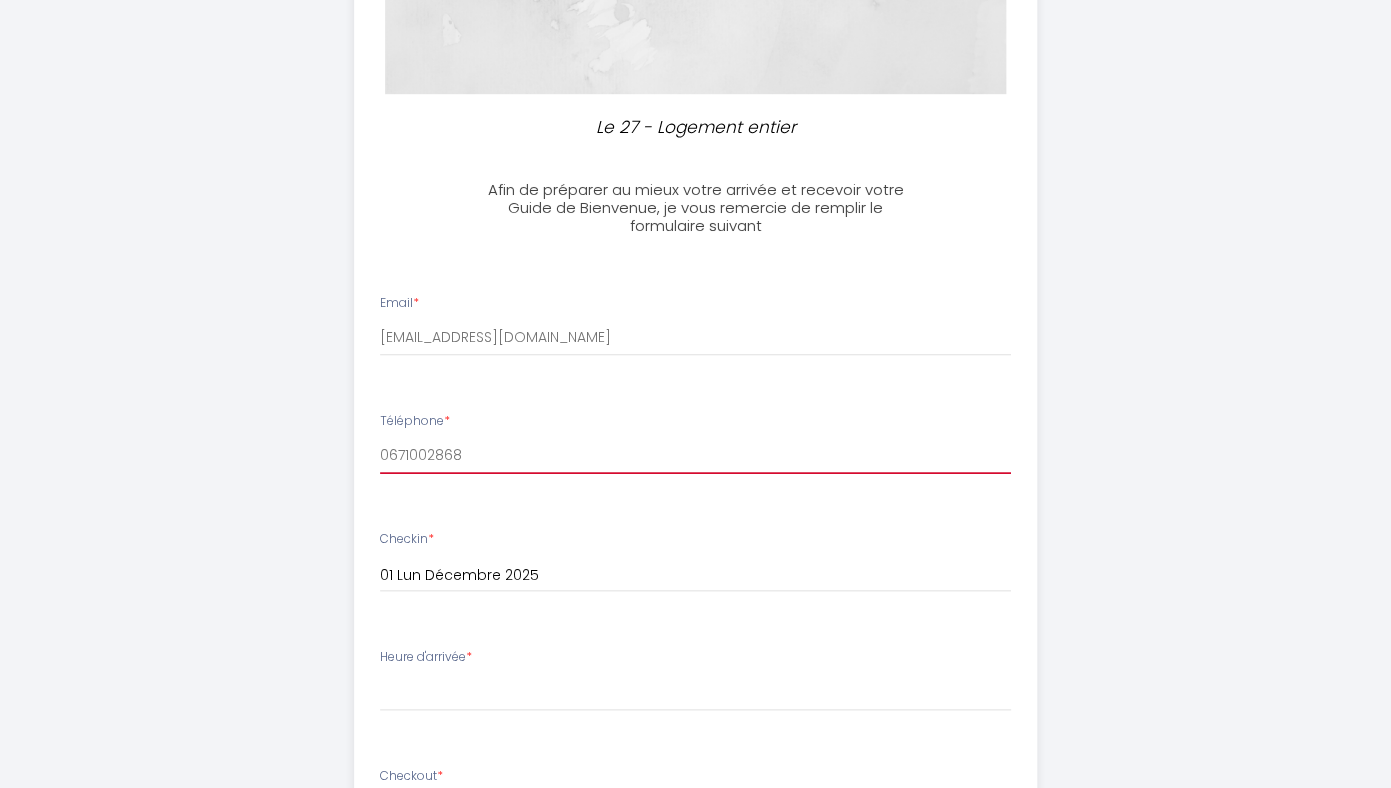 scroll, scrollTop: 411, scrollLeft: 0, axis: vertical 